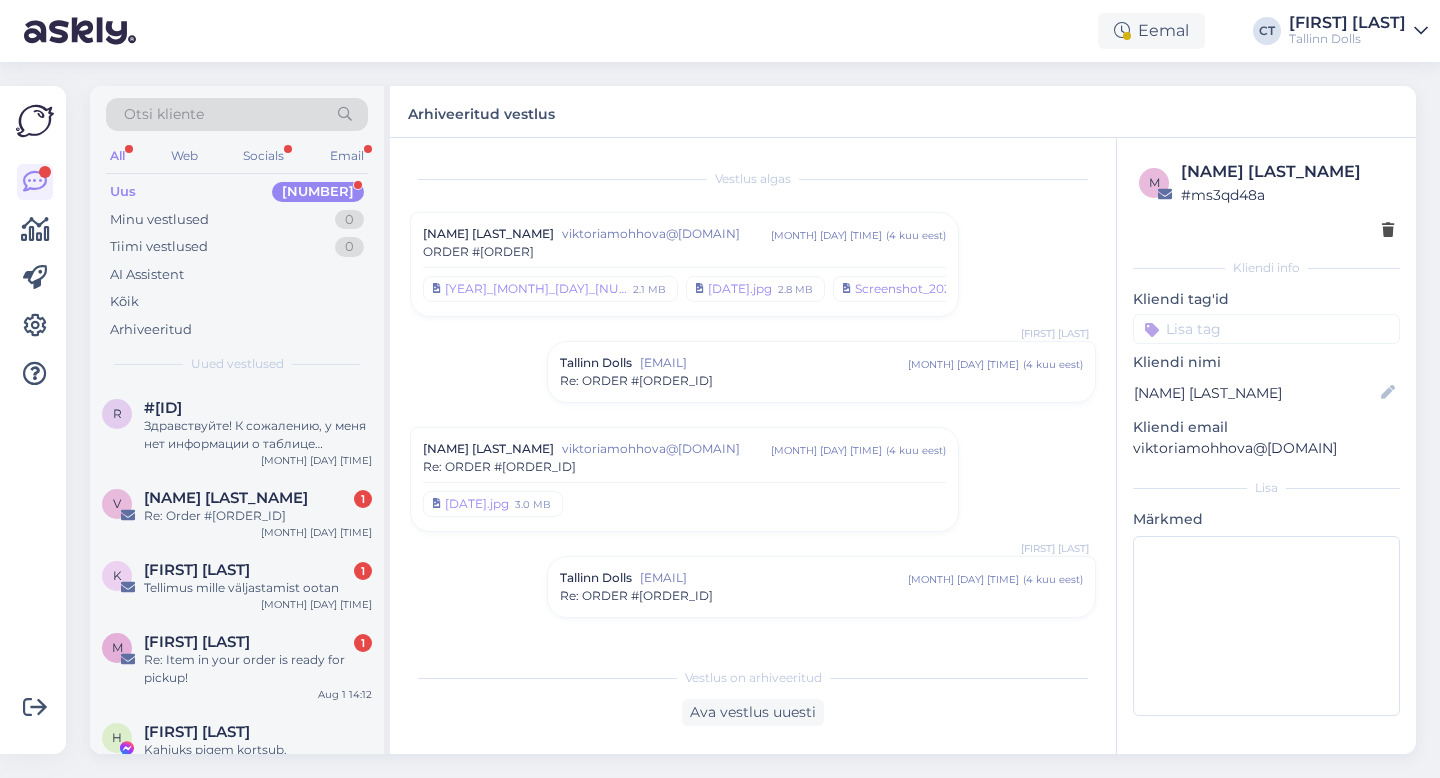 scroll, scrollTop: 0, scrollLeft: 0, axis: both 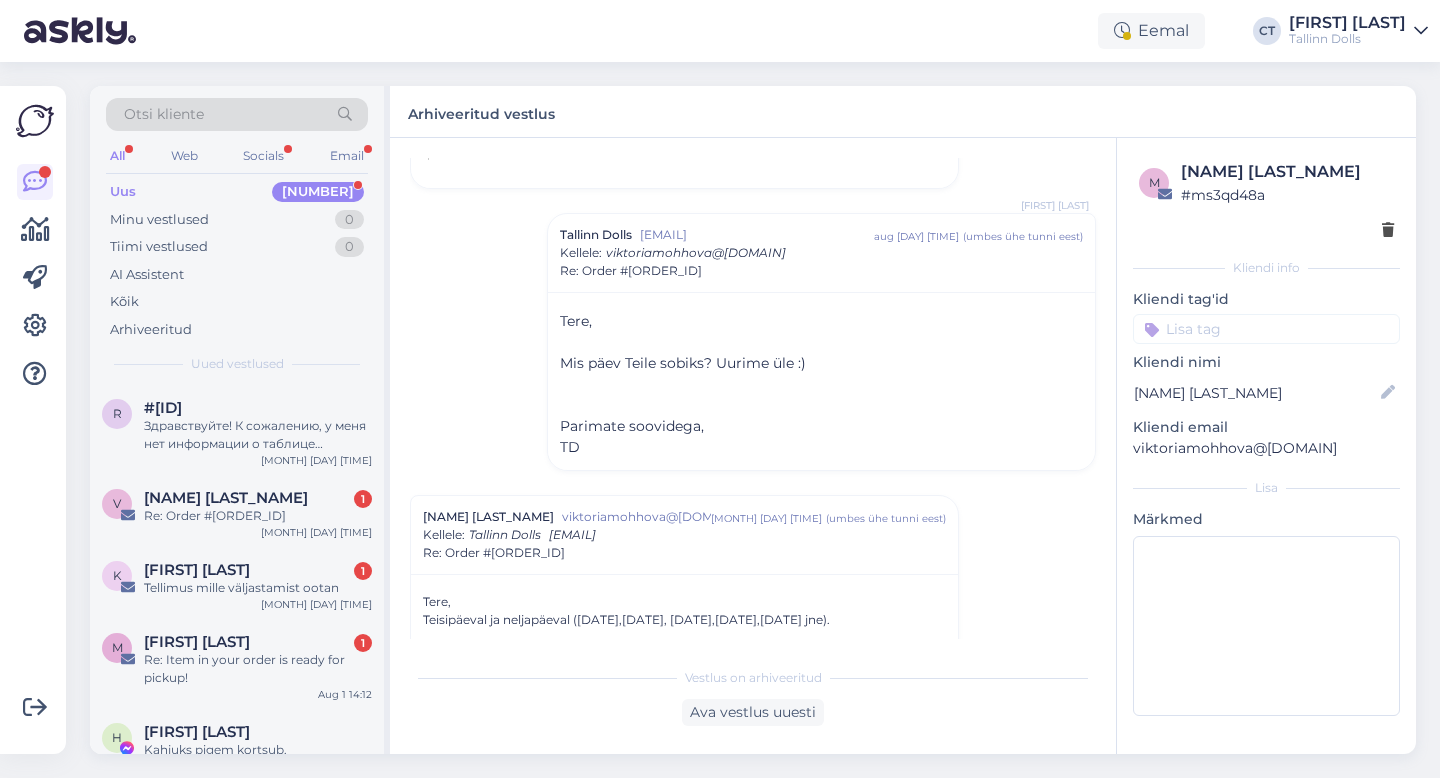 click on "Uus 7" at bounding box center (237, 192) 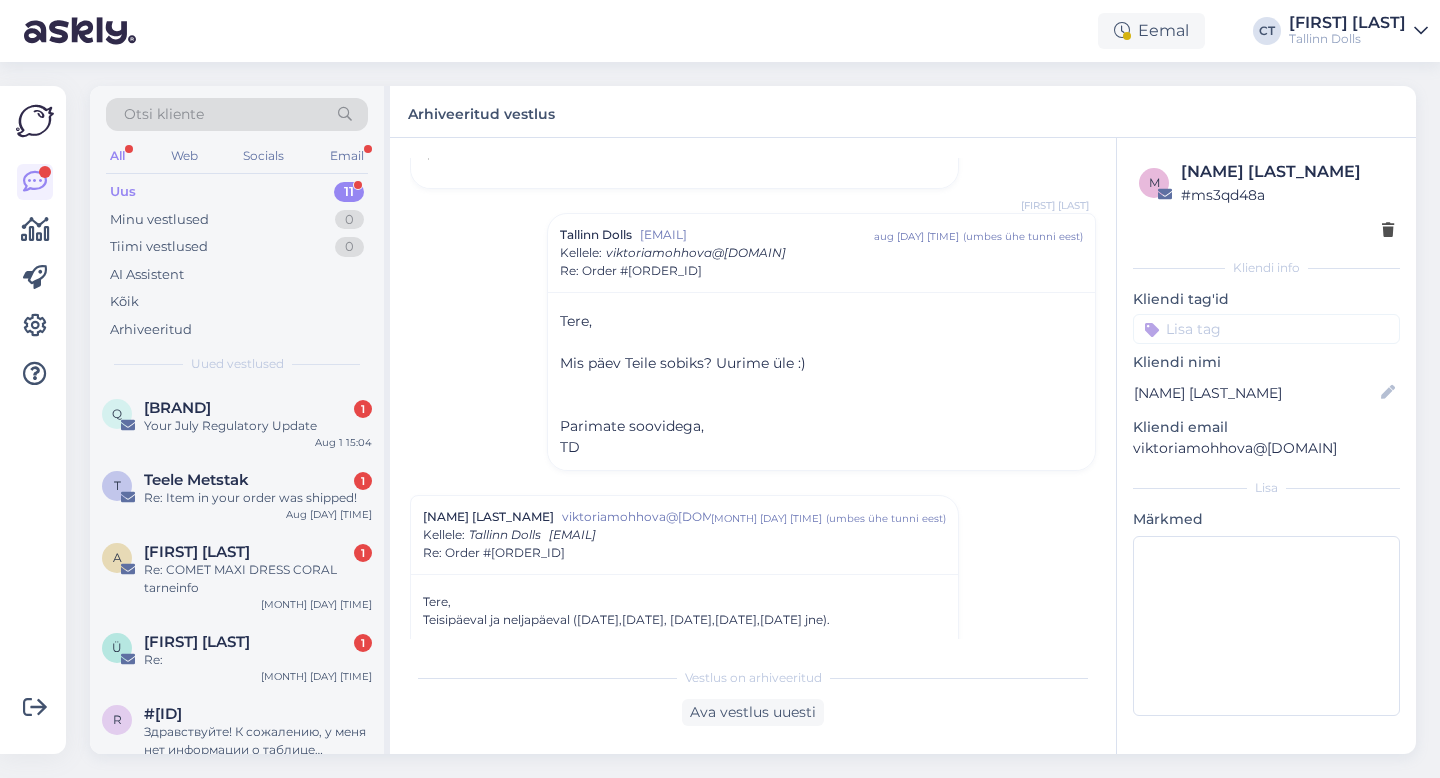 click on "Your July Regulatory Update" at bounding box center [258, 426] 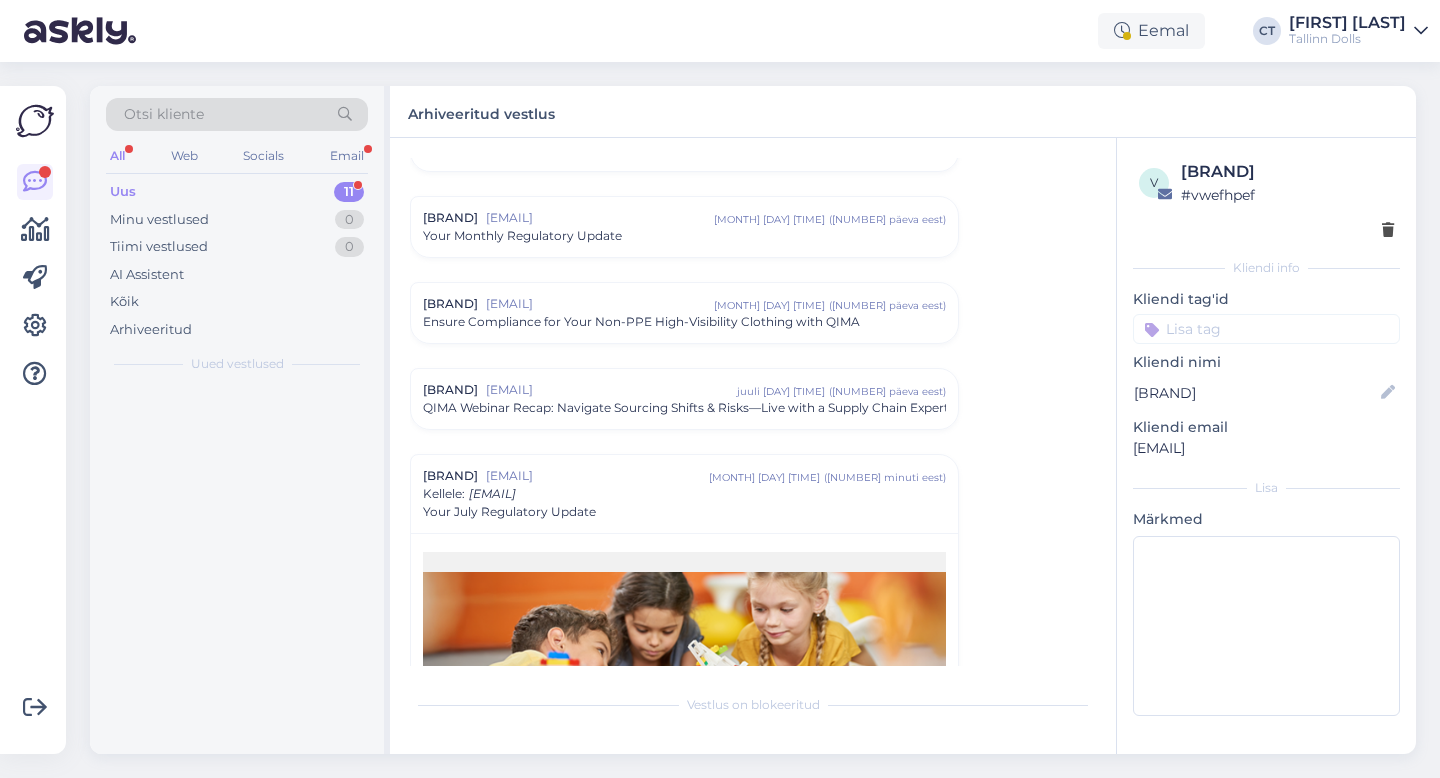 scroll, scrollTop: 2978, scrollLeft: 0, axis: vertical 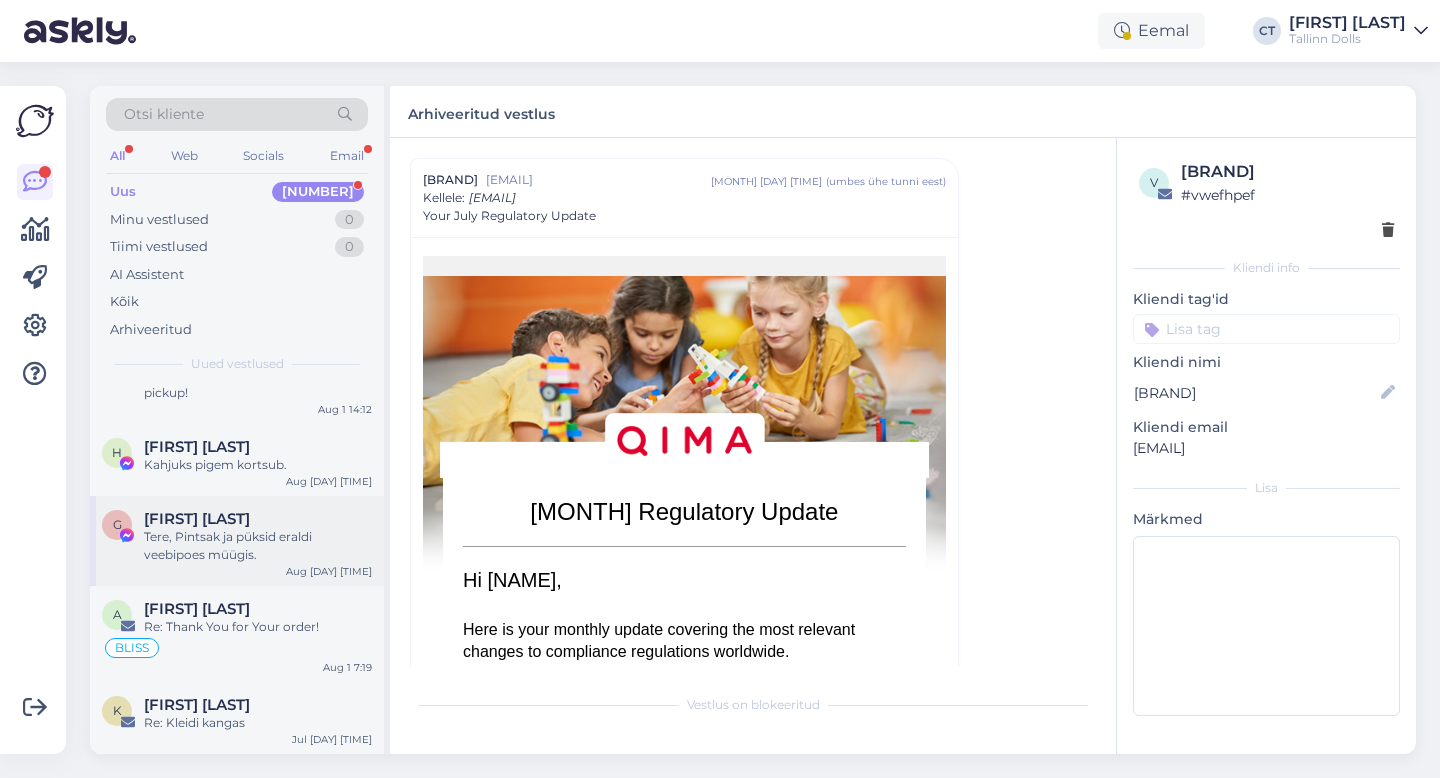 click on "[FIRST] [LAST]" at bounding box center (258, 519) 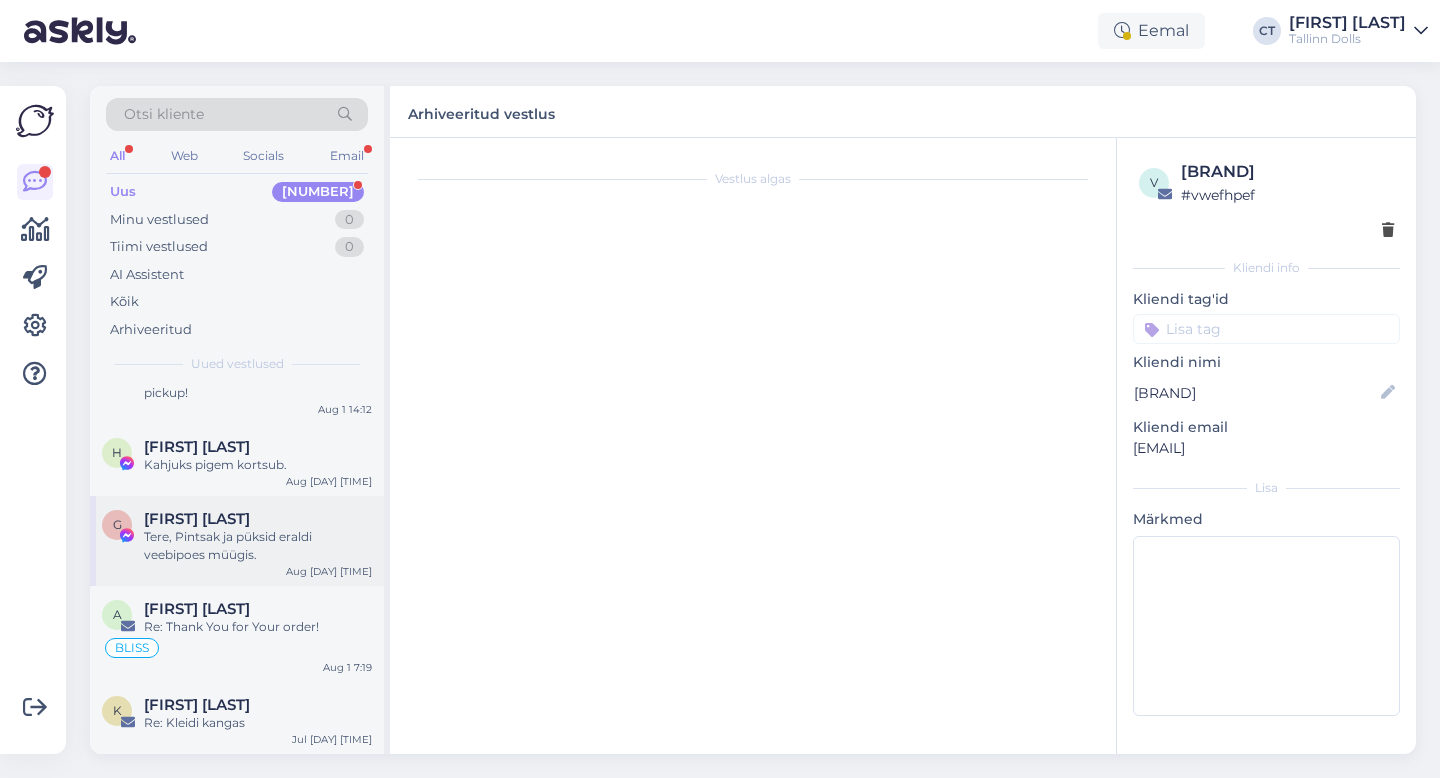 scroll, scrollTop: 179, scrollLeft: 0, axis: vertical 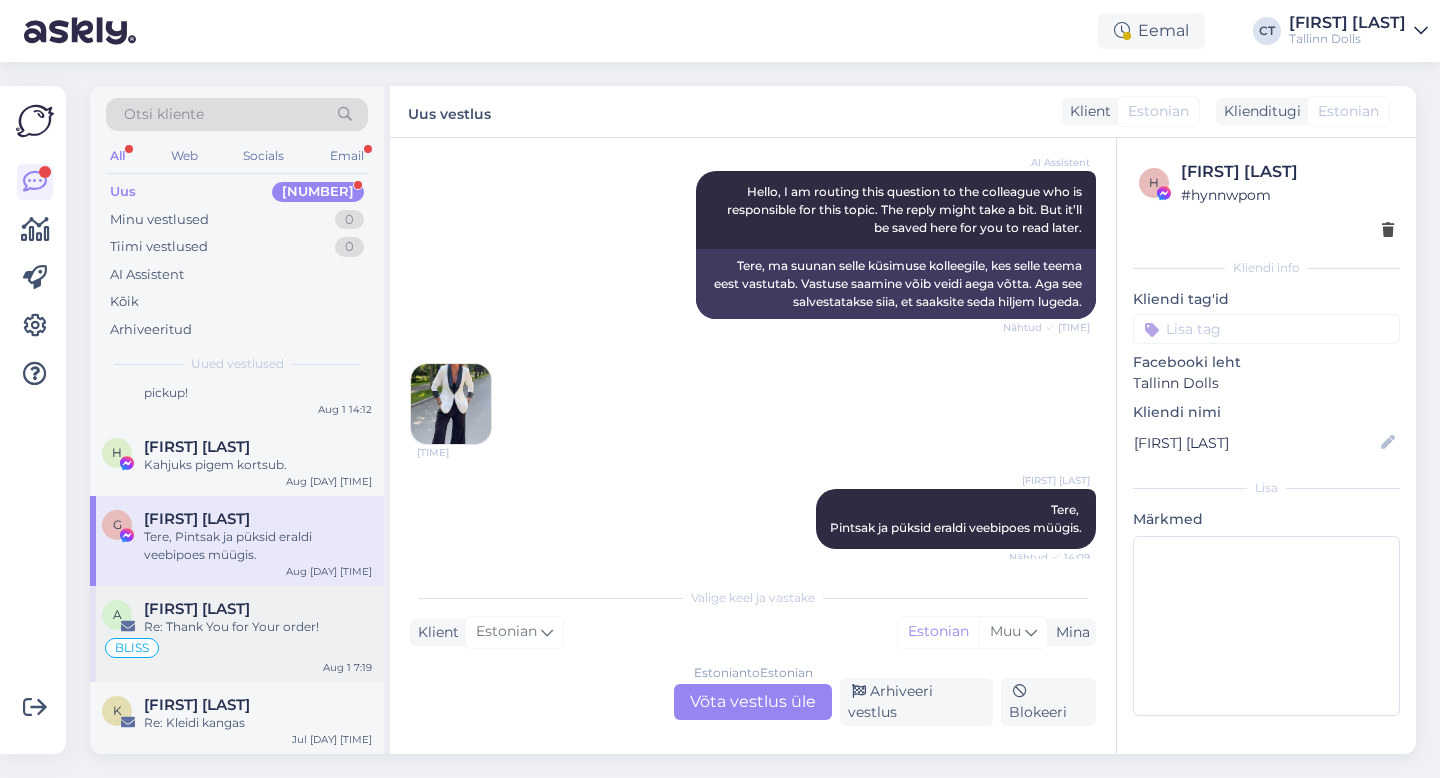 click on "BLISS" at bounding box center (237, 648) 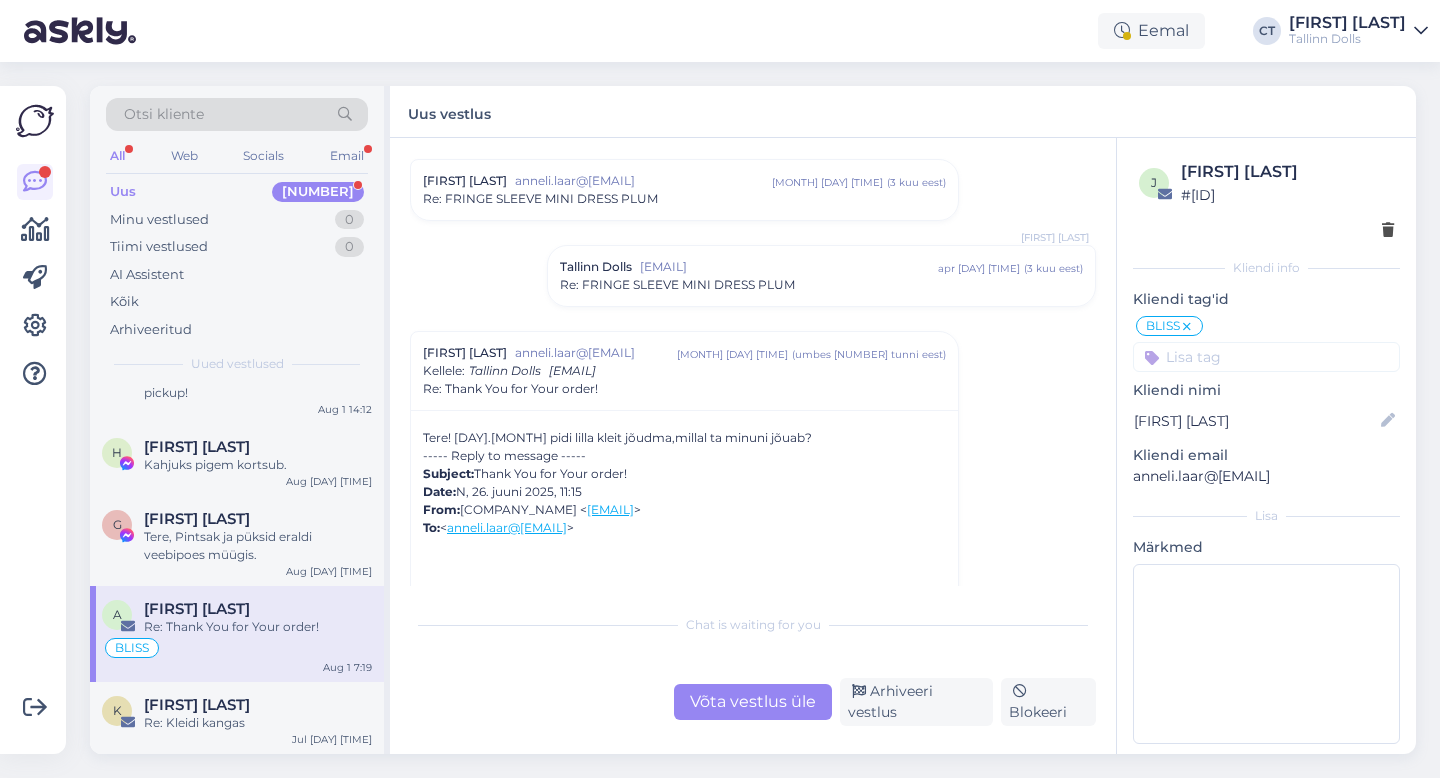 scroll, scrollTop: 57, scrollLeft: 0, axis: vertical 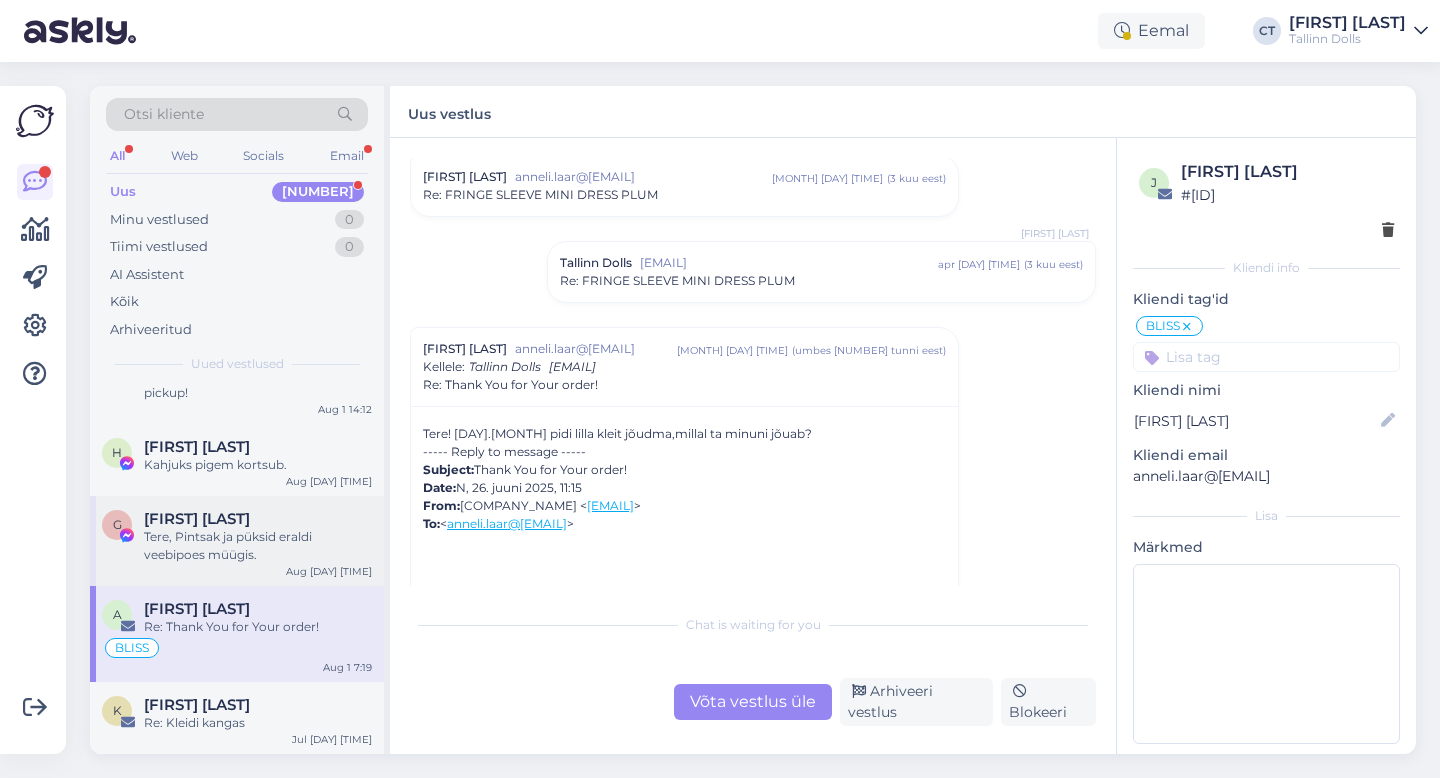 click on "Tere,
Pintsak ja püksid eraldi veebipoes müügis." at bounding box center [258, 546] 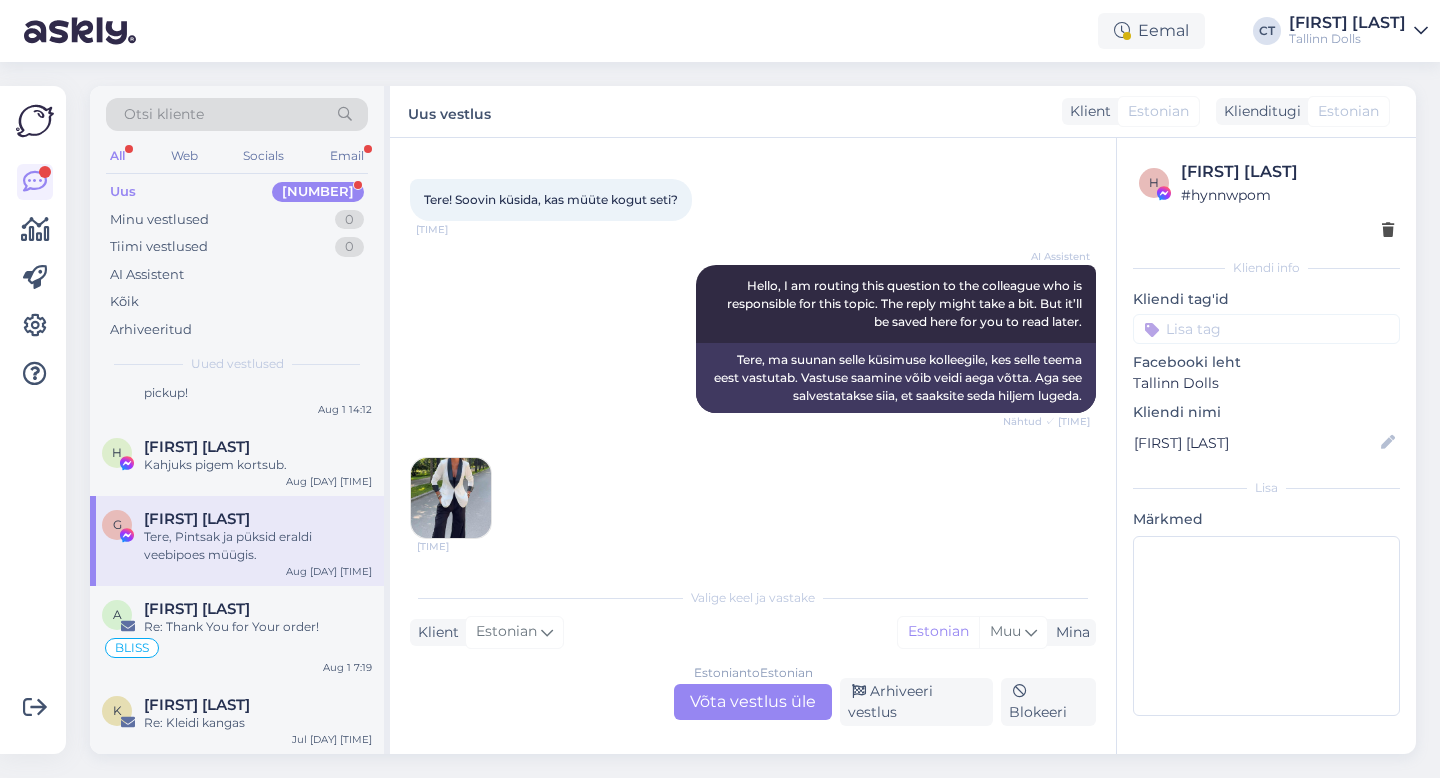 scroll, scrollTop: 179, scrollLeft: 0, axis: vertical 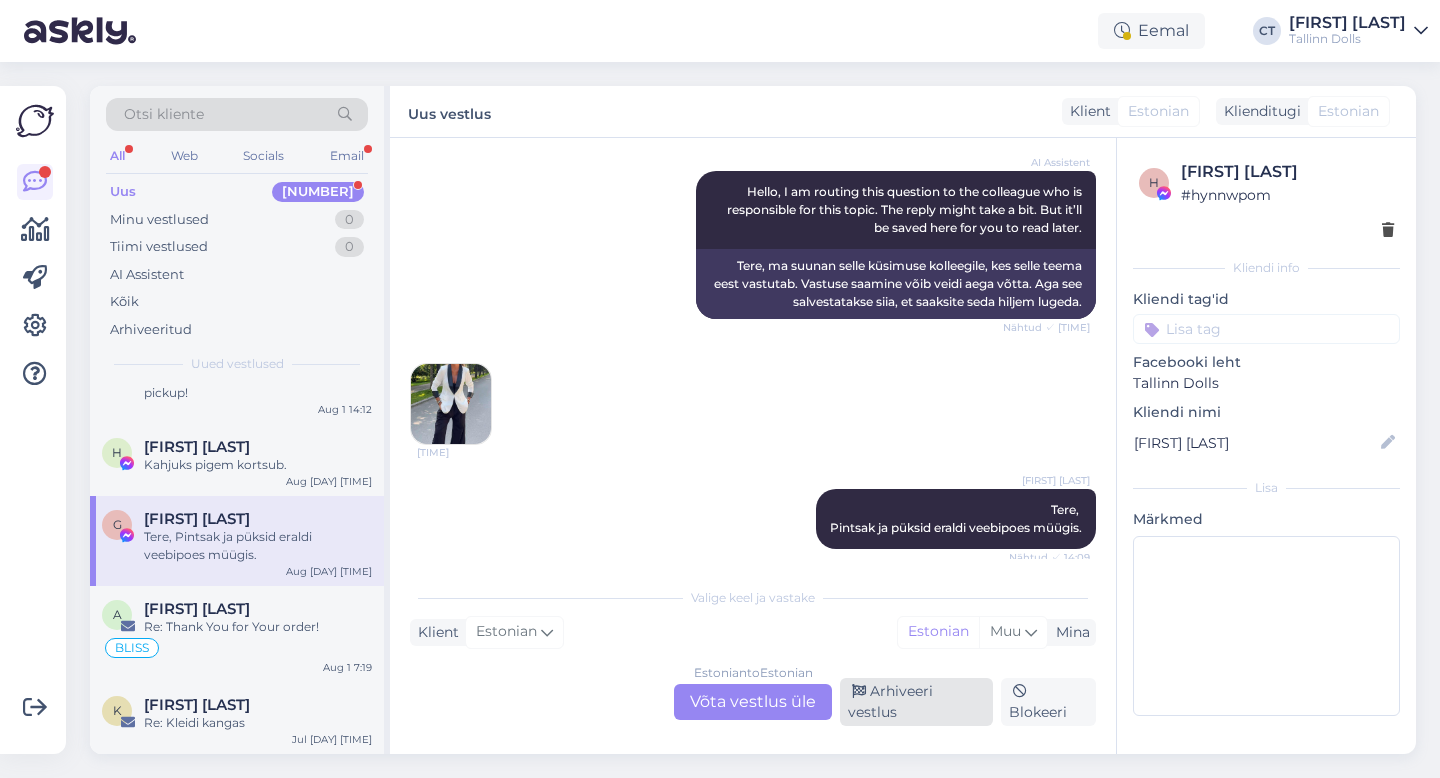 click on "Arhiveeri vestlus" at bounding box center (916, 702) 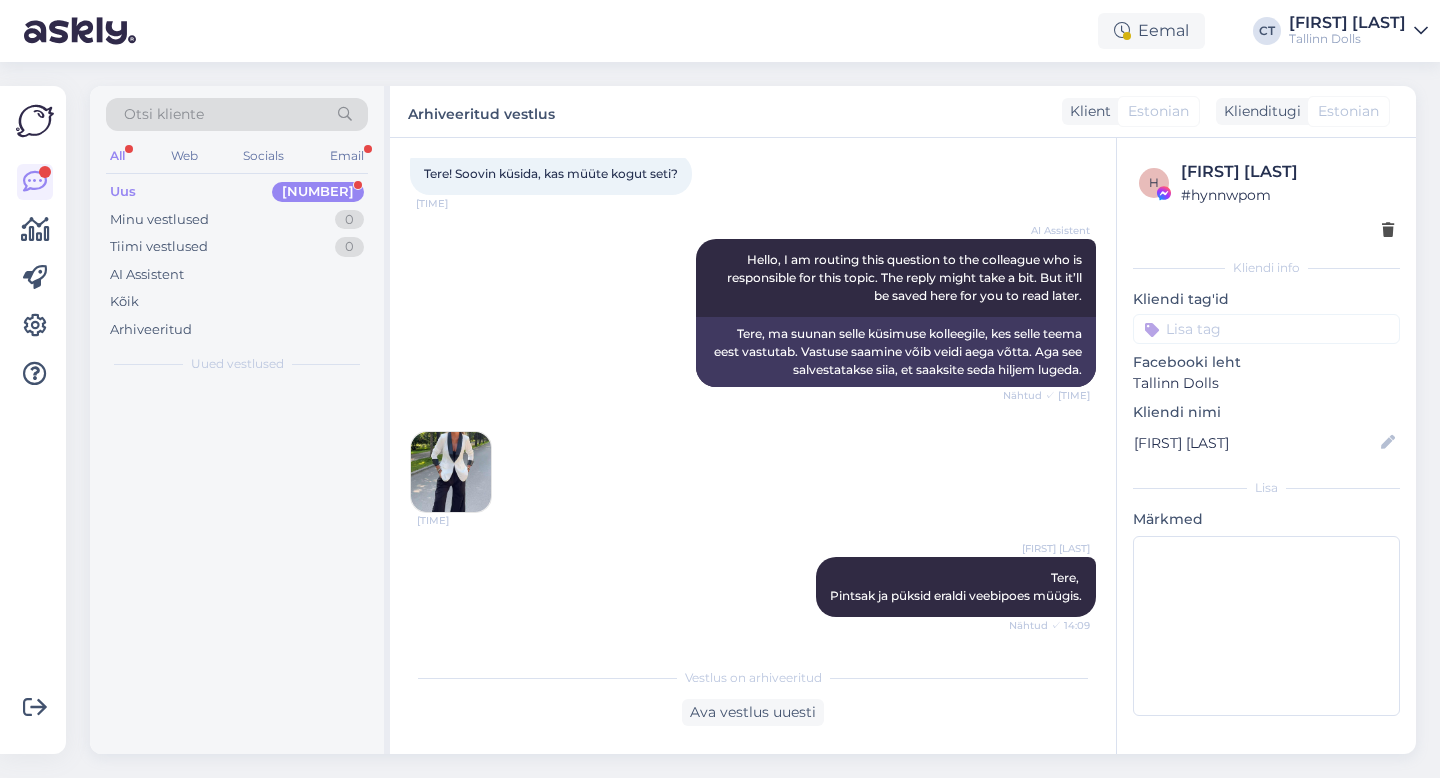 scroll, scrollTop: 0, scrollLeft: 0, axis: both 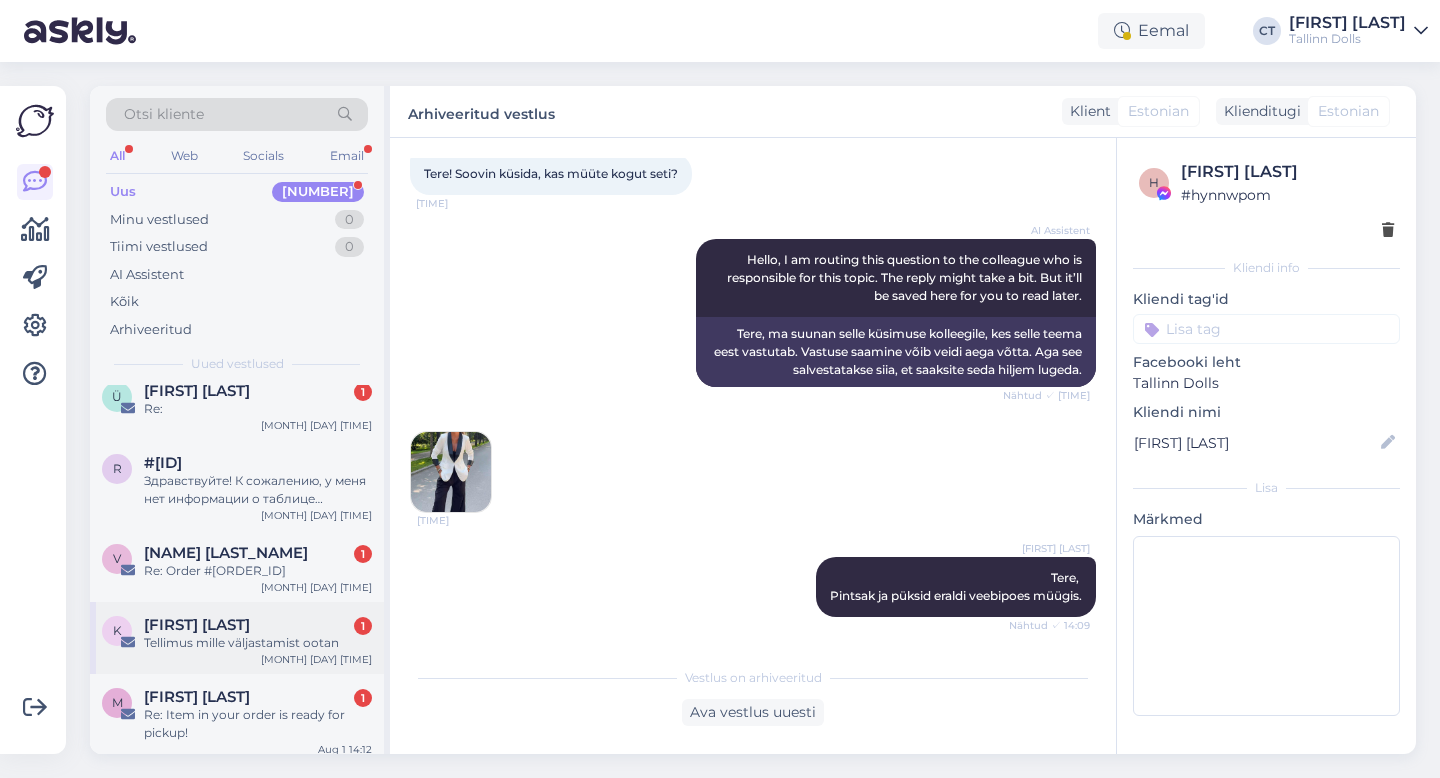 click on "[FIRST] [LAST] 1" at bounding box center (258, 625) 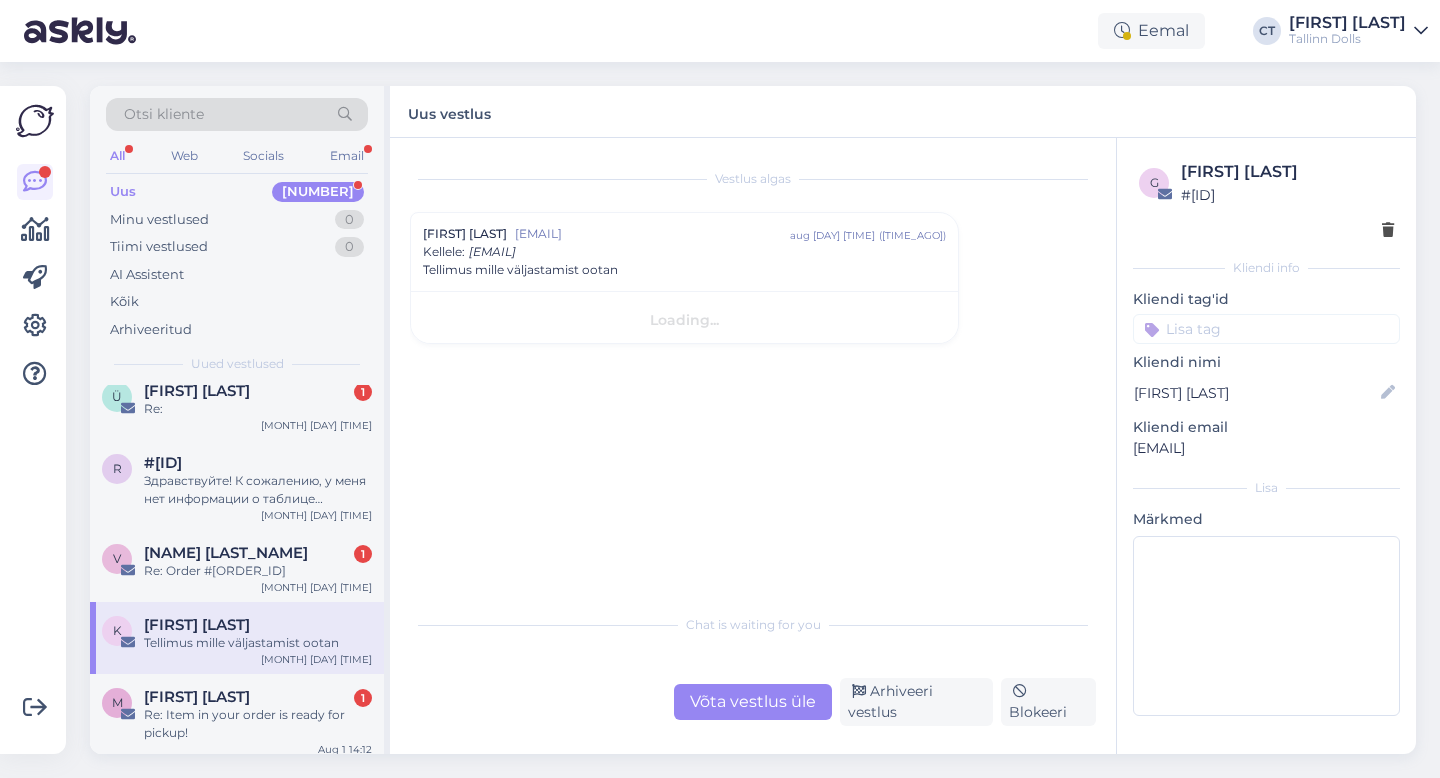 scroll, scrollTop: 0, scrollLeft: 0, axis: both 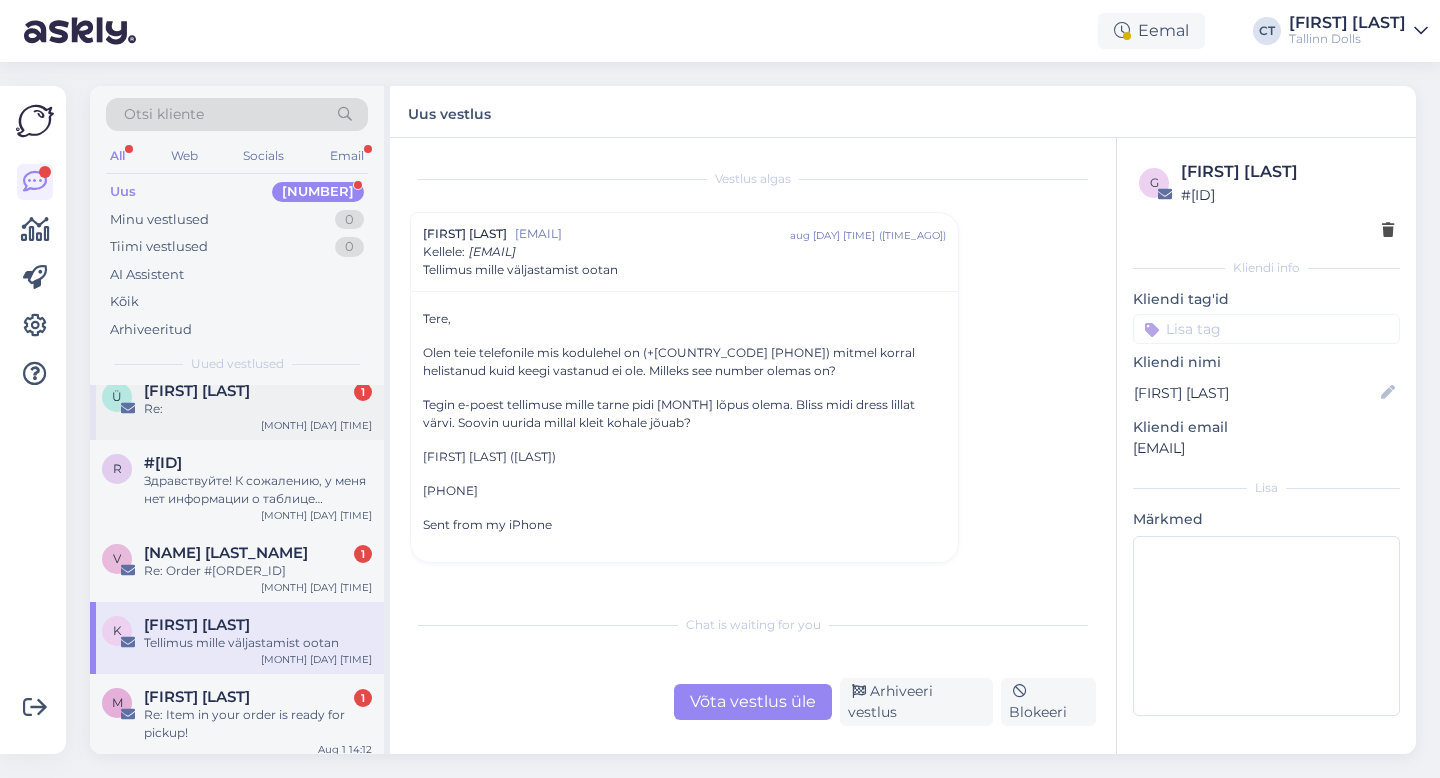 click on "[FIRST] [LAST] 1 Re: [MONTH] [DAY] [TIME]" at bounding box center [237, 404] 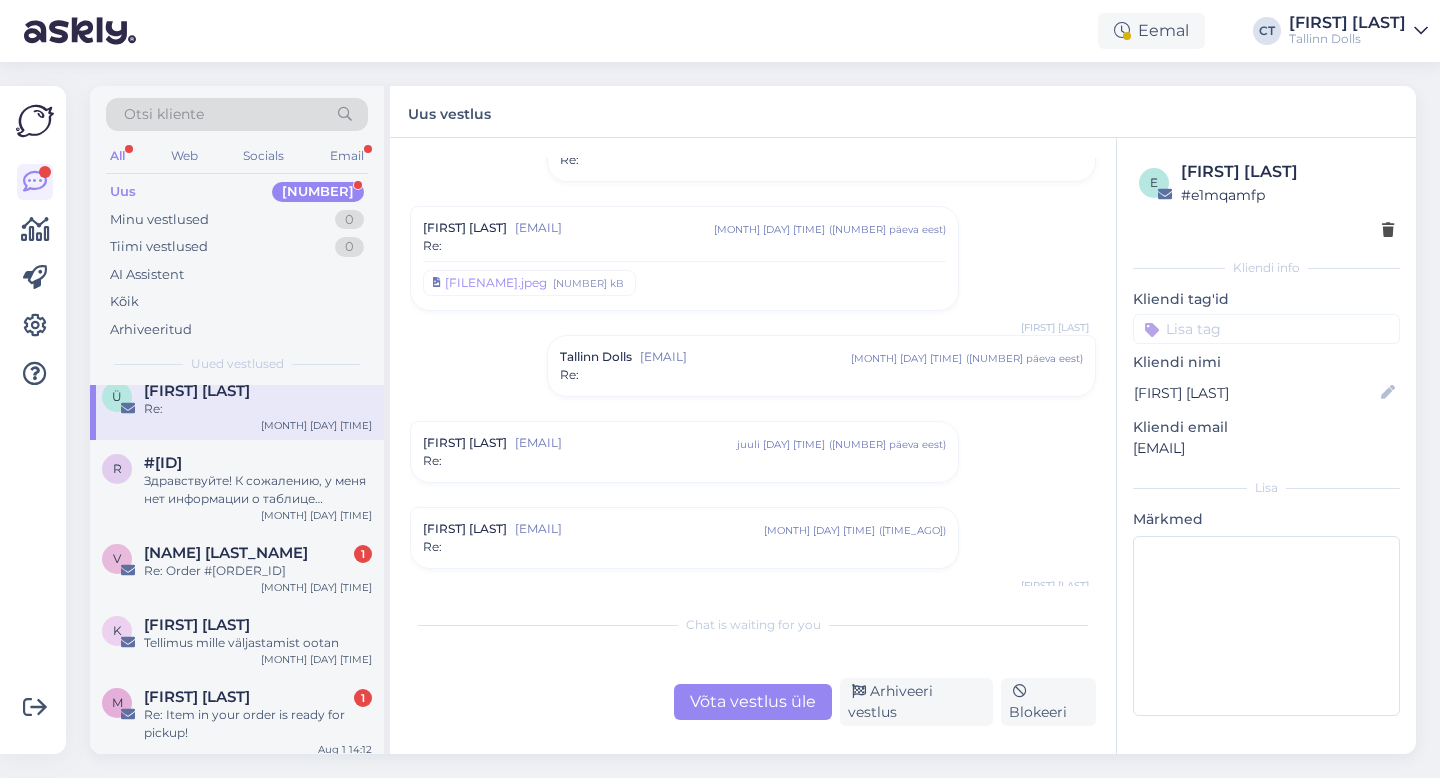 scroll, scrollTop: 650, scrollLeft: 0, axis: vertical 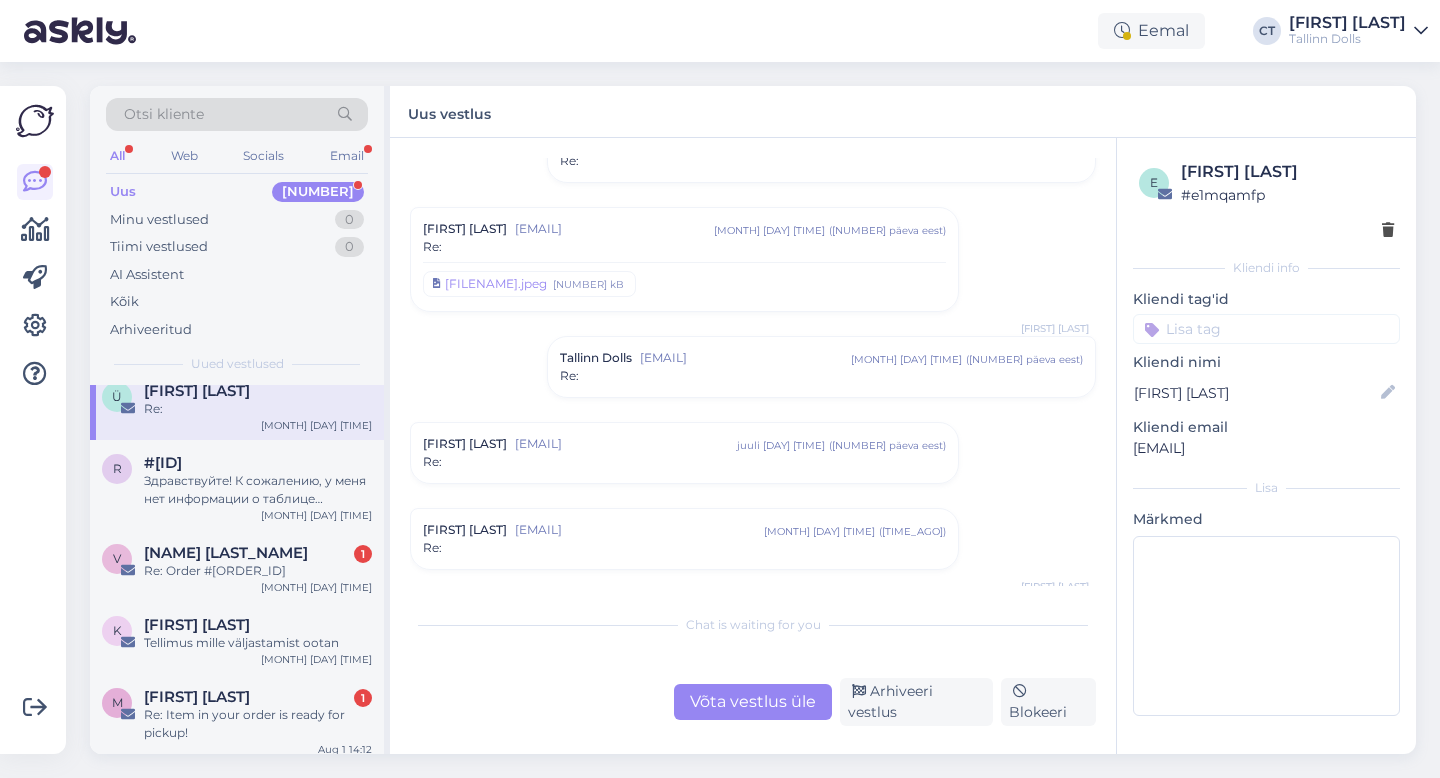 click on "Tallinn Dolls [EMAIL] [MONTH] [DAY] [TIME] ( [TIME_AGO] ) Re:" at bounding box center (821, 367) 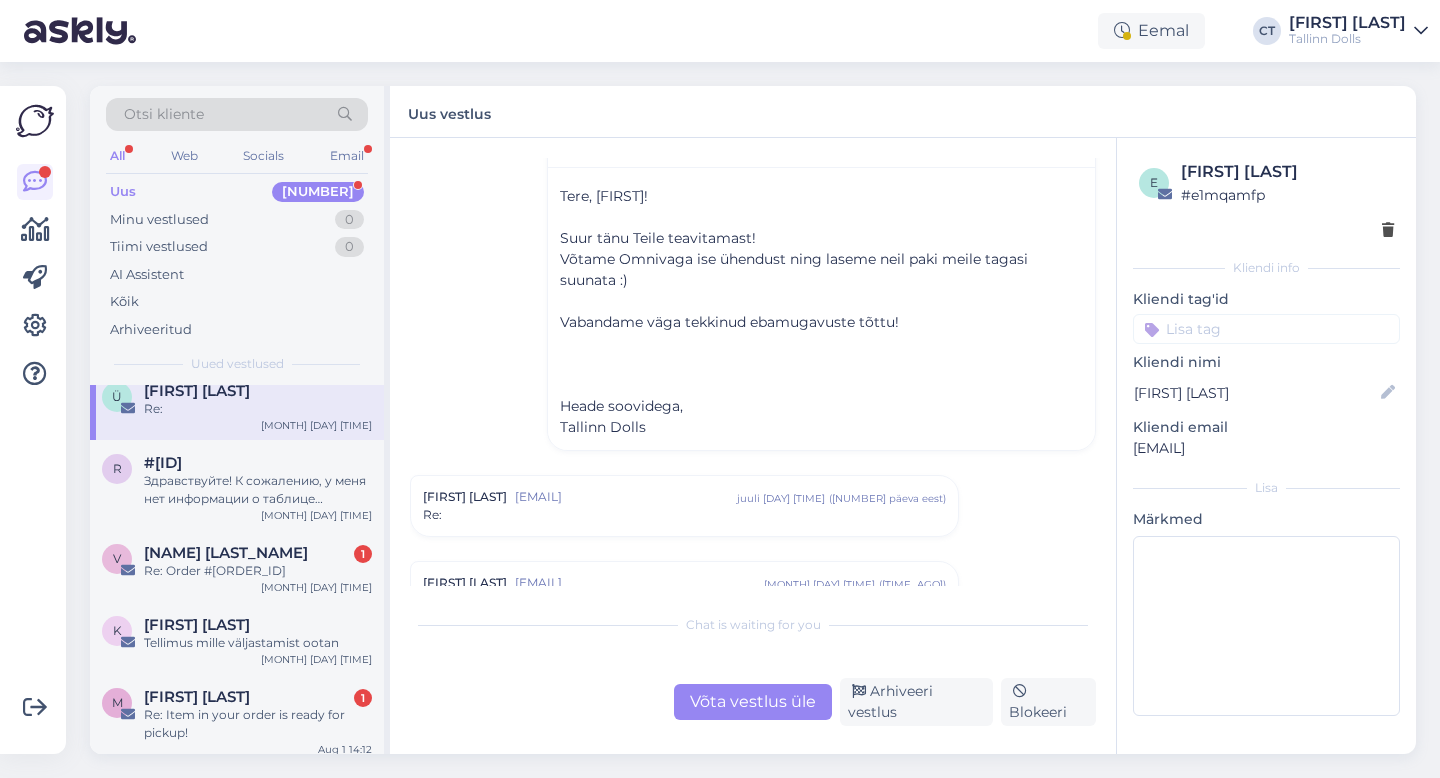scroll, scrollTop: 959, scrollLeft: 0, axis: vertical 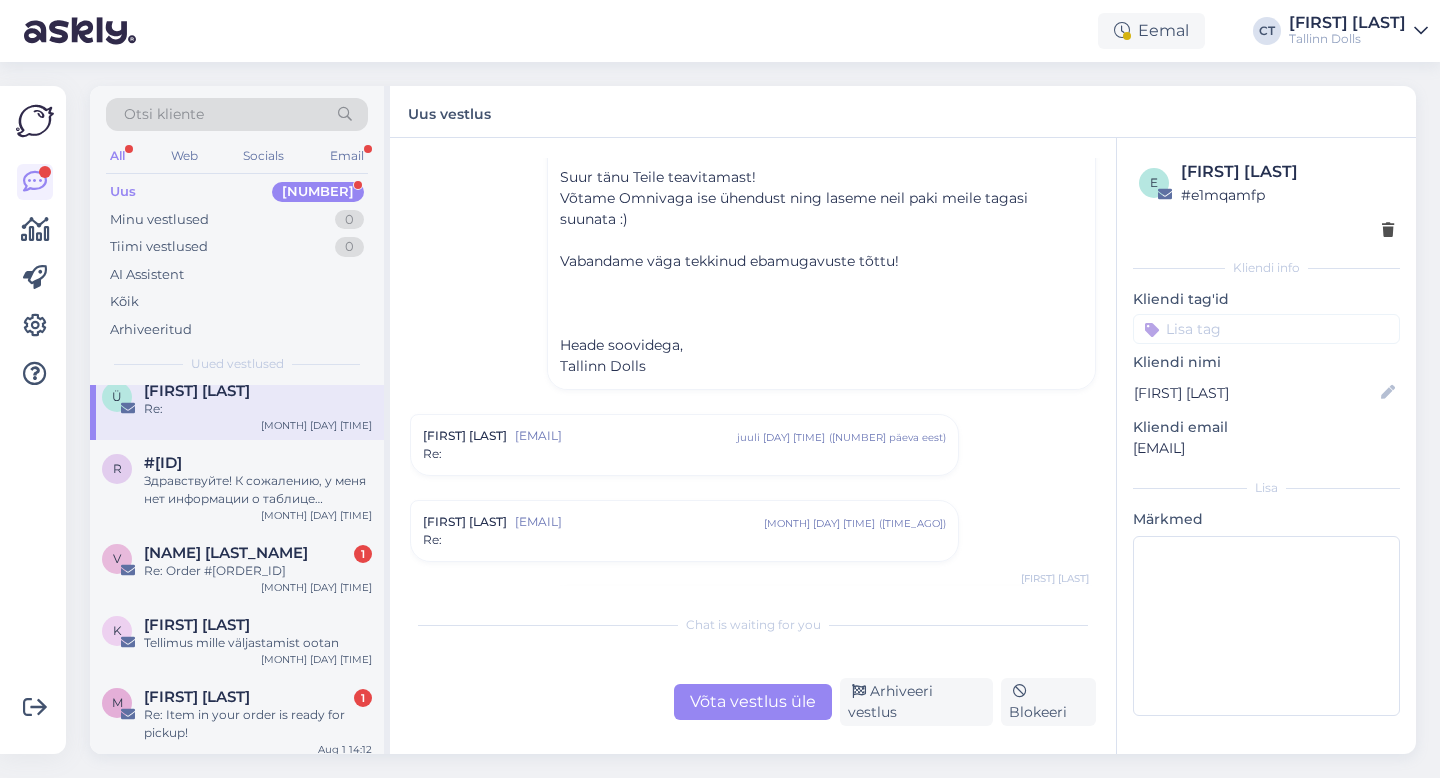 click on "[EMAIL]" at bounding box center [626, 436] 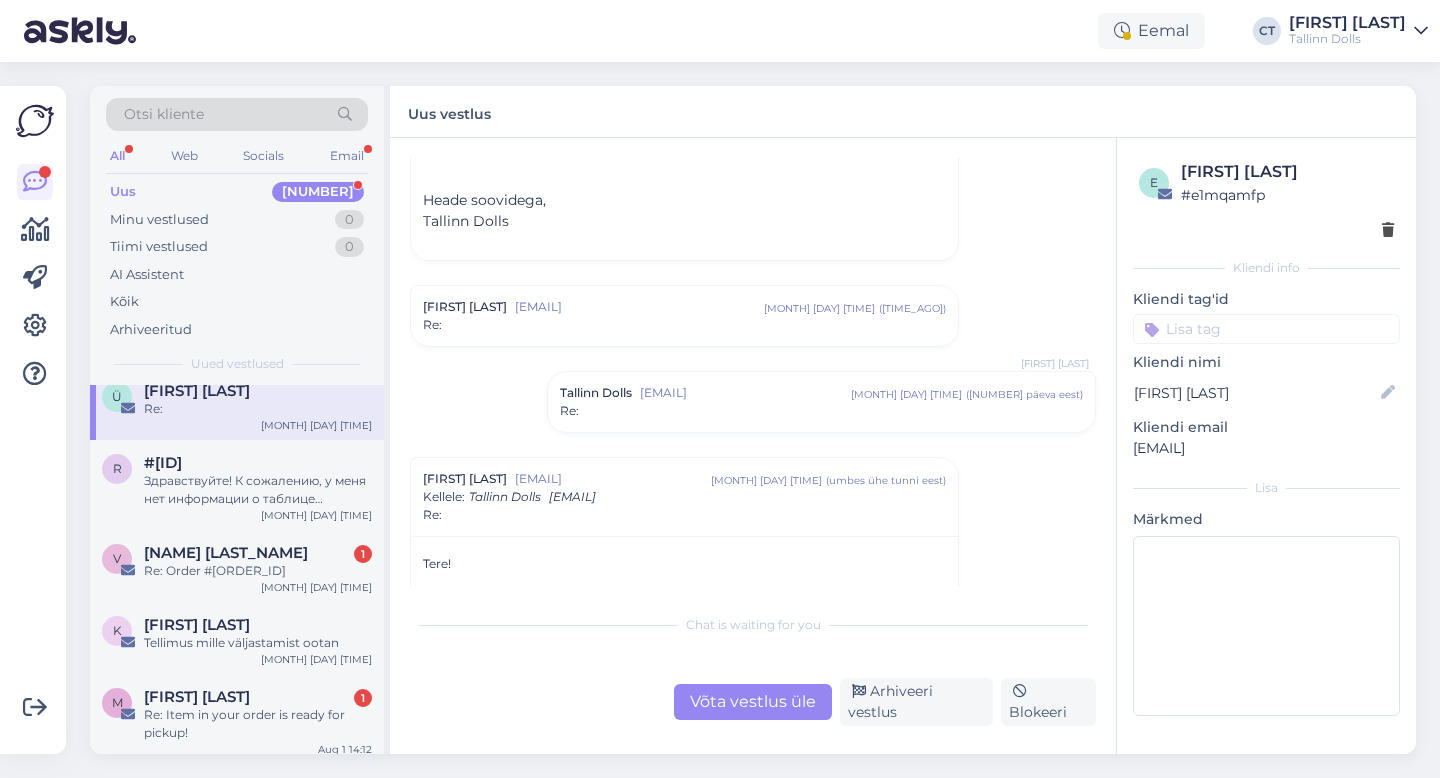 scroll, scrollTop: 1671, scrollLeft: 0, axis: vertical 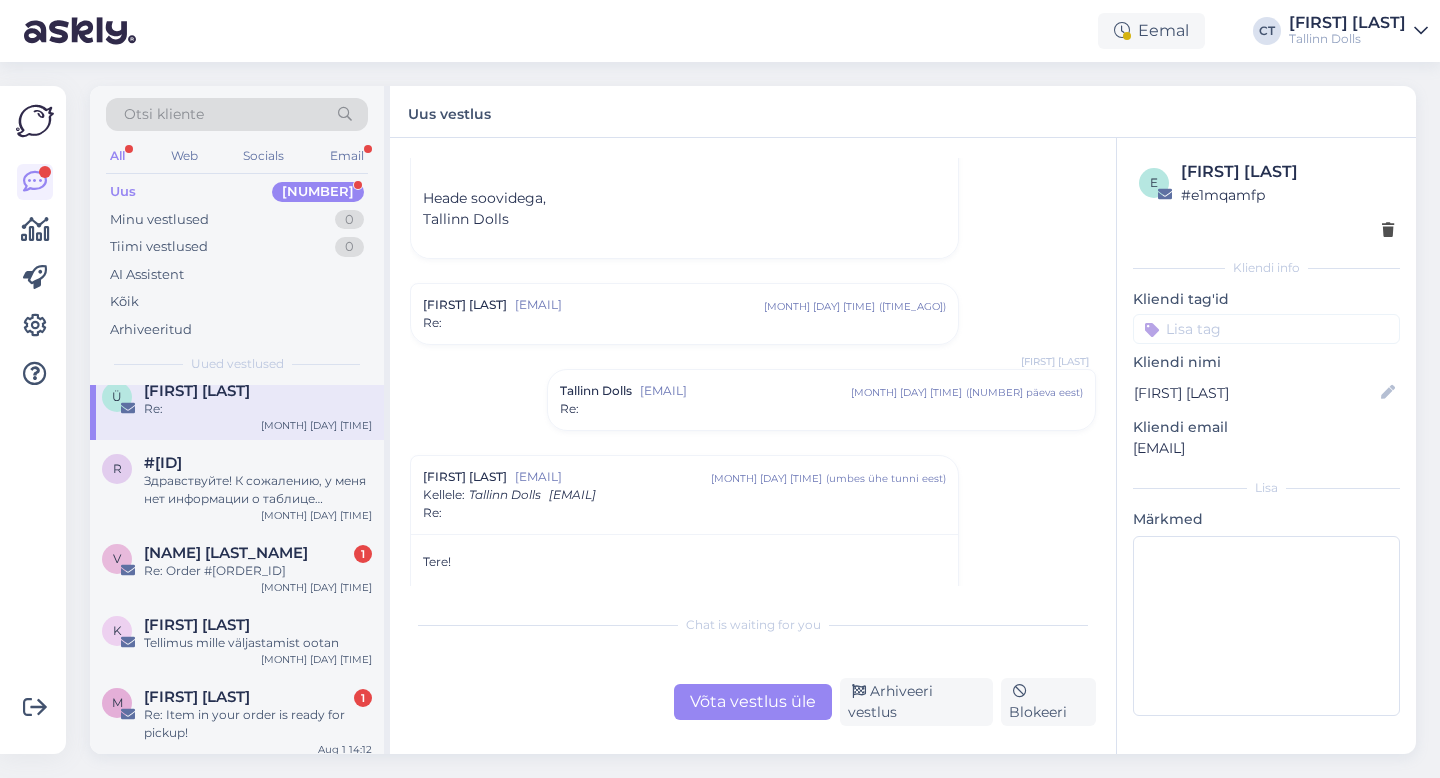 click on "Re:" at bounding box center [684, 323] 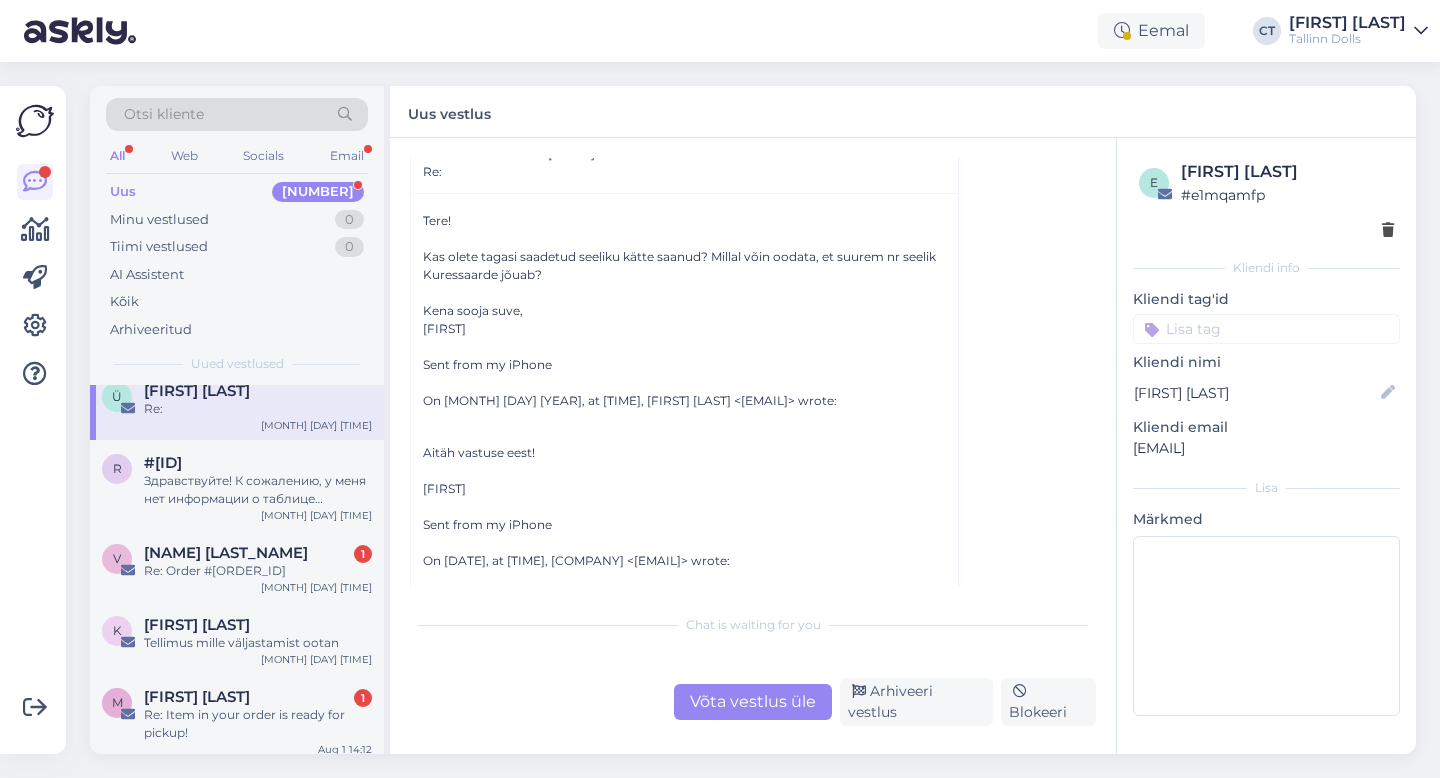 scroll, scrollTop: 1845, scrollLeft: 0, axis: vertical 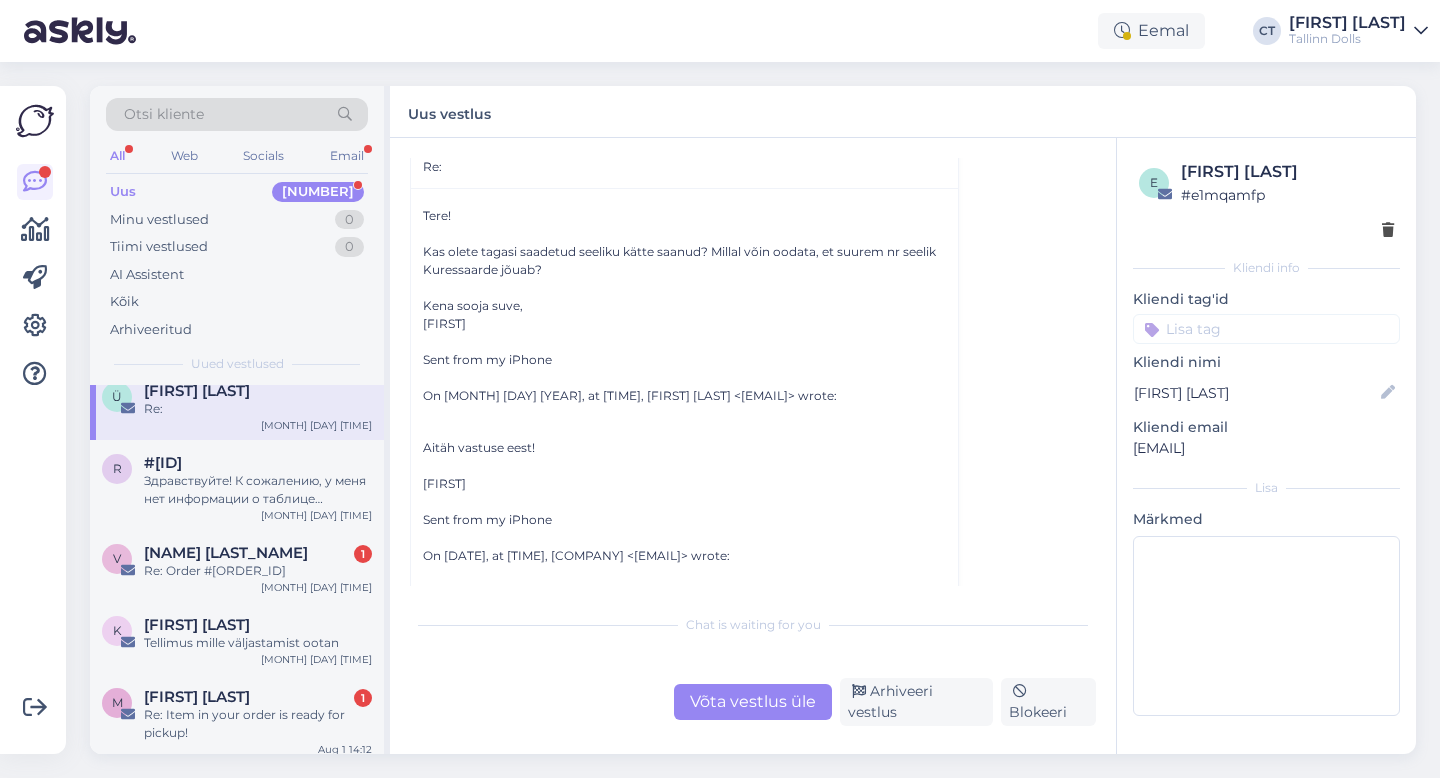 click on "Võta vestlus üle" at bounding box center [753, 702] 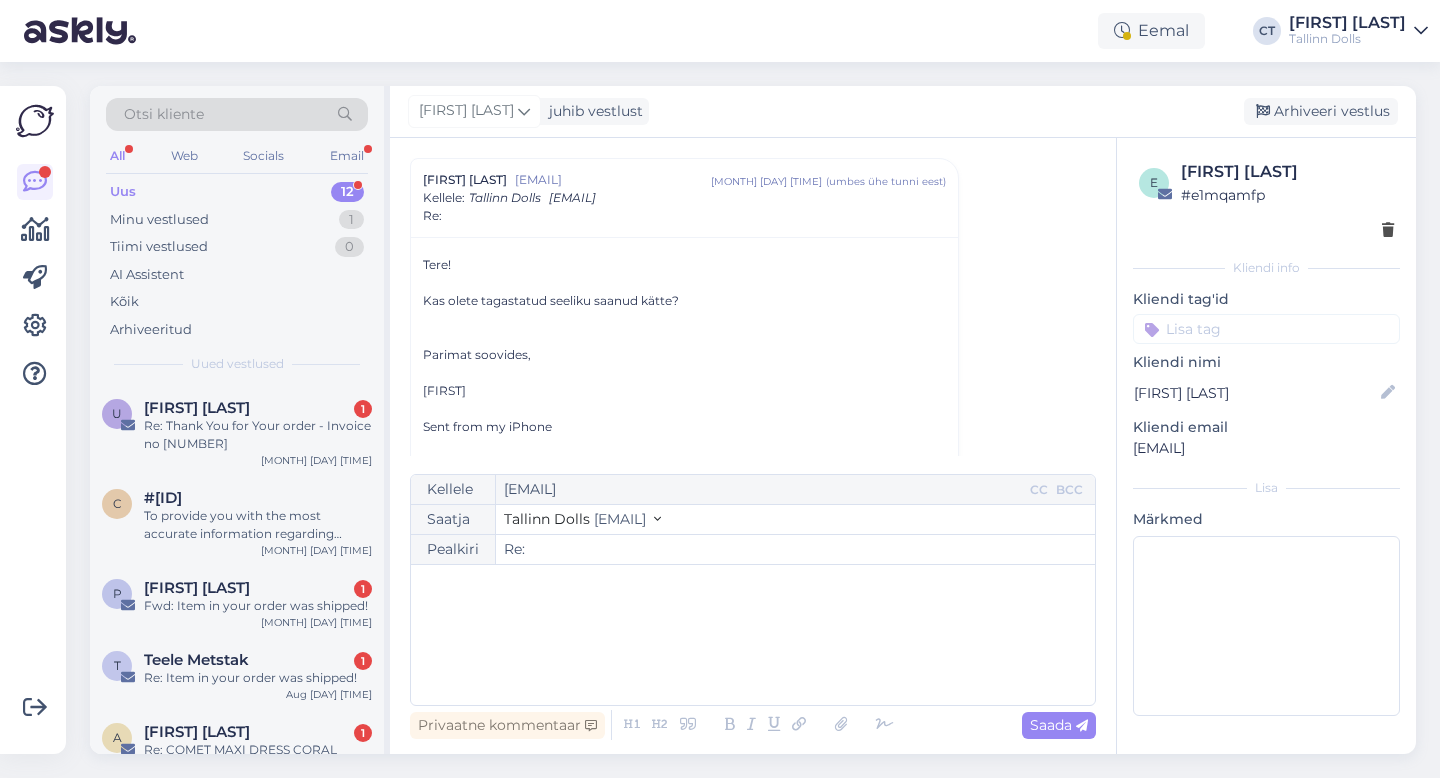 click on "﻿" at bounding box center [753, 635] 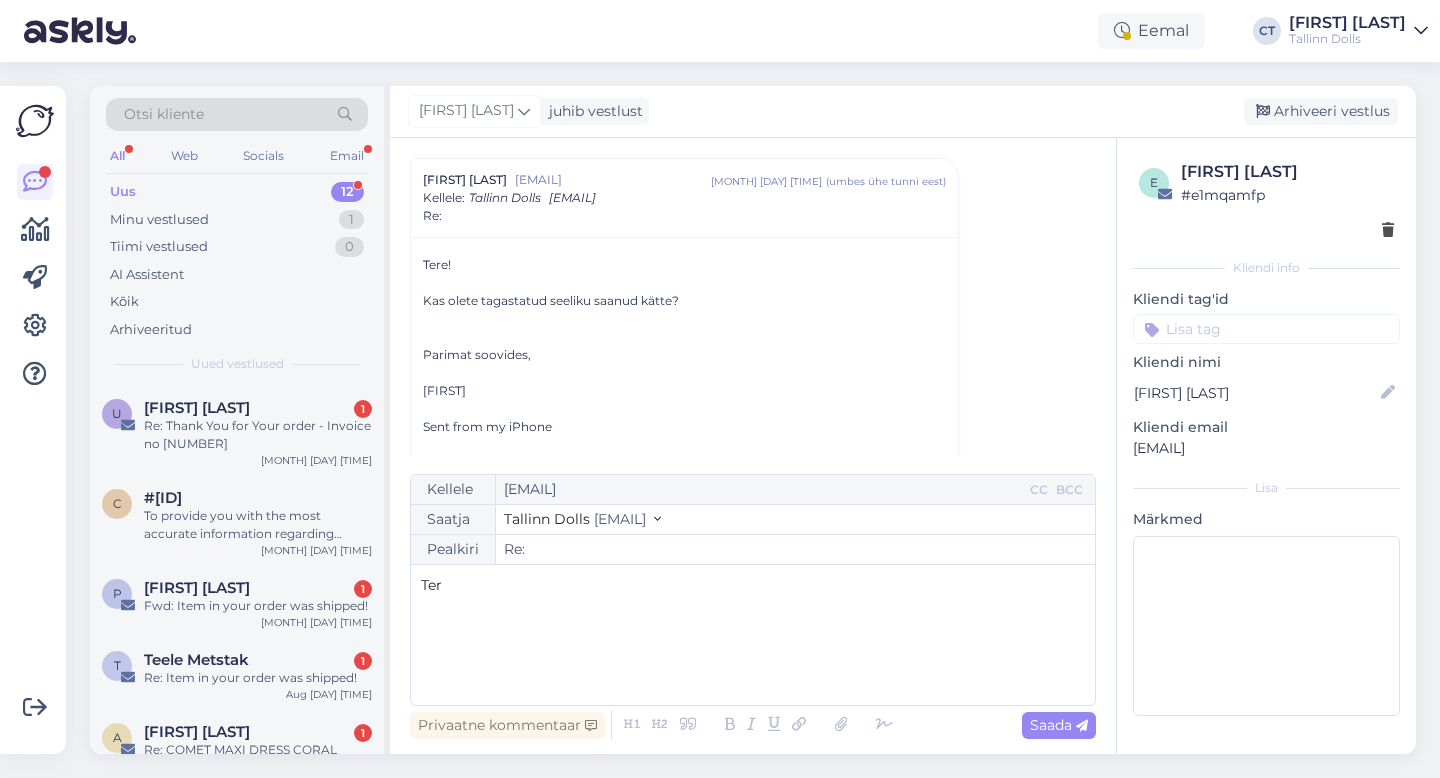 type 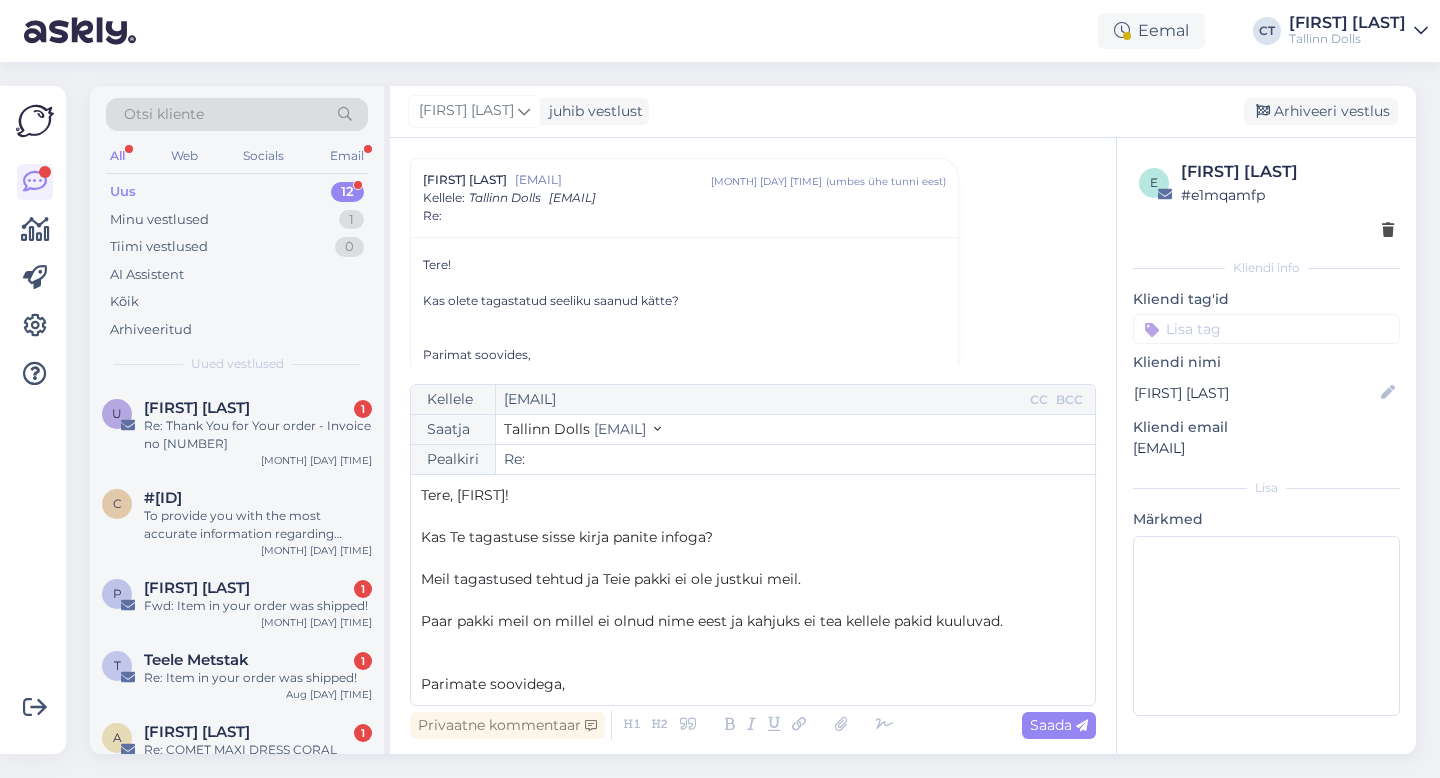 scroll, scrollTop: 11, scrollLeft: 0, axis: vertical 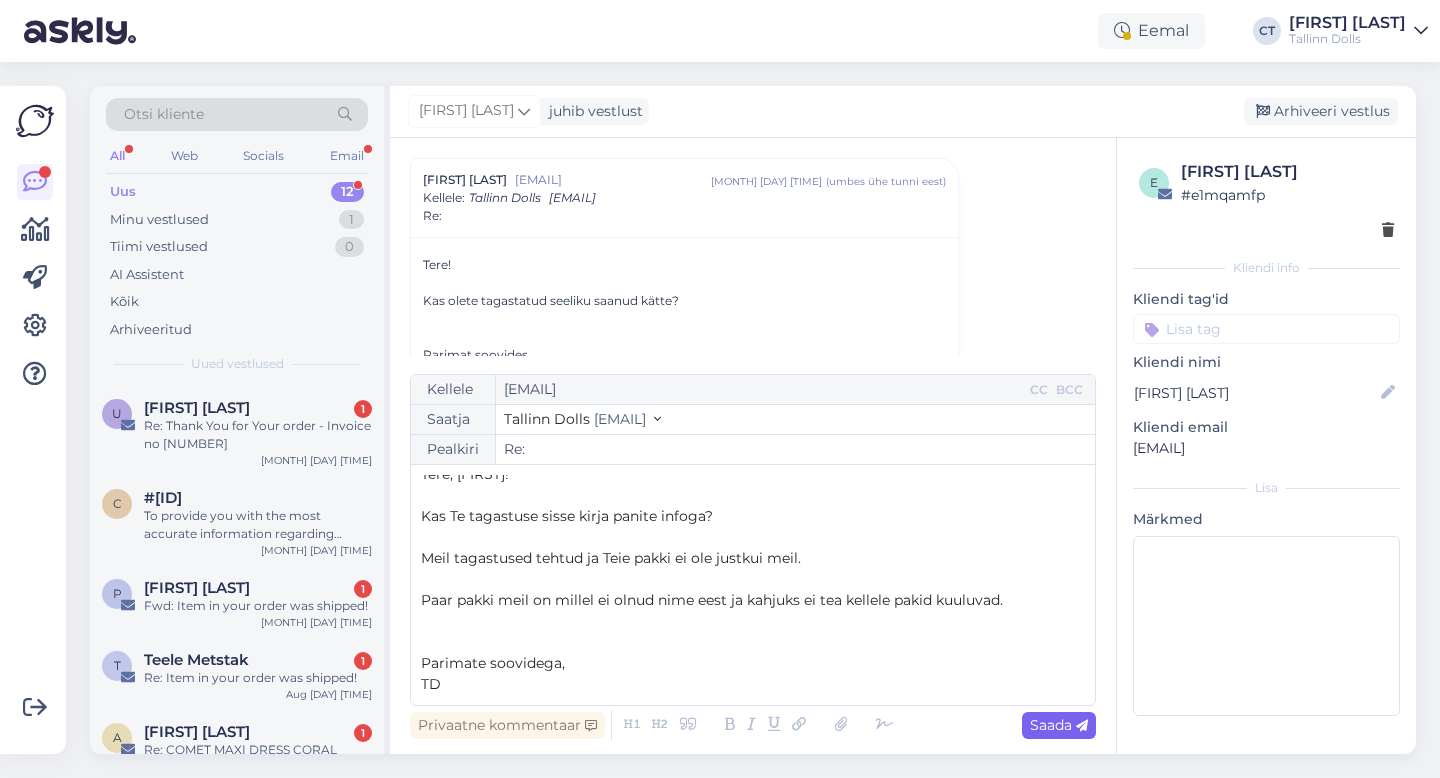 click on "Saada" at bounding box center [1059, 725] 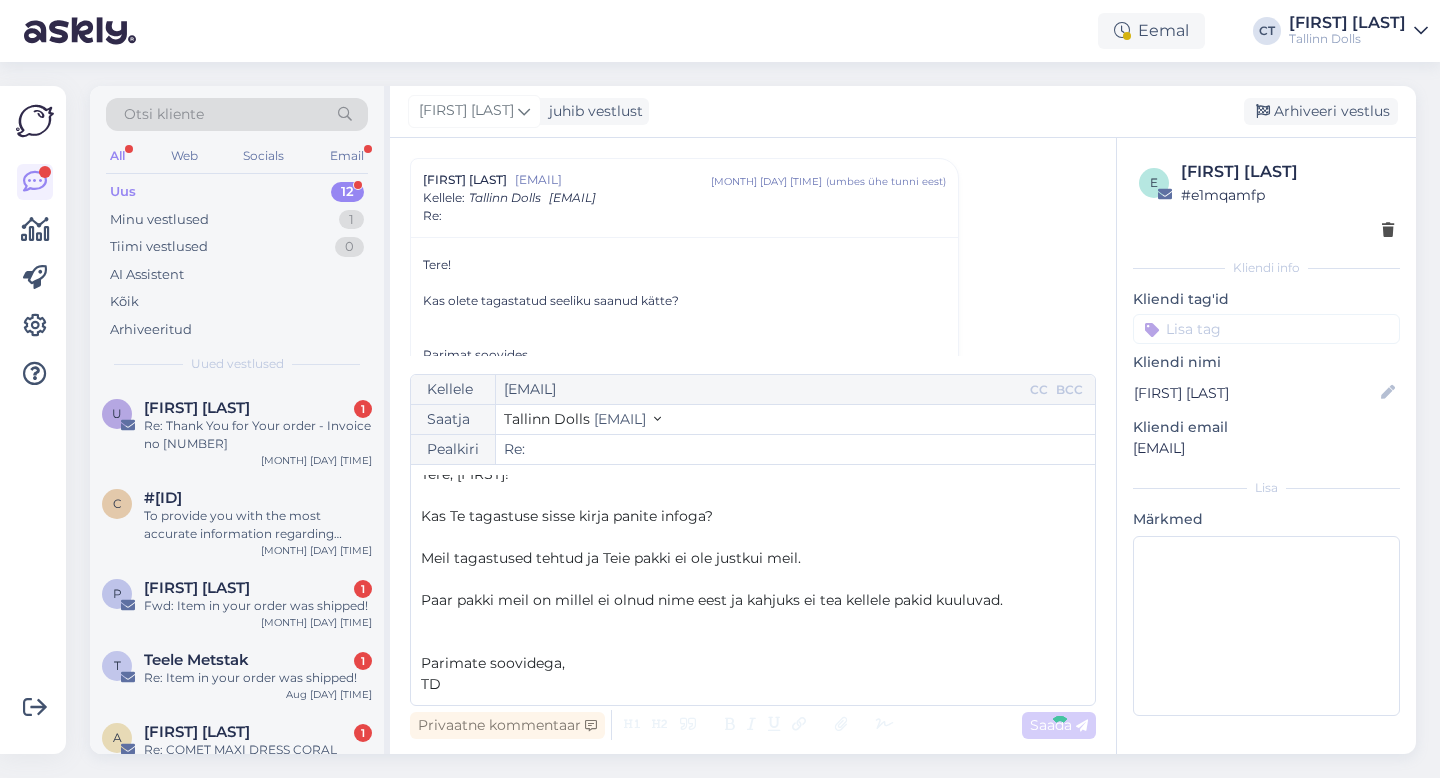 type on "Re: Re:" 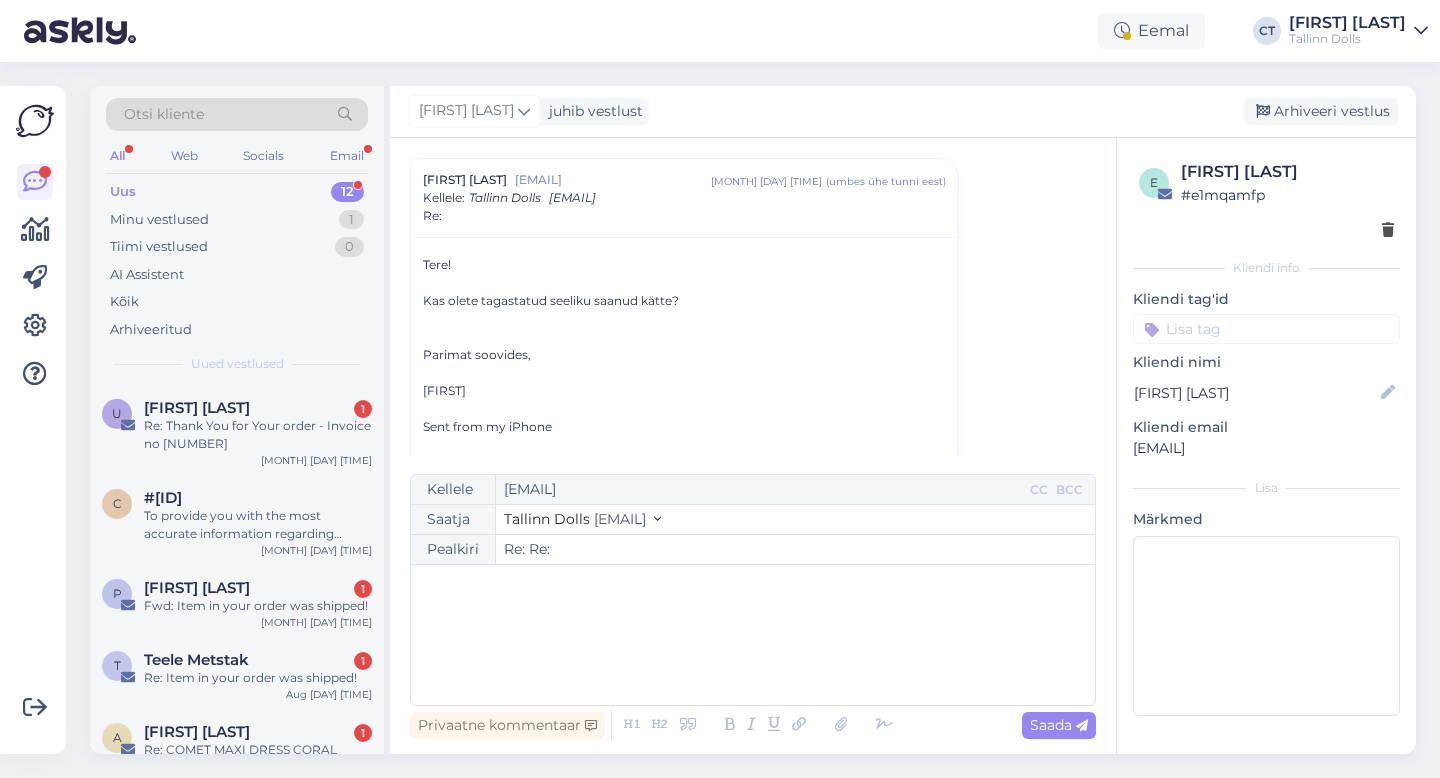 scroll, scrollTop: 3228, scrollLeft: 0, axis: vertical 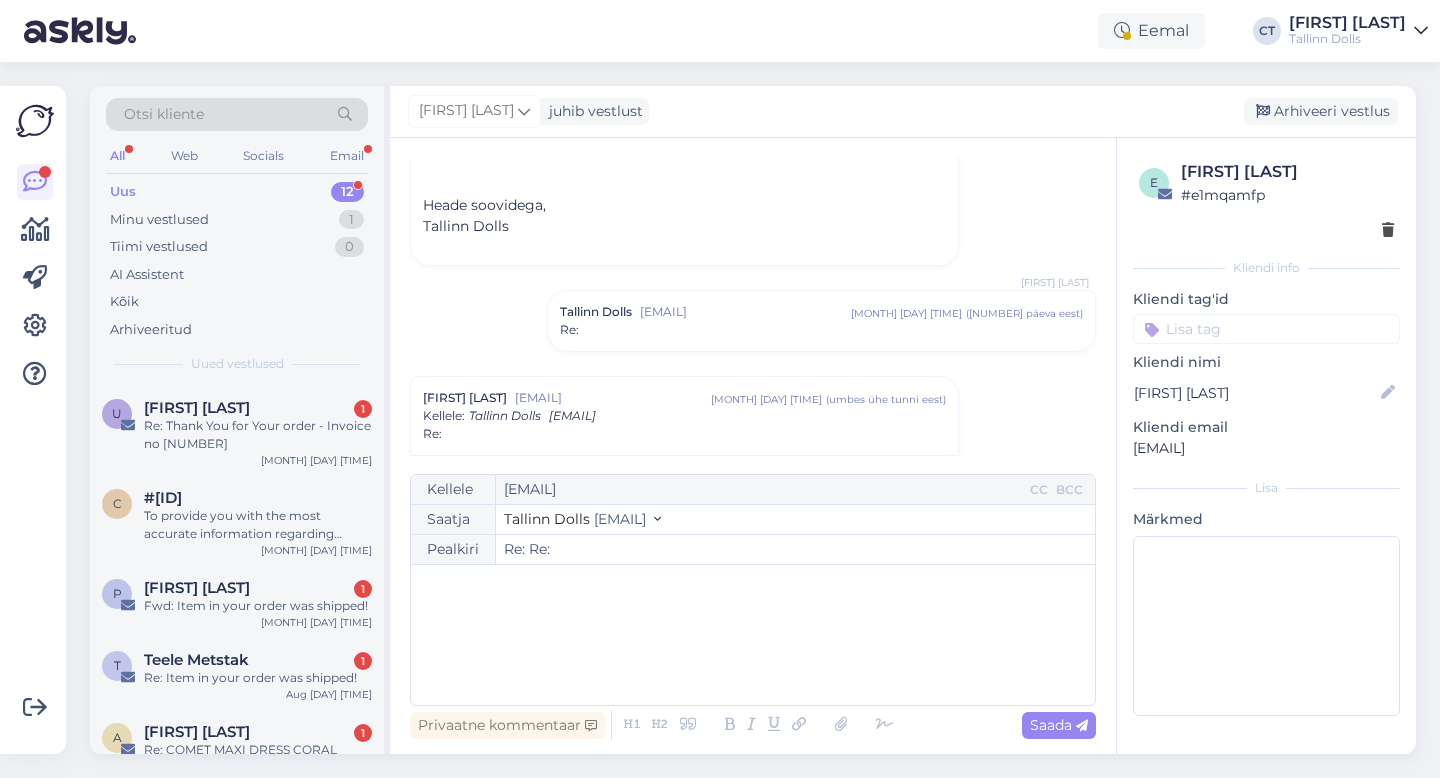 click on "Re:" at bounding box center (821, 330) 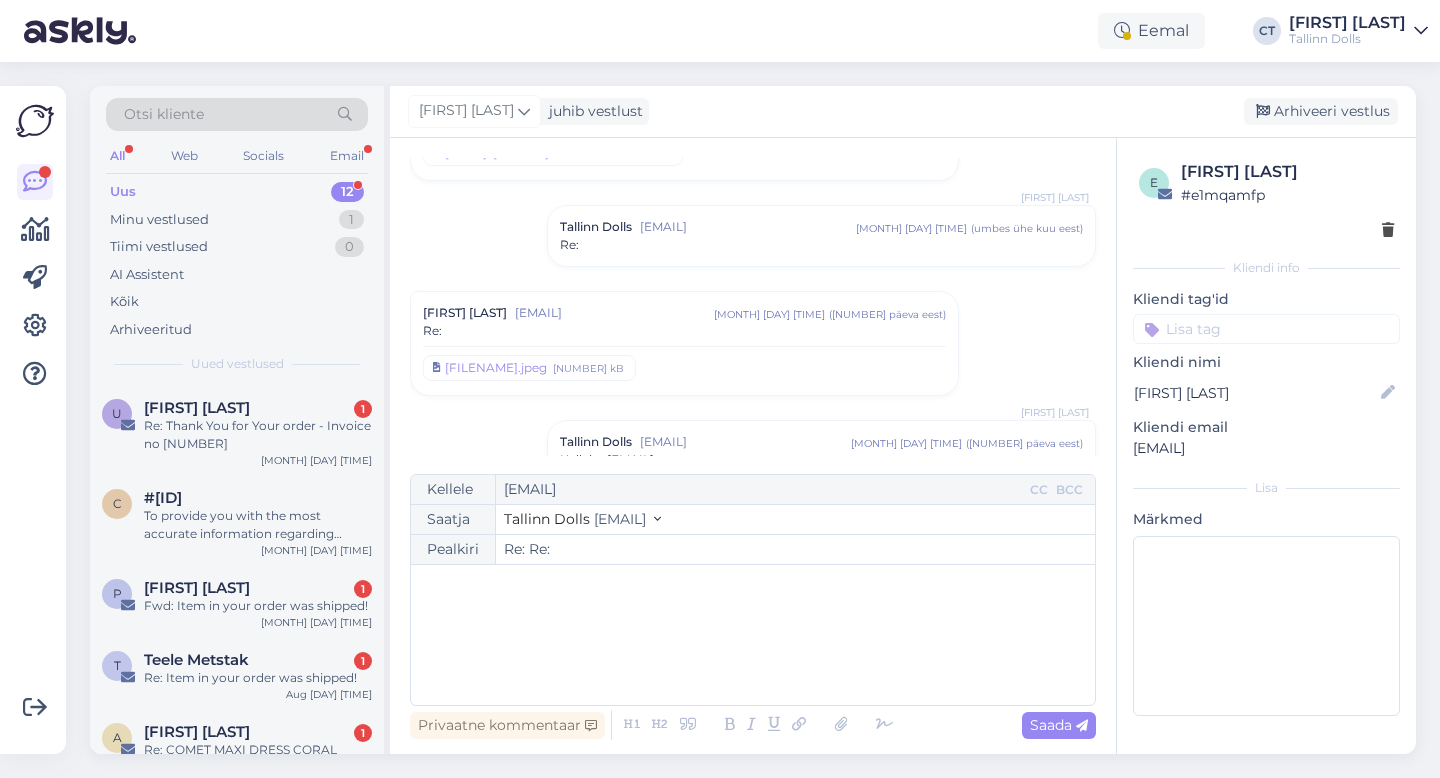 scroll, scrollTop: 567, scrollLeft: 0, axis: vertical 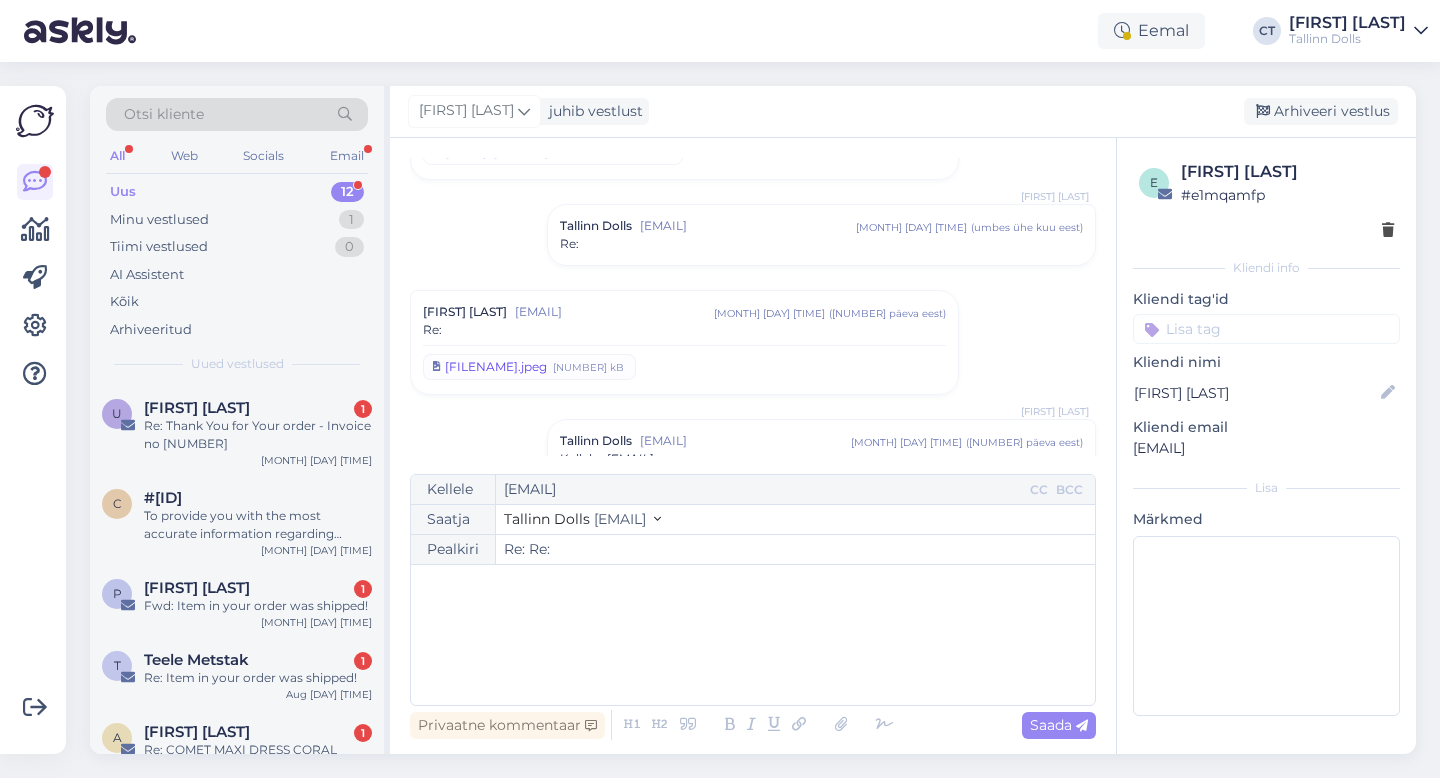 click on "[NUMBER] kB" at bounding box center (588, 367) 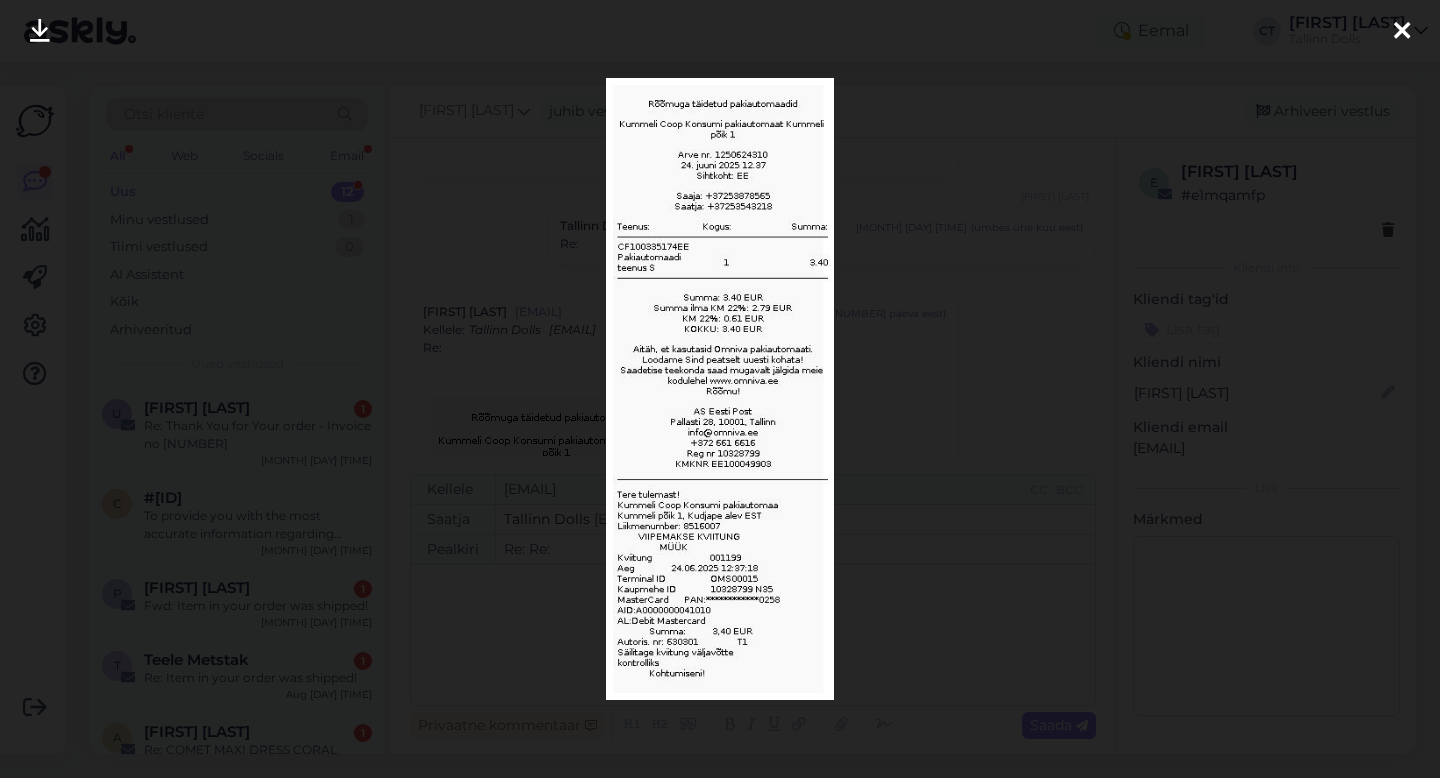 click at bounding box center [1402, 32] 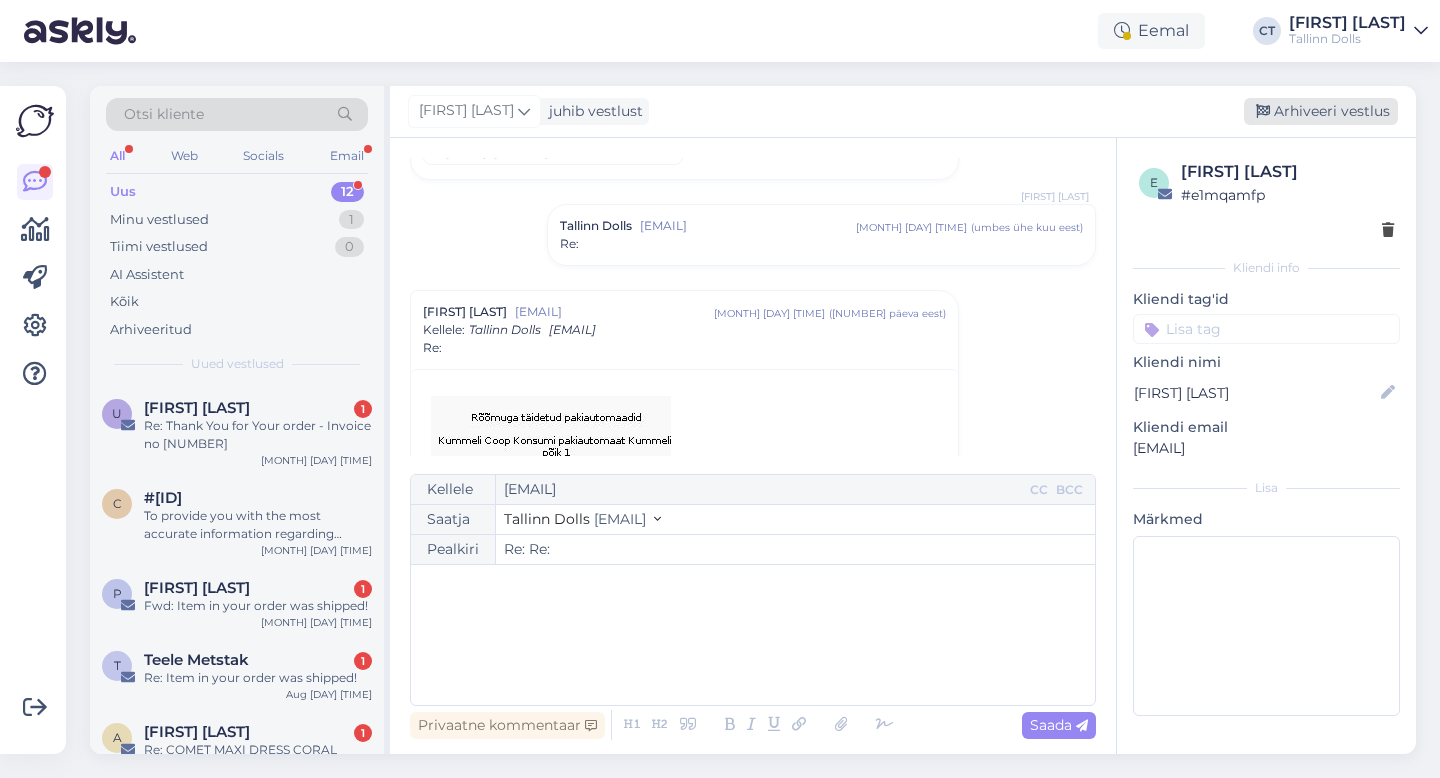 click on "Arhiveeri vestlus" at bounding box center [1321, 111] 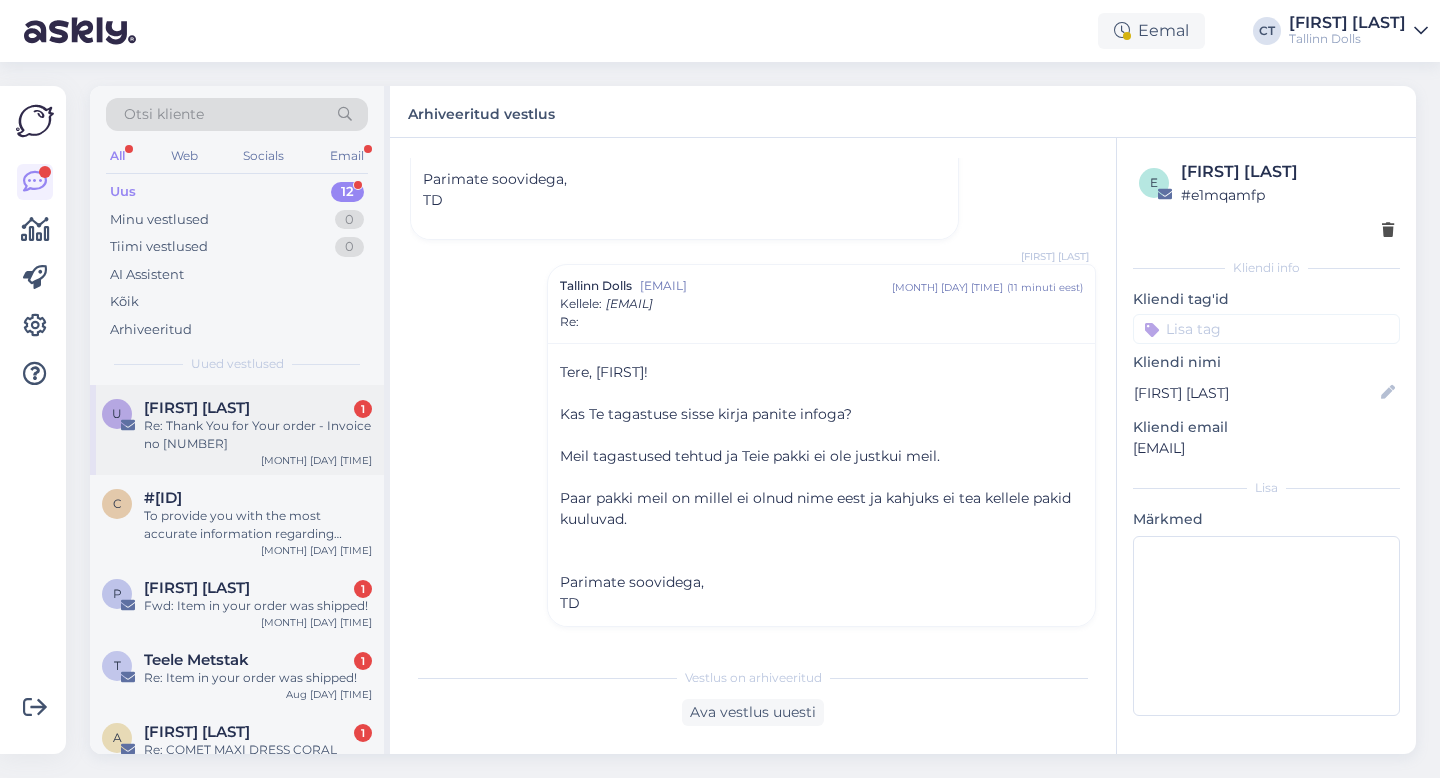click on "Re: Thank You for Your order - Invoice no [NUMBER]" at bounding box center (258, 435) 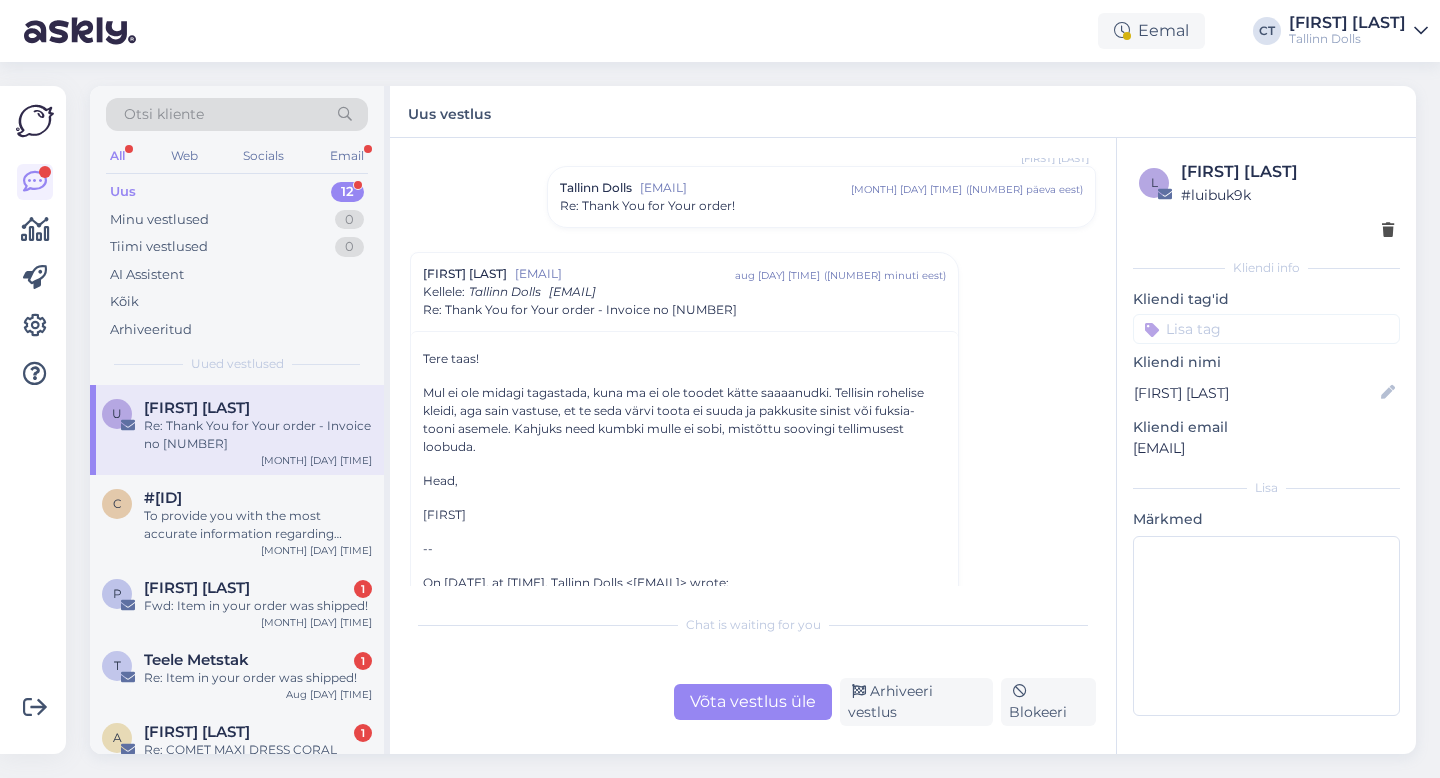 scroll, scrollTop: 667, scrollLeft: 0, axis: vertical 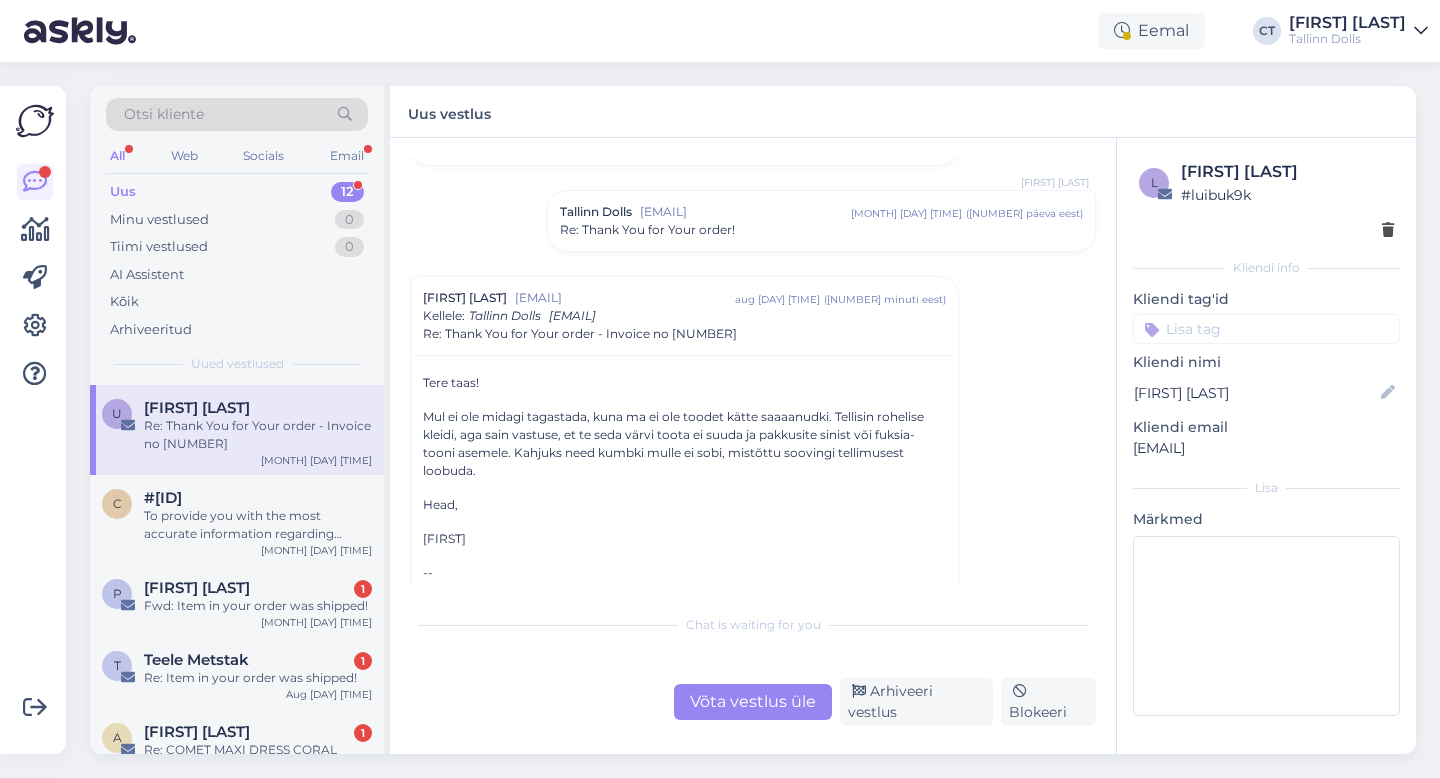 click on "Vestlus algas [FIRST] [LAST] [EMAIL] märts 25 12:39 ( 4 kuu eest ) Re: Ostukorv ripakil, aga raha võeti ära! Mis teil seal toimub? payment-3.pdf 212.4 kB Cärol-Laura Tenso Tallinn Dolls [EMAIL] märts 25 12:45 ( 4 kuu eest ) Re: Ostukorv ripakil, aga raha võeti ära! Mis teil seal toimub? 2025_03_000086462.pdf 55.2 kB [FIRST] [LAST] [EMAIL] märts 25 12:49 ( 4 kuu eest ) Re: Ostukorv ripakil, aga raha võeti ära! Mis teil seal toimub? [FIRST] [LAST] juuli 28 17:05 ( 4 päeva eest ) Fwd: Thank You for Your order! 2025_05_000088947.pdf 55.1 kB Cärol-Laura Tenso Tallinn Dolls [EMAIL] juuli 28 17:59 ( 4 päeva eest ) Re: Fwd: Thank You for Your order! [FIRST] [LAST] juuli 30 13:22 ( 2 päeva eest ) Re: Thank You for Your order! Cärol-Laura Tenso Tallinn Dolls [EMAIL] juuli 30 14:24 ( 2 päeva eest ) Re: Thank You for Your order! [FIRST] [LAST] aug 1 15:42 ( 19 minuti eest ) Kellele : Tallinn Dolls" at bounding box center [762, 372] 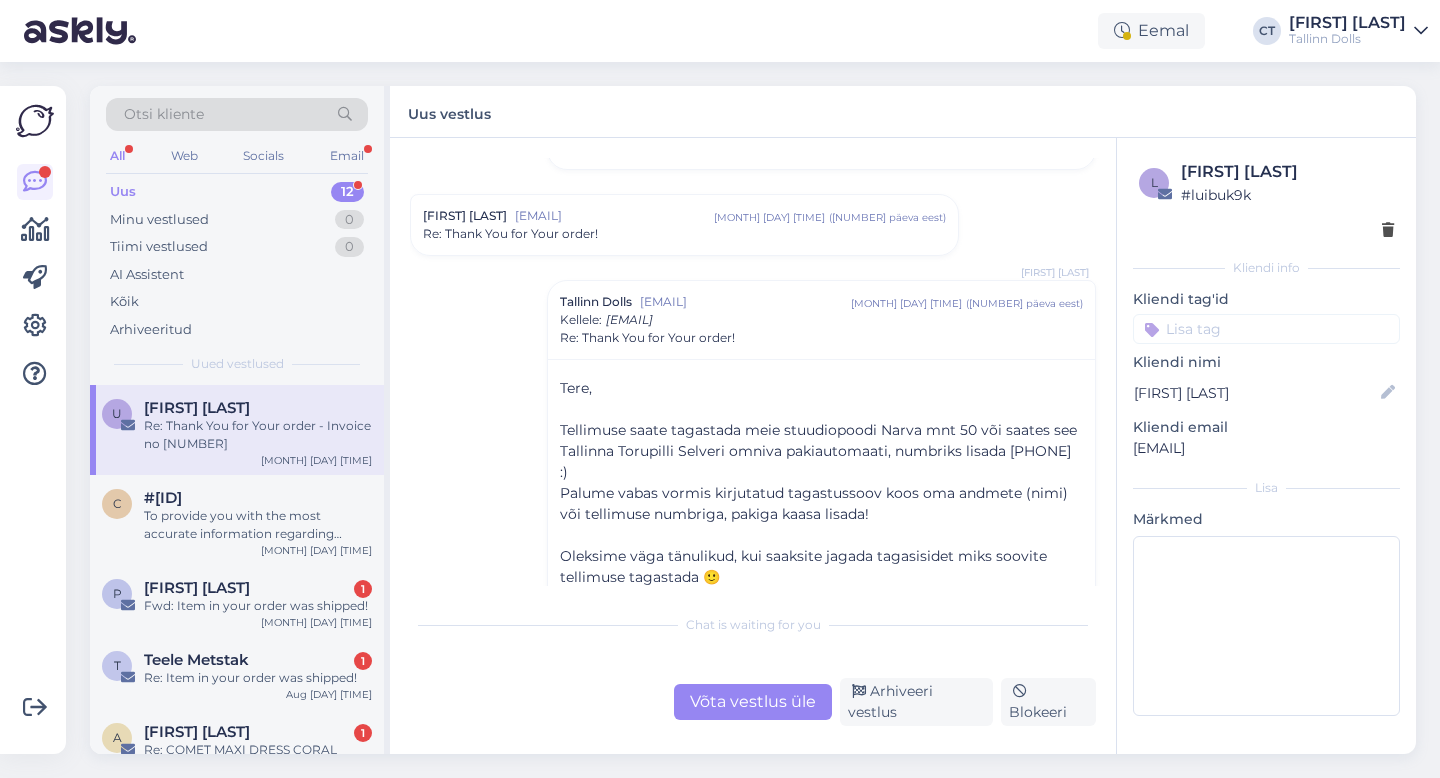 scroll, scrollTop: 519, scrollLeft: 0, axis: vertical 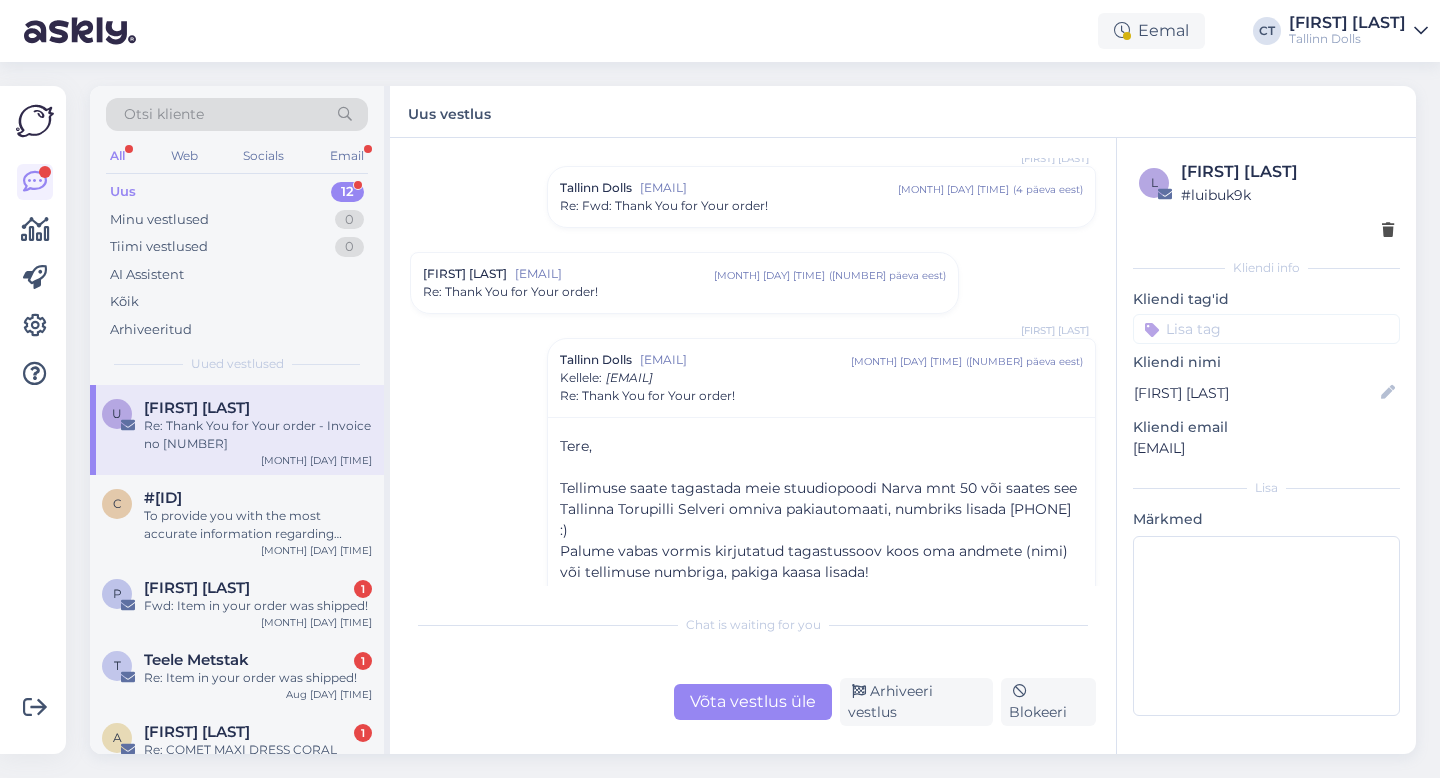 click on "[EMAIL]" at bounding box center (614, 274) 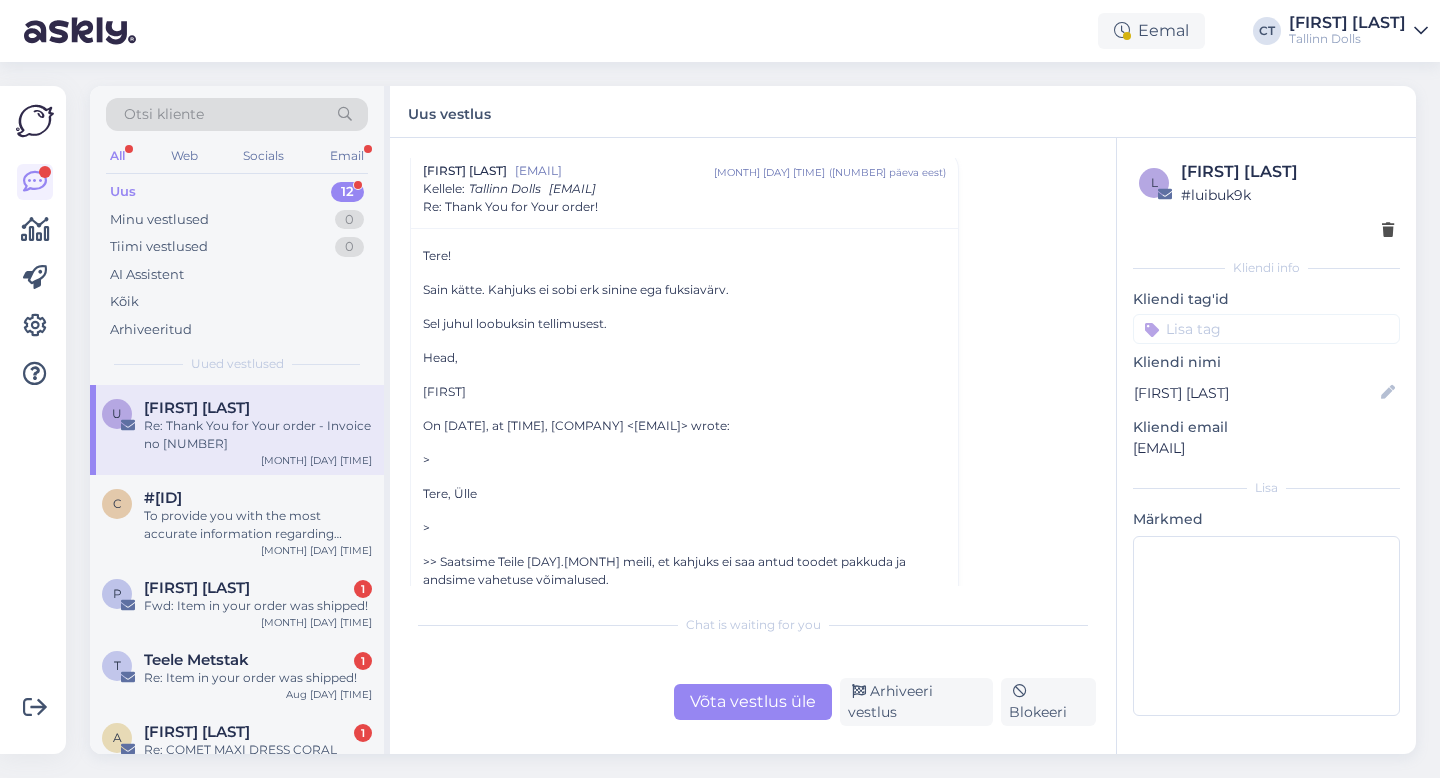 scroll, scrollTop: 623, scrollLeft: 0, axis: vertical 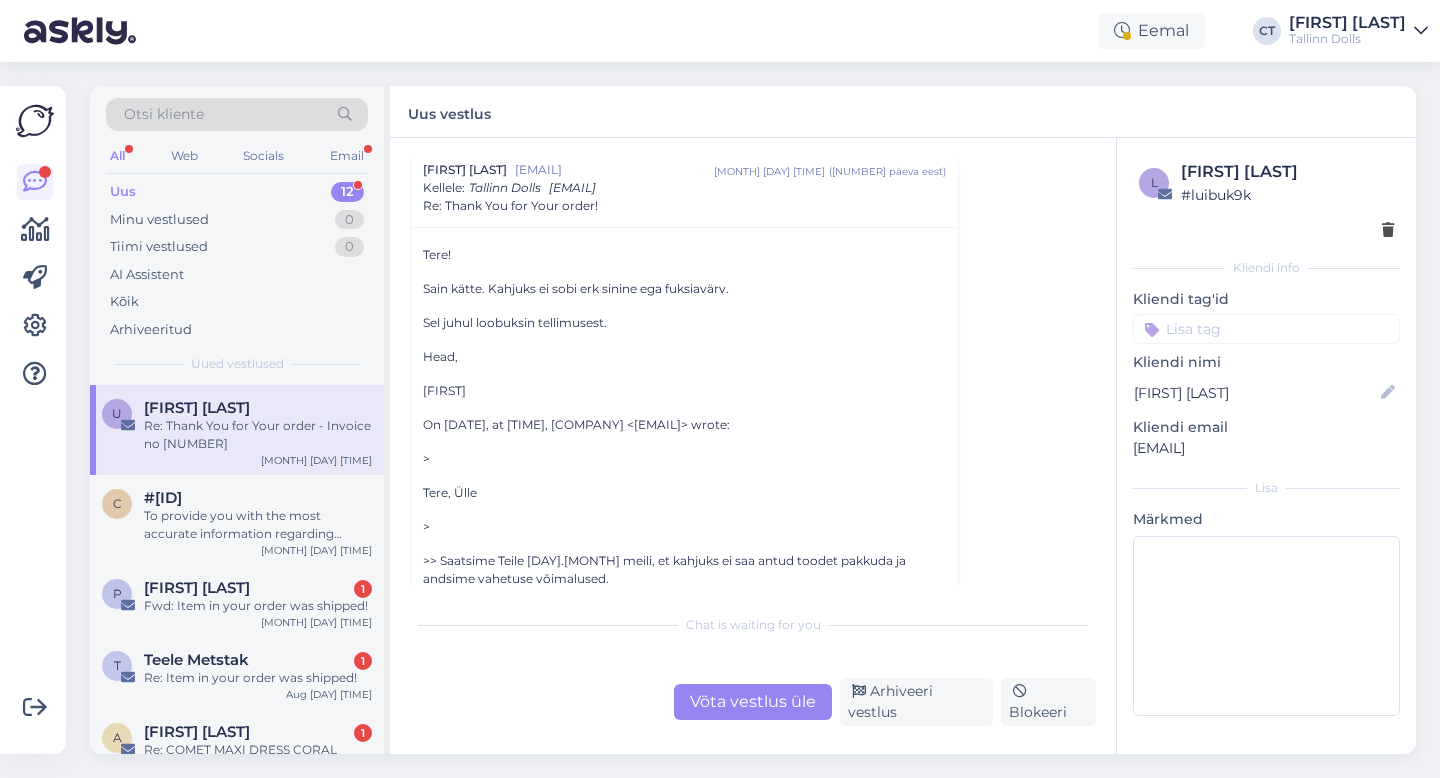 click on "Võta vestlus üle" at bounding box center [753, 702] 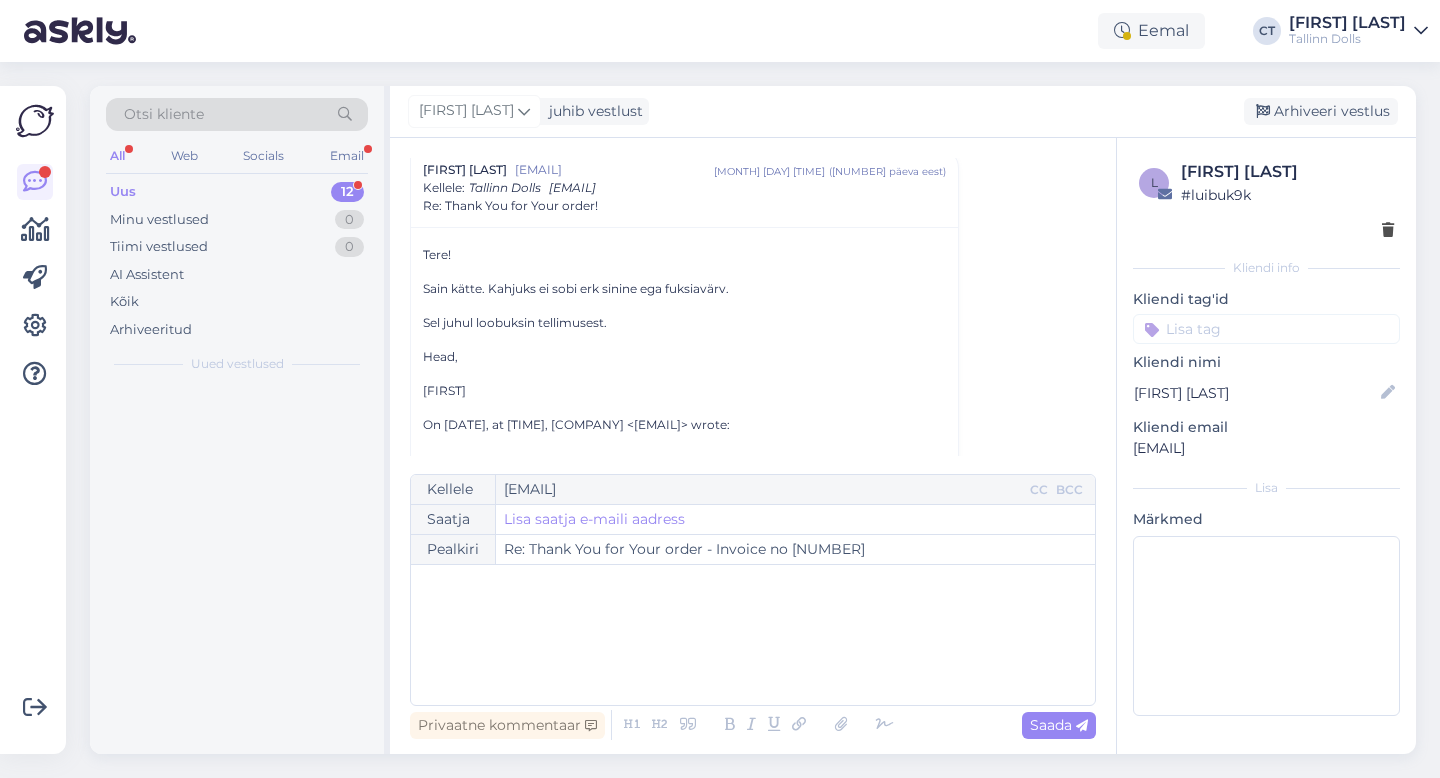 scroll, scrollTop: 1802, scrollLeft: 0, axis: vertical 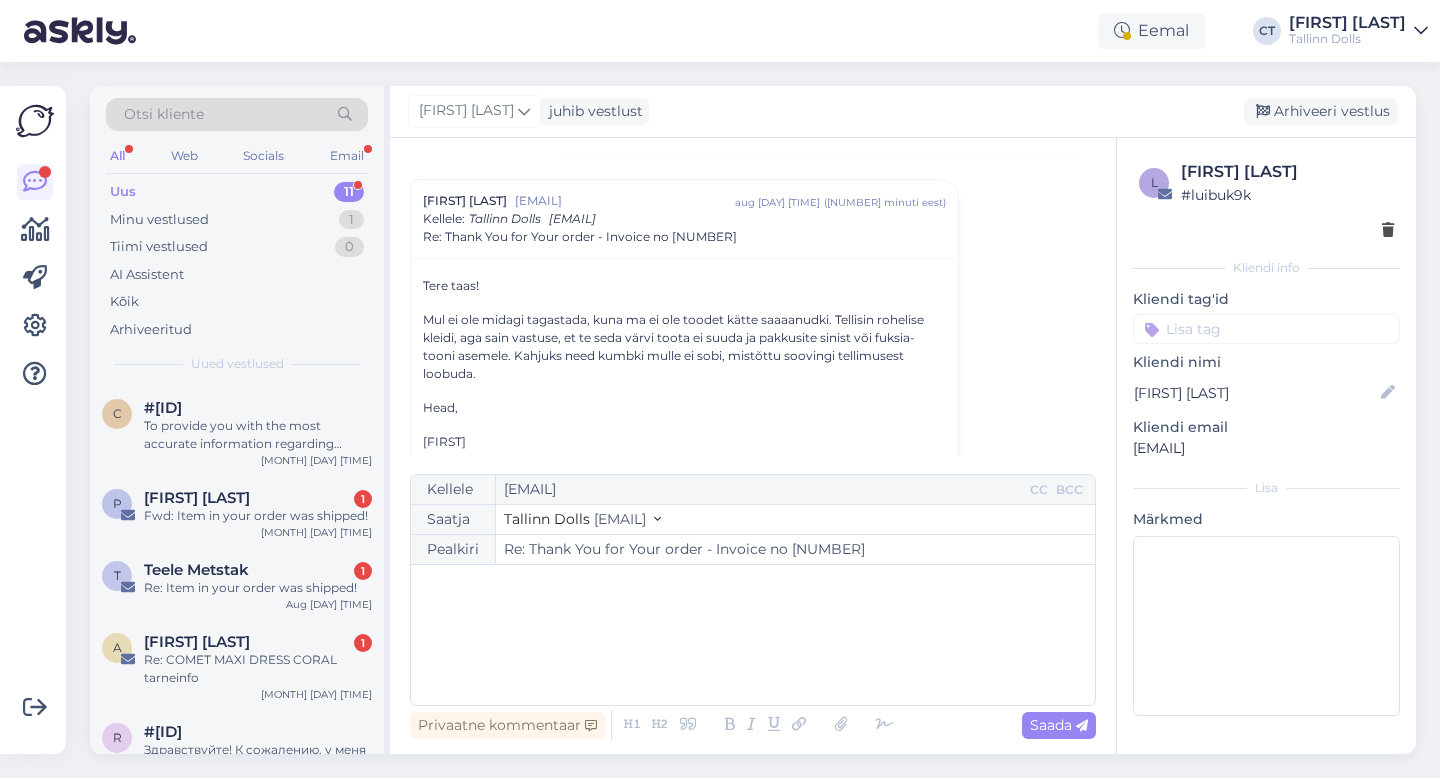 click on "﻿" at bounding box center (753, 635) 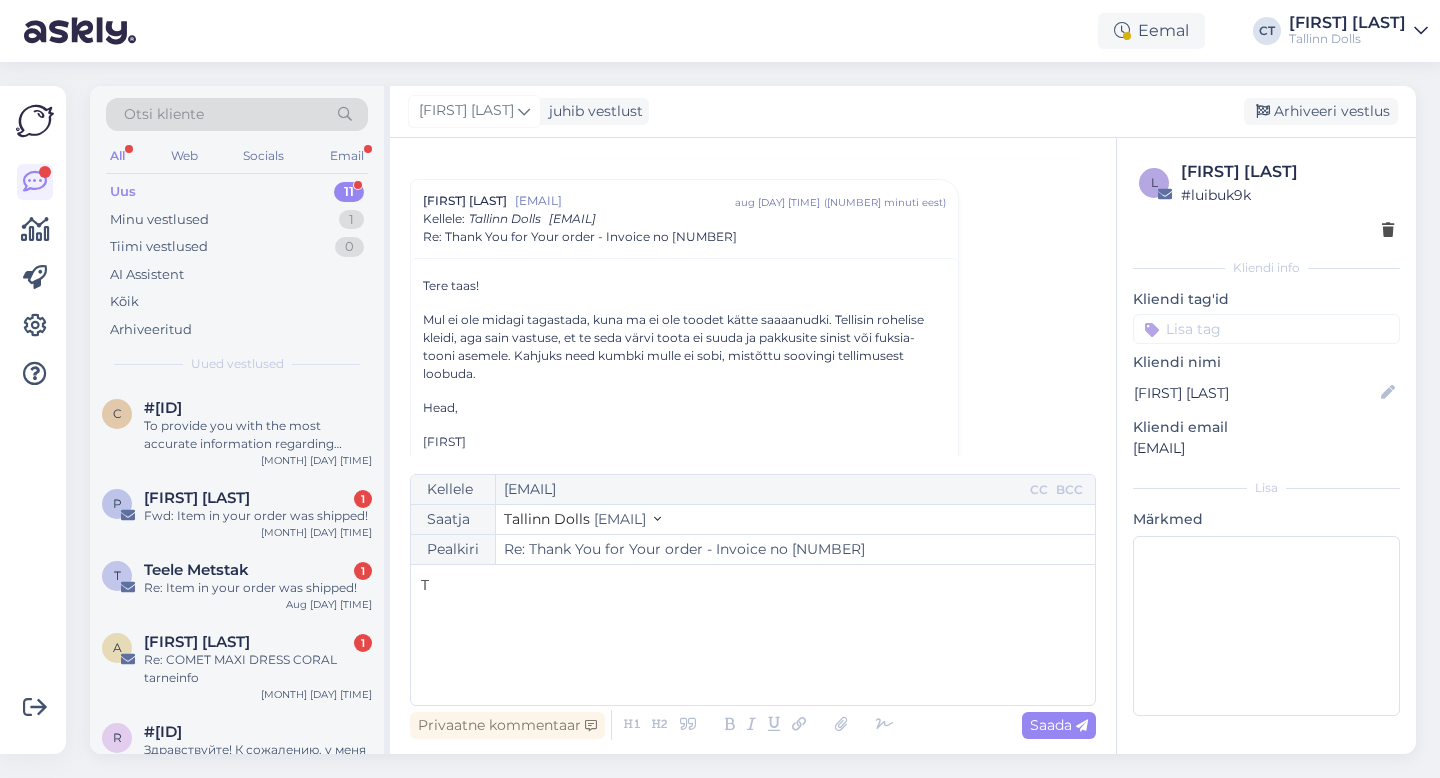 type 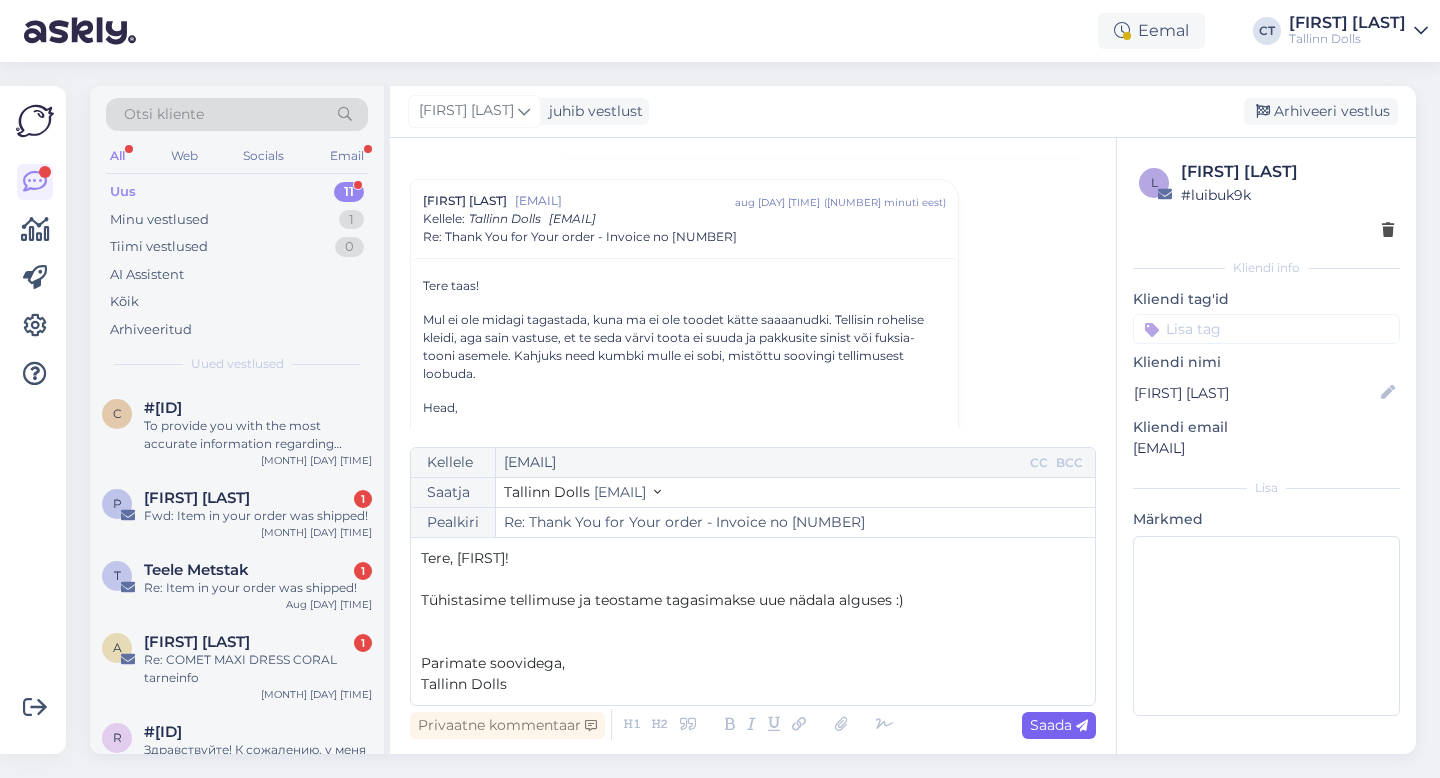 click at bounding box center [1082, 726] 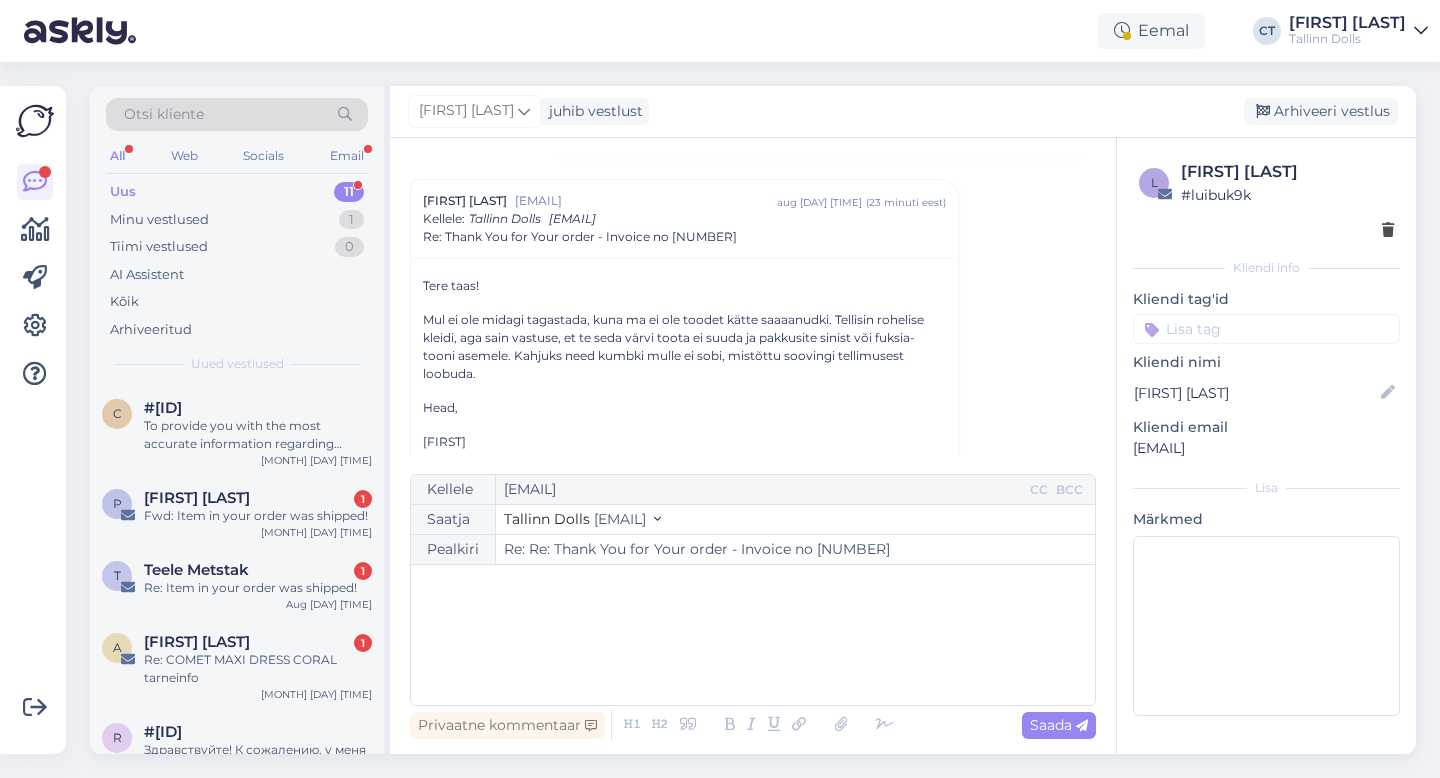 type on "Re: Thank You for Your order - Invoice no [NUMBER]" 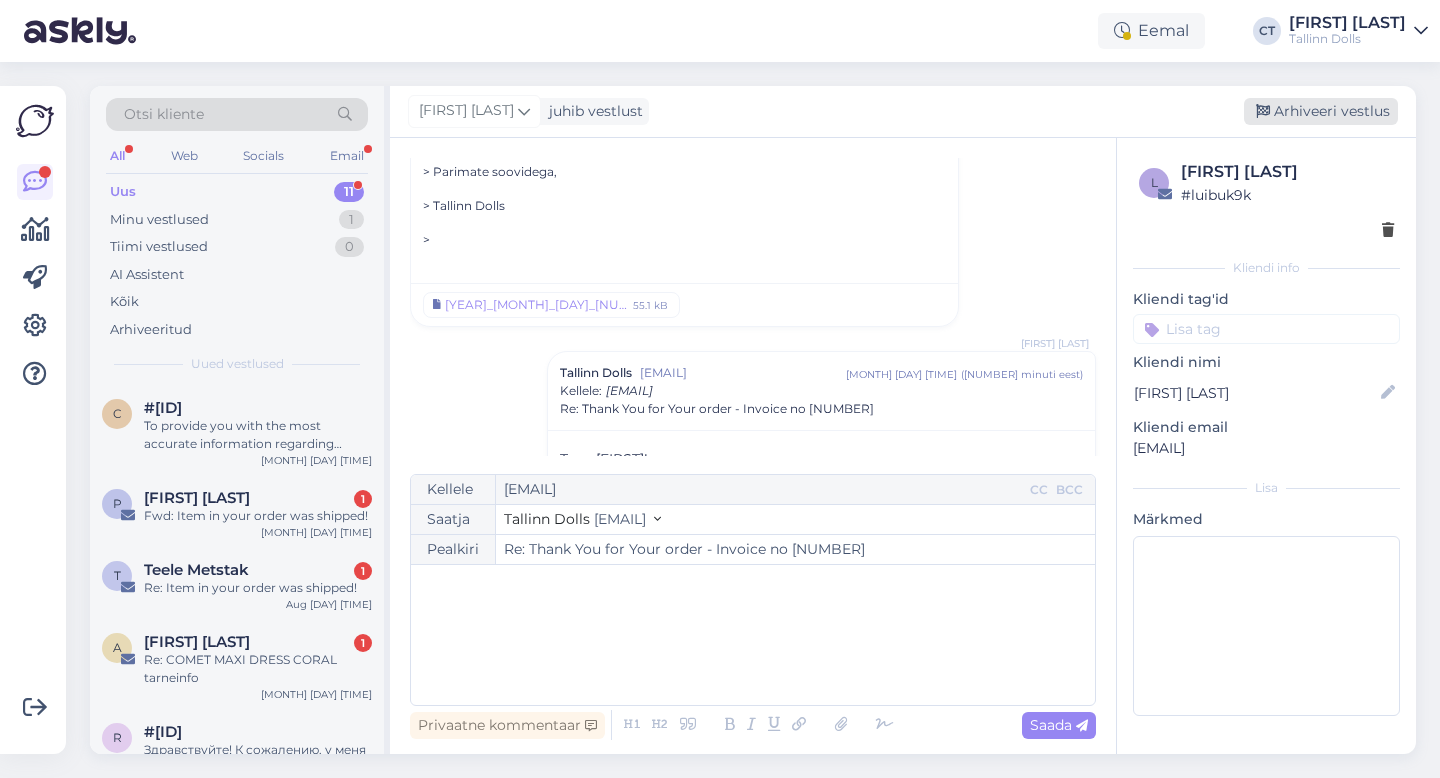click on "Arhiveeri vestlus" at bounding box center [1321, 111] 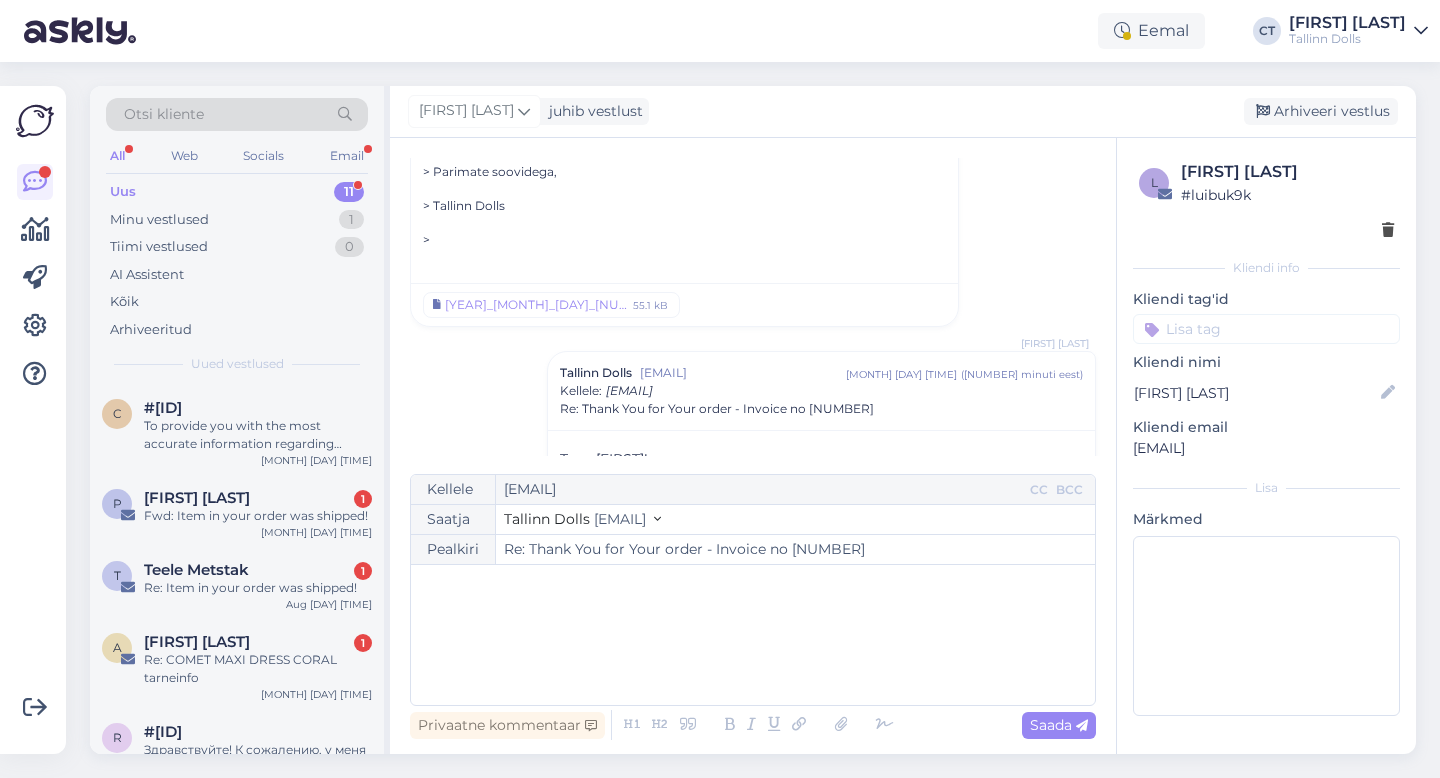 scroll, scrollTop: 2563, scrollLeft: 0, axis: vertical 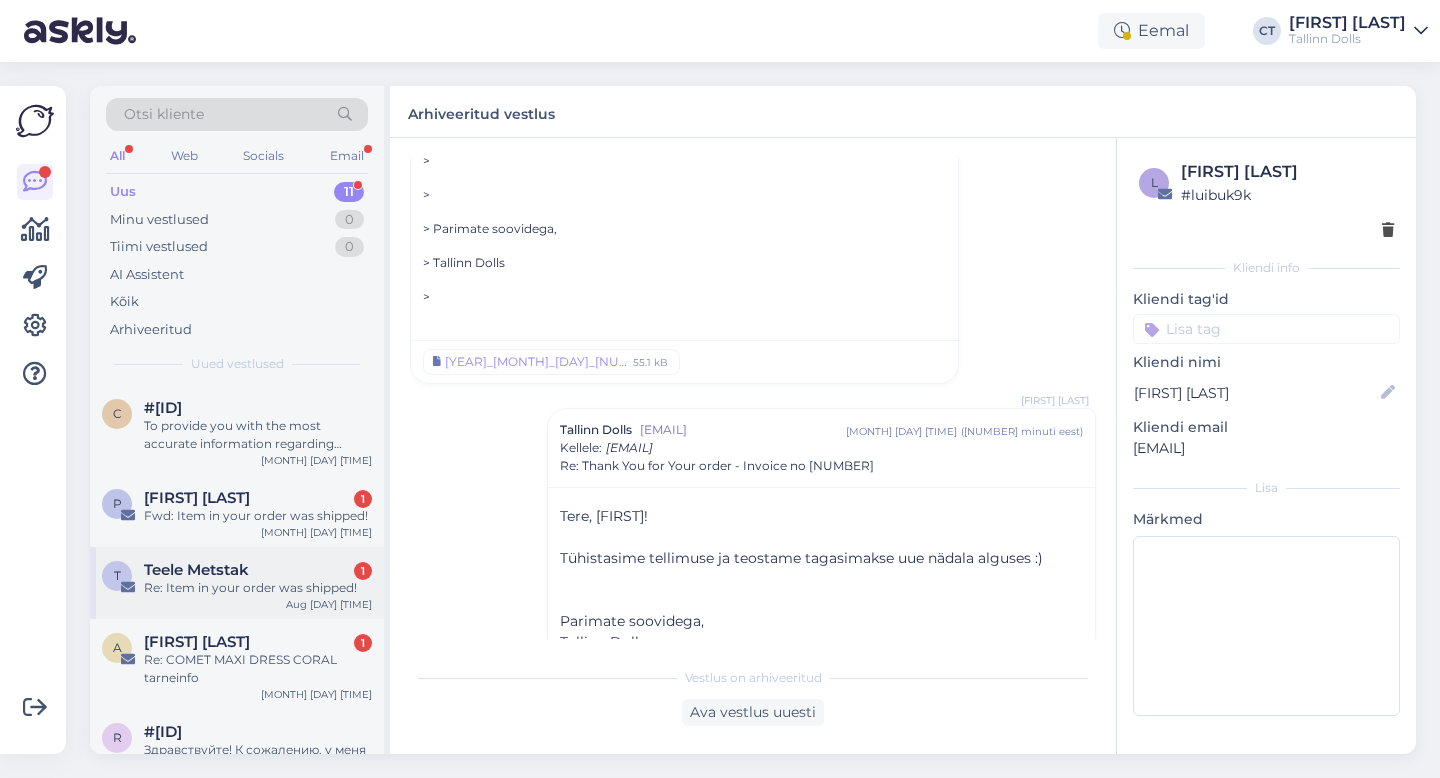 click on "Re: Item in your order was shipped!" at bounding box center (258, 588) 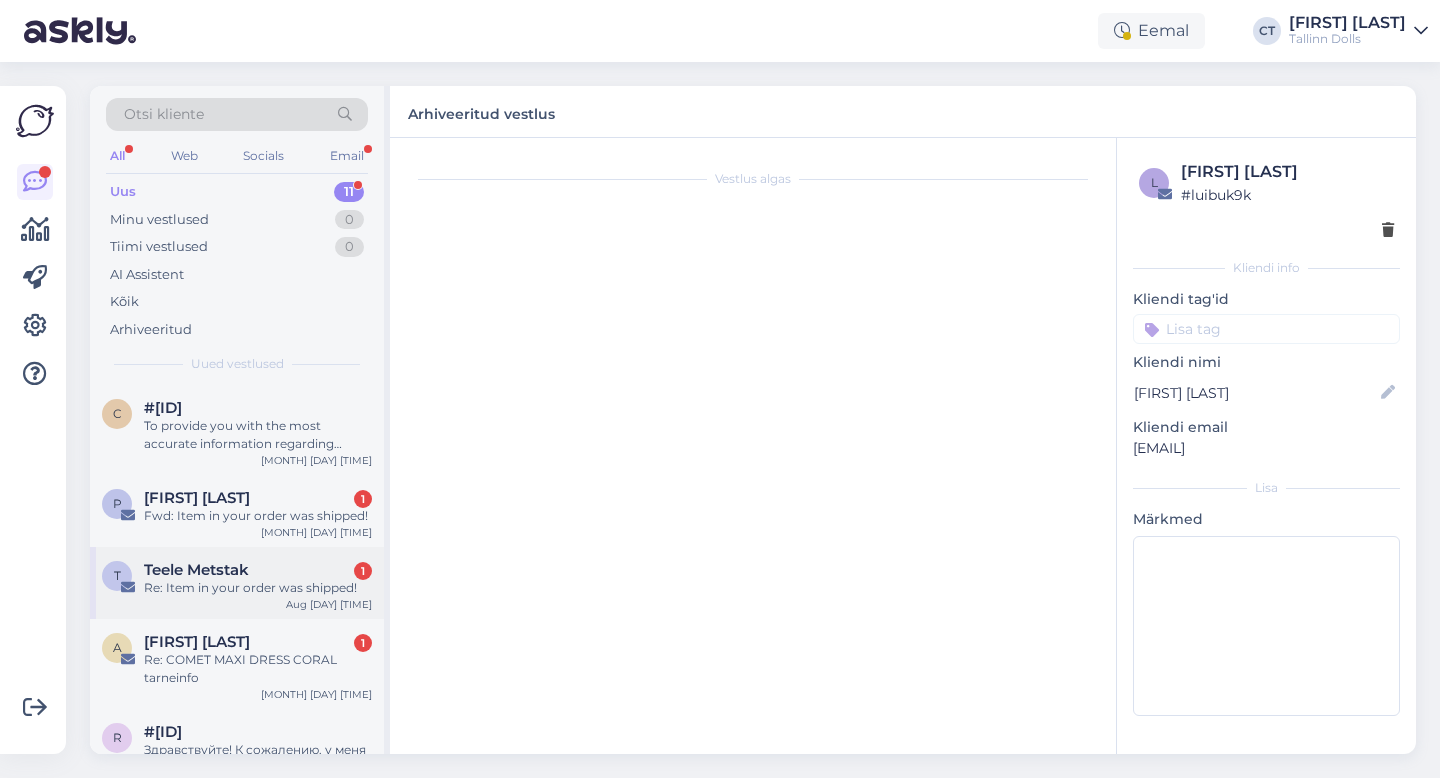 scroll, scrollTop: 0, scrollLeft: 0, axis: both 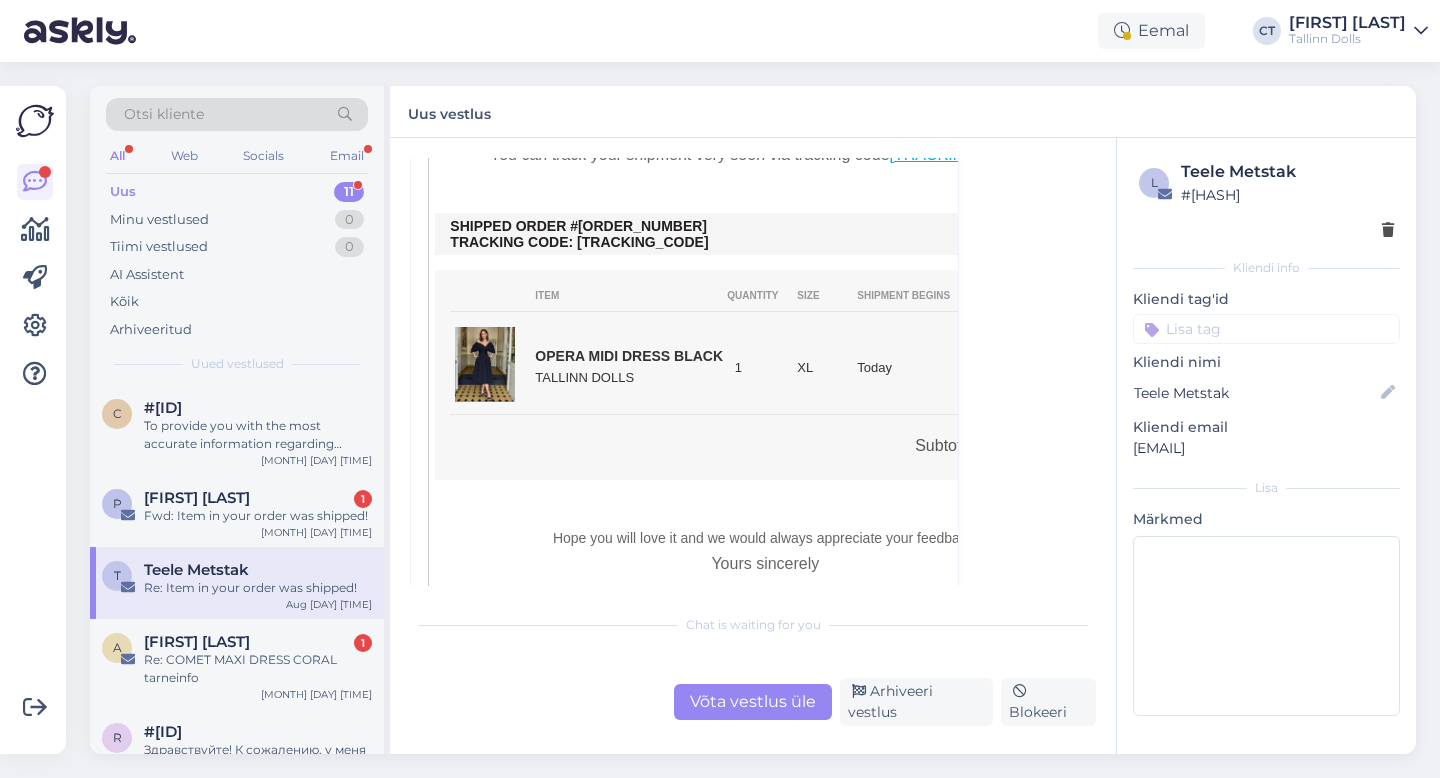 click on "Võta vestlus üle" at bounding box center [753, 702] 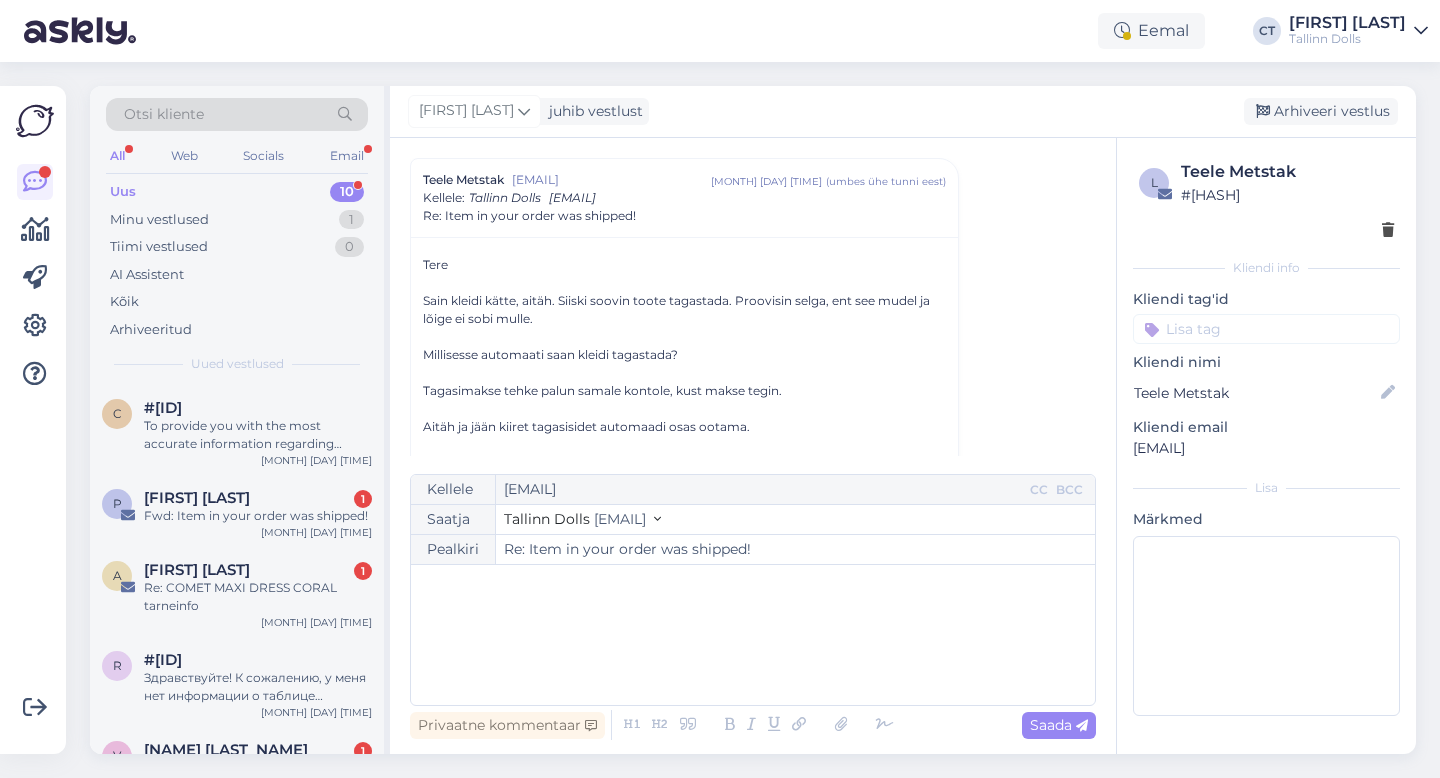 click on "﻿" at bounding box center [753, 635] 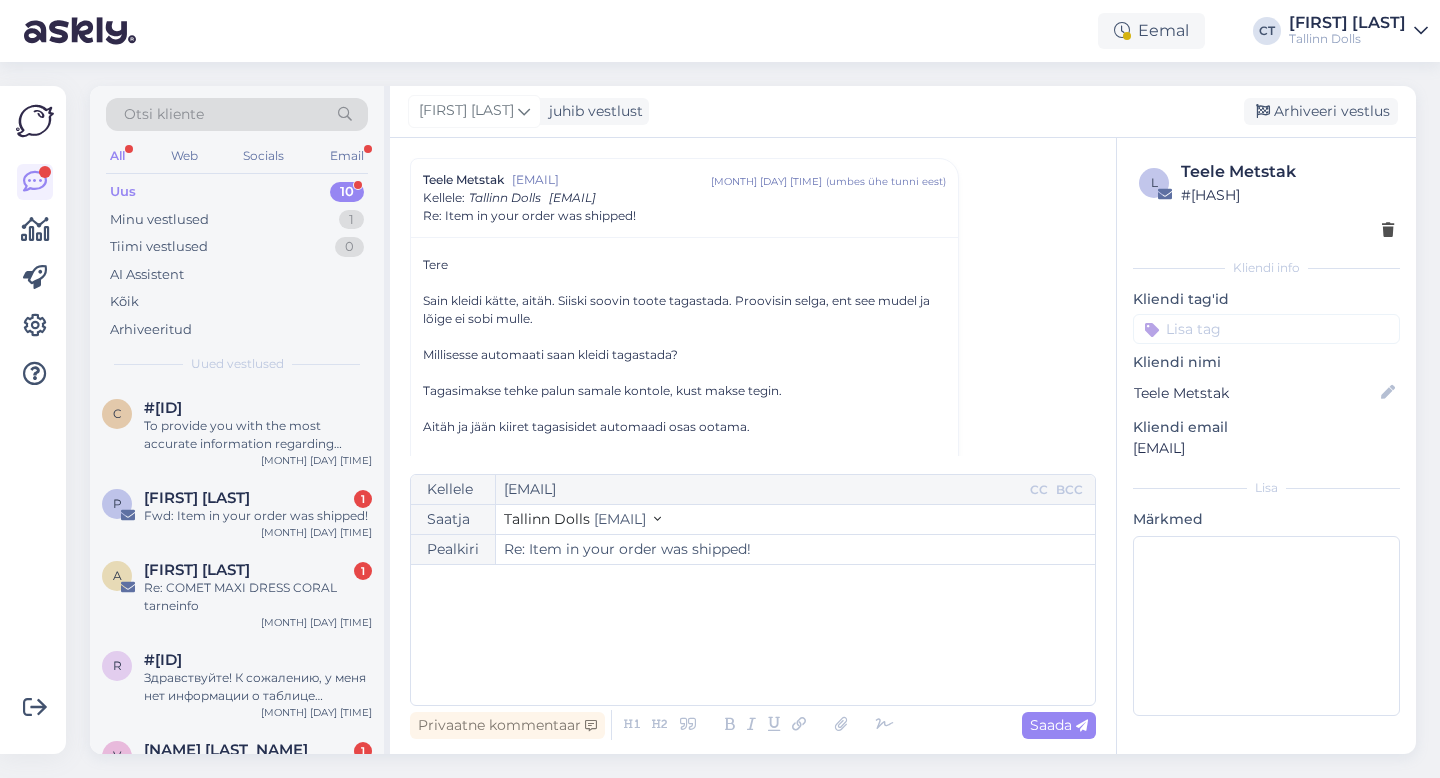 drag, startPoint x: 415, startPoint y: 306, endPoint x: 588, endPoint y: 319, distance: 173.48775 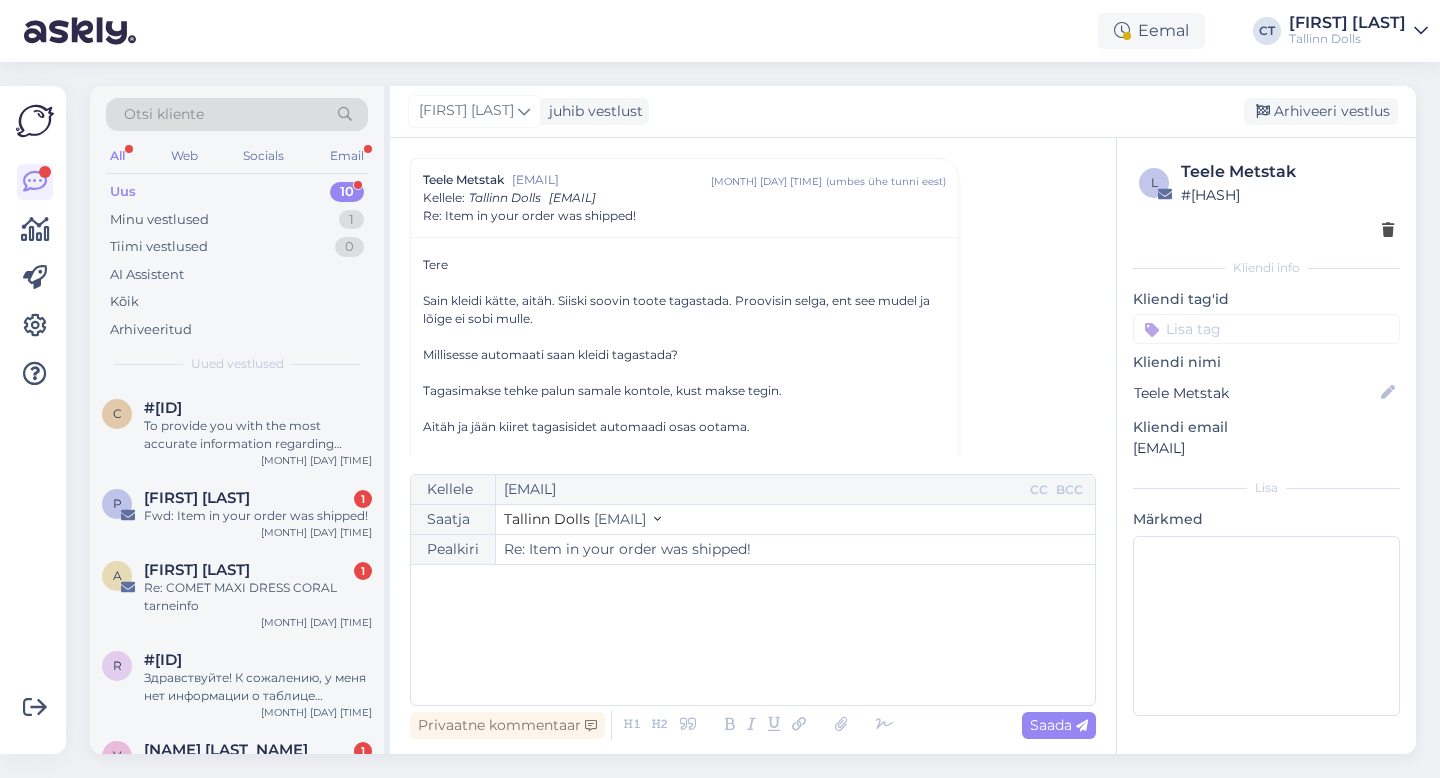 click on "Tere Sain kleidi kätte, aitäh. Siiski soovin toote tagastada. Proovisin selga, ent see mudel ja lõige ei sobi mulle.  Millisesse automaati saan kleidi tagastada?  Tagasimakse tehke palun samale kontole, kust makse tegin.  Aitäh ja jään kiiret tagasisidet automaadi osas ootama.  Varasemalt on kõik mudelid klappinud :)  Lugupidamisega,   [FIRST] [LAST]
[EMAIL]
[PHONE] N, [DATE], [TIME] Tallinn Dolls < [EMAIL] > kirjutas:
Dear [FIRST] [LAST]
[TRACKING_ID]" at bounding box center (684, 923) 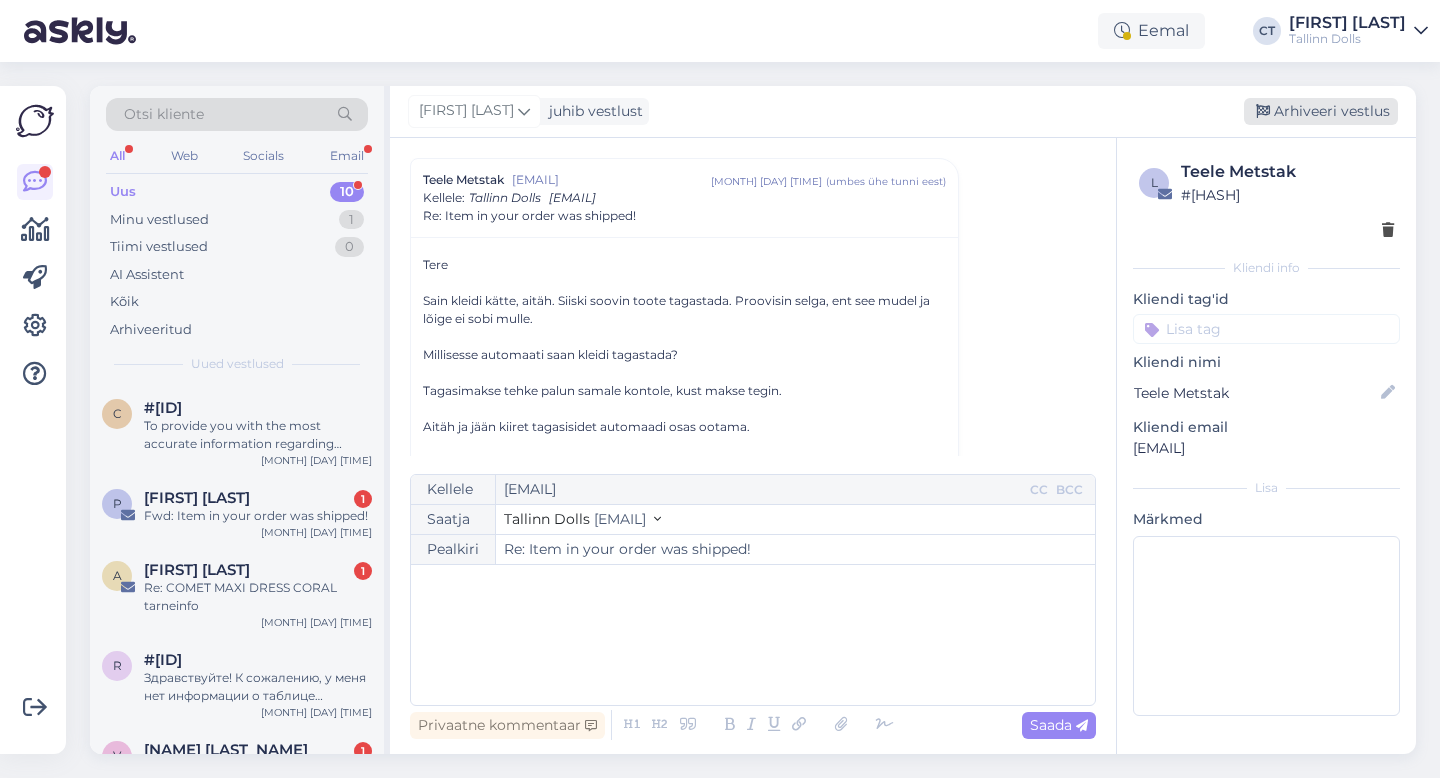 click on "Arhiveeri vestlus" at bounding box center (1321, 111) 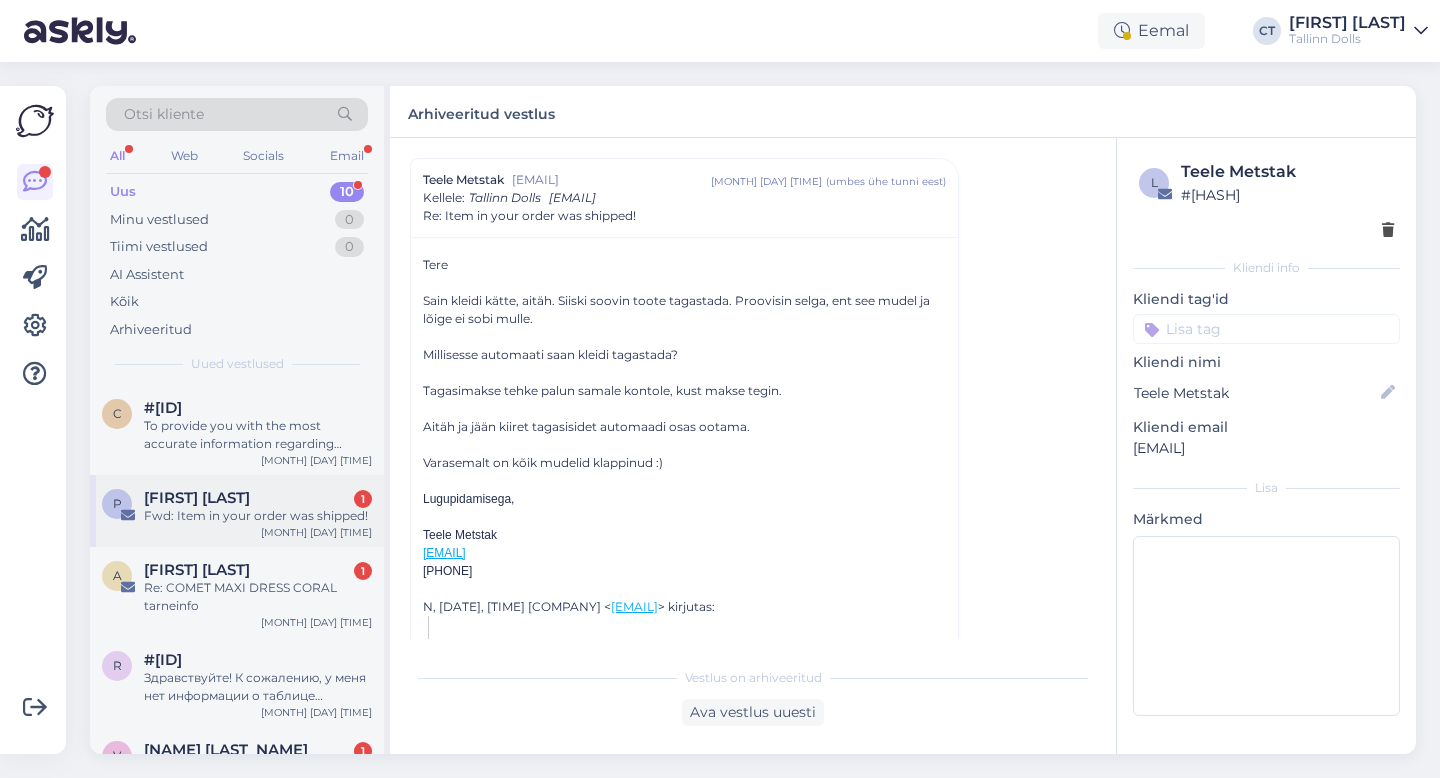 click on "Fwd: Item in your order was shipped!" at bounding box center (258, 516) 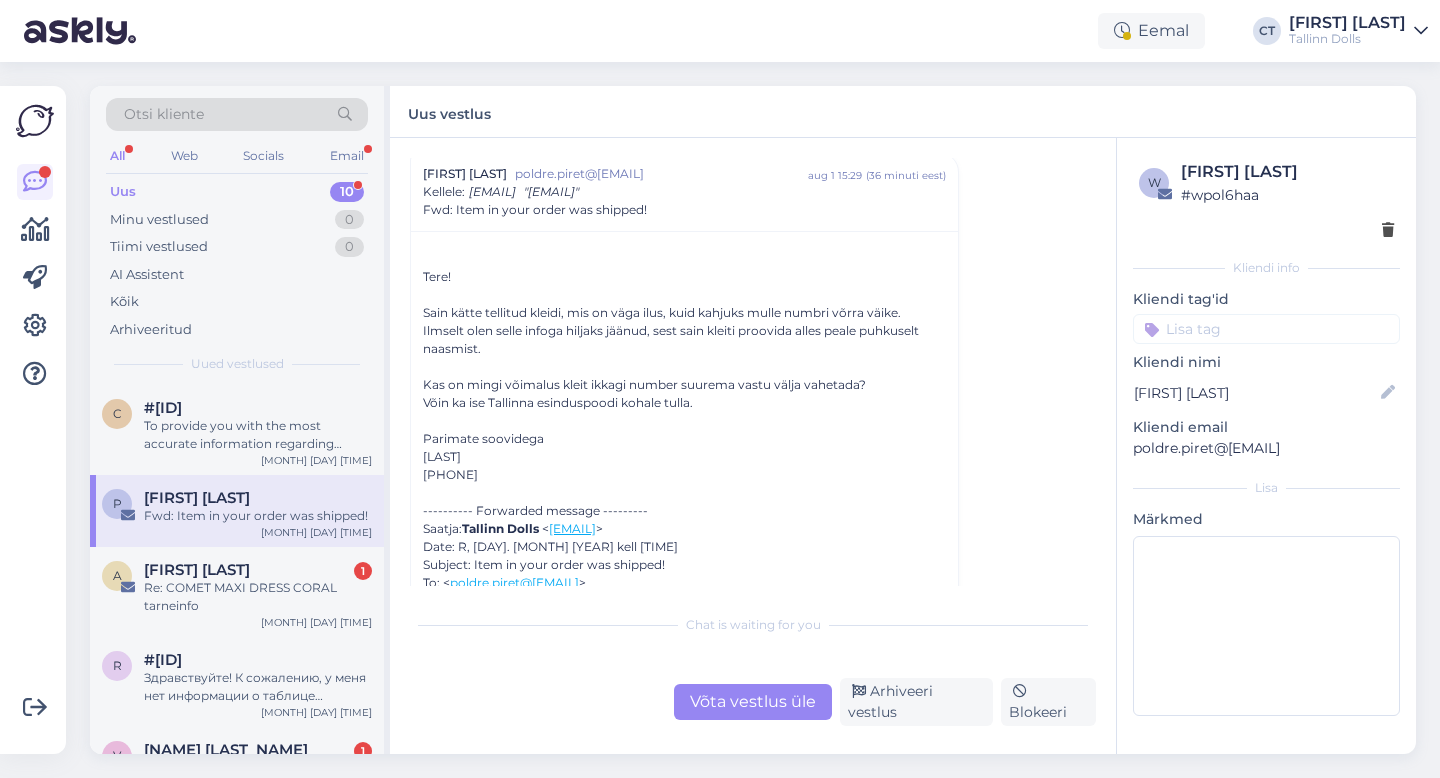 scroll, scrollTop: 66, scrollLeft: 0, axis: vertical 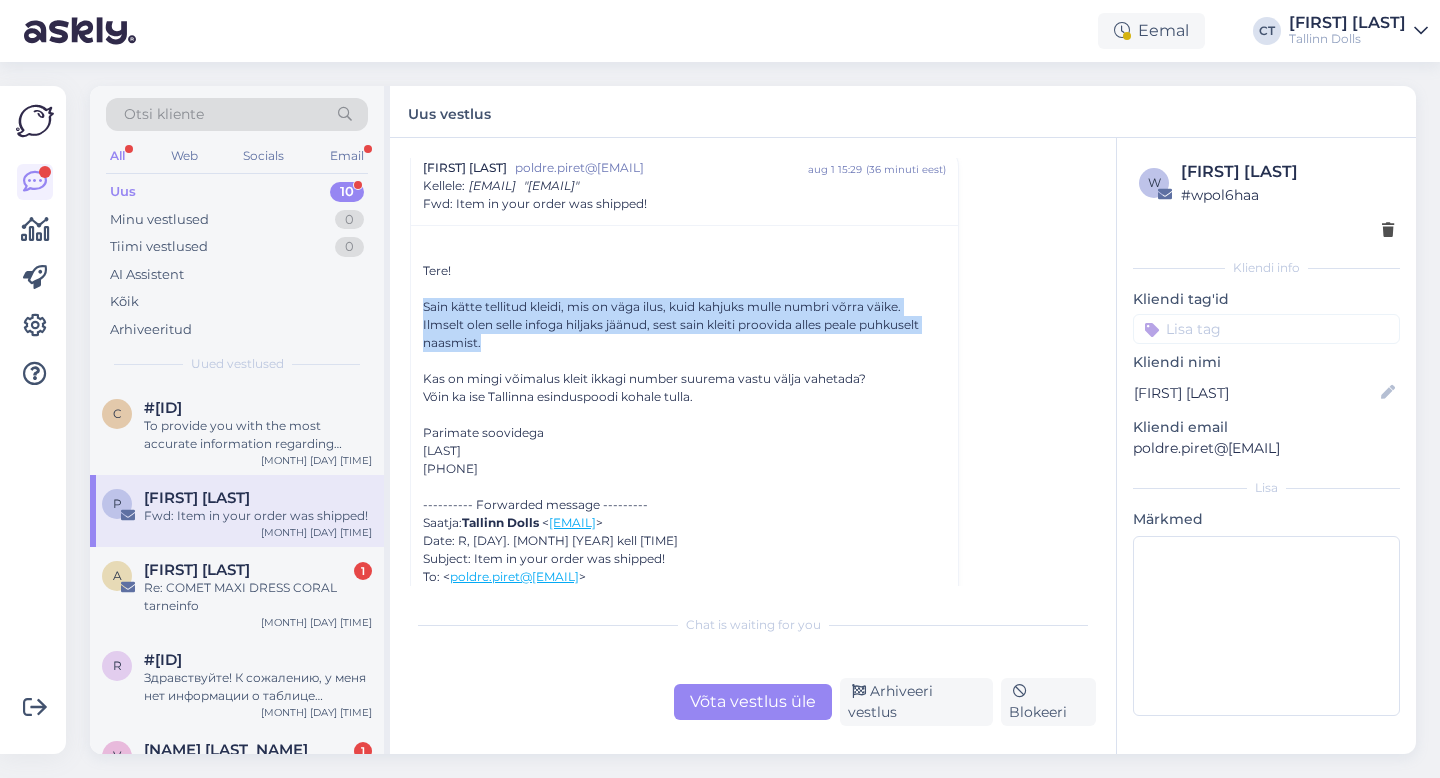 drag, startPoint x: 414, startPoint y: 304, endPoint x: 566, endPoint y: 347, distance: 157.96518 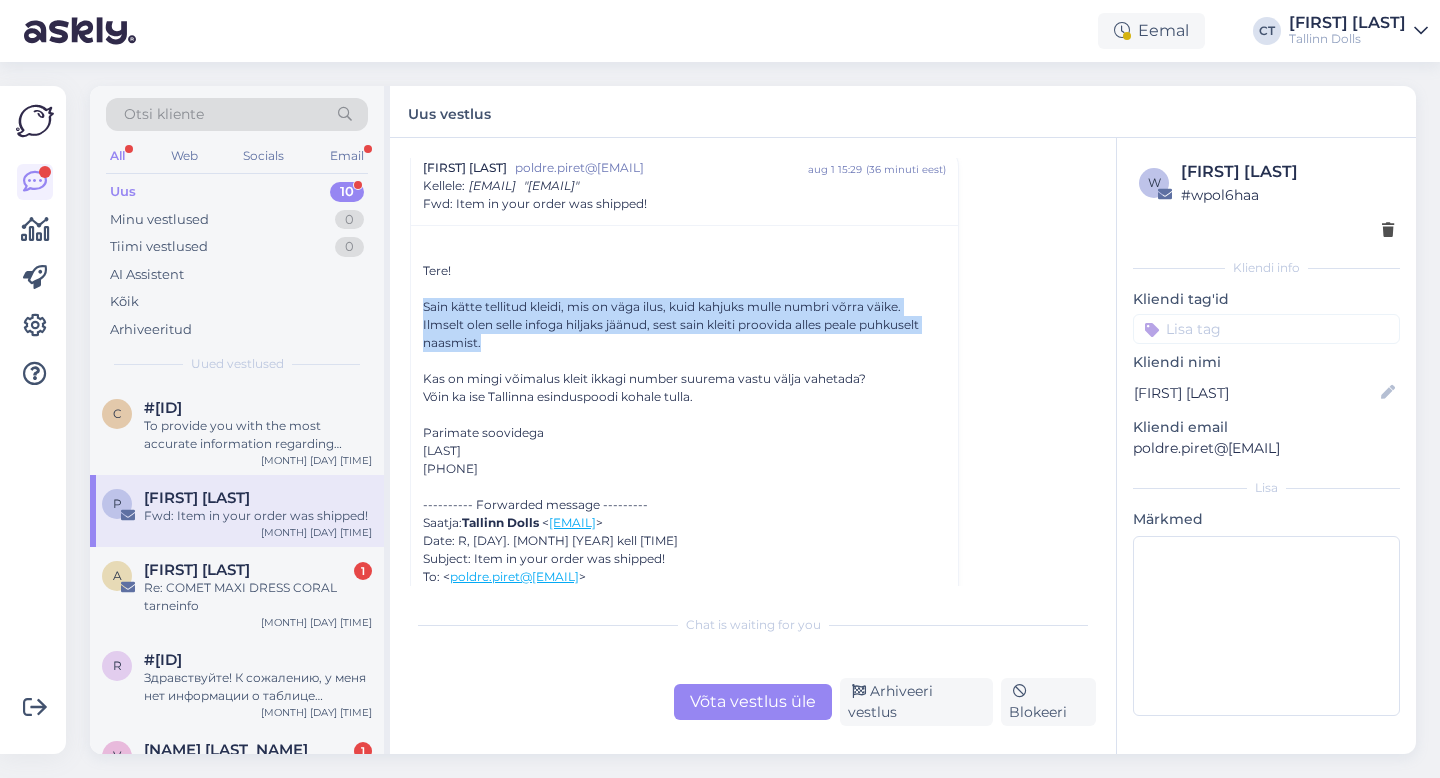 click on "Tere! Sain kätte tellitud kleidi, mis on väga ilus, kuid kahjuks mulle numbri võrra väike. Ilmselt olen selle infoga hiljaks jäänud, sest sain kleiti proovida alles peale puhkuselt naasmist. Kas on mingi võimalus kleit ikkagi number suurema vastu välja vahetada? Võin ka ise Tallinna esinduspoodi kohale tulla. Parimate soovidega [NAME] [LAST_NAME] [PHONE] ---------- Forwarded message --------- Saatja: Tallinn Dolls <[EMAIL]> Date: R, [DAY]. [MONTH] [YEAR] kell [TIME] Subject: Item in your order was shipped! To: <[EMAIL]>" at bounding box center (684, 920) 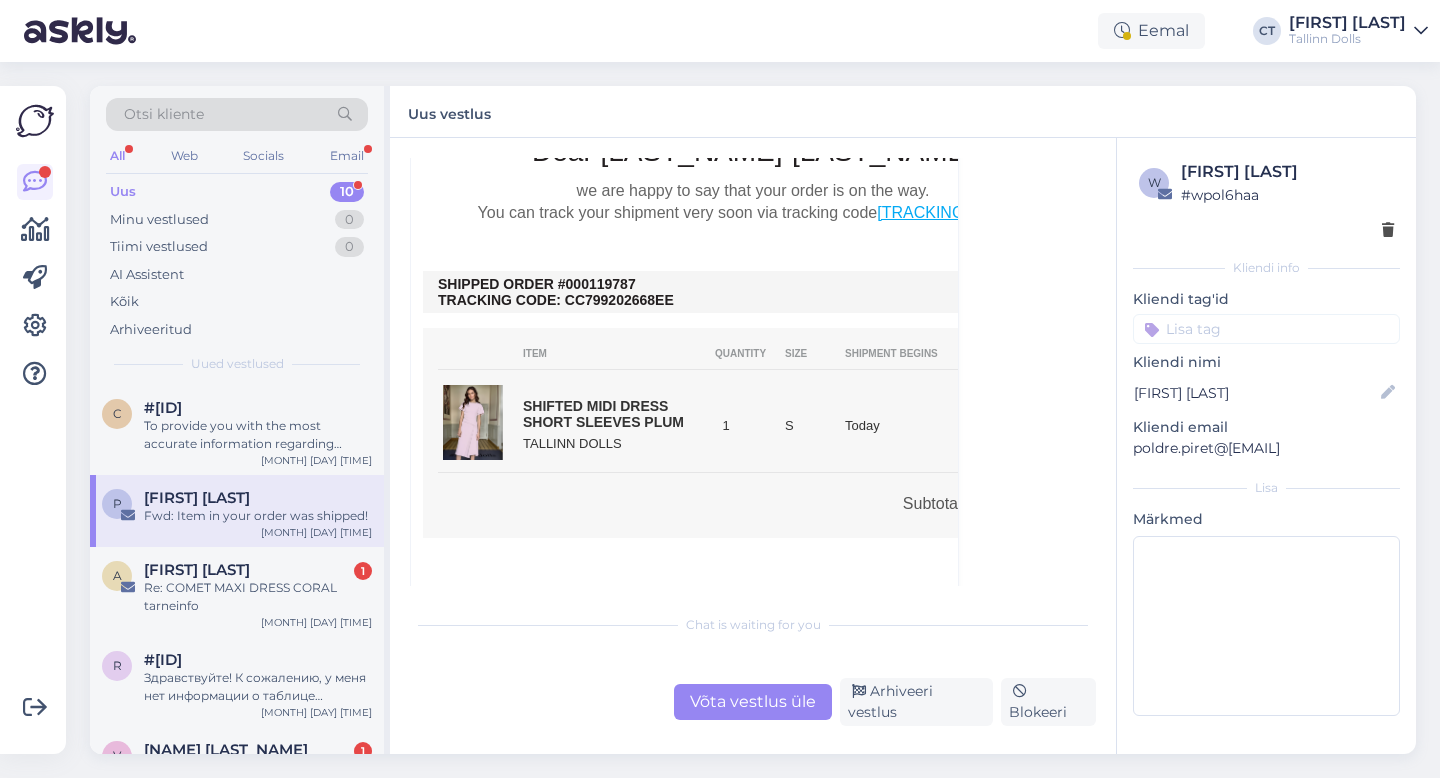 scroll, scrollTop: 704, scrollLeft: 0, axis: vertical 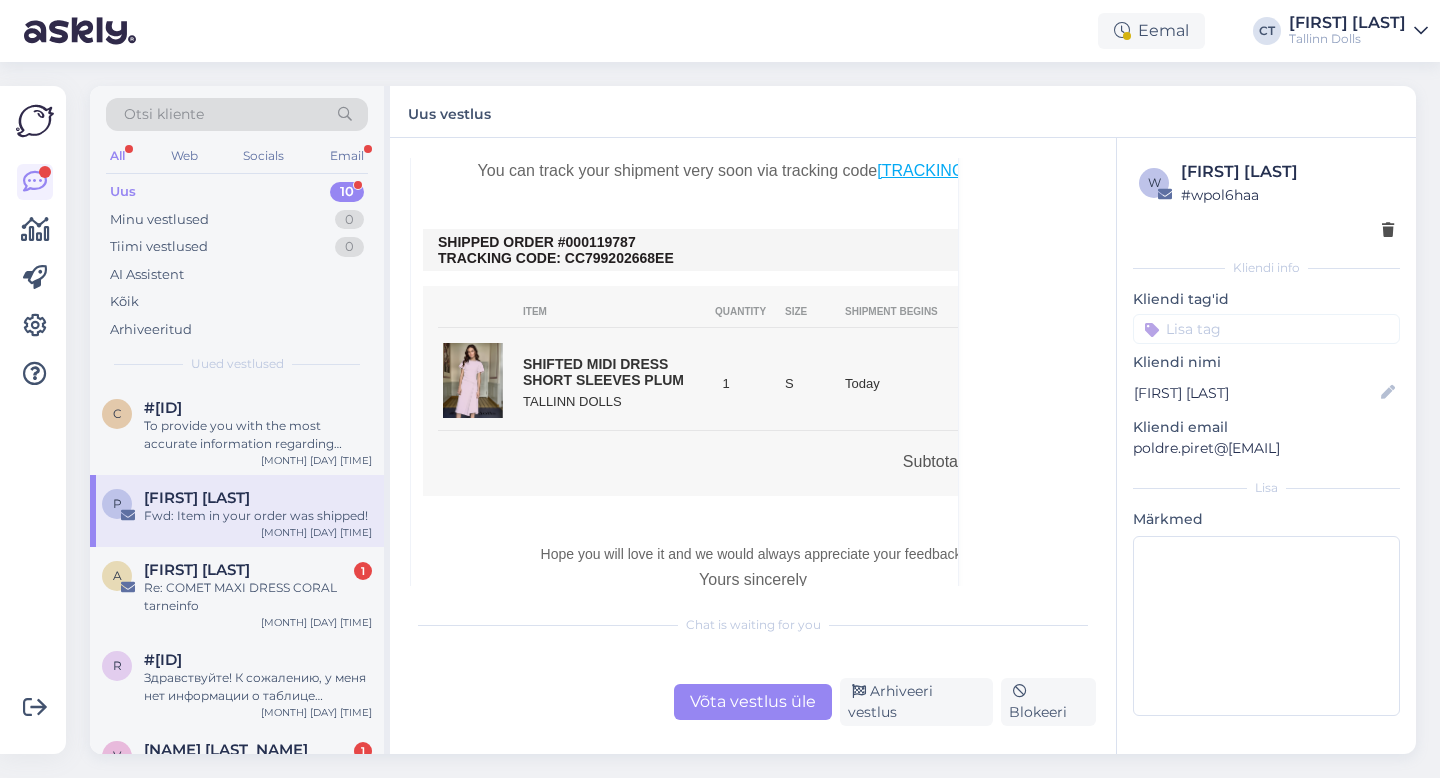 click on "Võta vestlus üle" at bounding box center [753, 702] 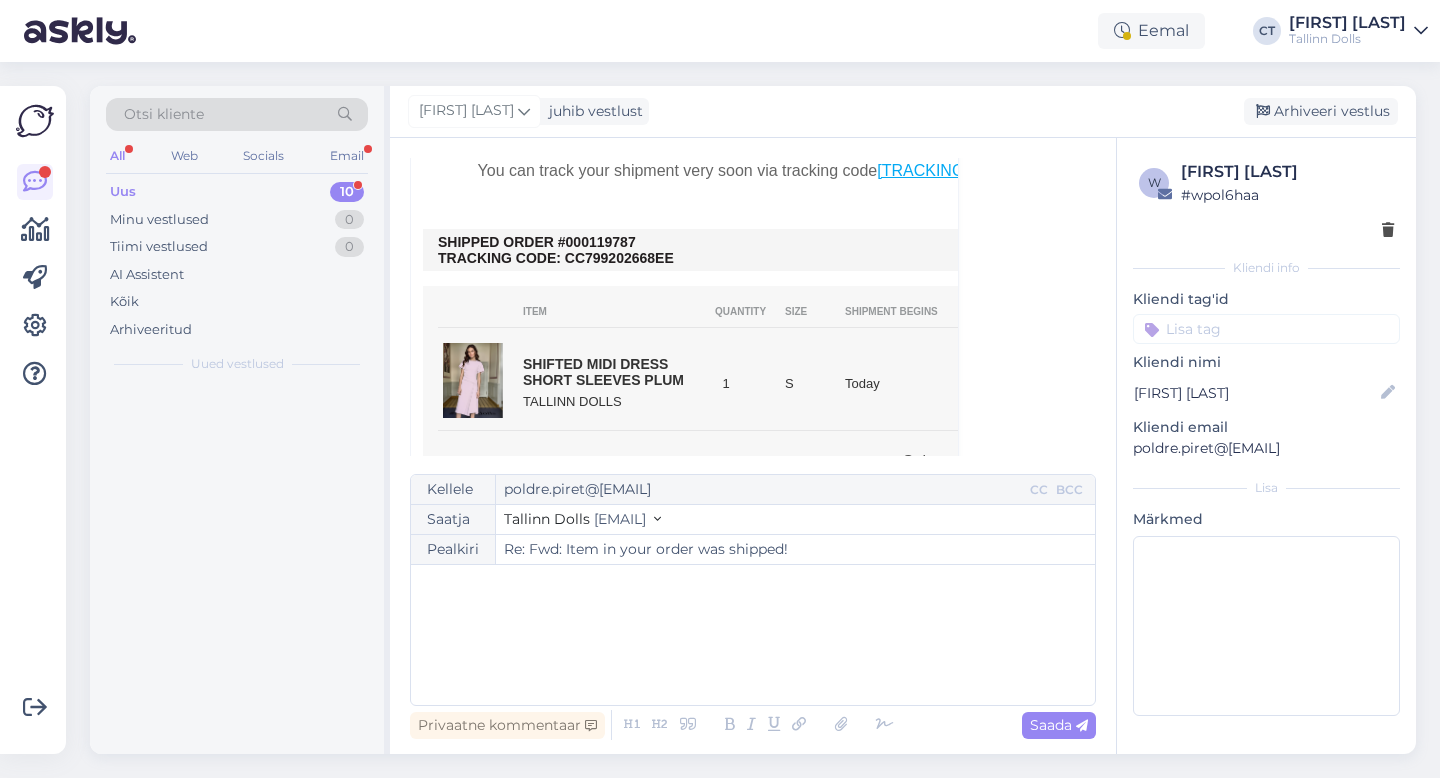 scroll, scrollTop: 54, scrollLeft: 0, axis: vertical 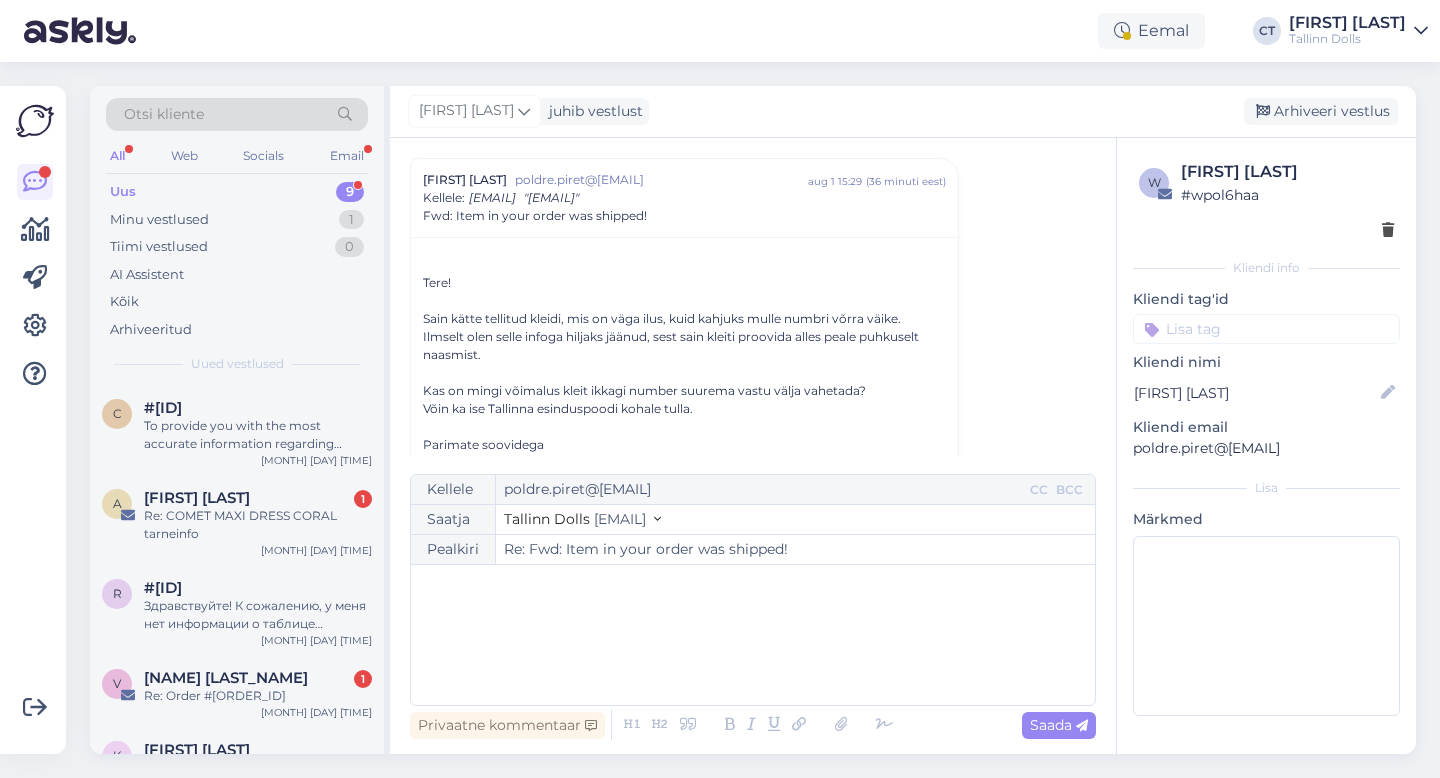 click on "﻿" at bounding box center (753, 635) 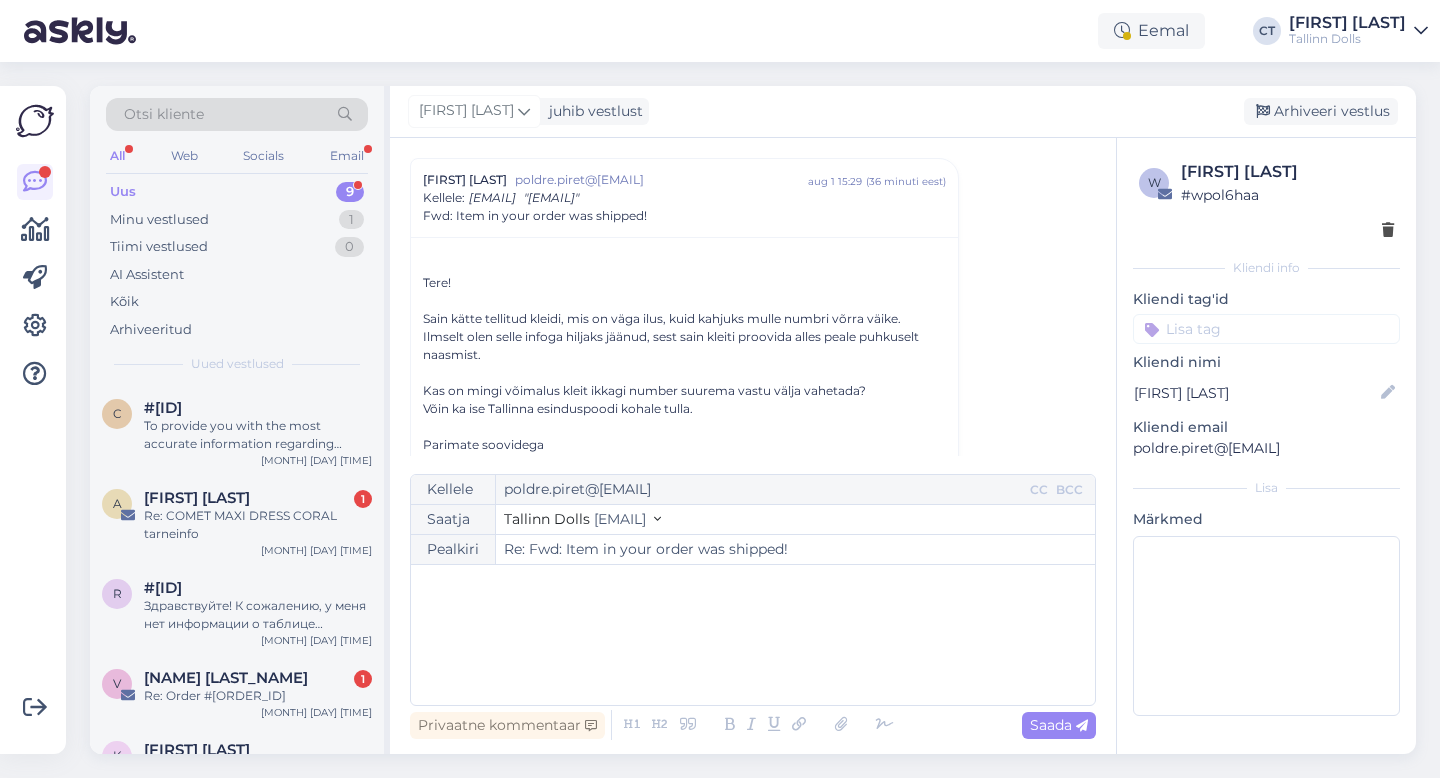 click on "﻿" at bounding box center (753, 635) 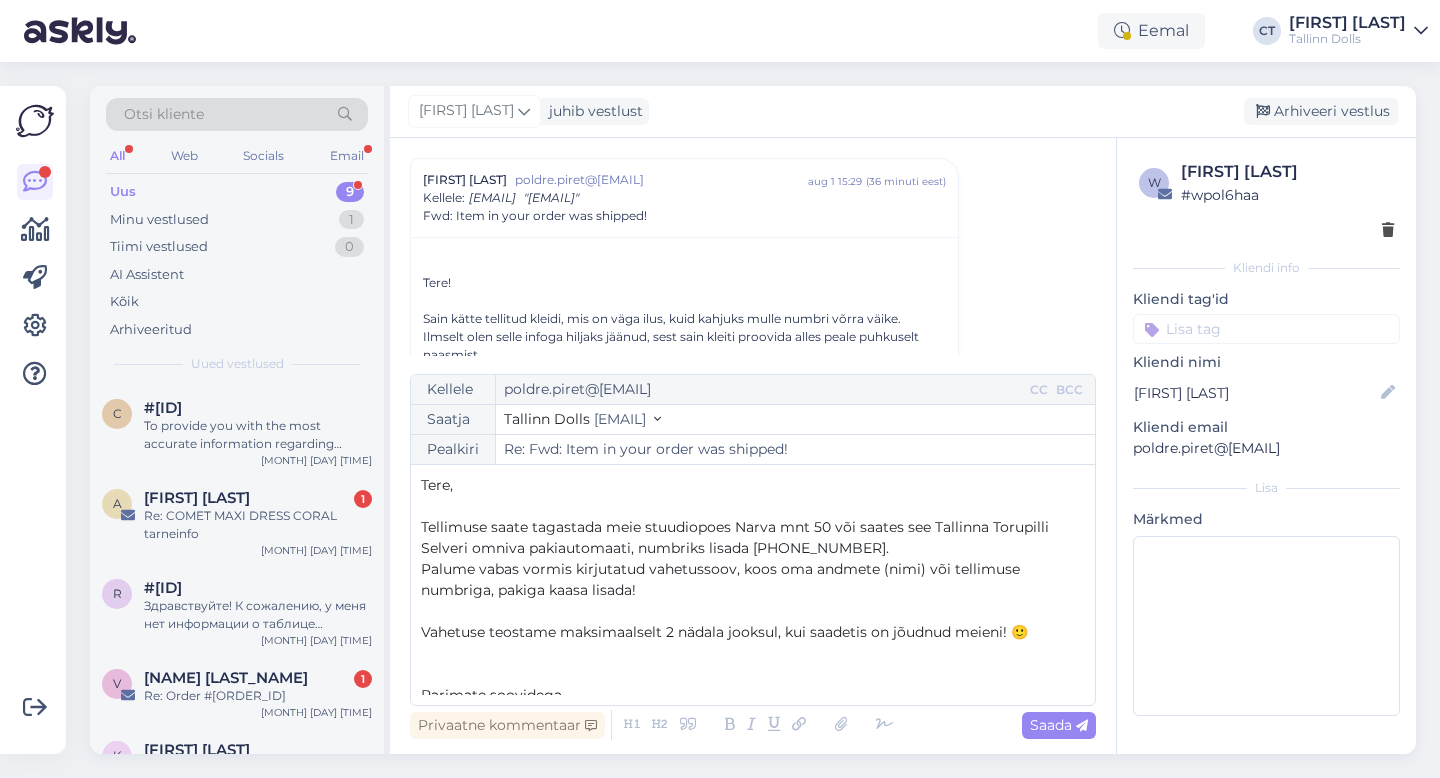 scroll, scrollTop: 32, scrollLeft: 0, axis: vertical 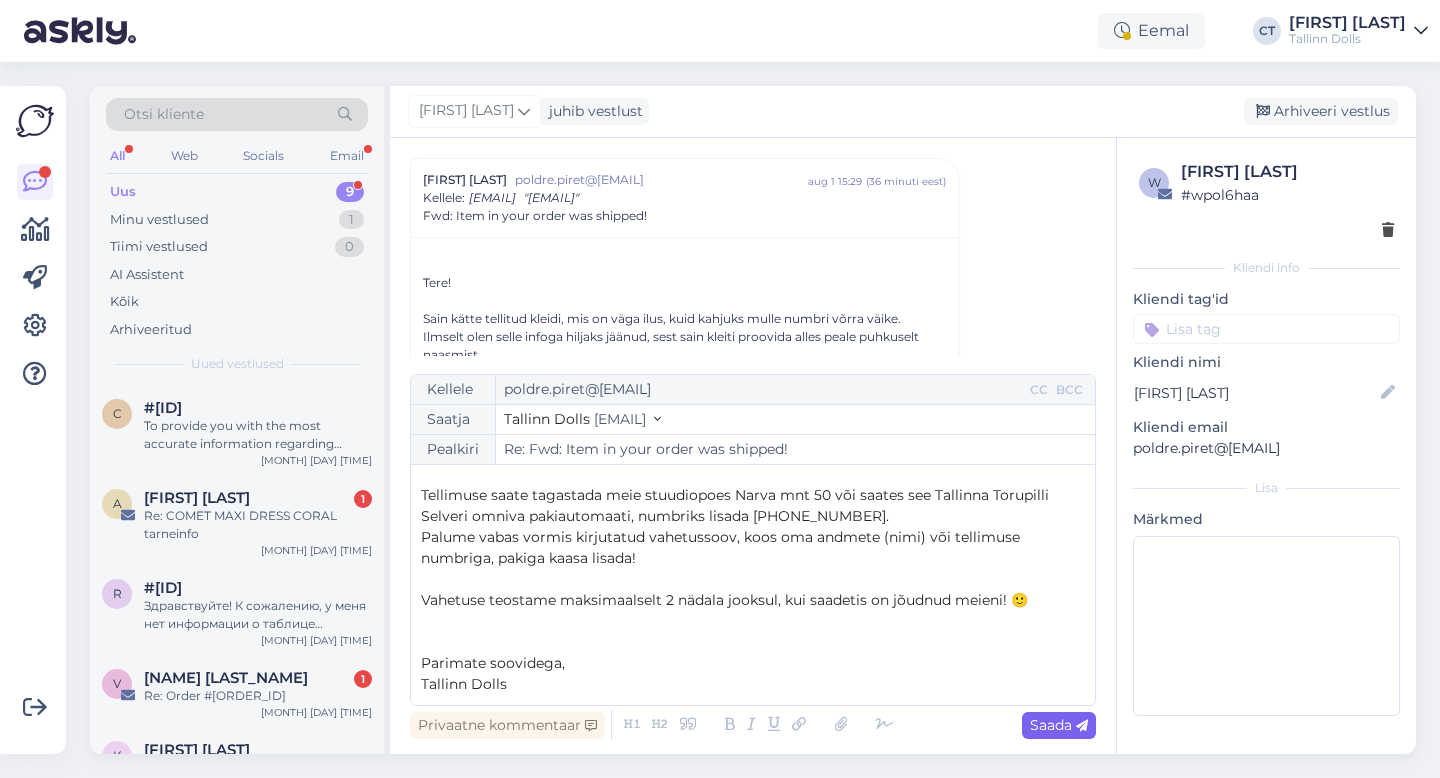 click on "Saada" at bounding box center [1059, 725] 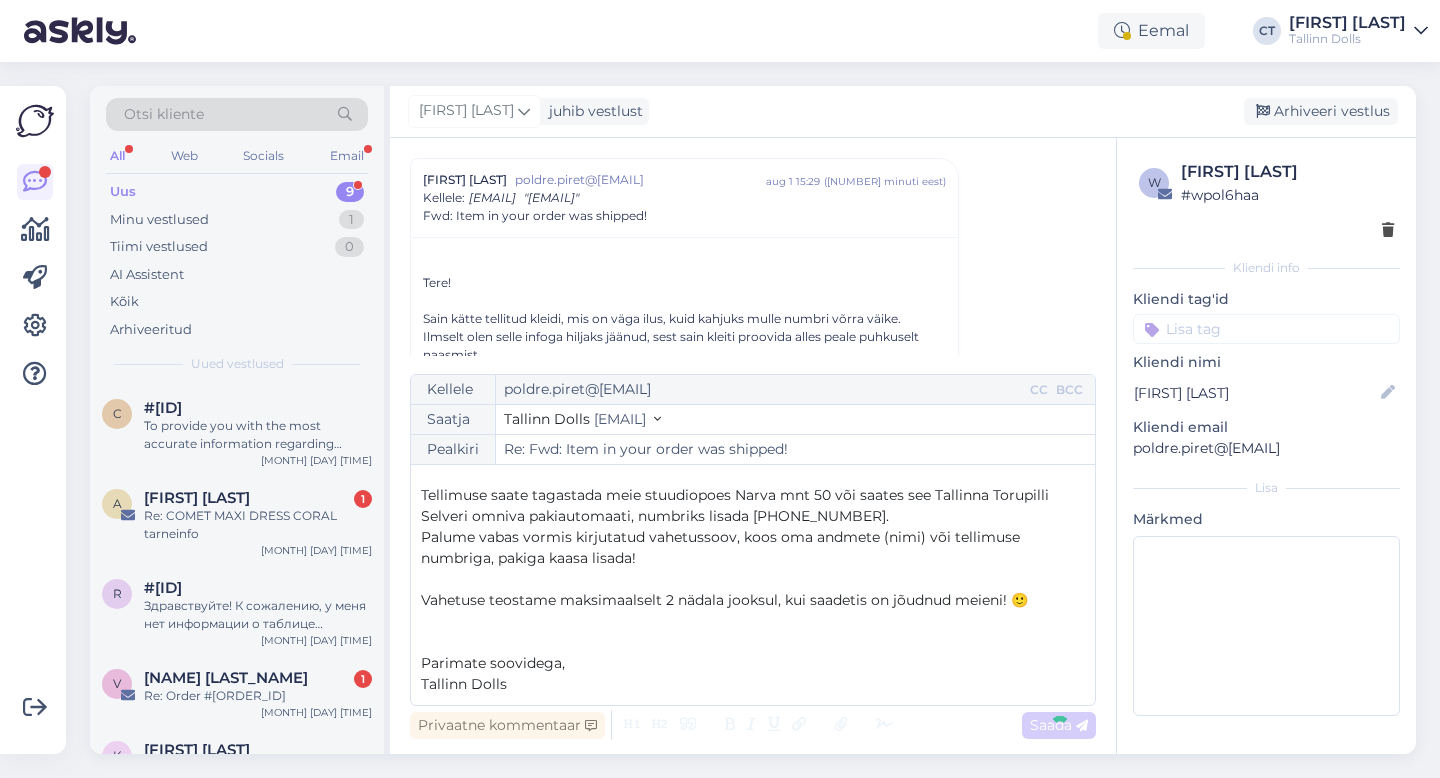 type on "Re: Re: Fwd: Item in your order was shipped!" 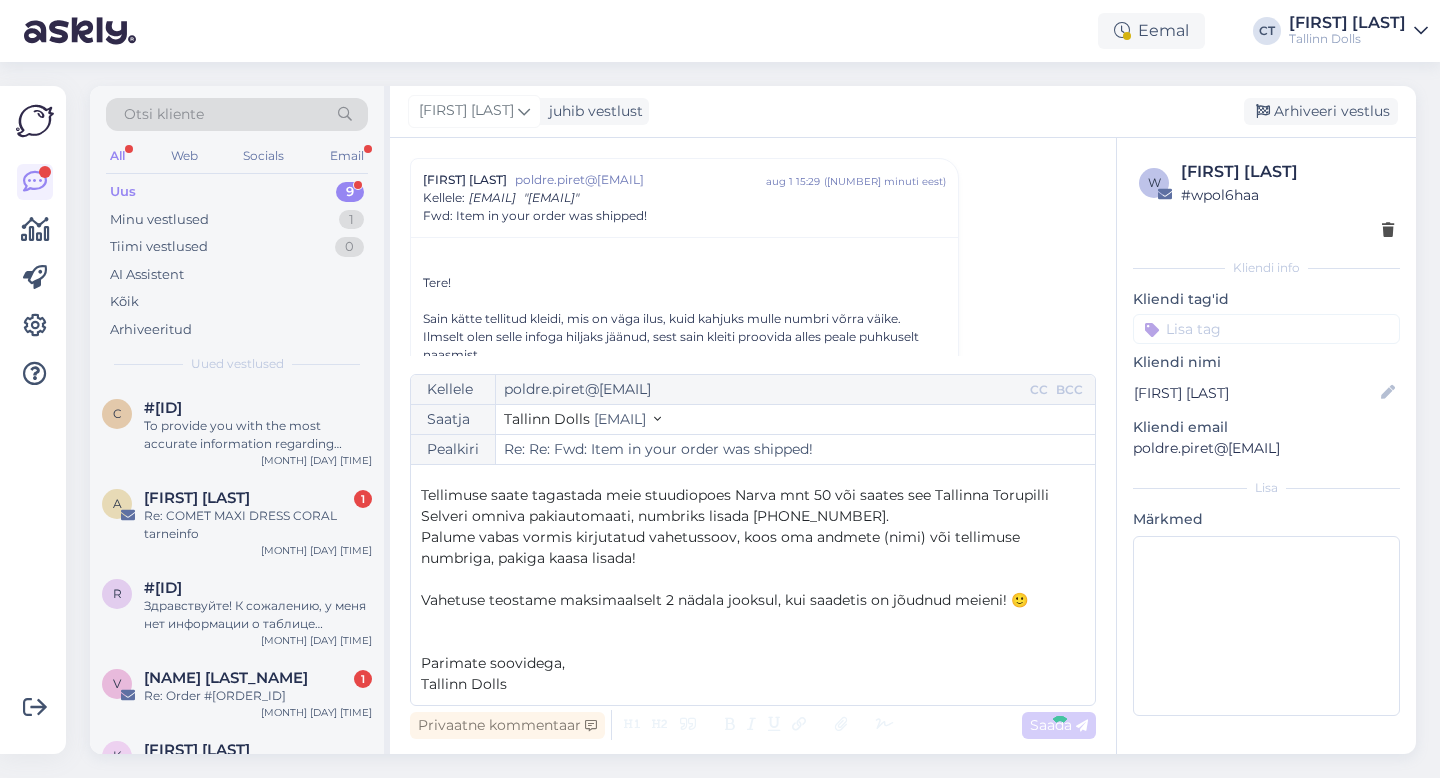 scroll, scrollTop: 1395, scrollLeft: 0, axis: vertical 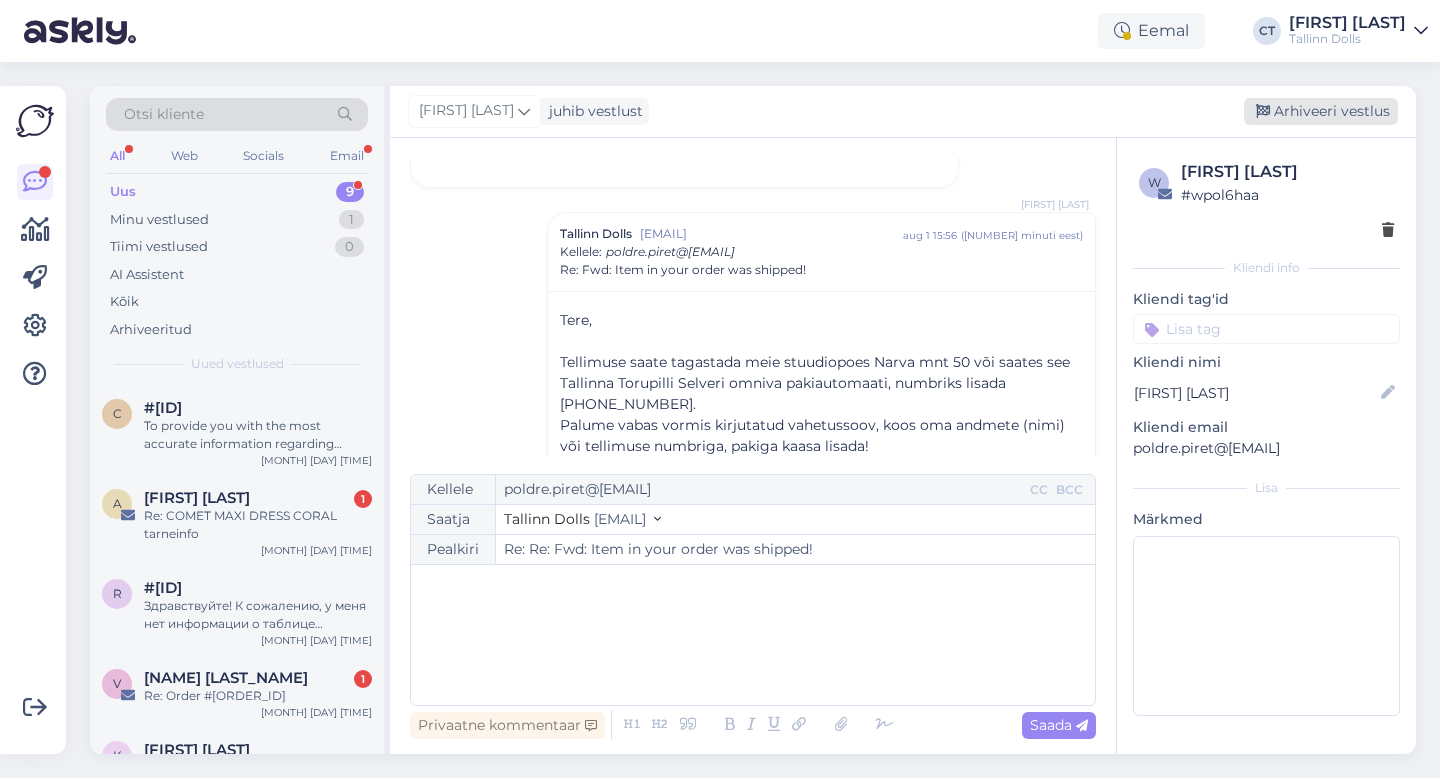 click on "Arhiveeri vestlus" at bounding box center (1321, 111) 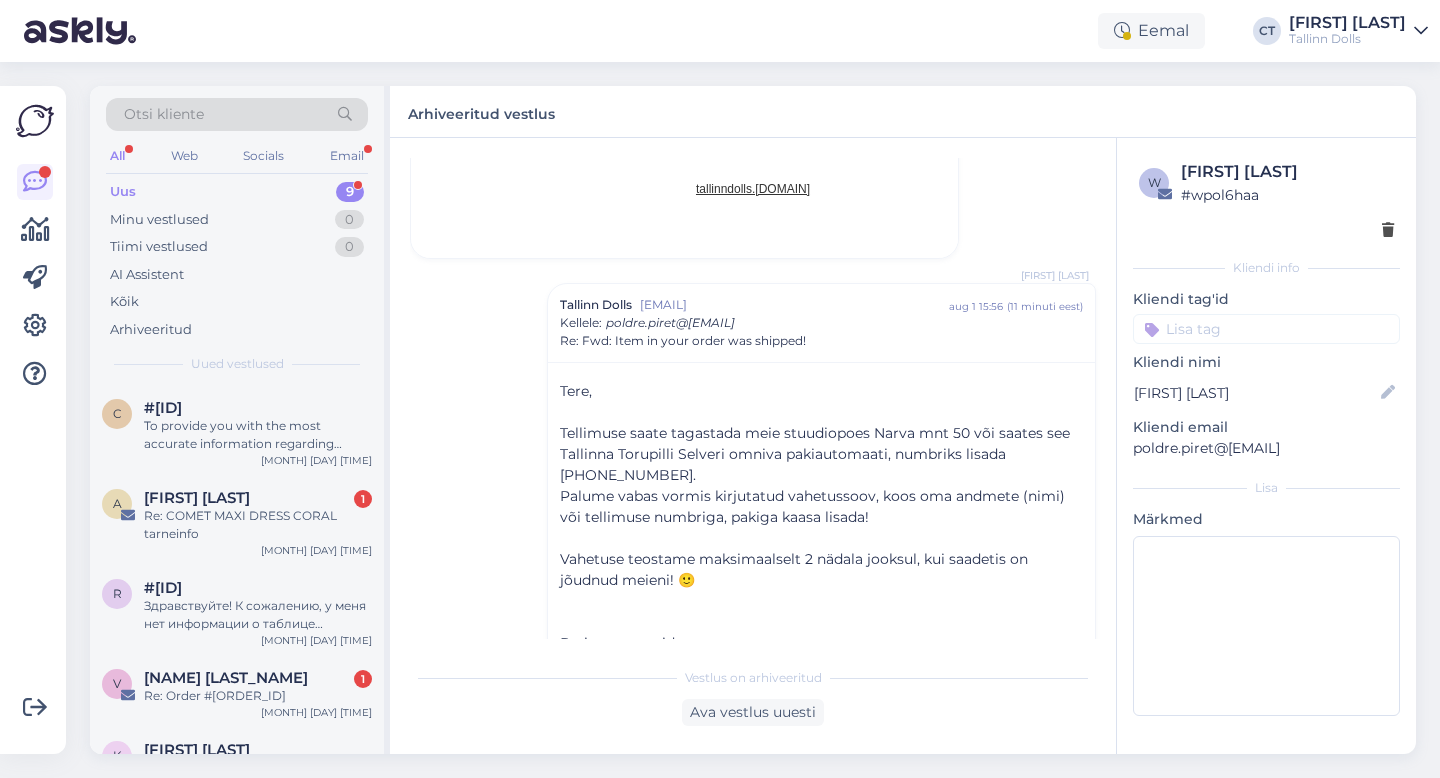 scroll, scrollTop: 1464, scrollLeft: 0, axis: vertical 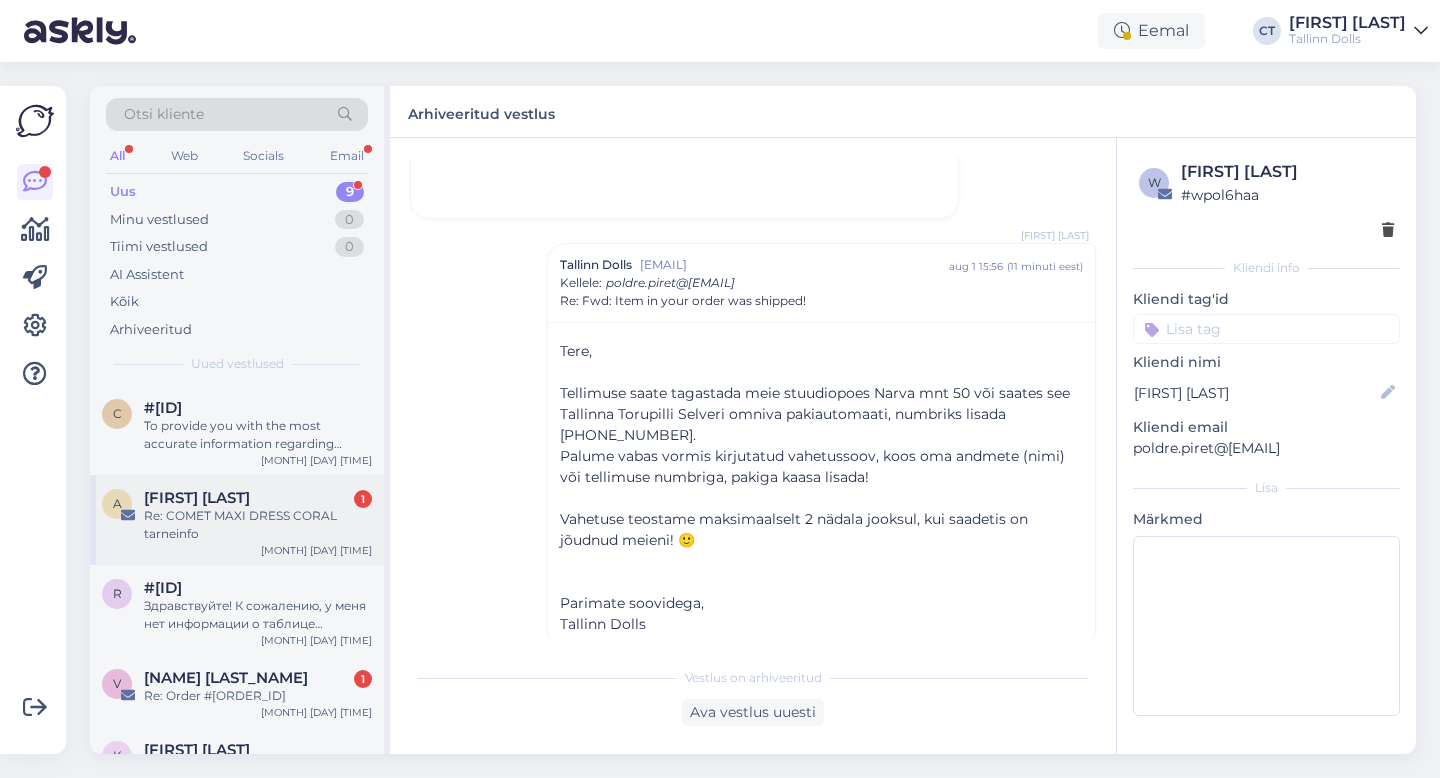 click on "[FIRST] [LAST]" at bounding box center (197, 498) 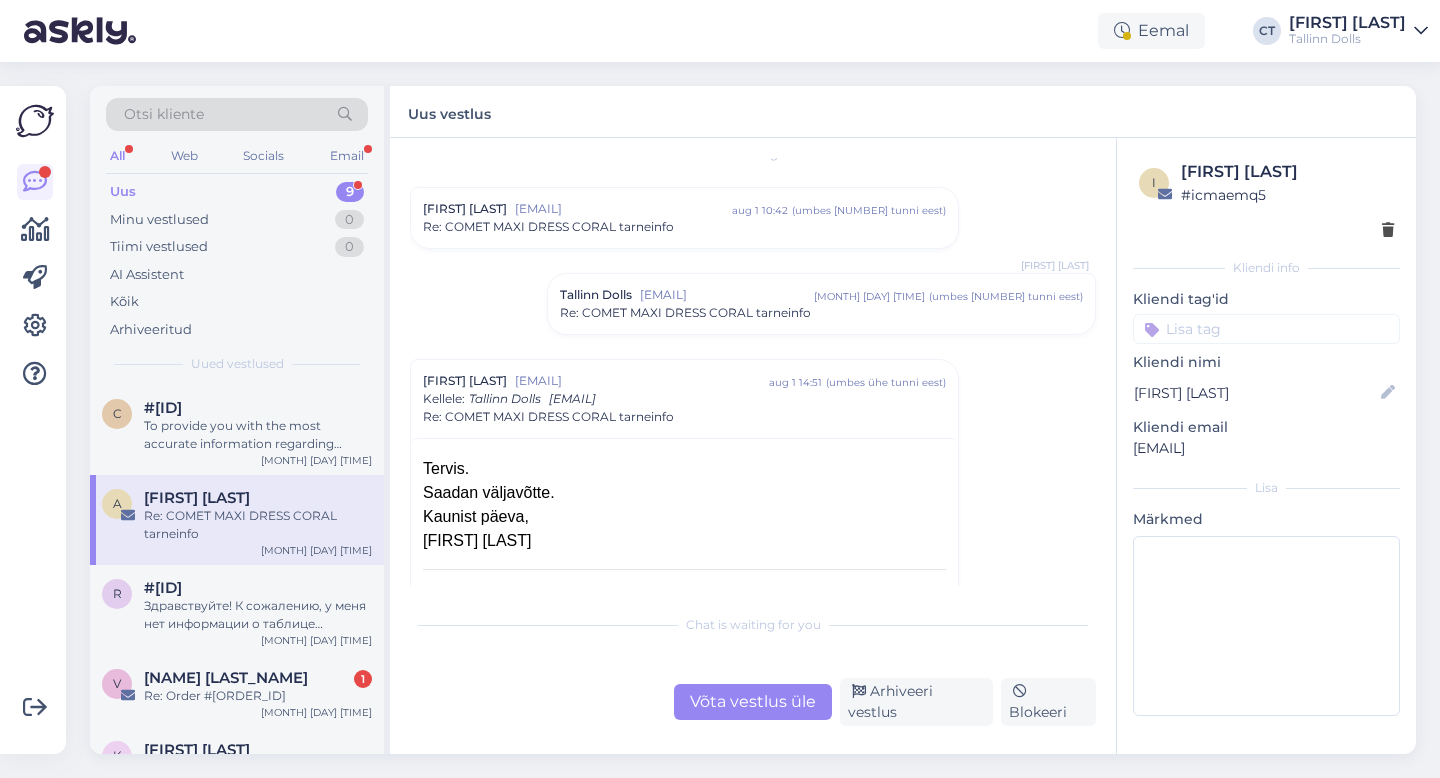 scroll, scrollTop: 19, scrollLeft: 0, axis: vertical 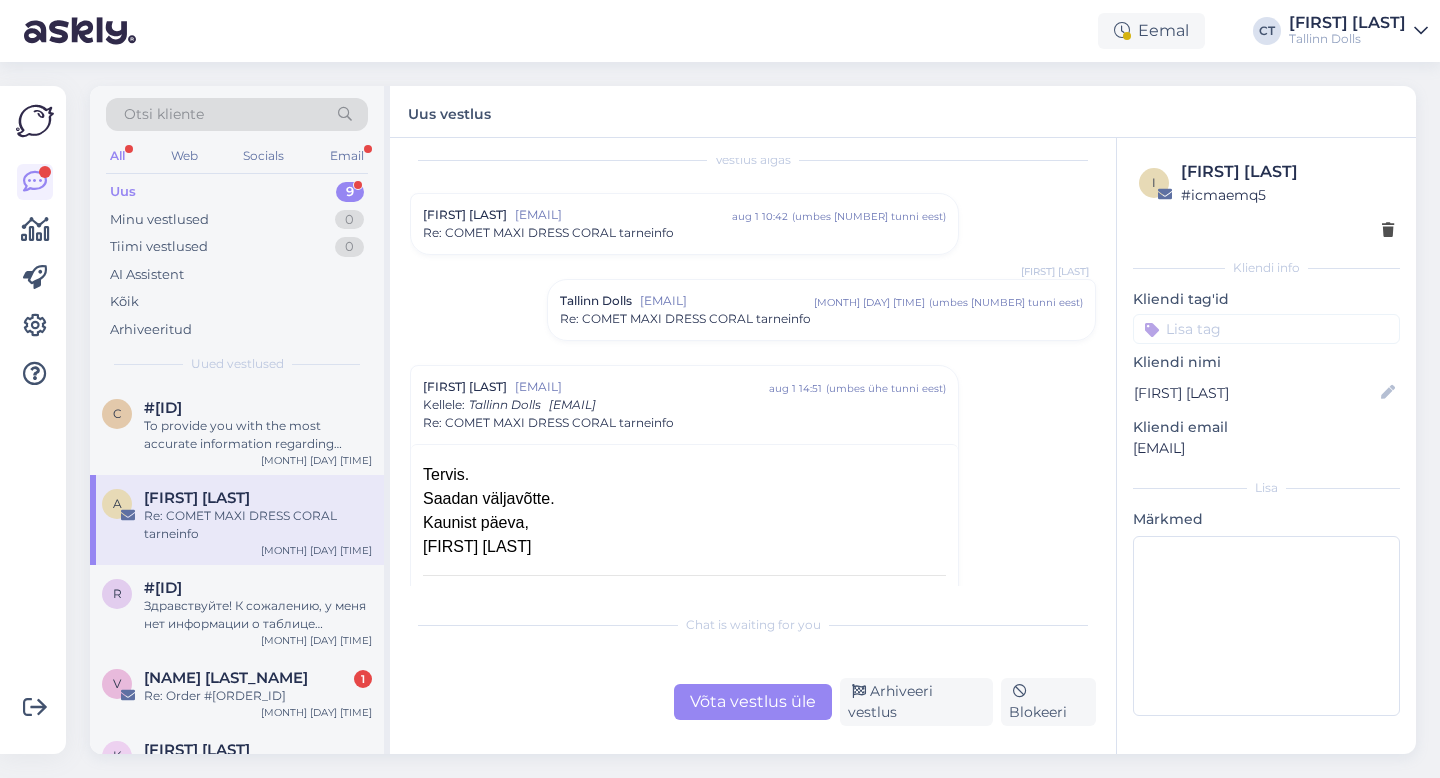 click on "Re: COMET MAXI DRESS CORAL tarneinfo" at bounding box center [685, 319] 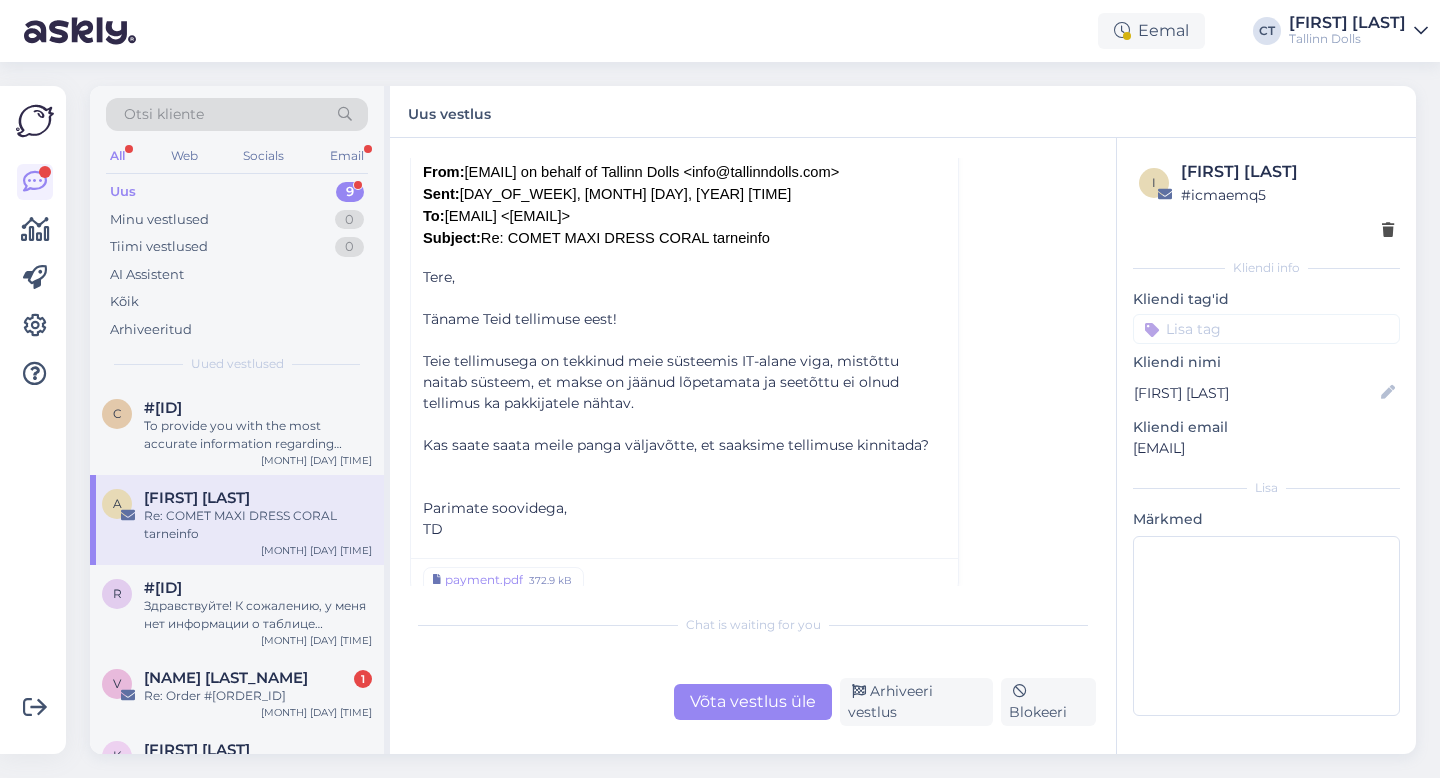 scroll, scrollTop: 832, scrollLeft: 0, axis: vertical 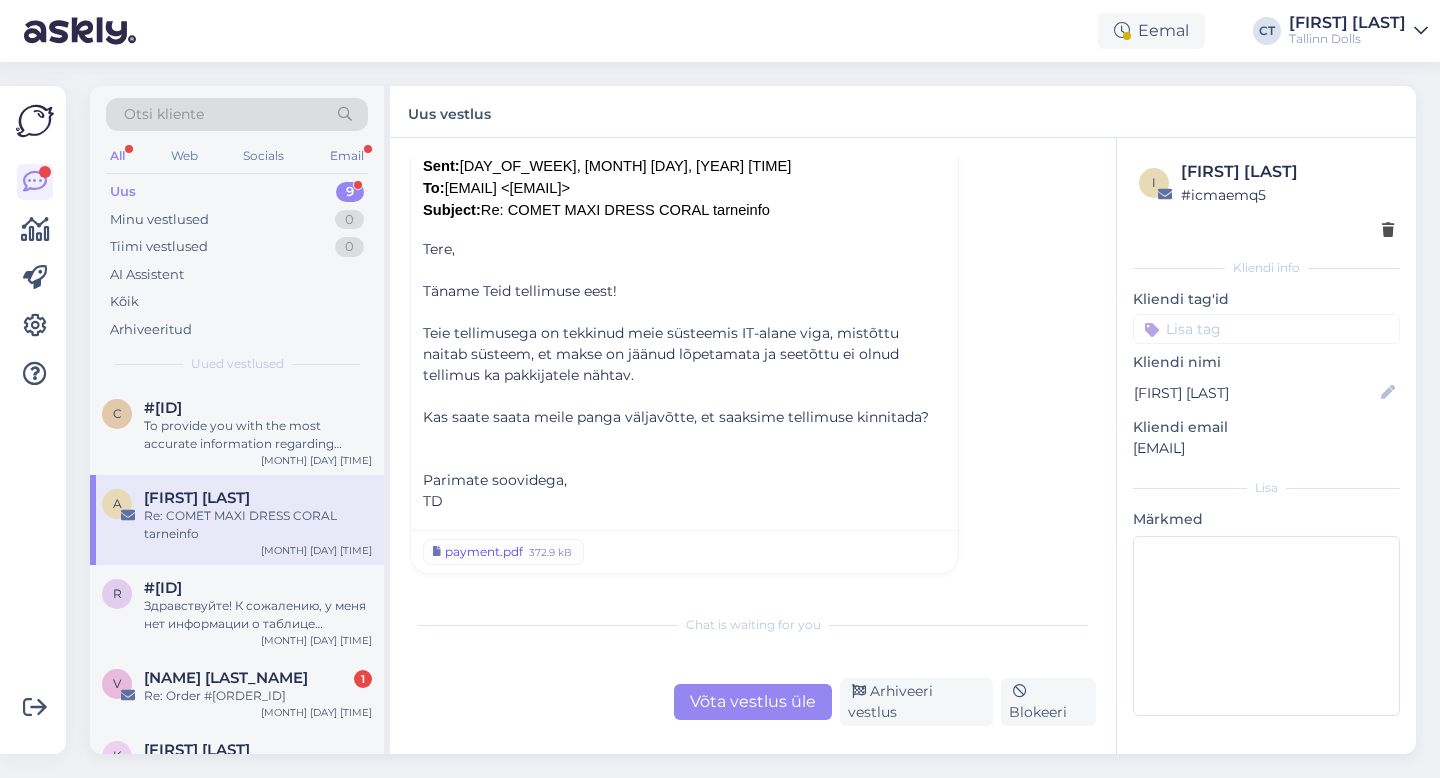 click on "372.9 kB" at bounding box center (550, 552) 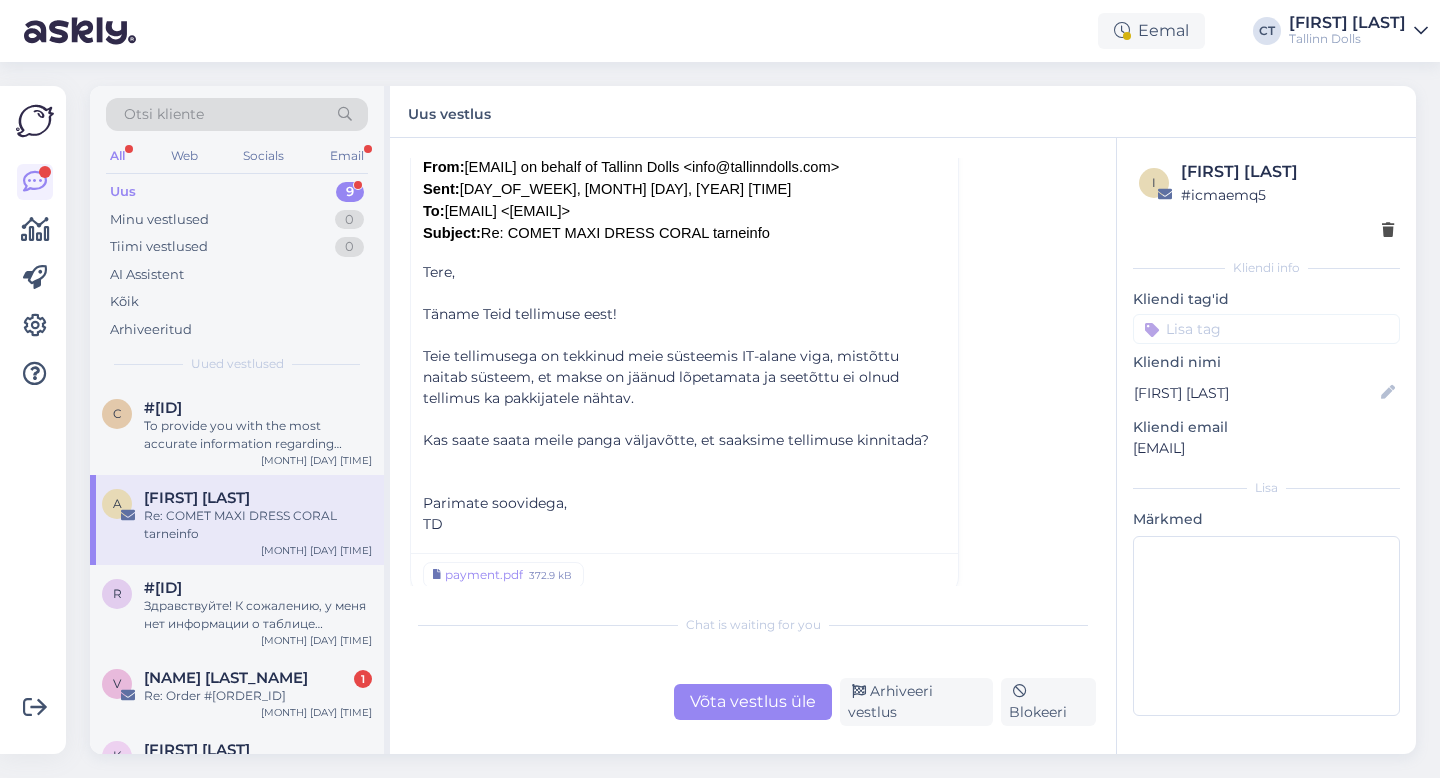 scroll, scrollTop: 763, scrollLeft: 0, axis: vertical 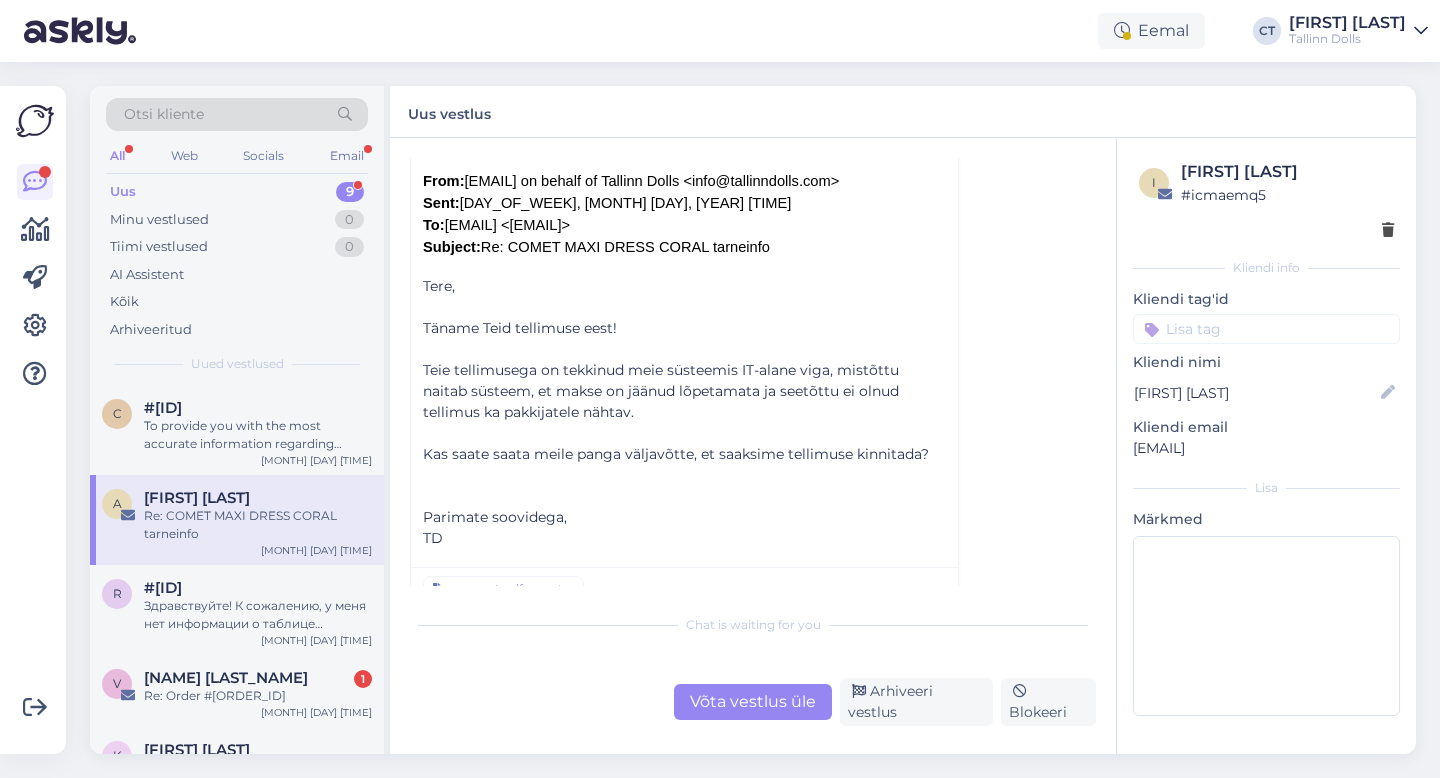 click on "Võta vestlus üle" at bounding box center (753, 702) 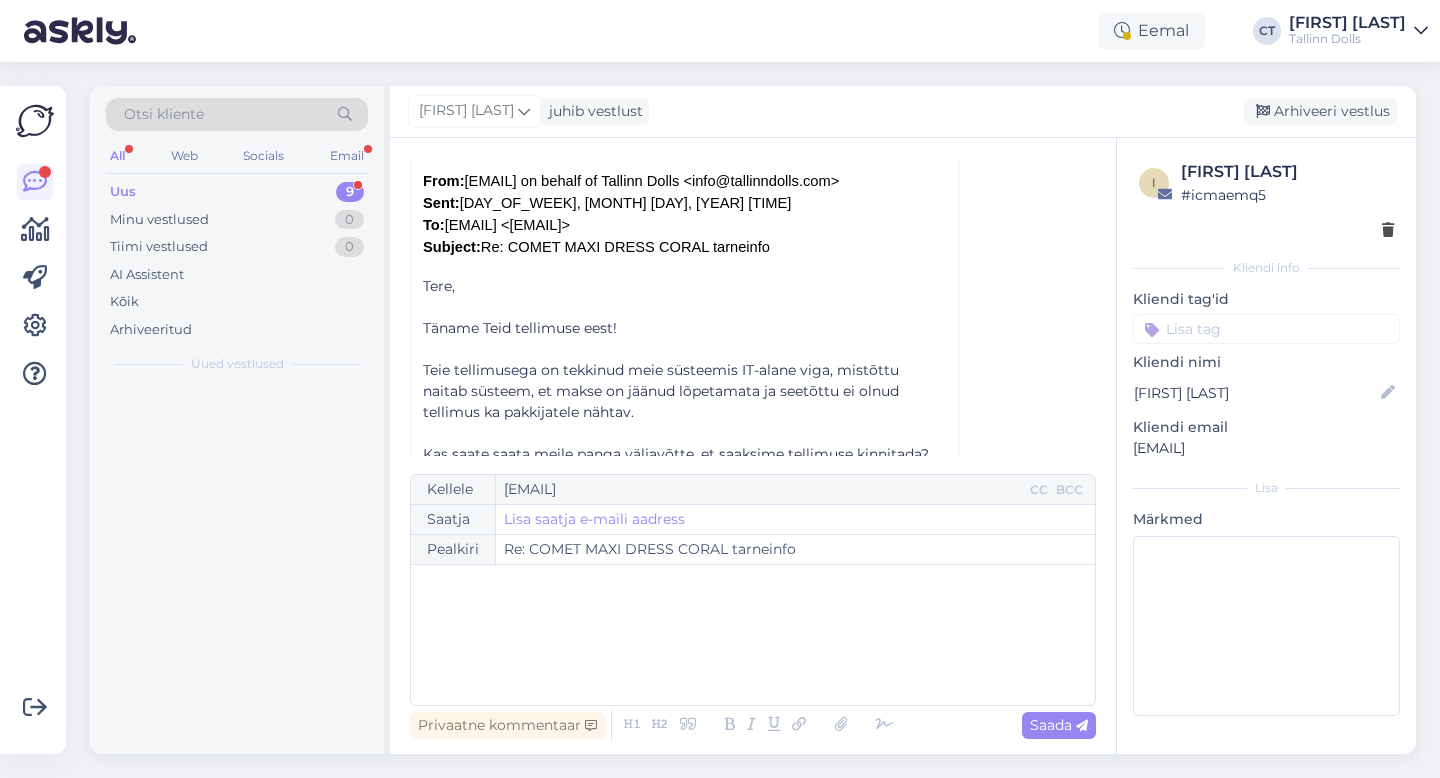 click on "﻿" at bounding box center (753, 635) 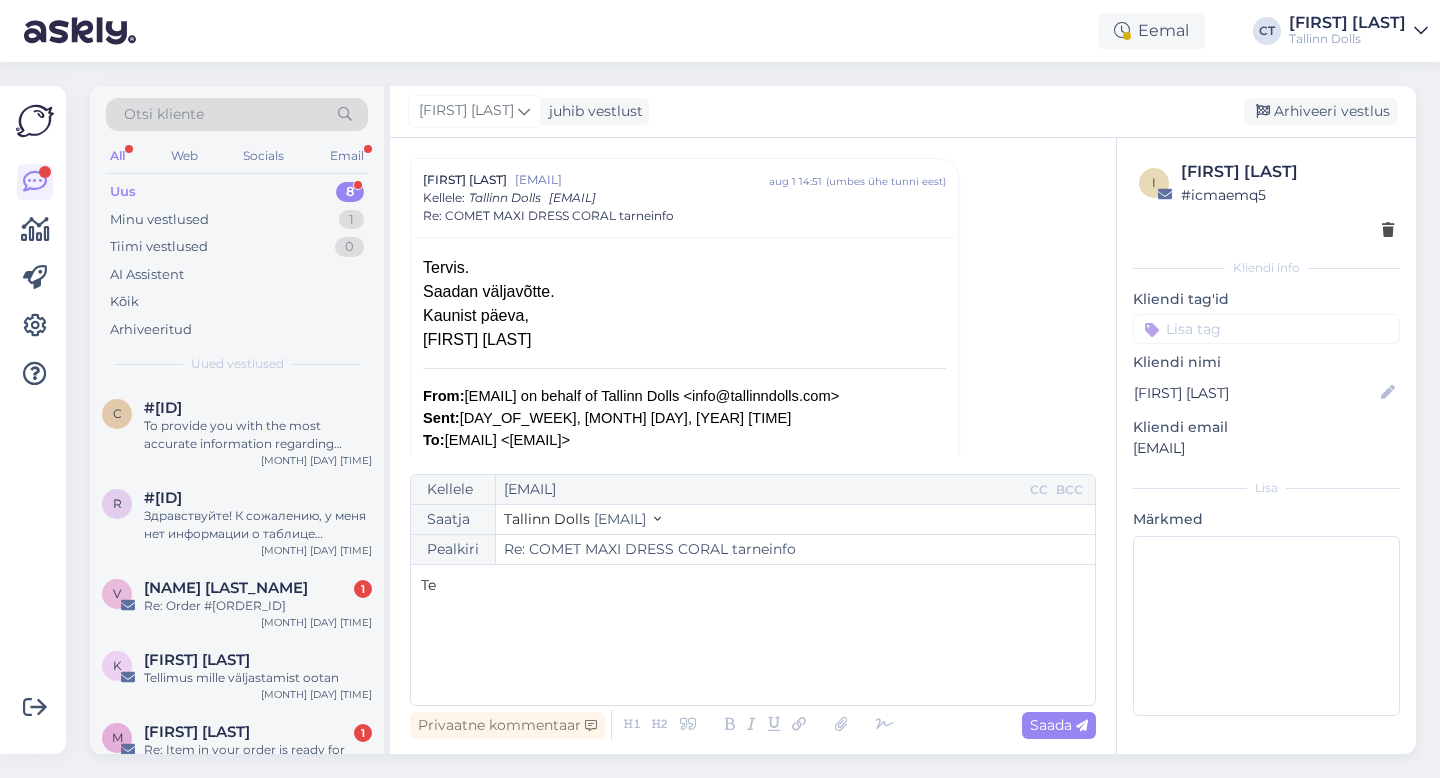 type 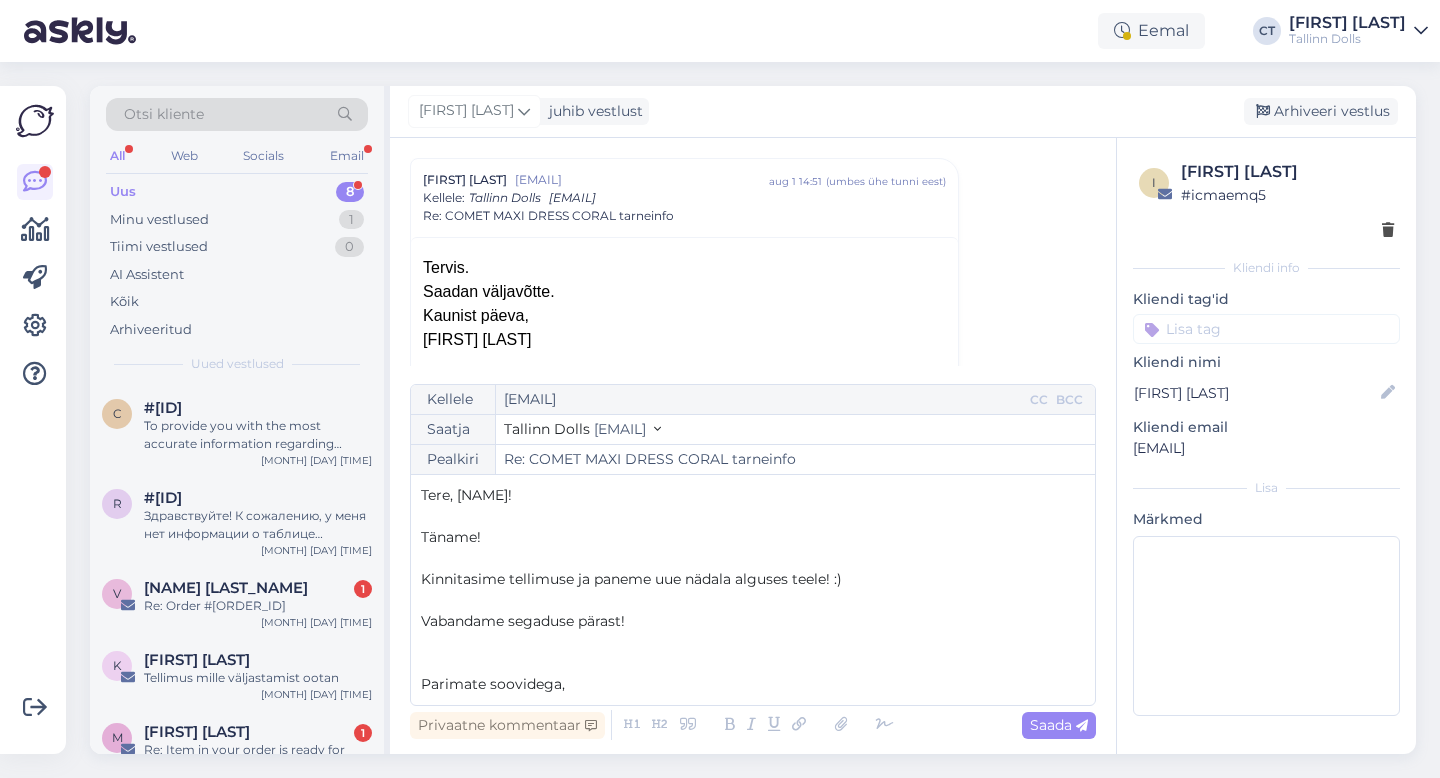 scroll, scrollTop: 11, scrollLeft: 0, axis: vertical 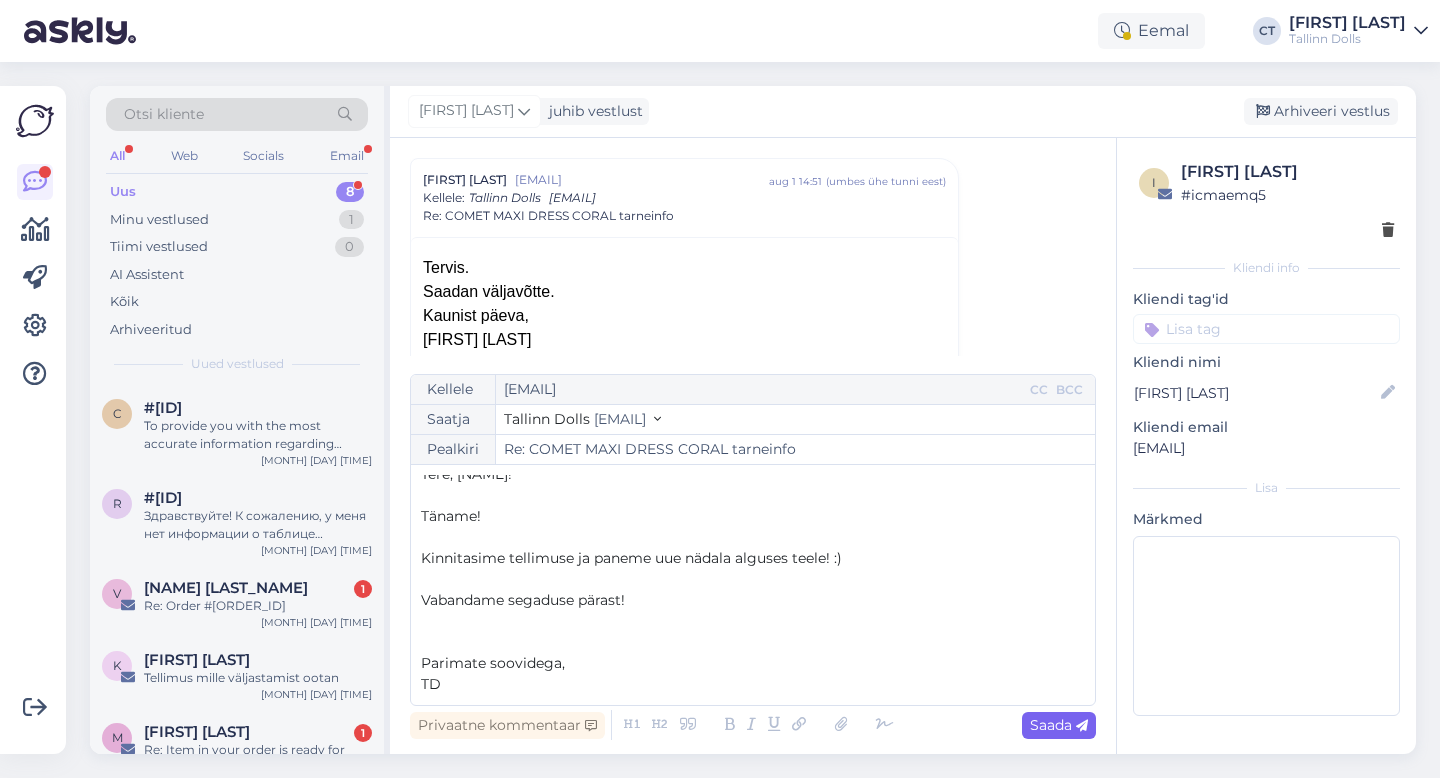 click on "Saada" at bounding box center (1059, 725) 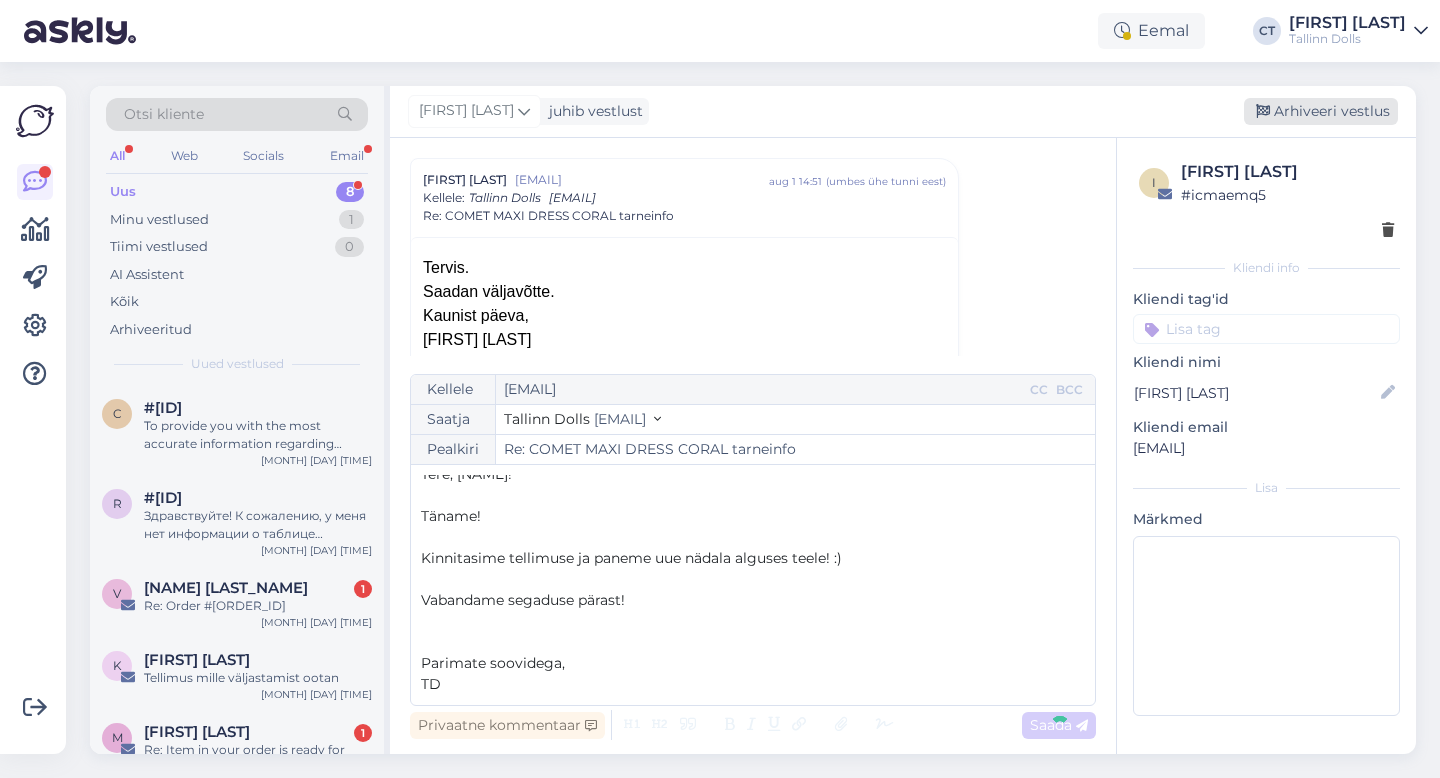 type on "Re: Re: COMET MAXI DRESS CORAL tarneinfo" 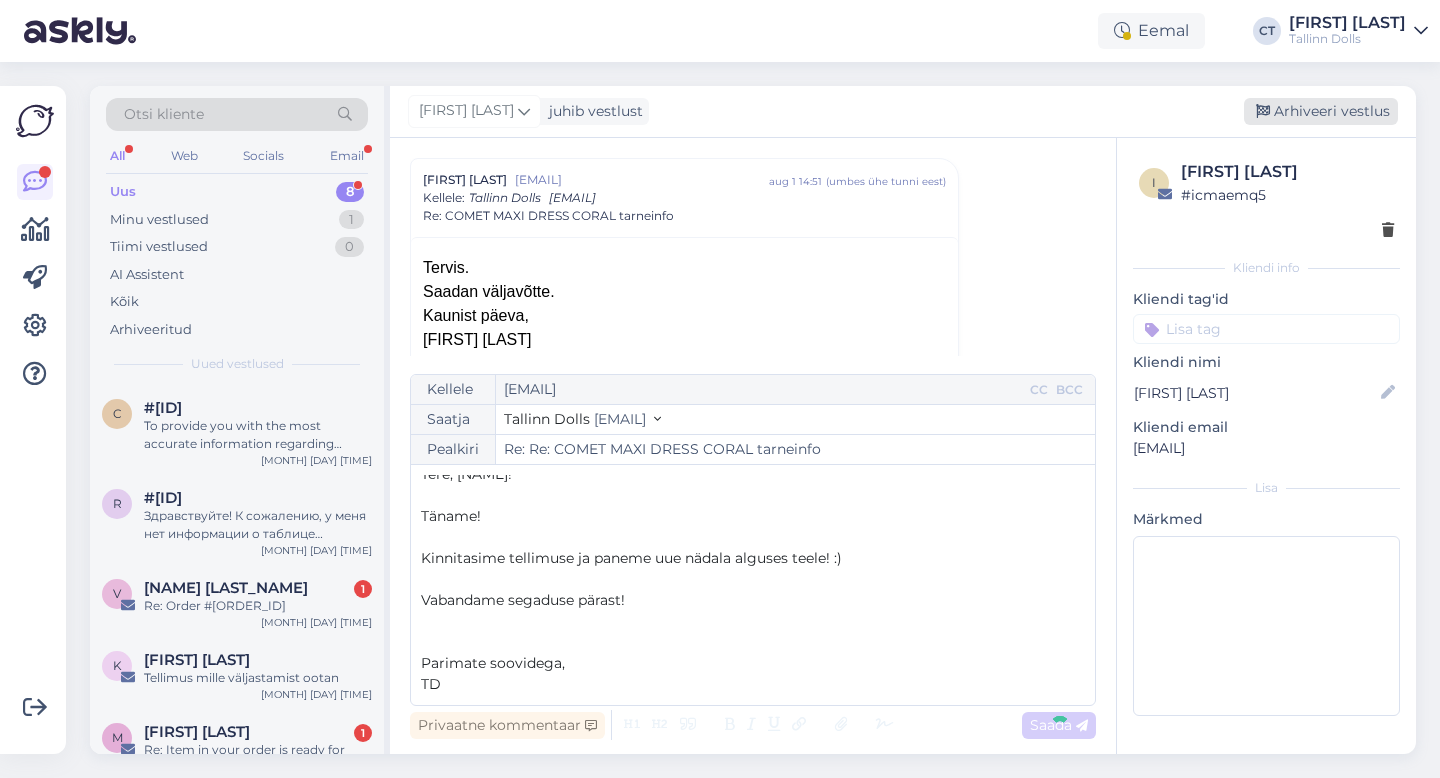 scroll, scrollTop: 1130, scrollLeft: 0, axis: vertical 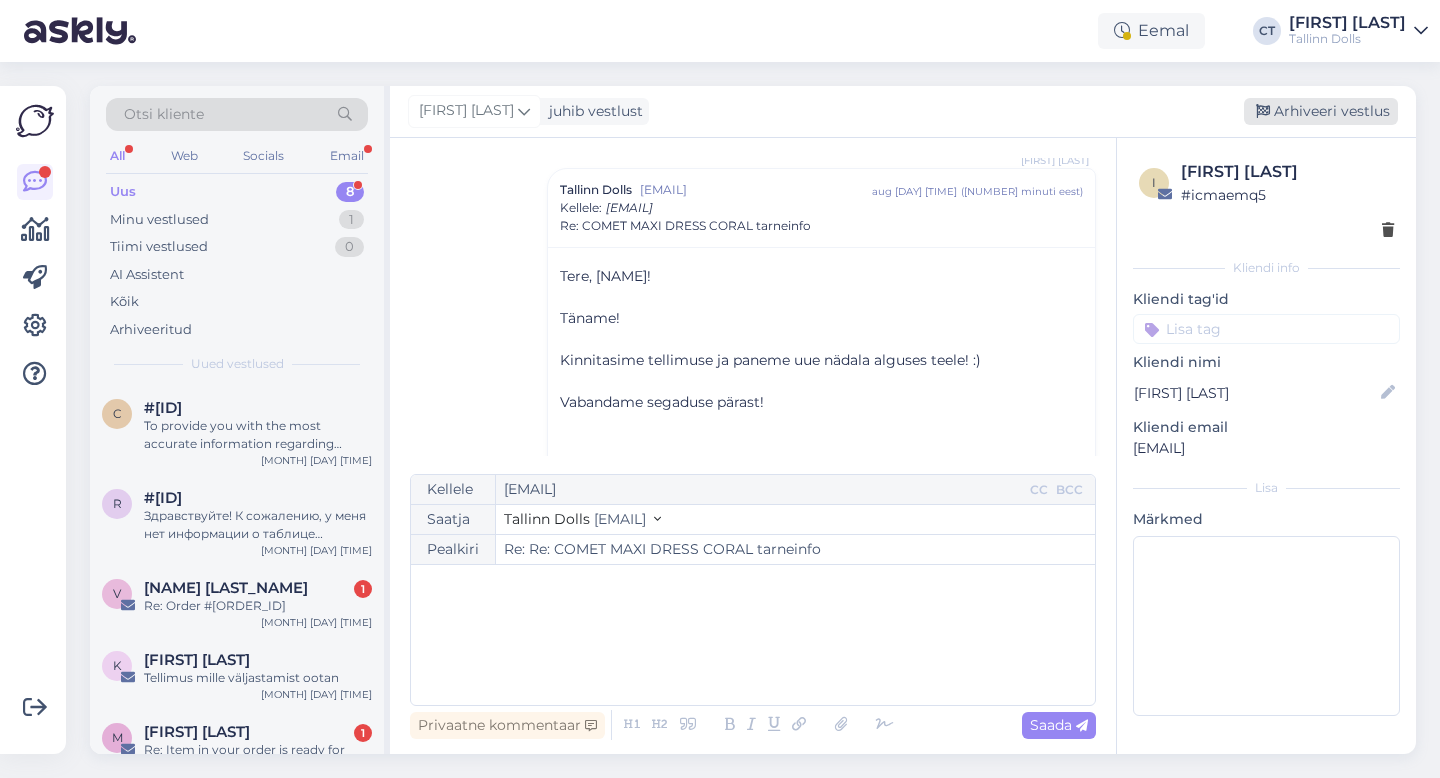 click on "Arhiveeri vestlus" at bounding box center (1321, 111) 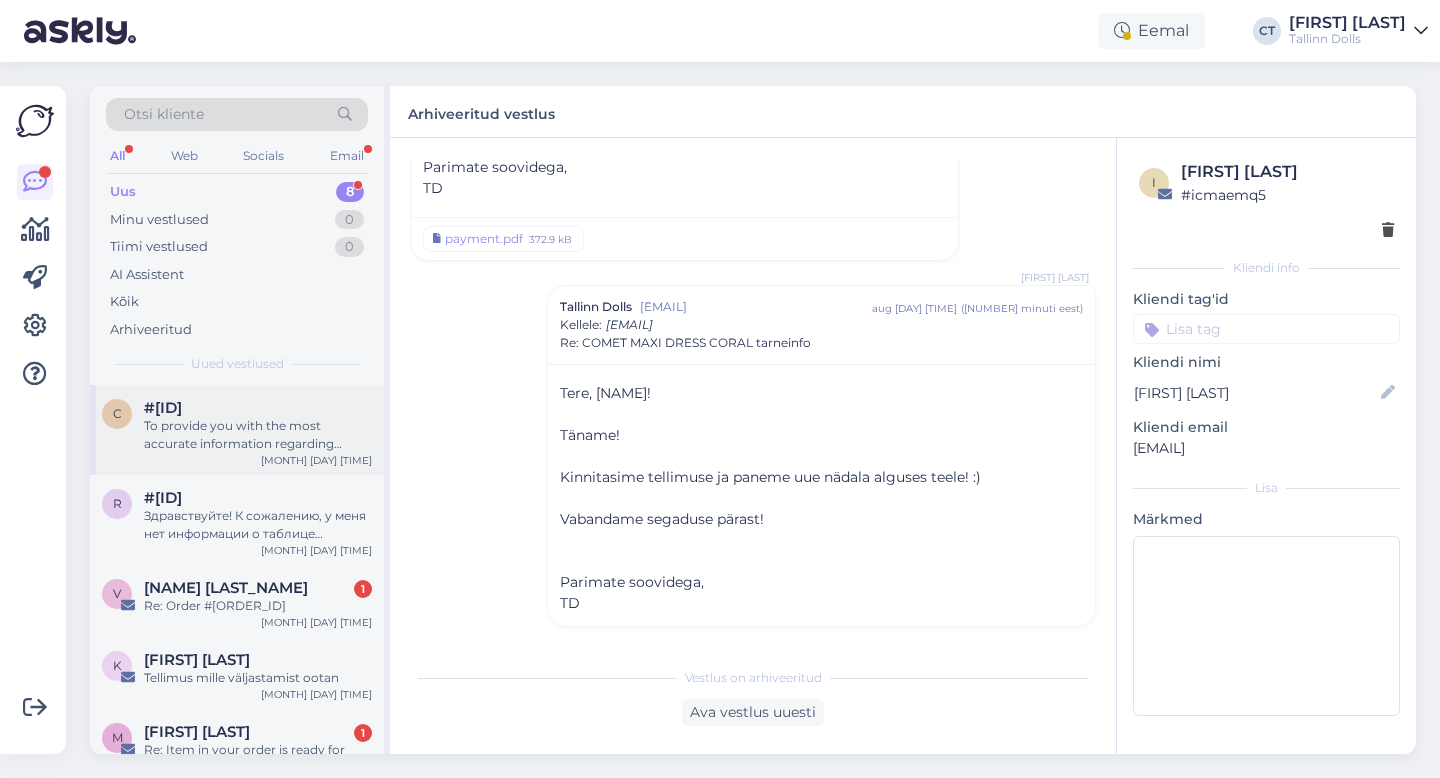 click on "#[ID]" at bounding box center (258, 408) 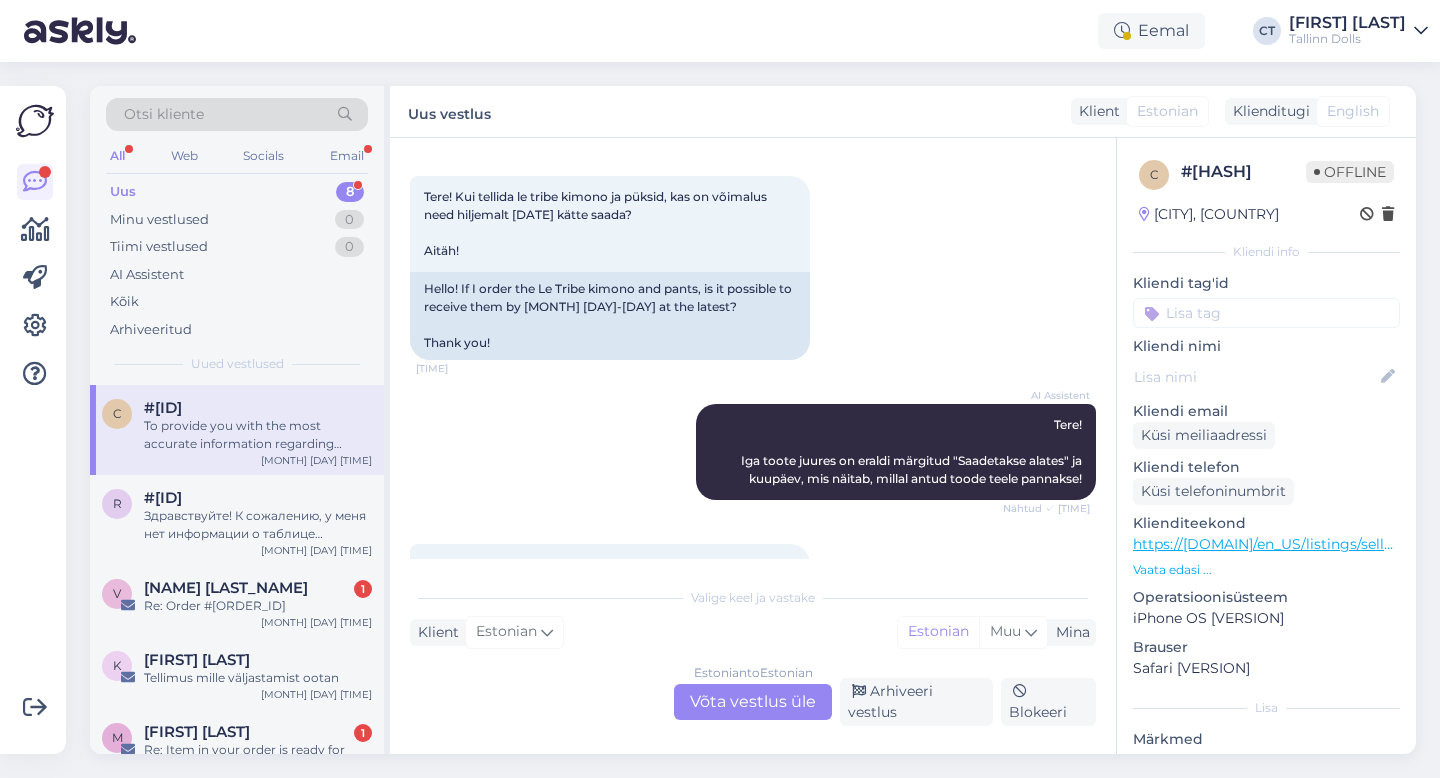 scroll, scrollTop: 108, scrollLeft: 0, axis: vertical 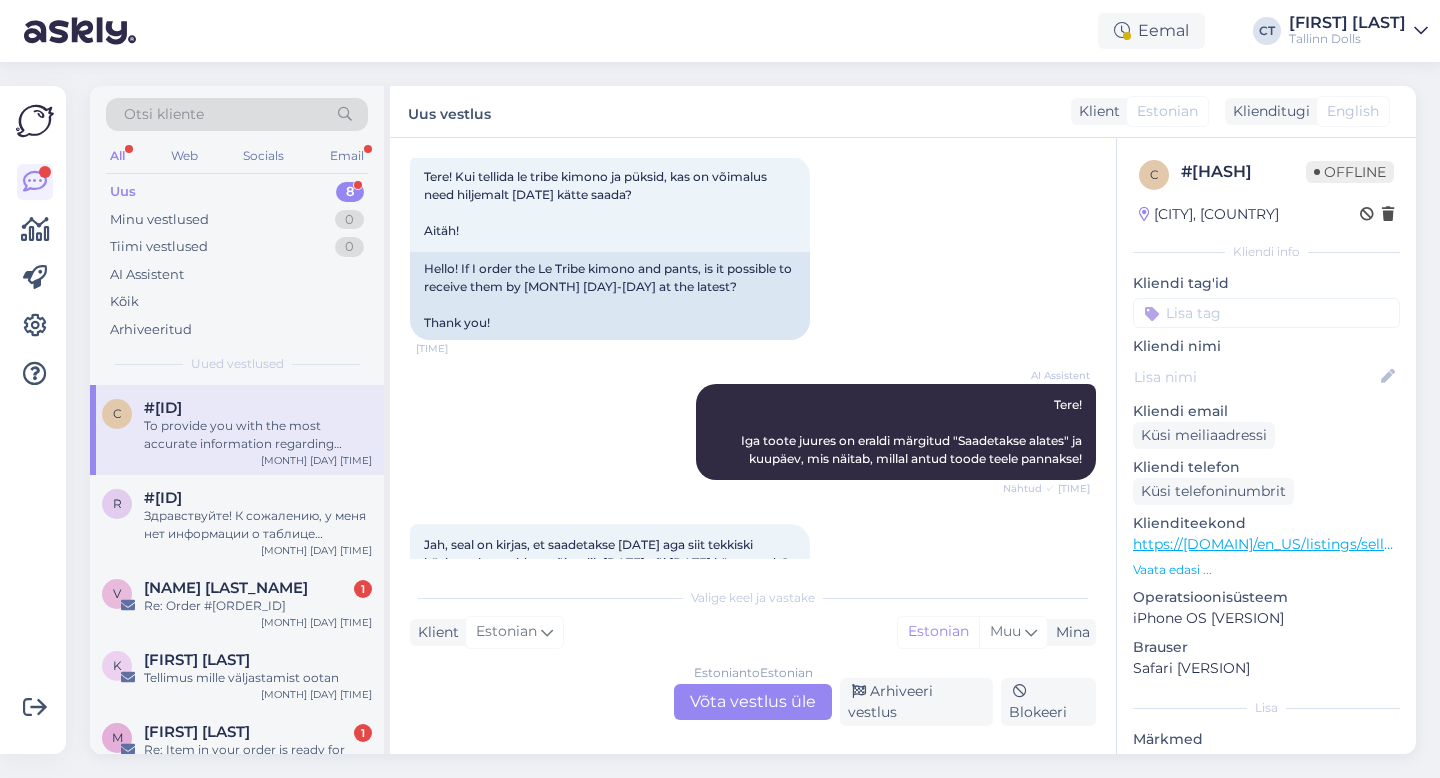 click on "Estonian  to  Estonian Võta vestlus üle" at bounding box center (753, 702) 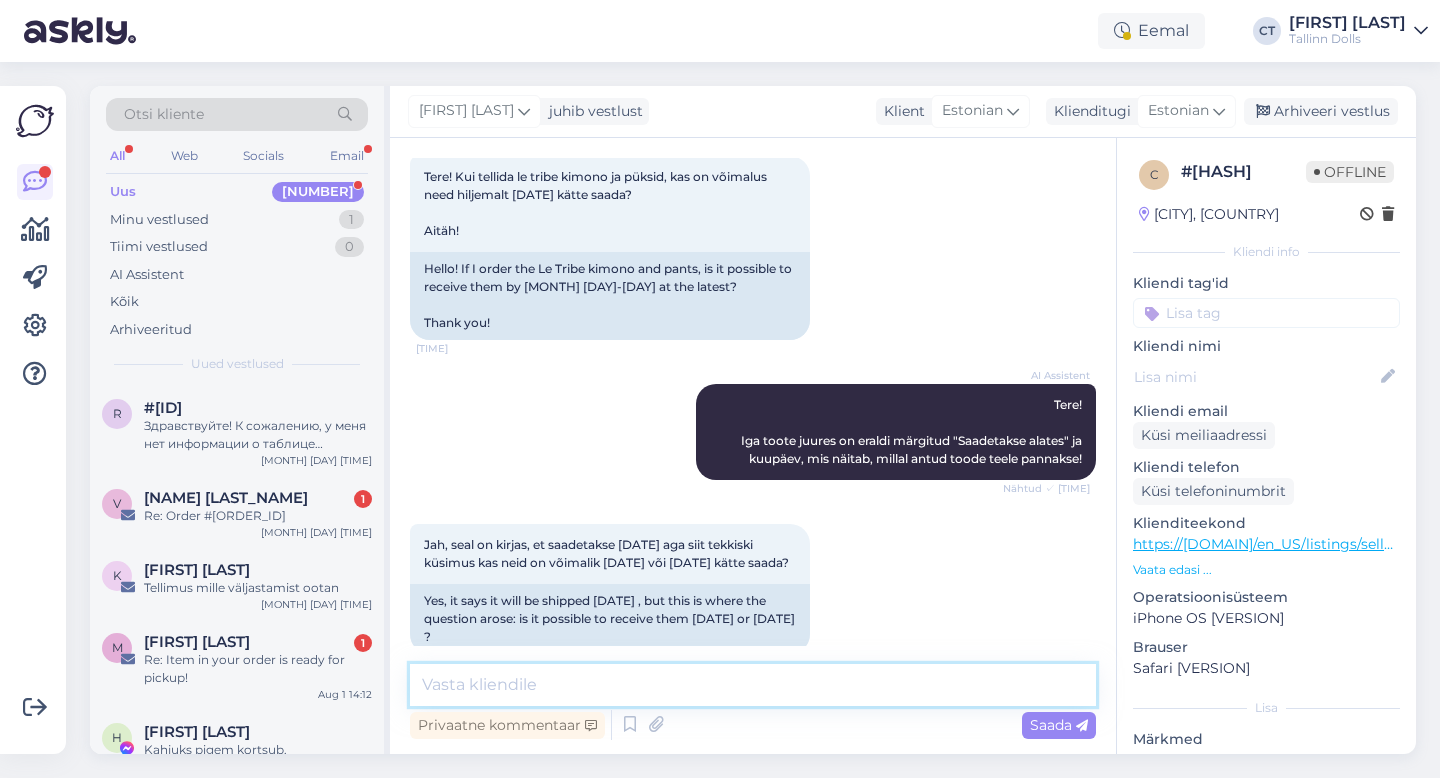 click at bounding box center (753, 685) 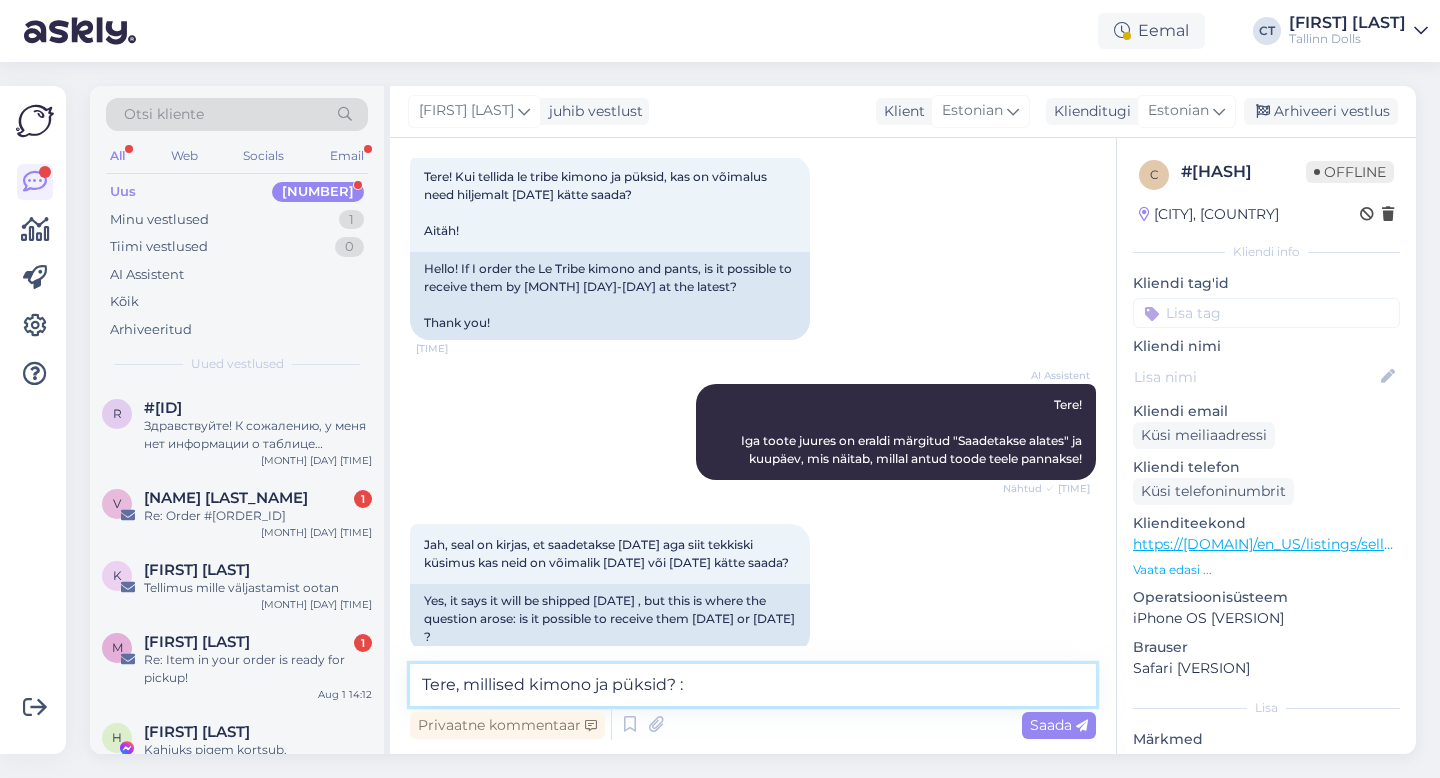 type on "Tere, millised kimono ja püksid? :)" 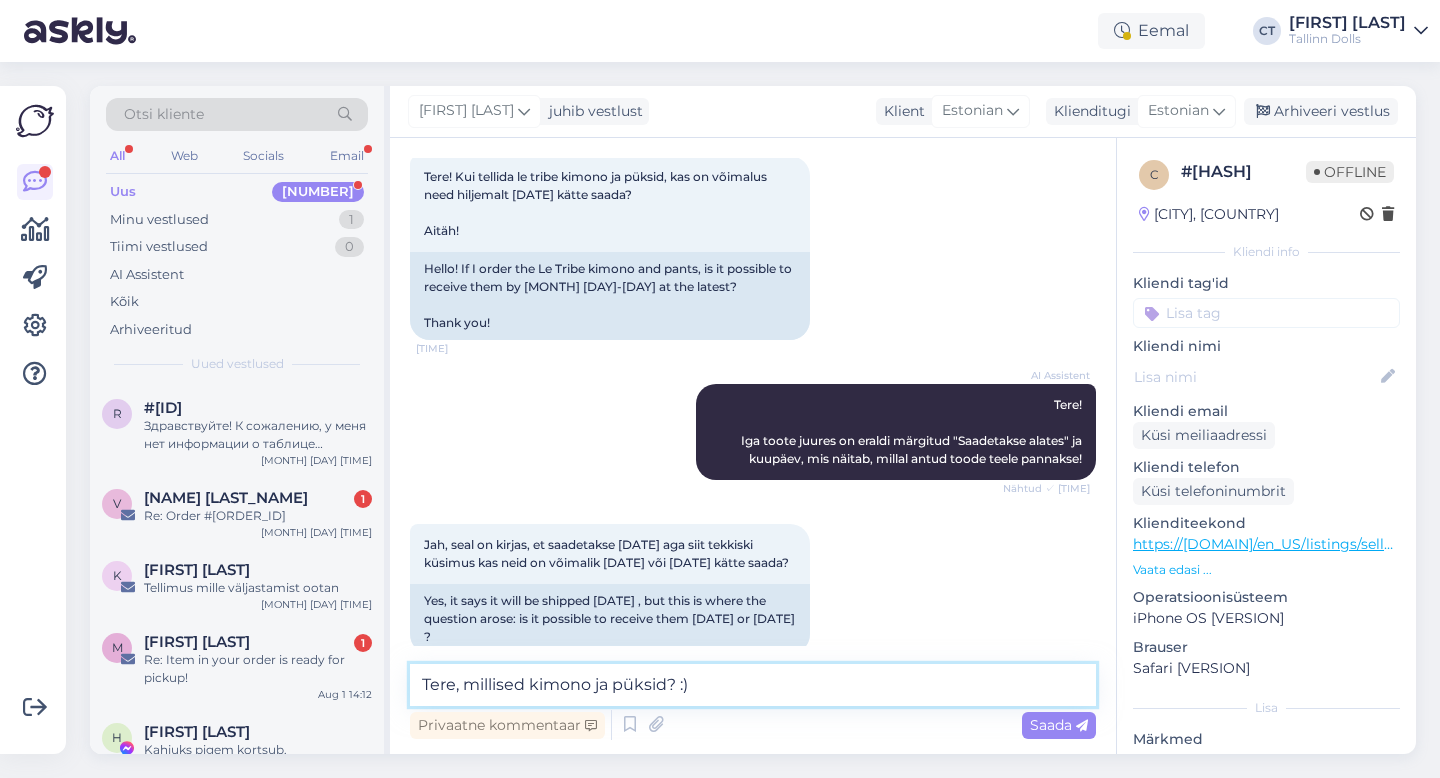 type 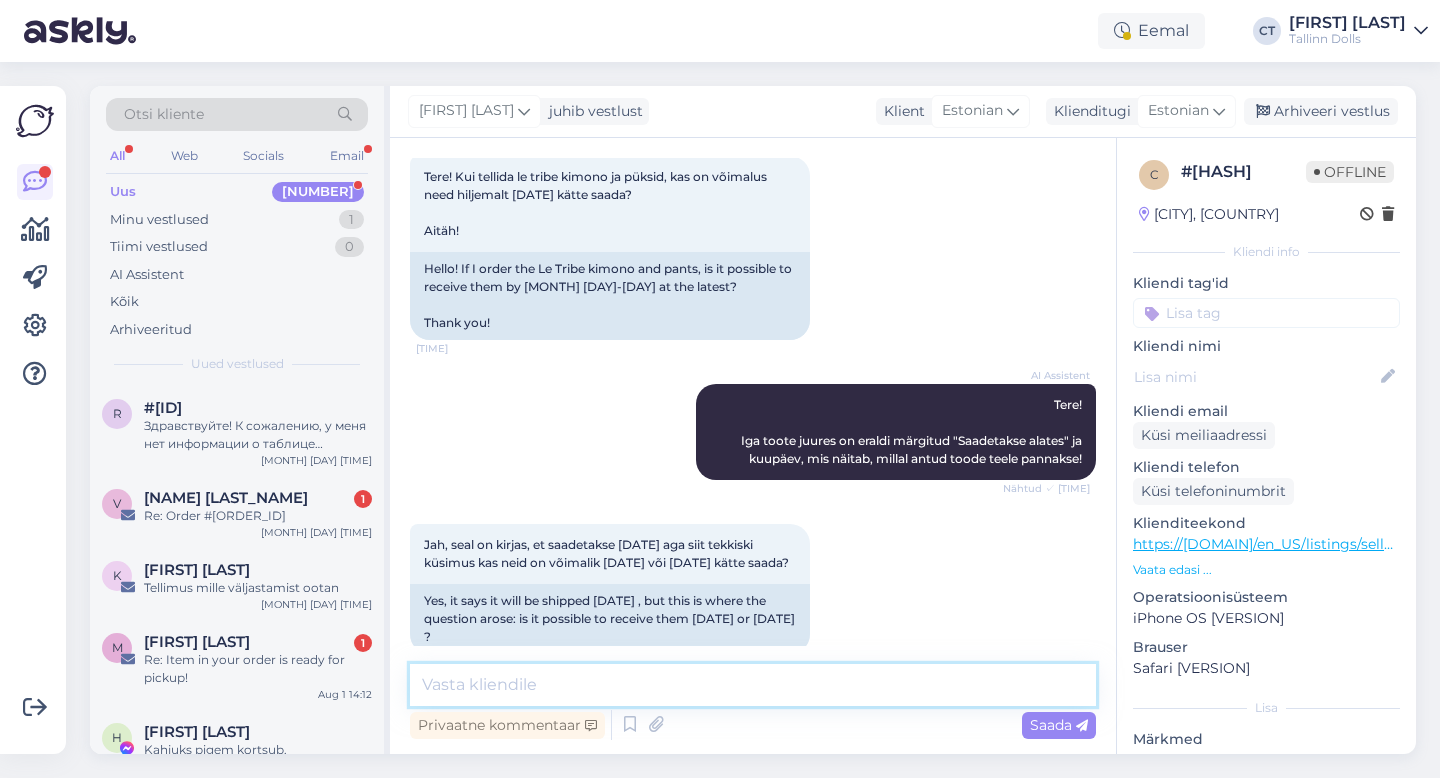 scroll, scrollTop: 328, scrollLeft: 0, axis: vertical 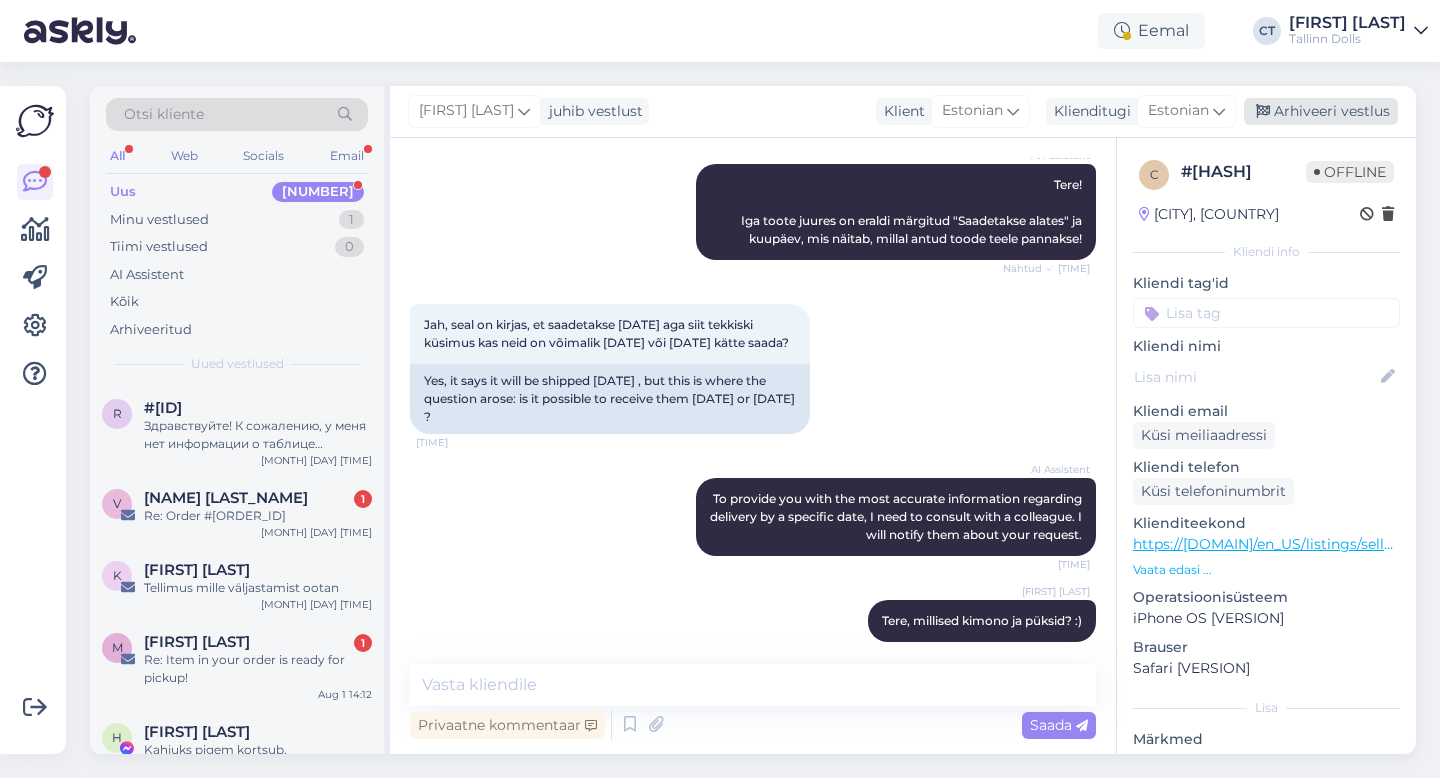 click on "Arhiveeri vestlus" at bounding box center [1321, 111] 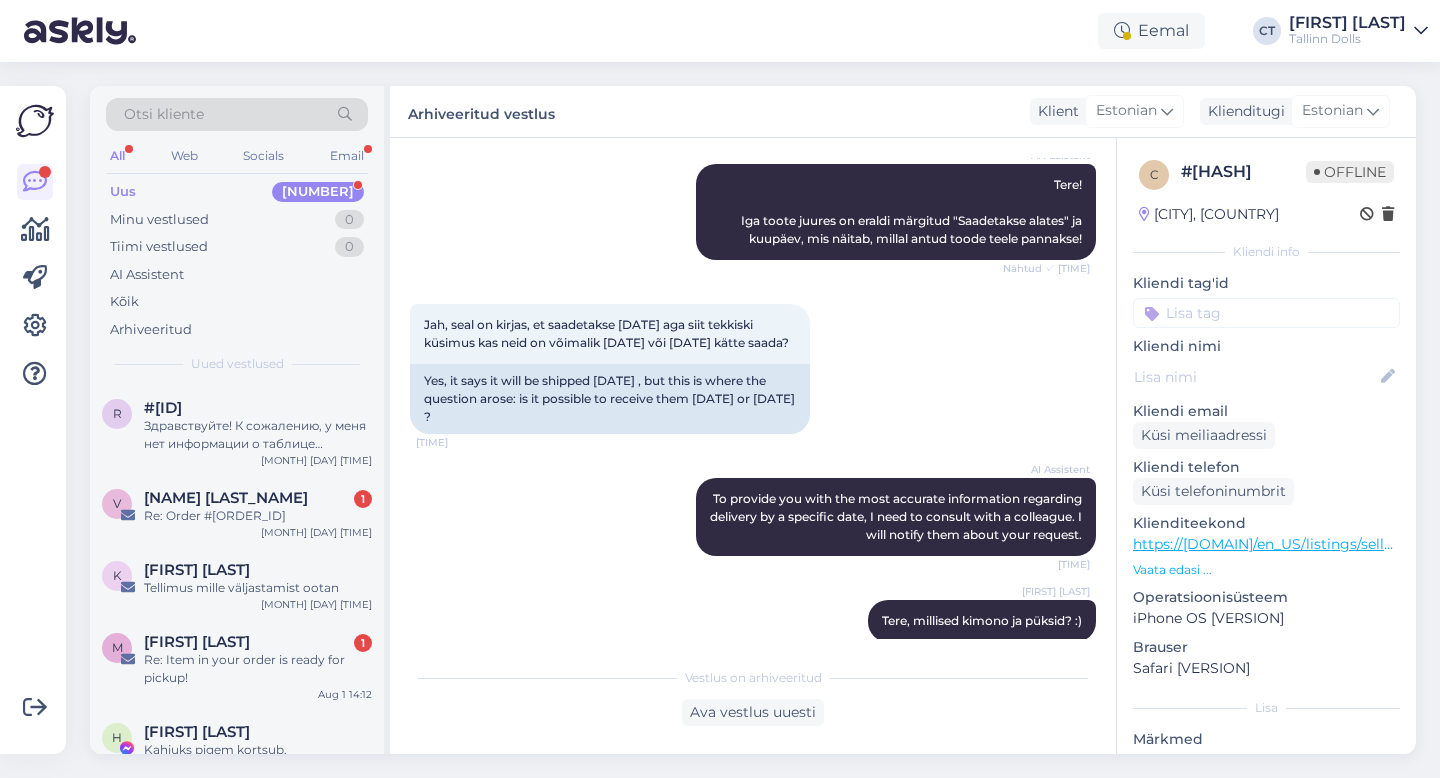 click on "Otsi kliente All Web Socials  Email Uus 7 Minu vestlused 0 Tiimi vestlused 0 AI Assistent Kõik Arhiveeritud Uued vestlused" at bounding box center [237, 235] 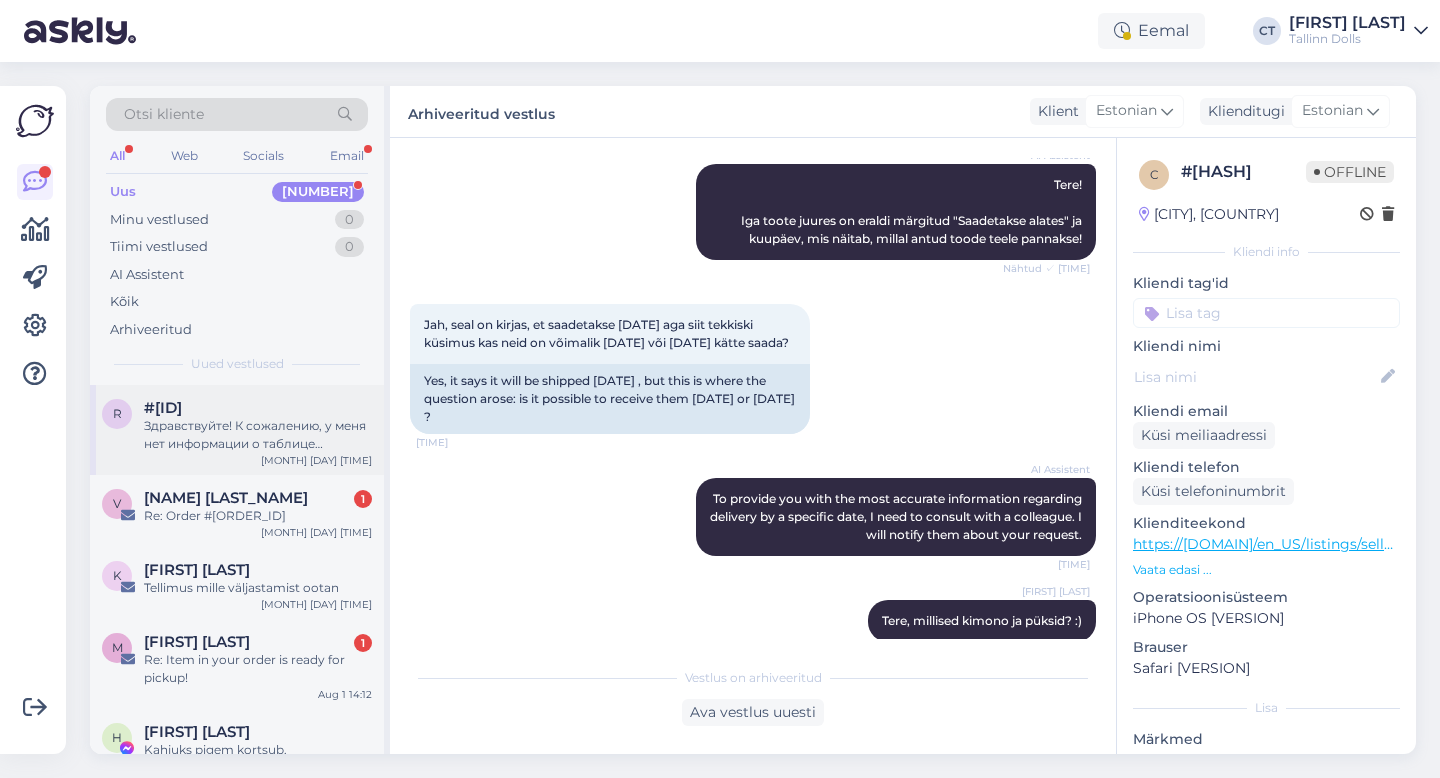 click on "Здравствуйте!
К сожалению, у меня нет информации о таблице размеров и конкретных измерениях. Я передам ваш вопрос коллеге, который сможет вам помочь." at bounding box center (258, 435) 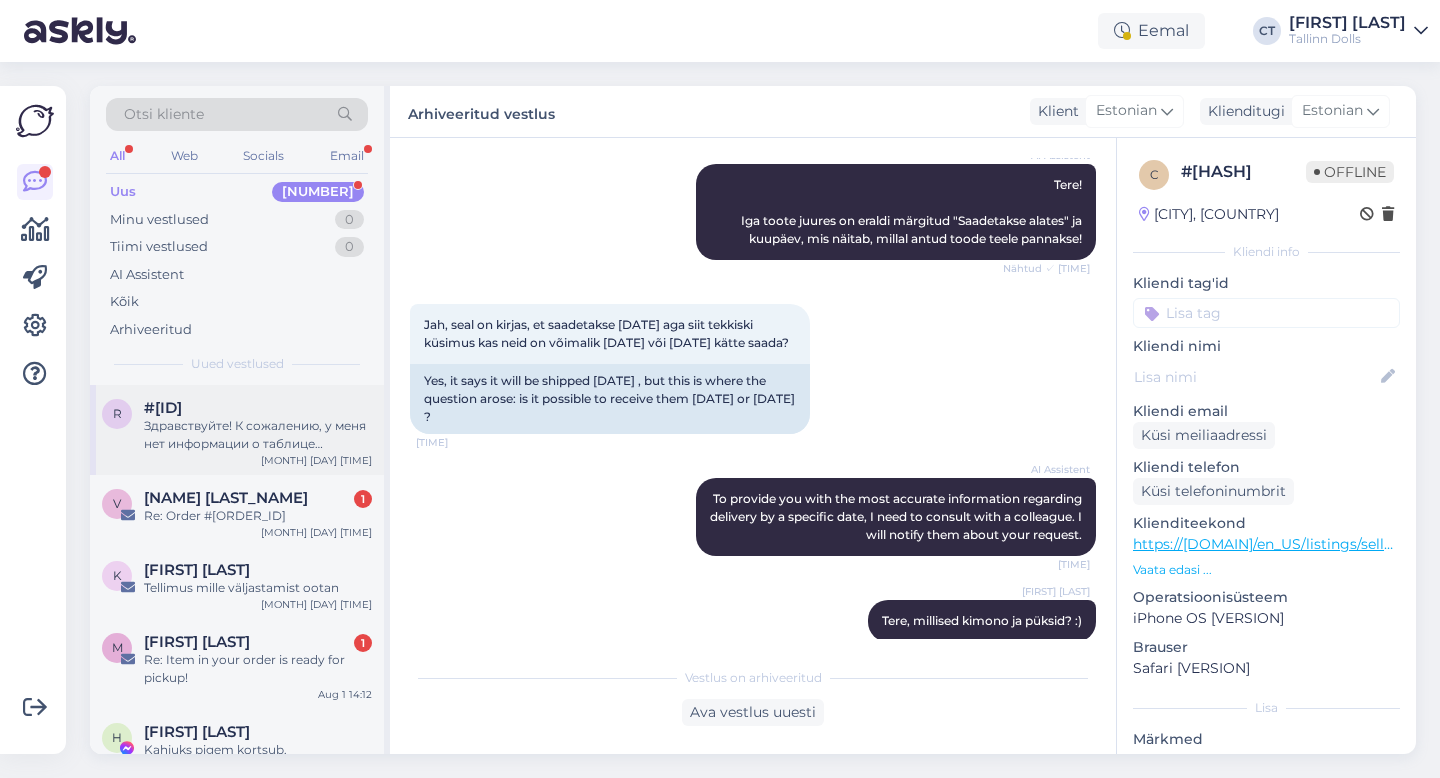 scroll, scrollTop: 0, scrollLeft: 0, axis: both 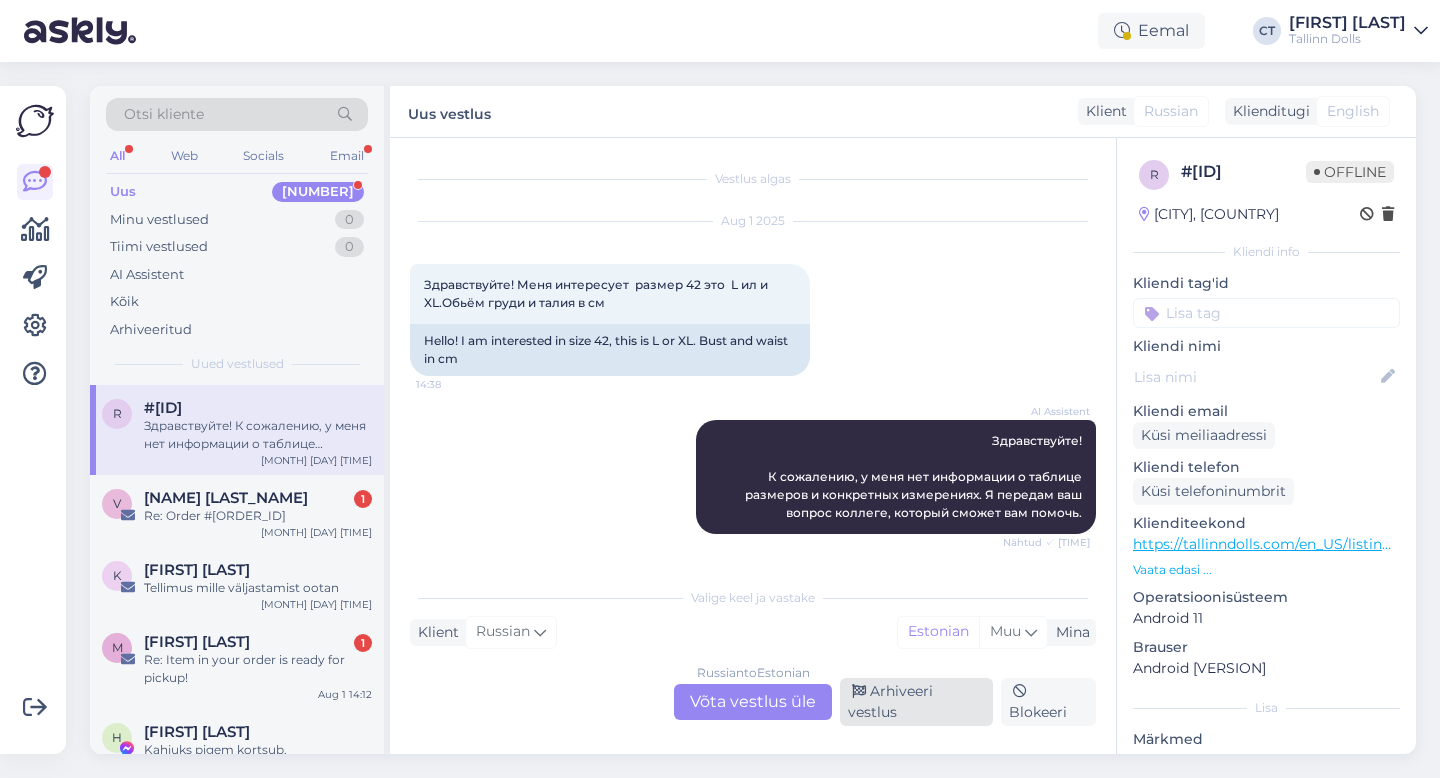 click on "Arhiveeri vestlus" at bounding box center [916, 702] 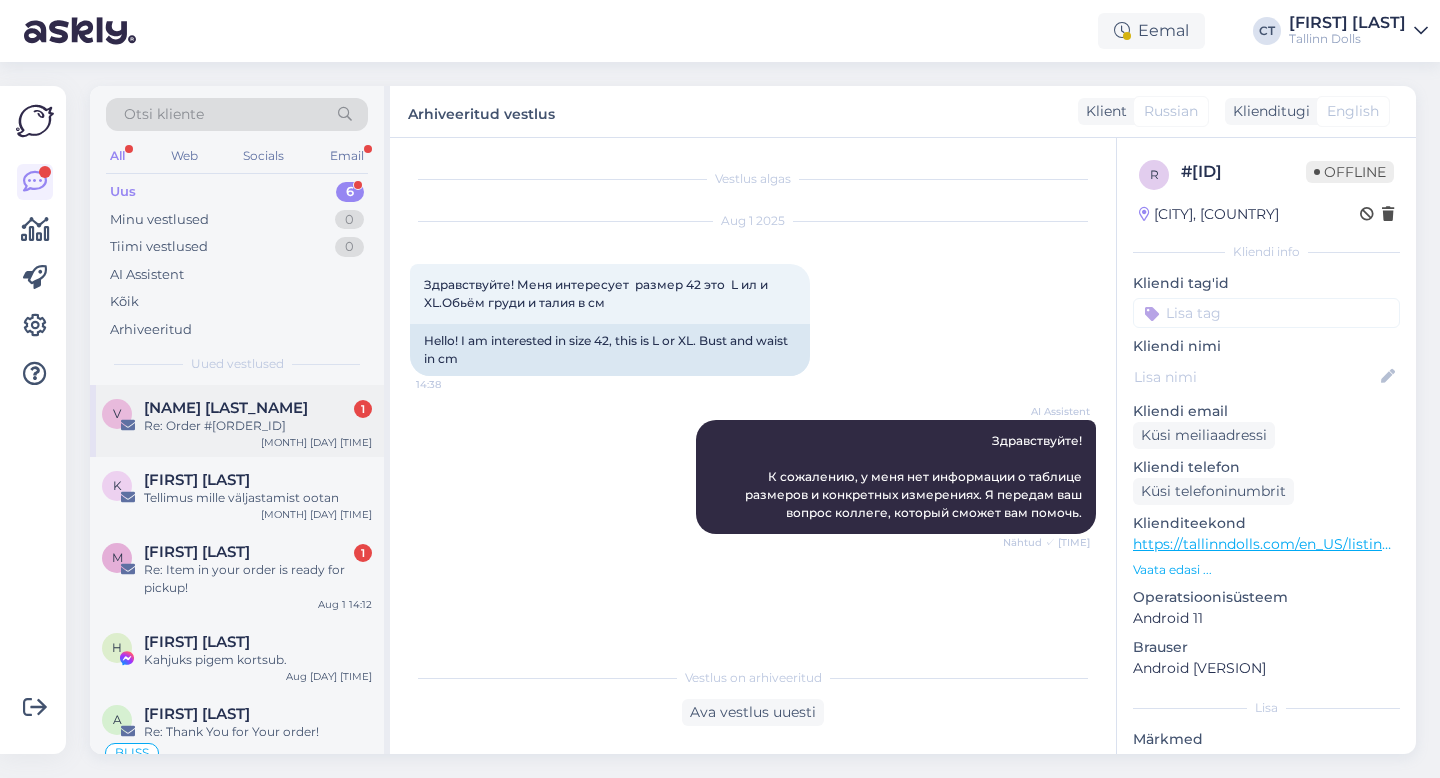 click on "[FIRST] [LAST] 1" at bounding box center (258, 408) 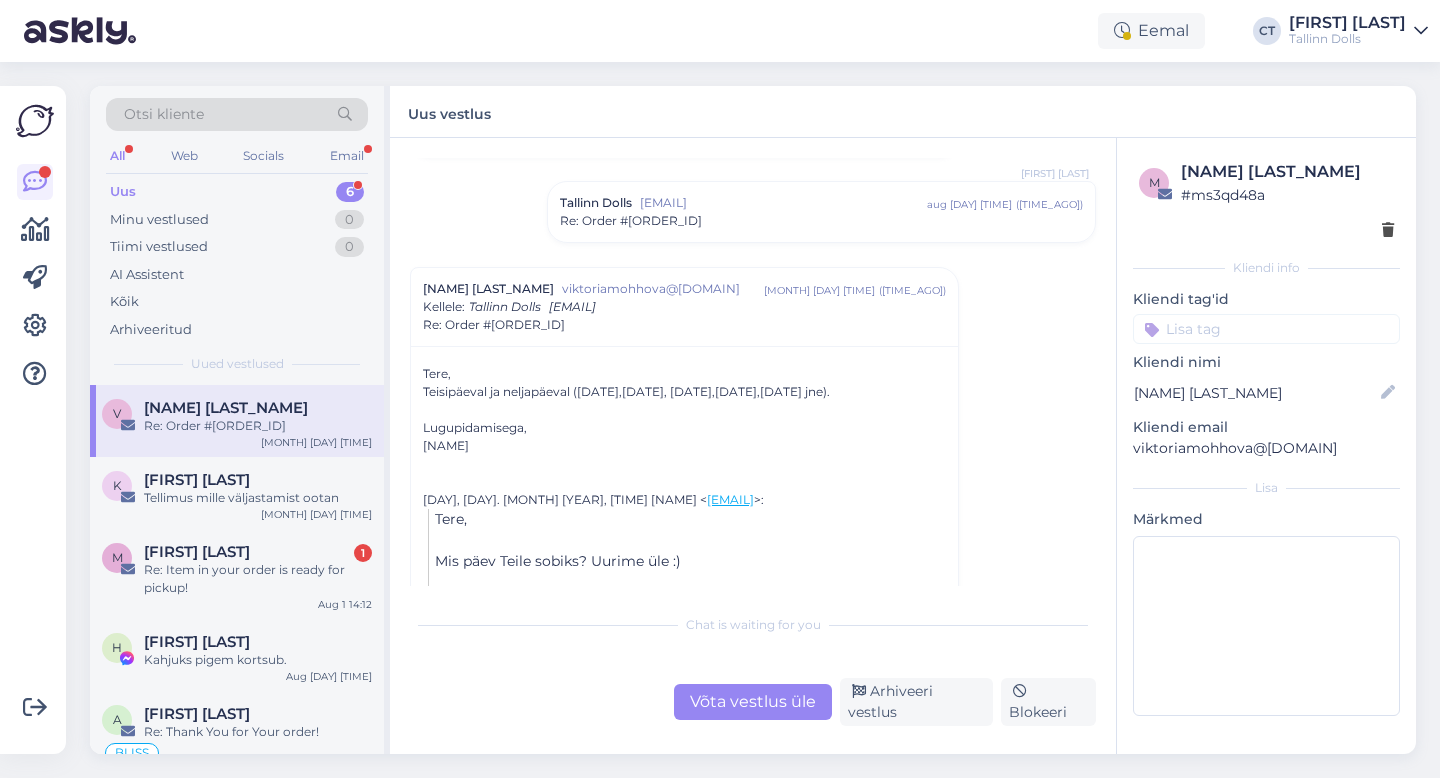 scroll, scrollTop: 557, scrollLeft: 0, axis: vertical 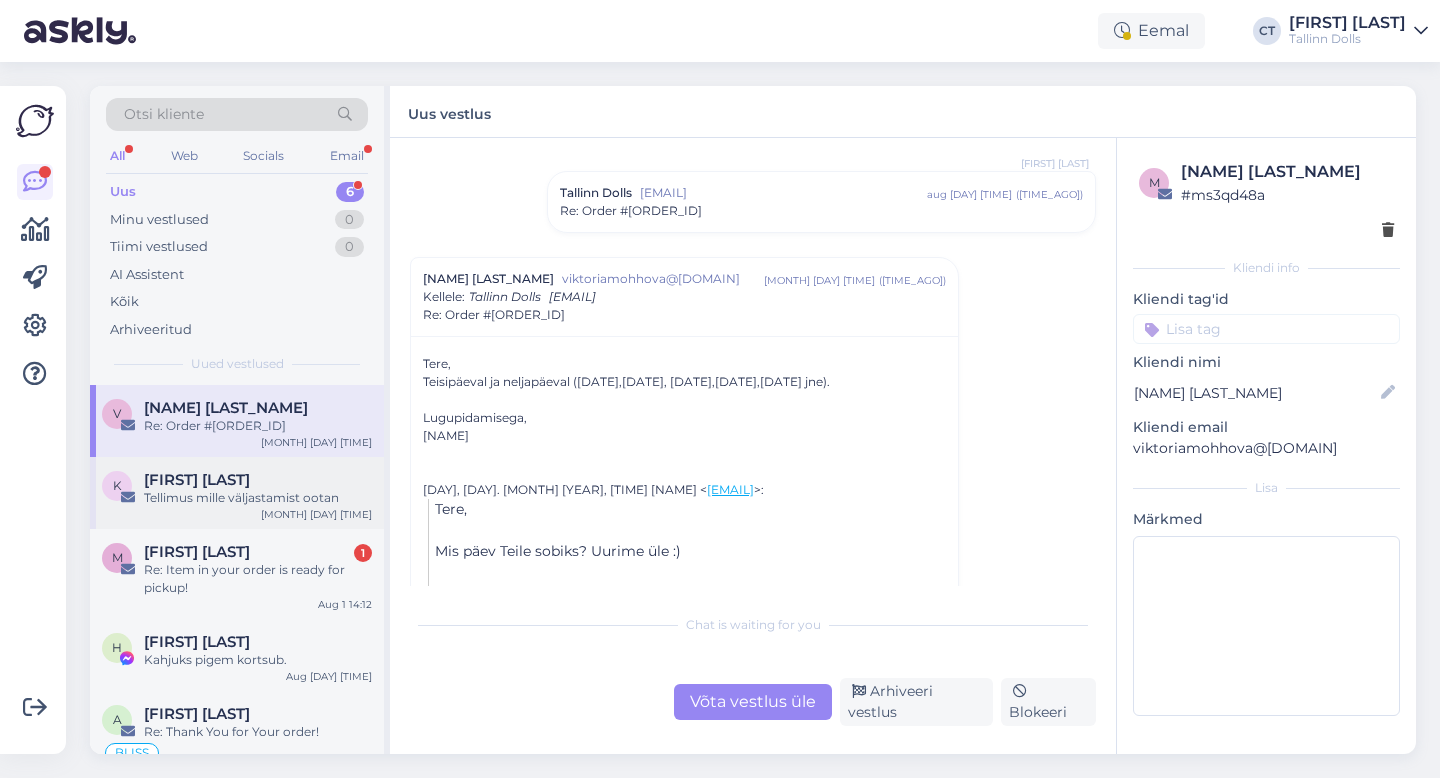 click on "Tellimus mille väljastamist ootan" at bounding box center (258, 498) 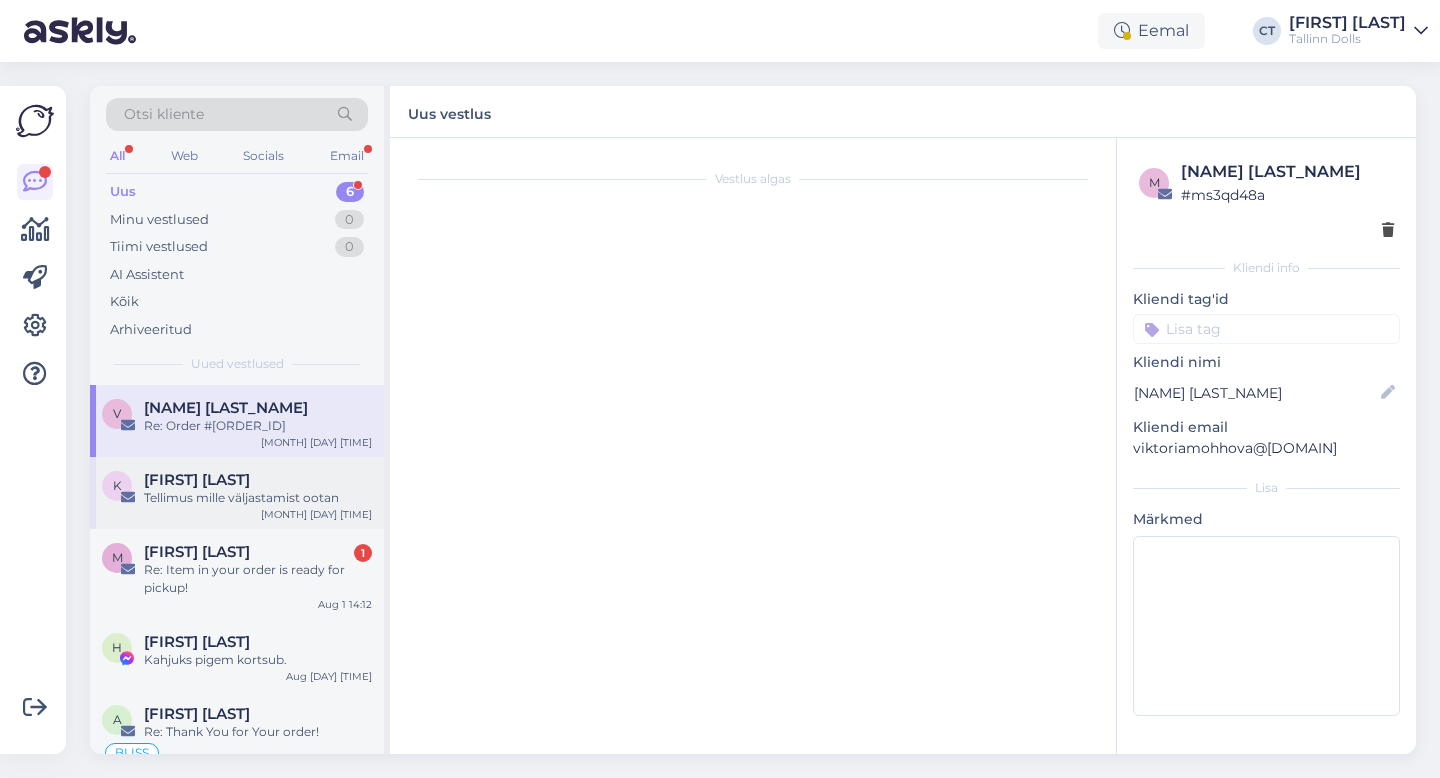 scroll, scrollTop: 0, scrollLeft: 0, axis: both 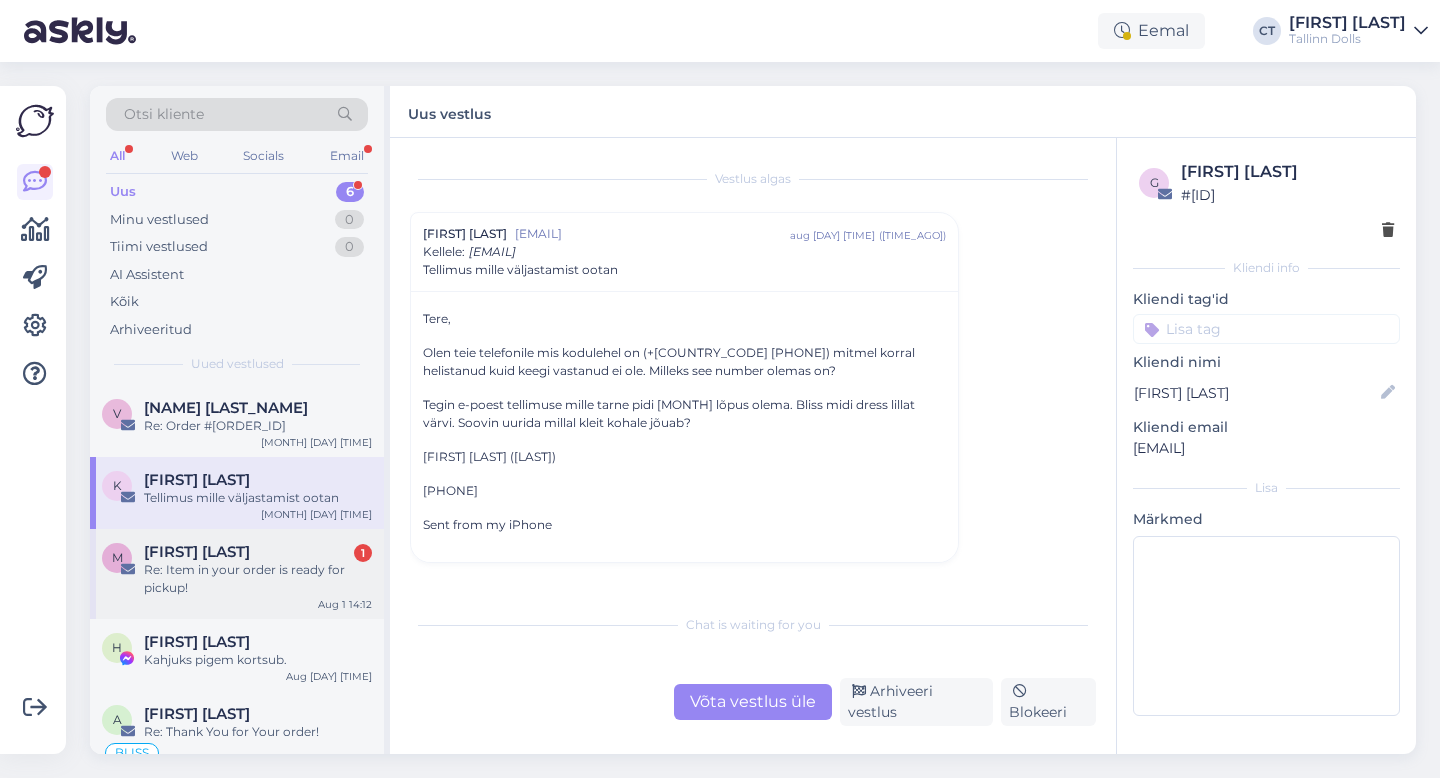 click on "Re: Item in your order is ready for pickup!" at bounding box center [258, 579] 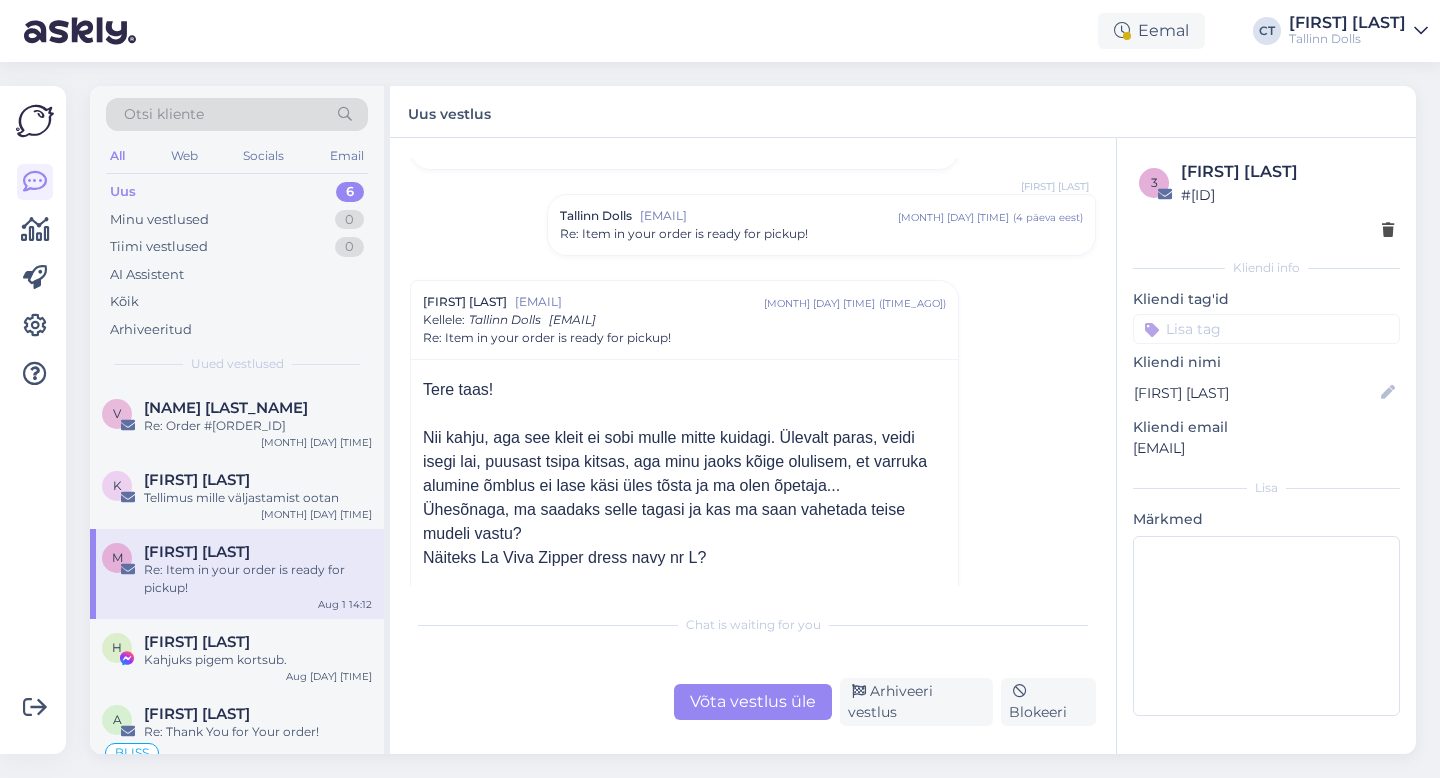 scroll, scrollTop: 1459, scrollLeft: 0, axis: vertical 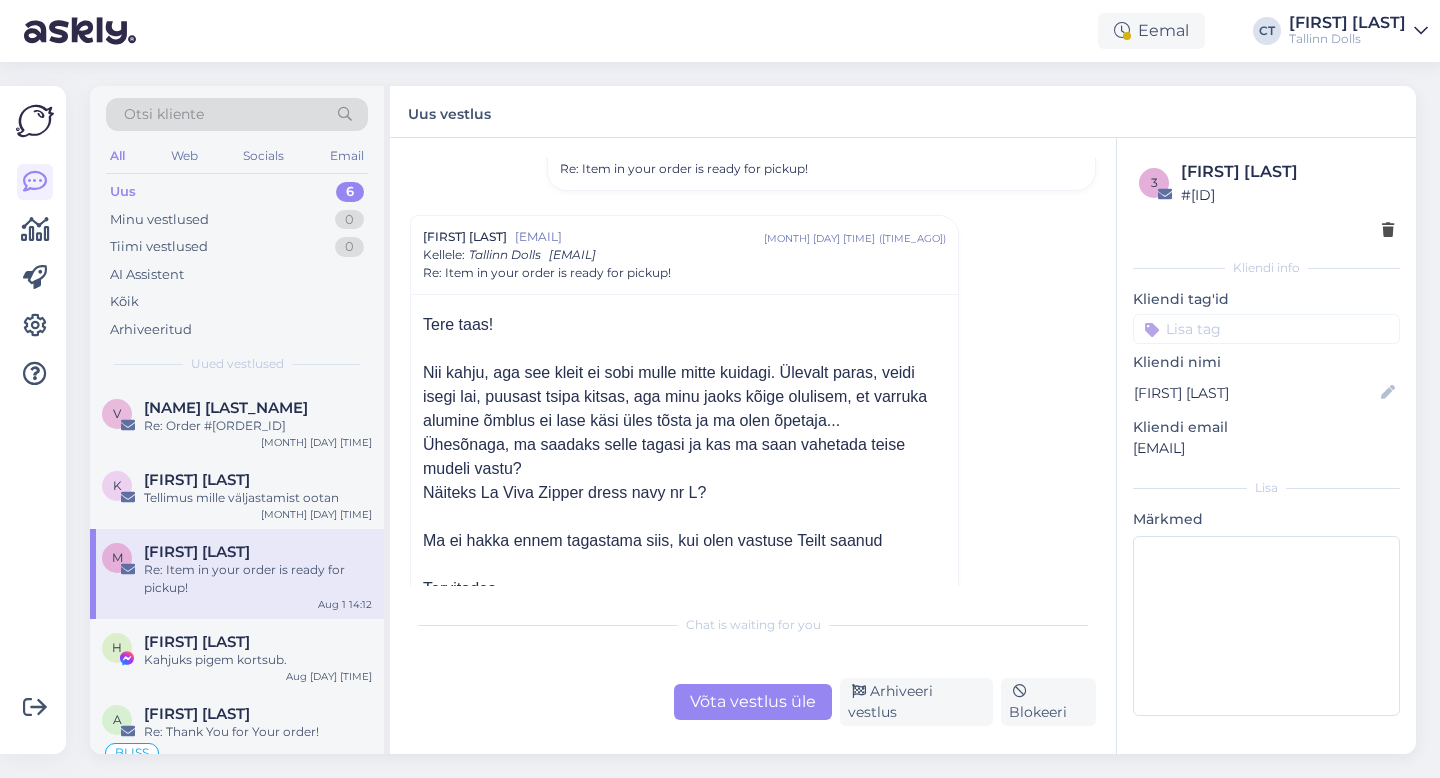 drag, startPoint x: 412, startPoint y: 370, endPoint x: 725, endPoint y: 457, distance: 324.86612 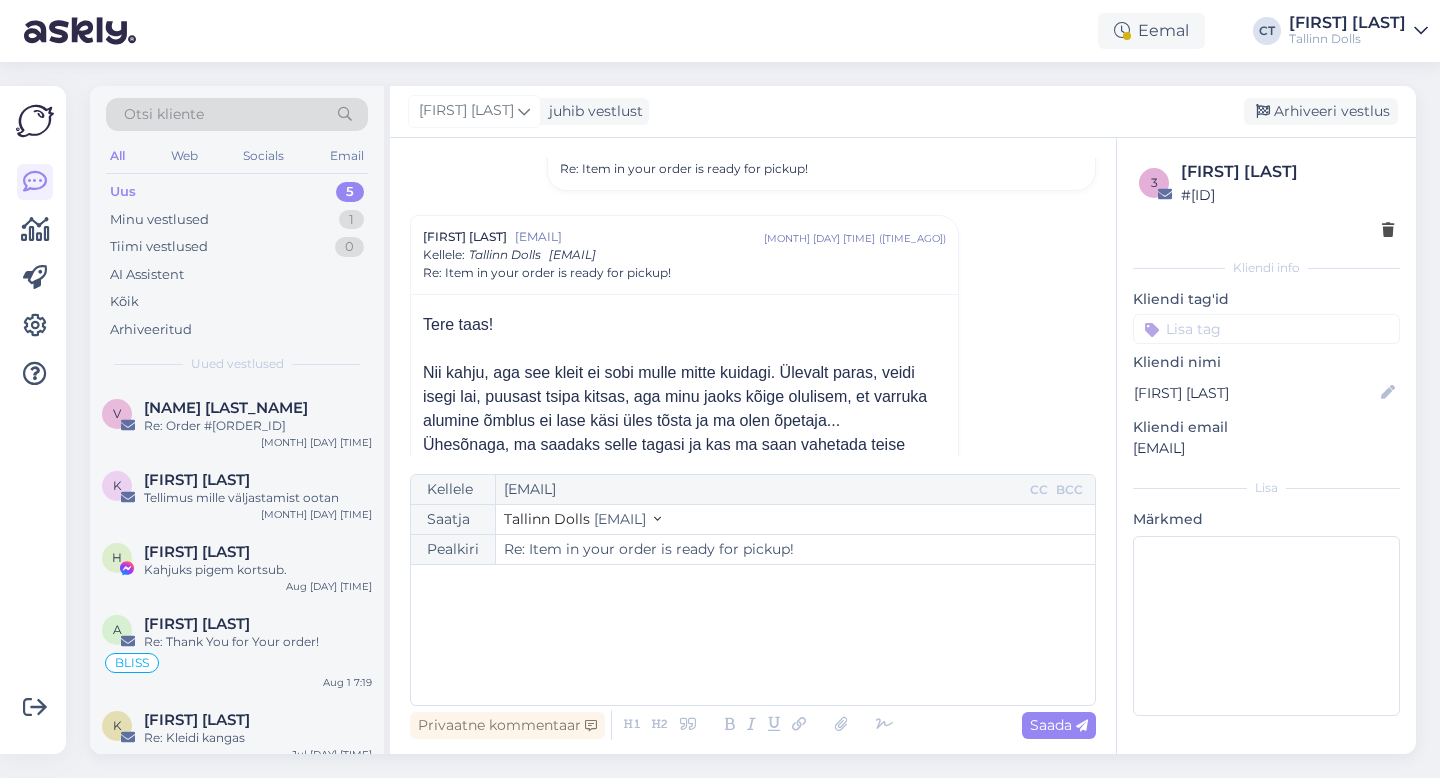 scroll, scrollTop: 1516, scrollLeft: 0, axis: vertical 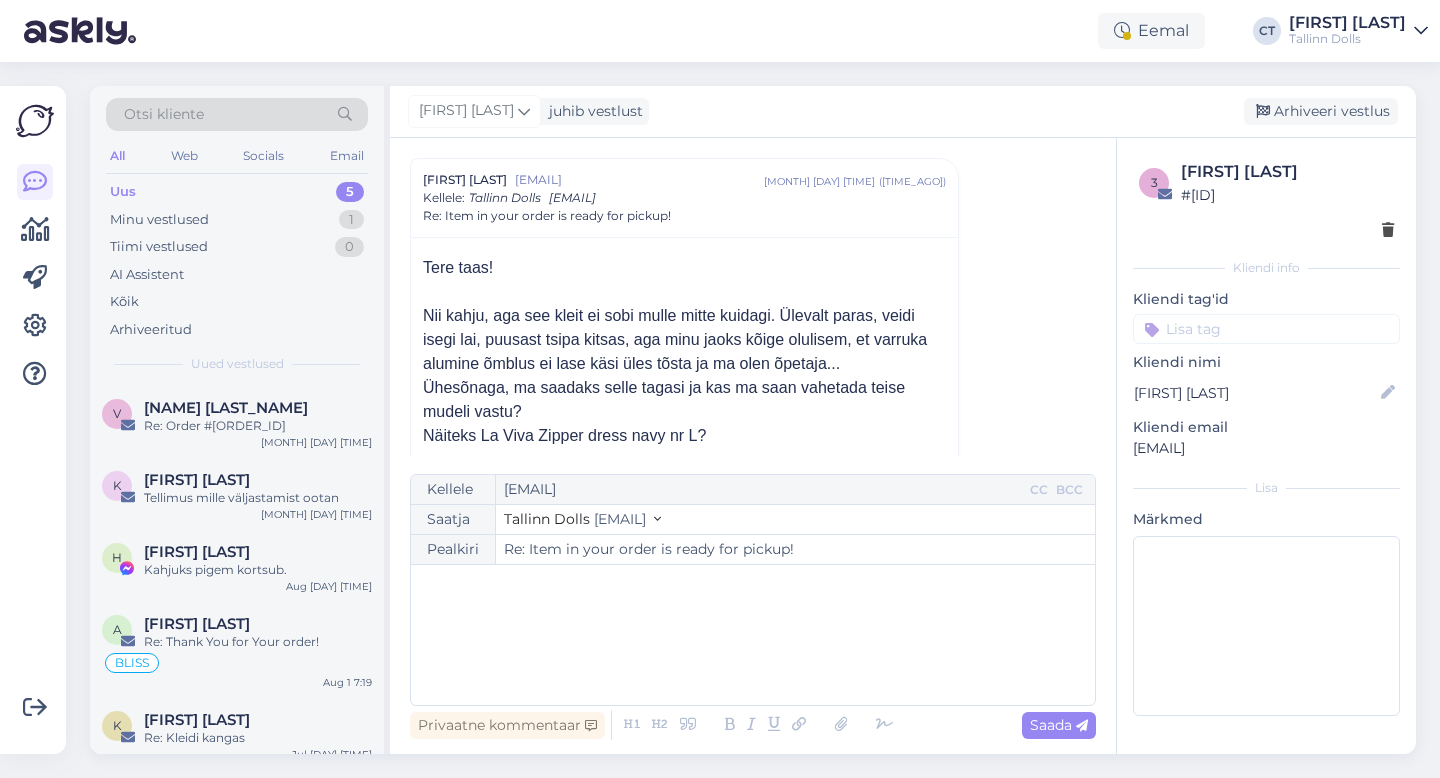 click on "﻿" at bounding box center (753, 635) 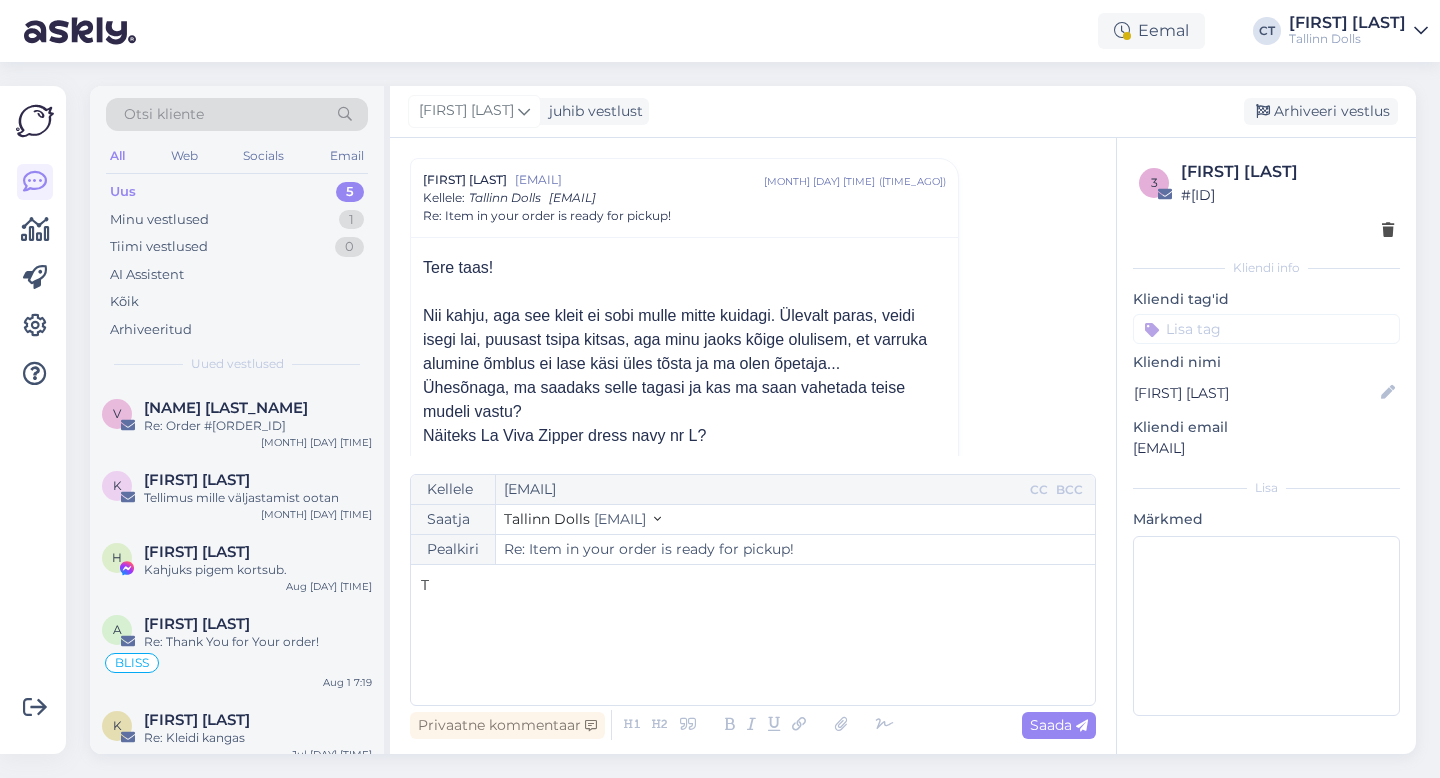 type 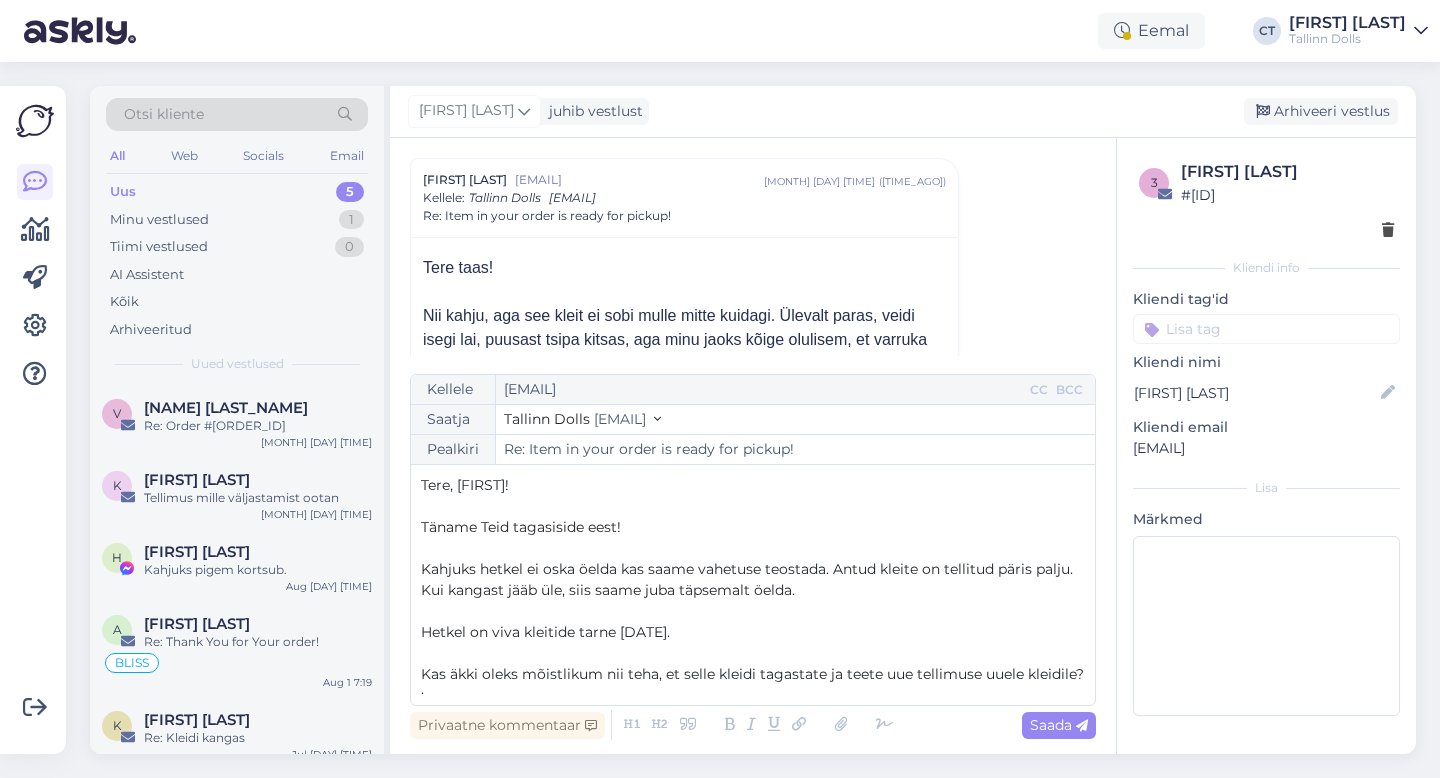 scroll, scrollTop: 11, scrollLeft: 0, axis: vertical 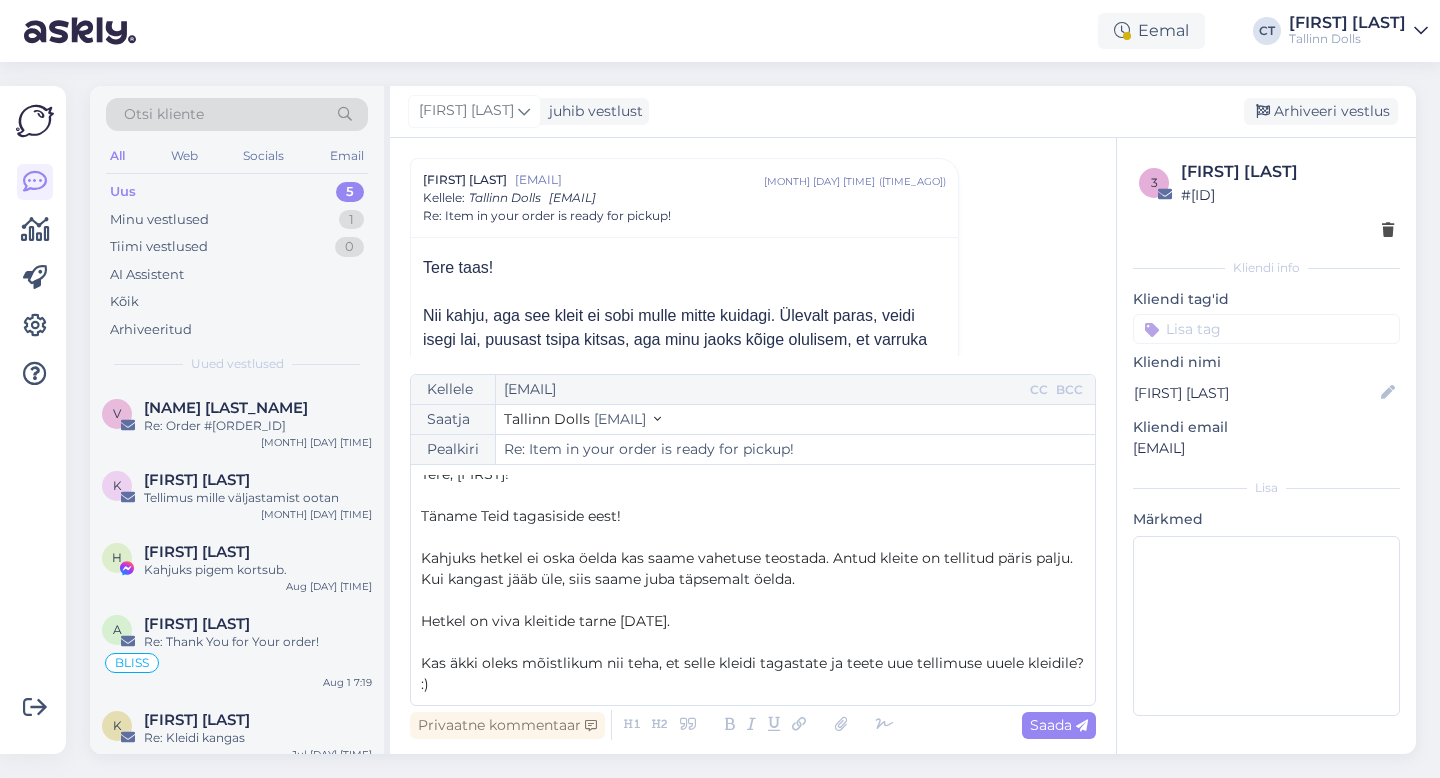click on "Kahjuks hetkel ei oska öelda kas saame vahetuse teostada. Antud kleite on tellitud päris palju. Kui kangast jääb üle, siis saame juba täpsemalt öelda." at bounding box center (749, 568) 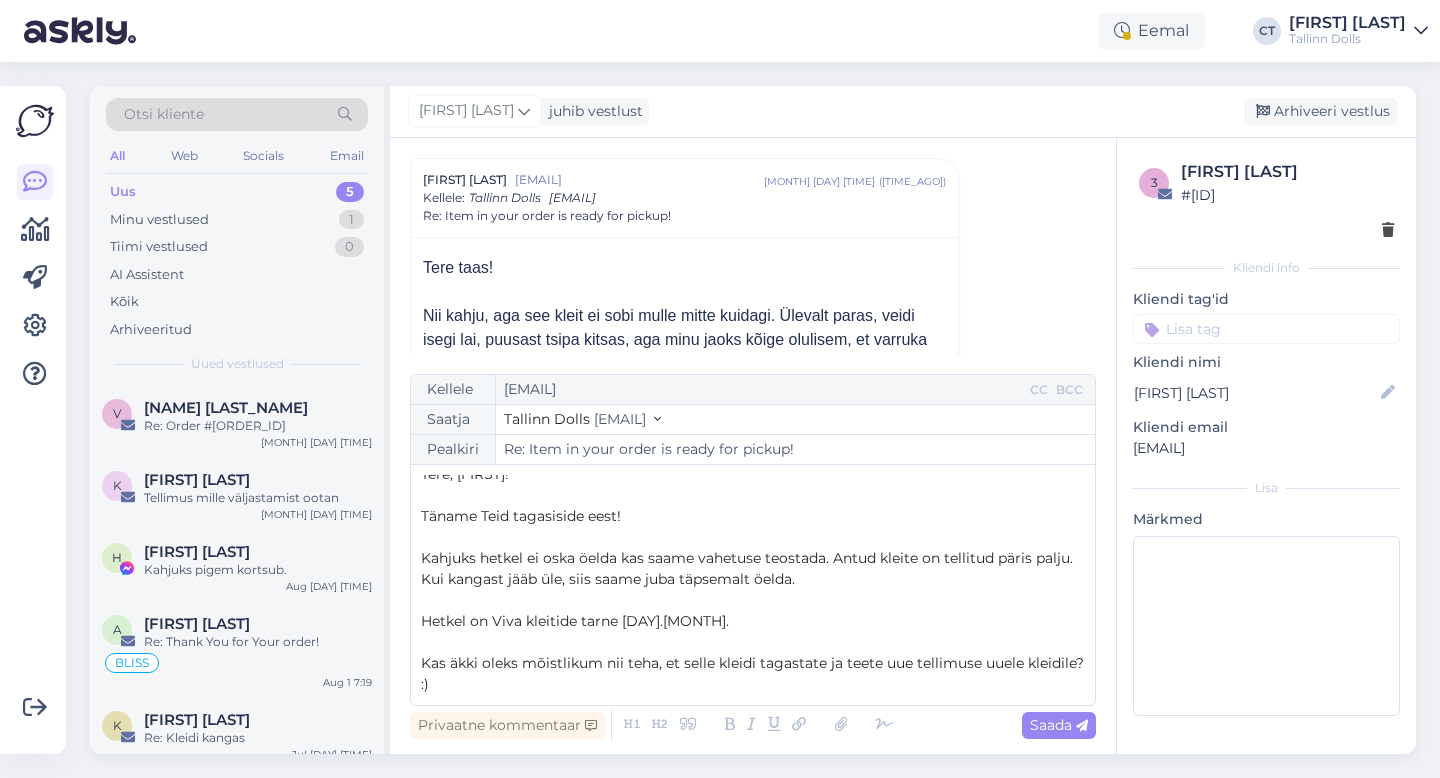 click on "Hetkel on Viva kleitide tarne [DAY].[MONTH]." at bounding box center [753, 621] 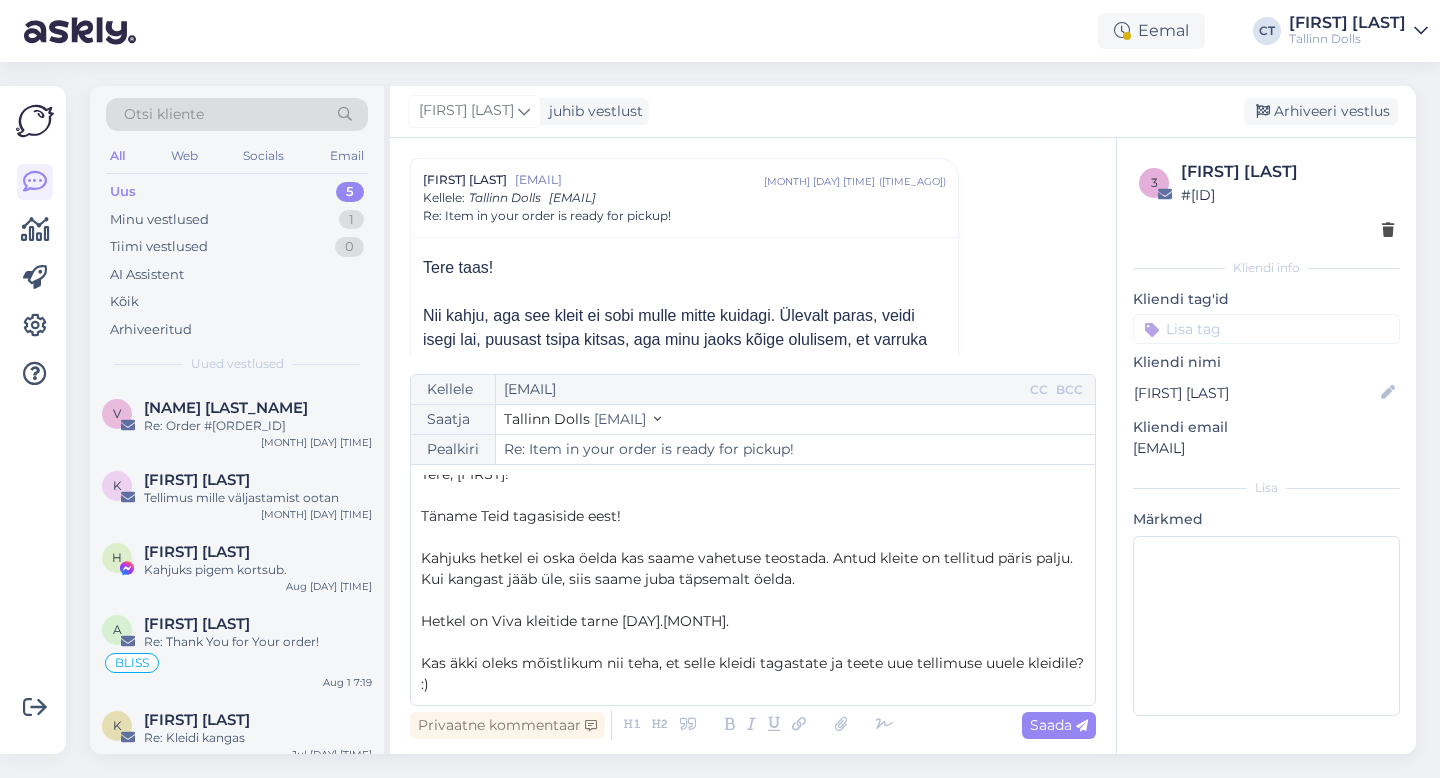 click on "Kas äkki oleks mõistlikum nii teha, et selle kleidi tagastate ja teete uue tellimuse uuele kleidile? :)" at bounding box center (753, 674) 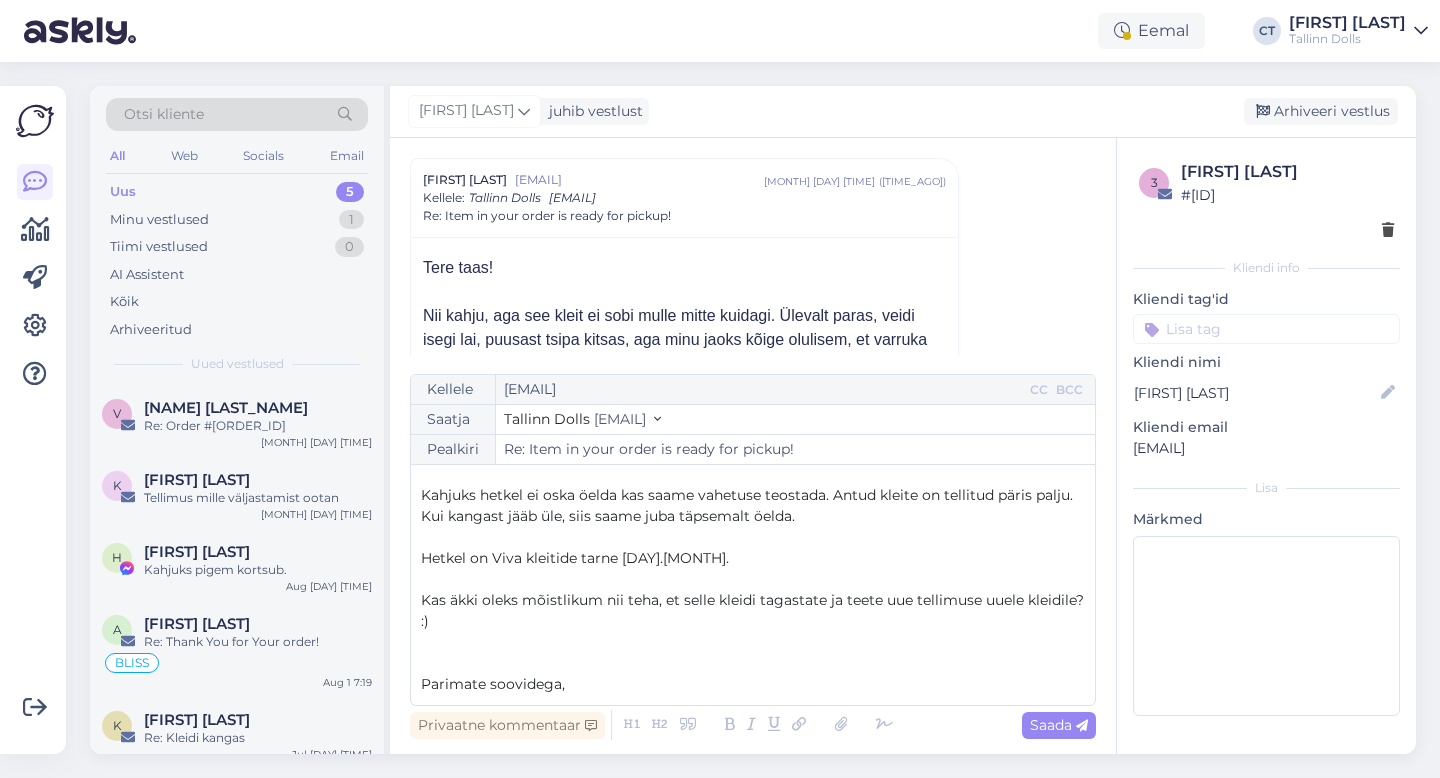 scroll, scrollTop: 95, scrollLeft: 0, axis: vertical 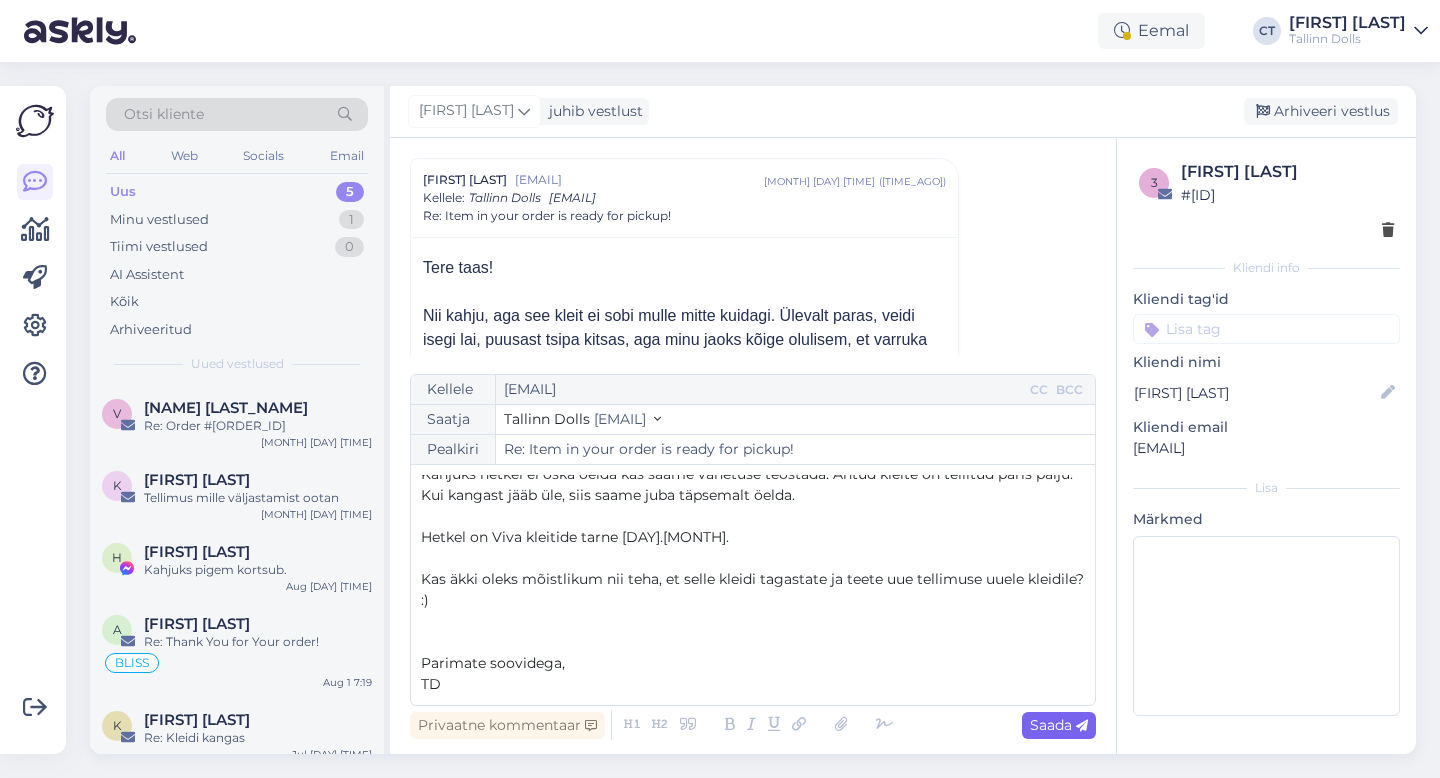 click on "Saada" at bounding box center [1059, 725] 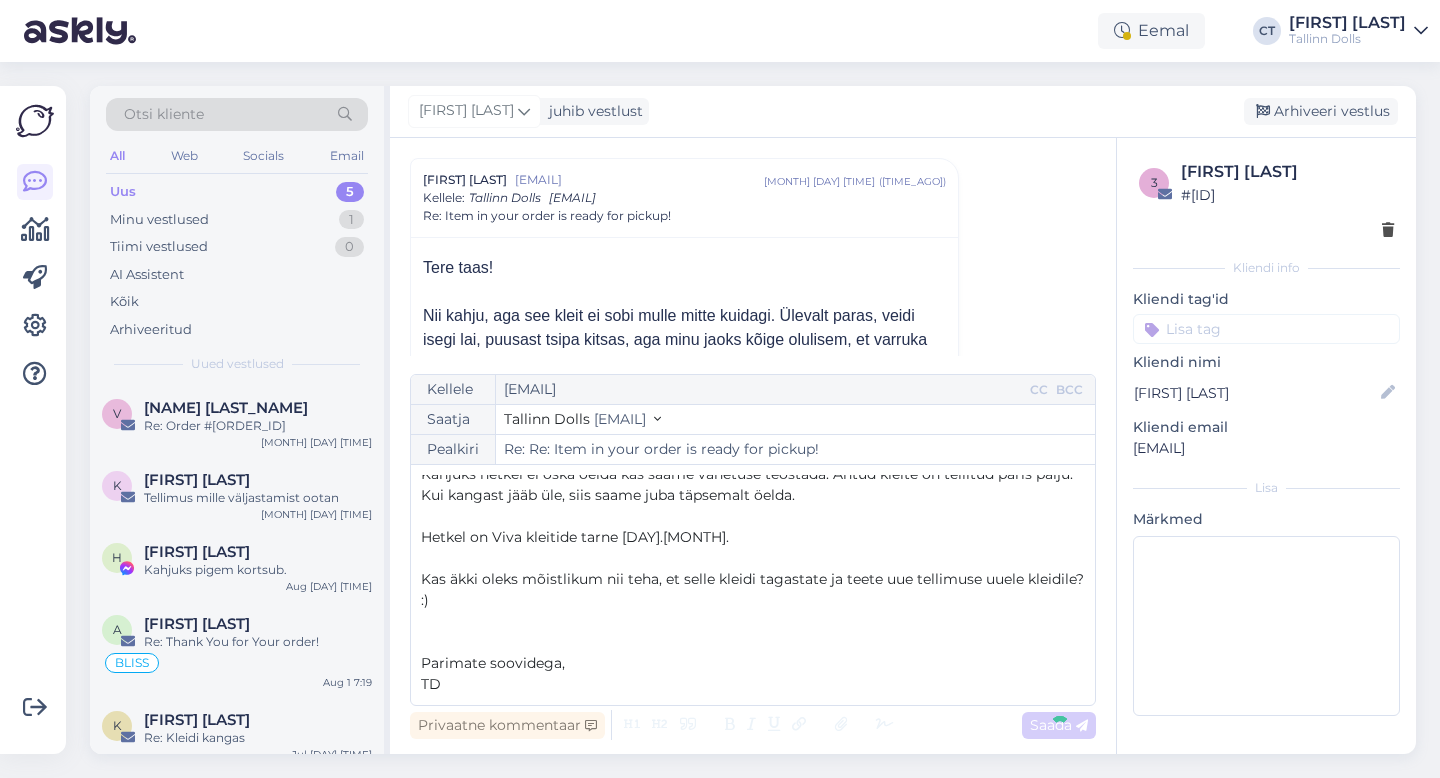 type on "Re: Item in your order is ready for pickup!" 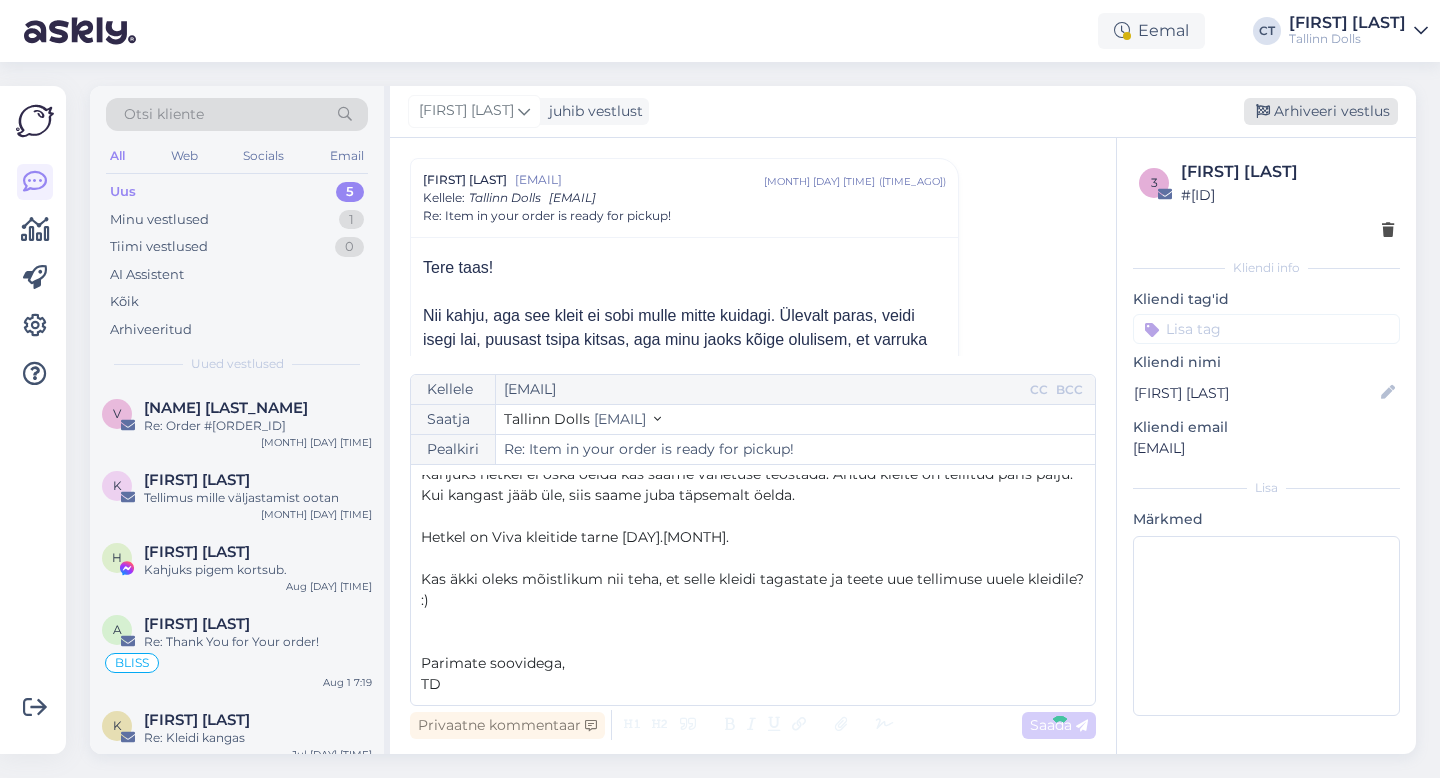 scroll, scrollTop: 0, scrollLeft: 0, axis: both 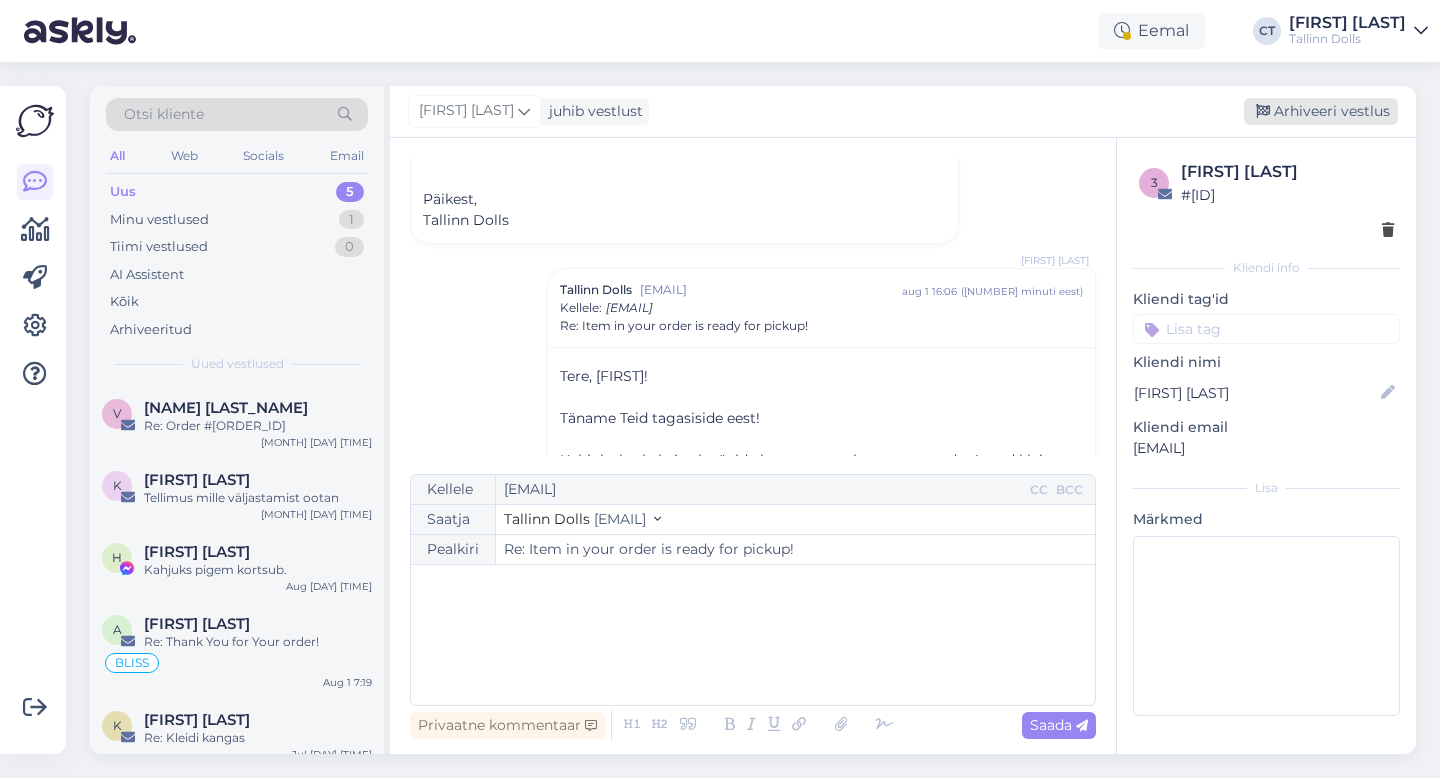 click on "Arhiveeri vestlus" at bounding box center [1321, 111] 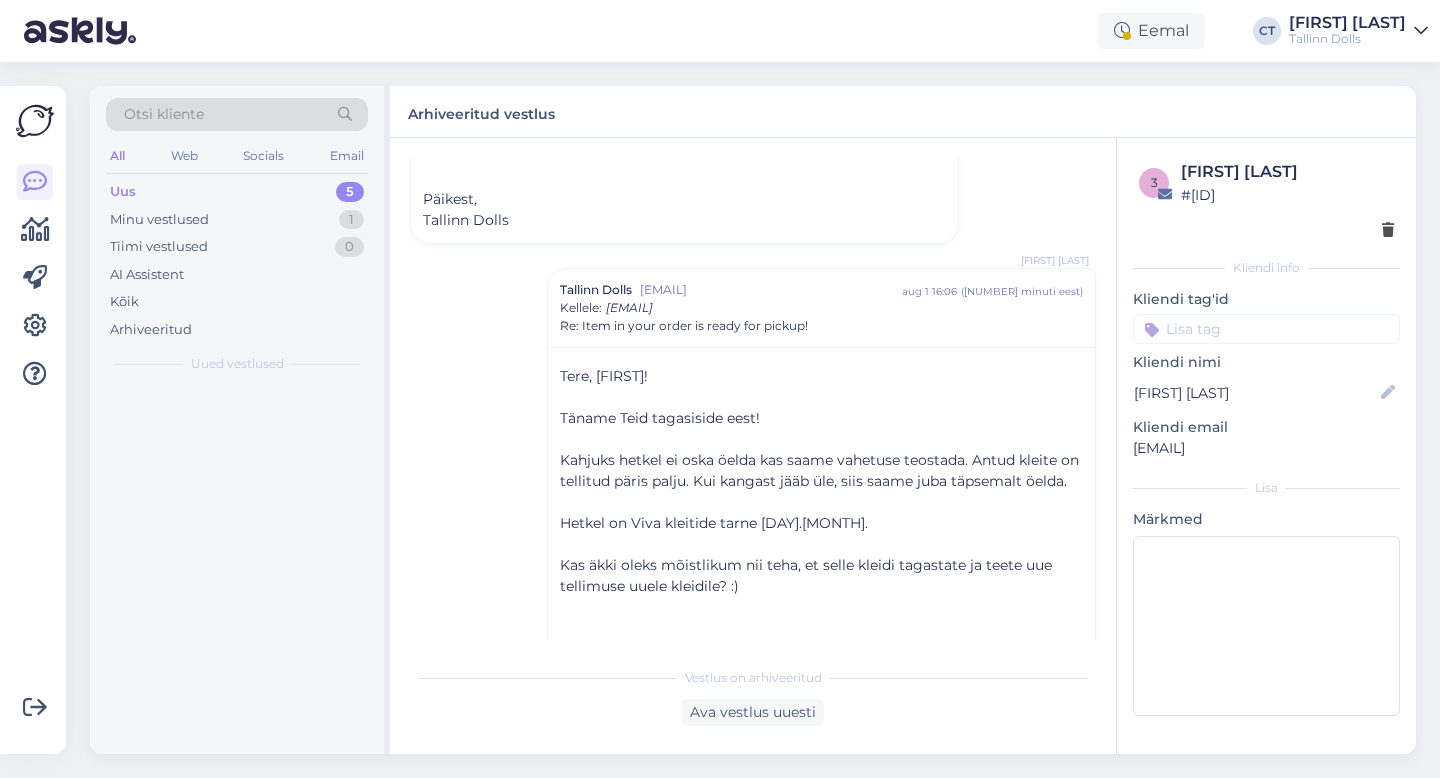 scroll, scrollTop: 2334, scrollLeft: 0, axis: vertical 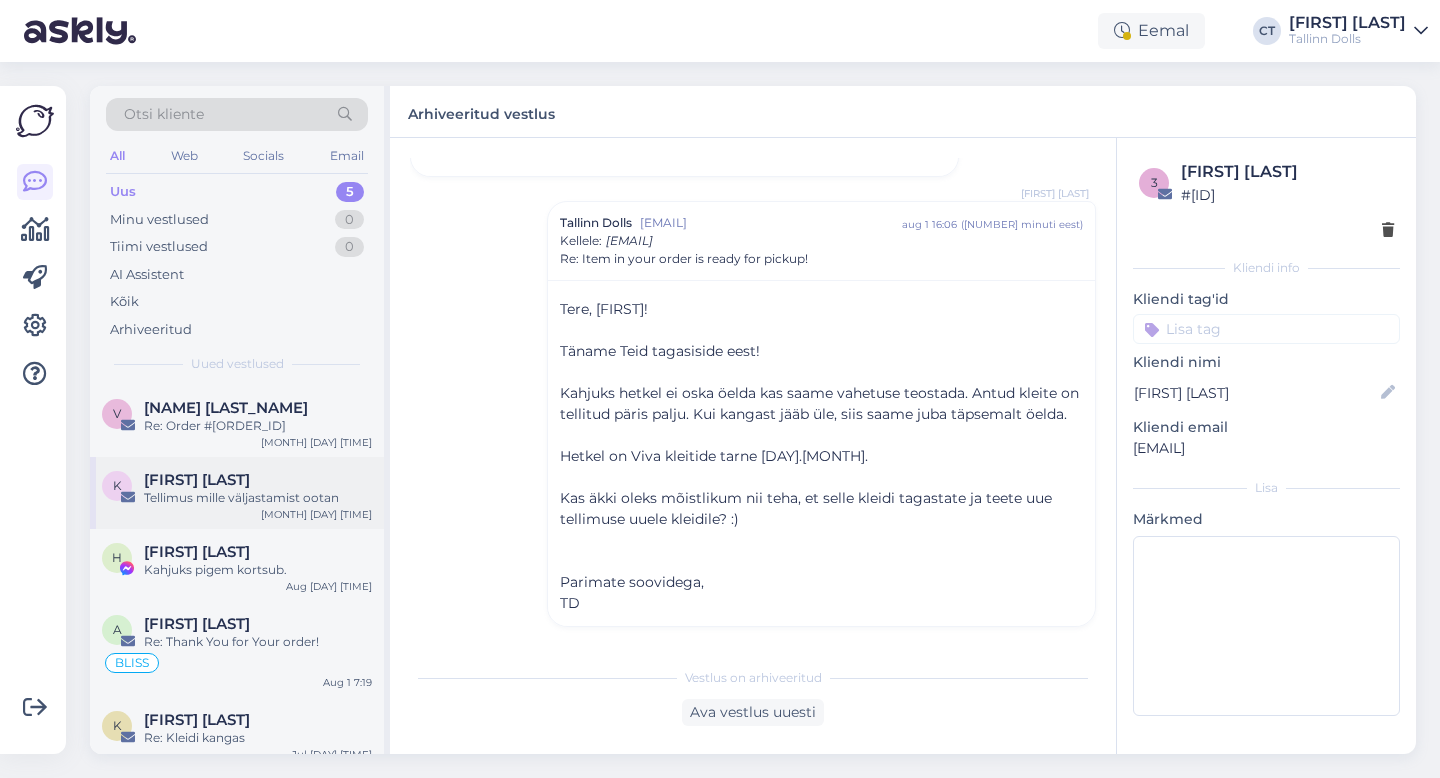 click on "[FIRST] [LAST]" at bounding box center [197, 480] 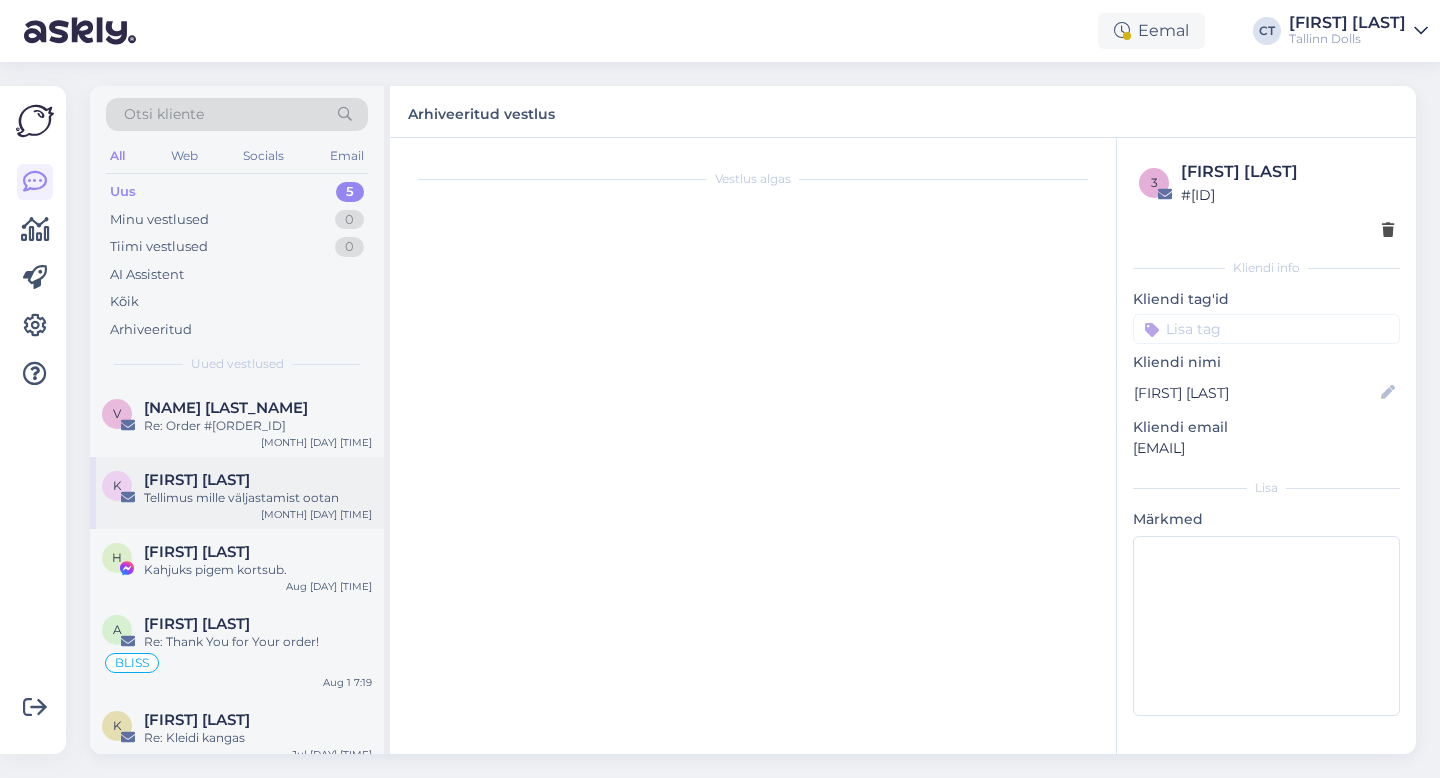 scroll, scrollTop: 0, scrollLeft: 0, axis: both 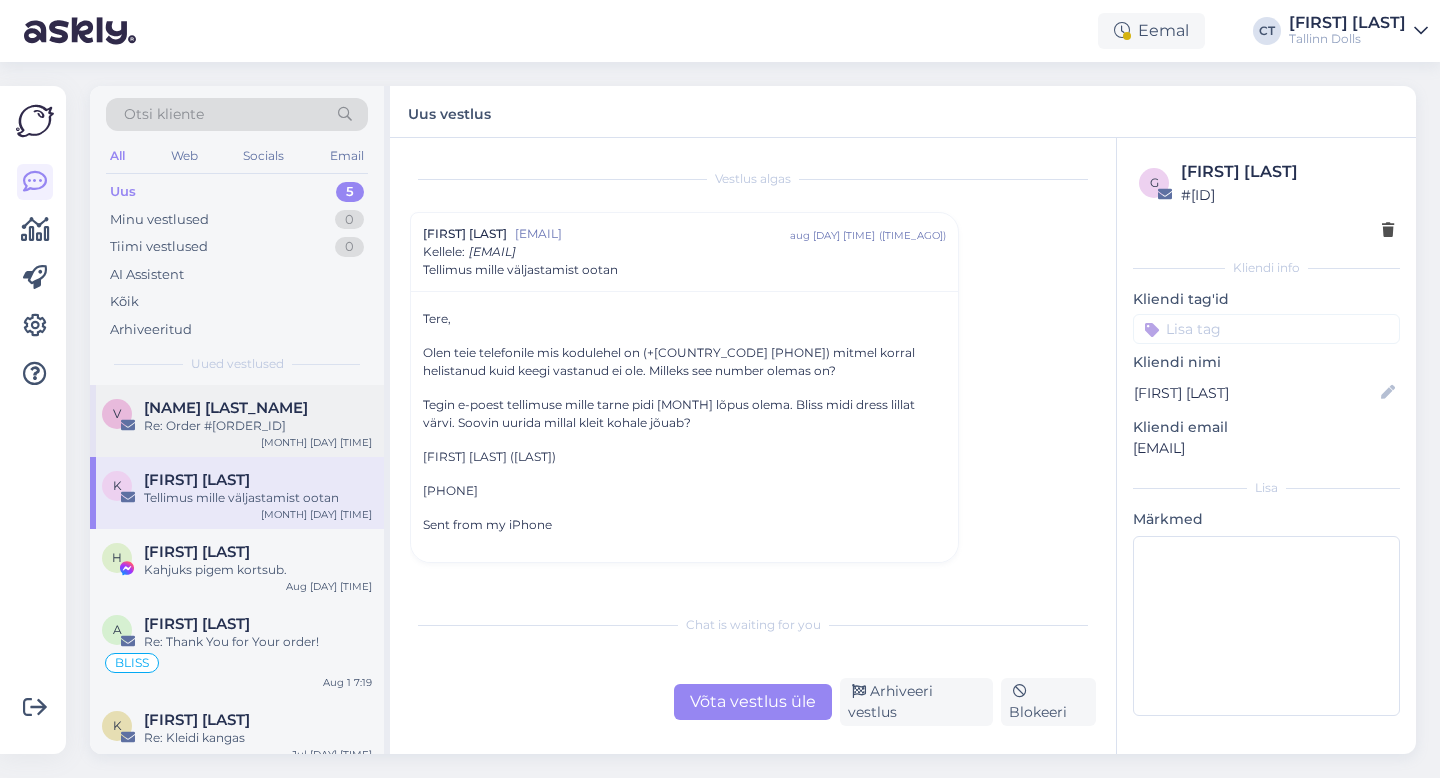 click on "Re: Order #[ORDER_ID]" at bounding box center [258, 426] 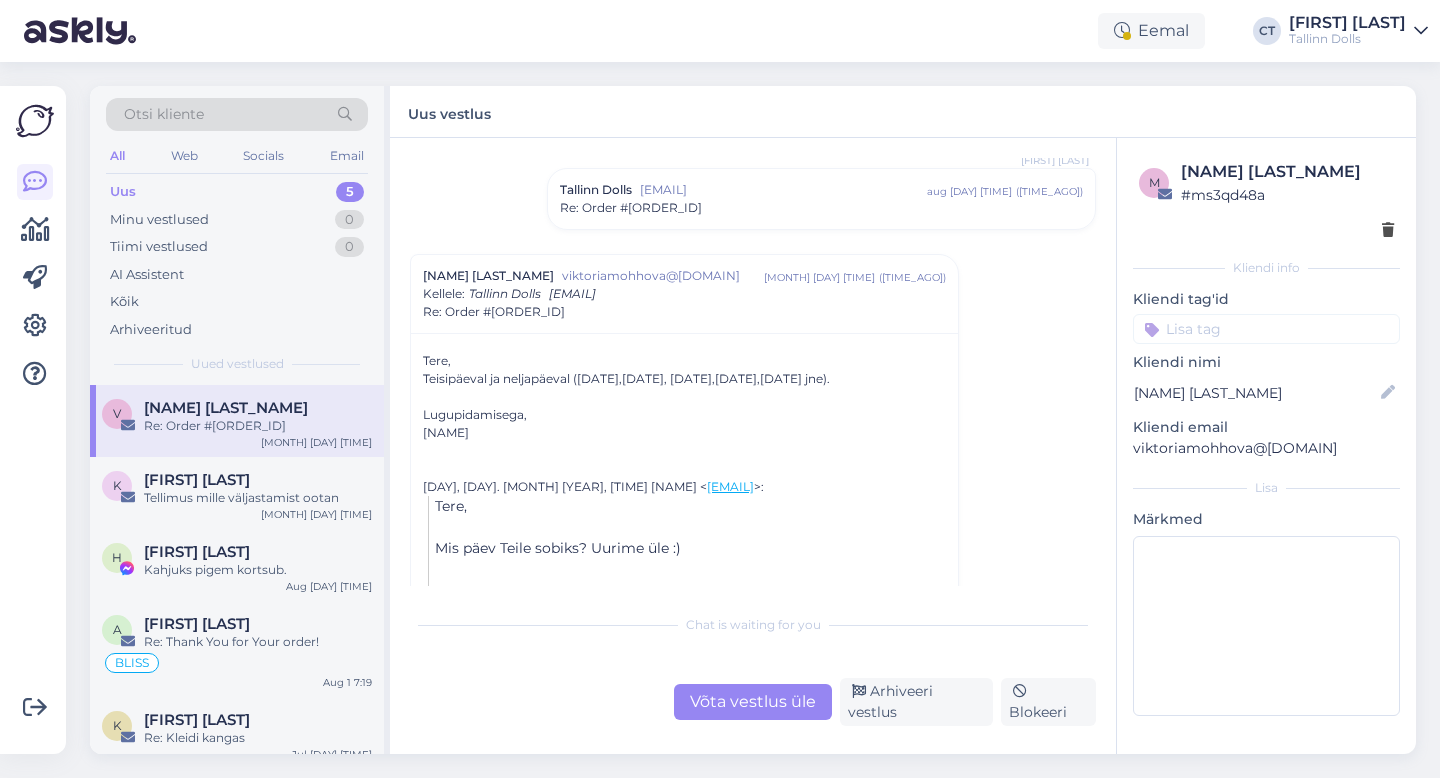 scroll, scrollTop: 561, scrollLeft: 0, axis: vertical 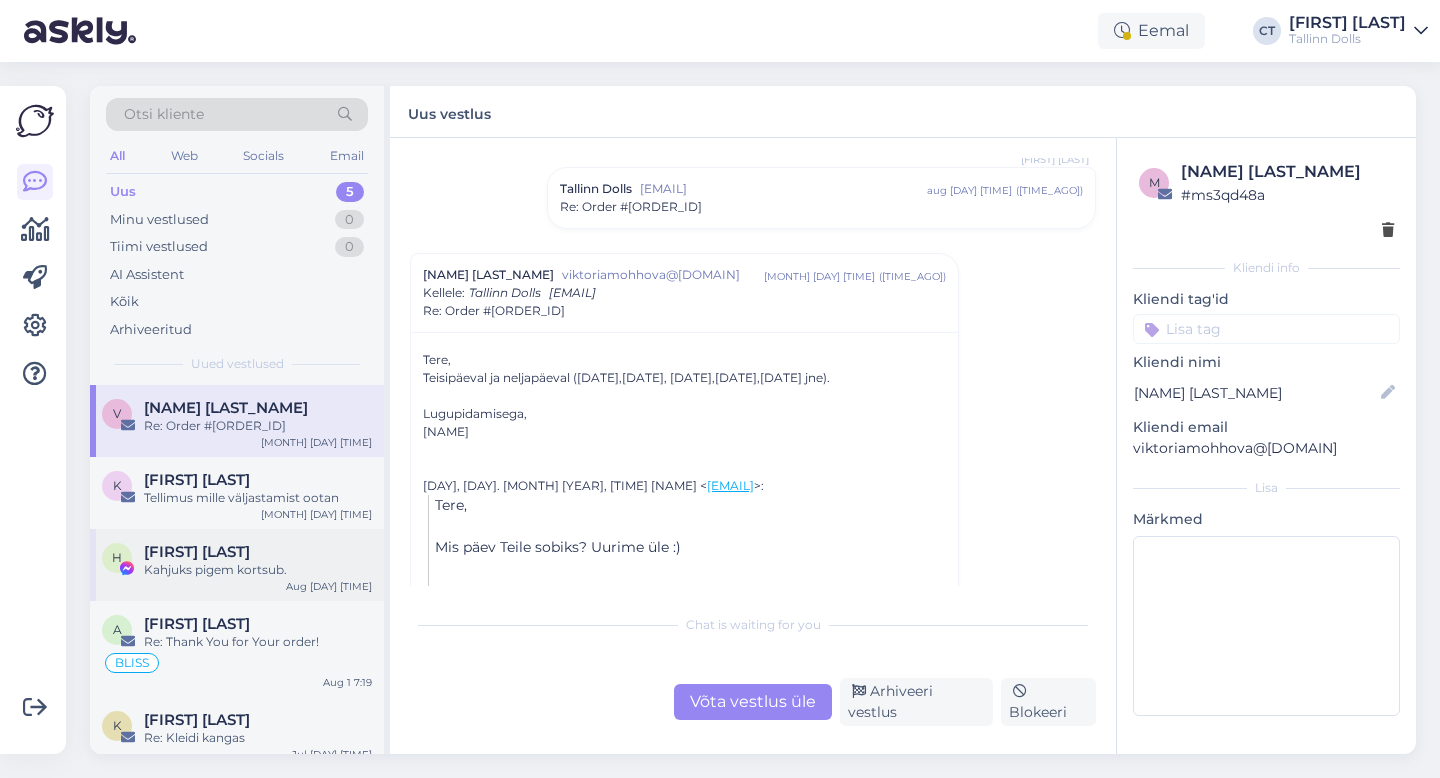 click on "Kahjuks pigem kortsub." at bounding box center (258, 570) 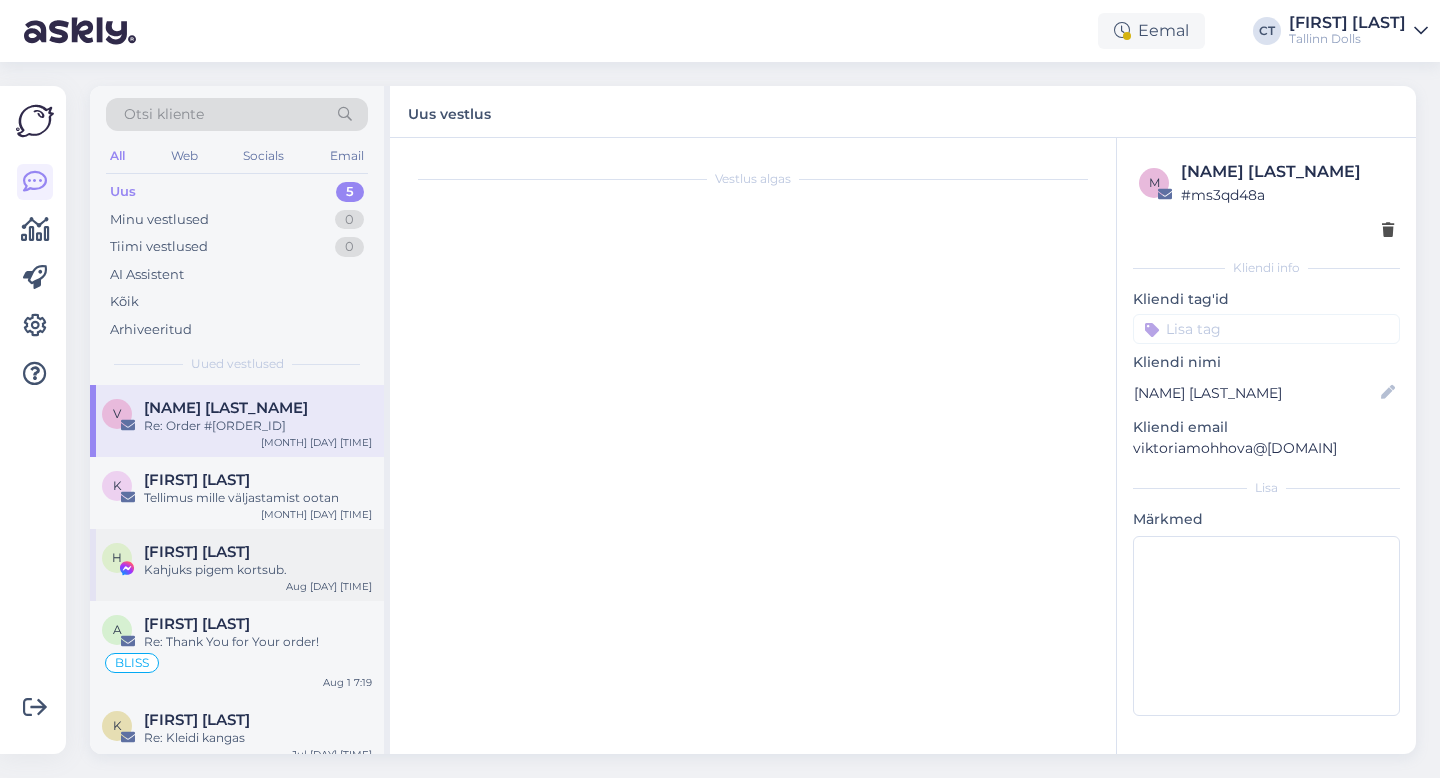 scroll, scrollTop: 8719, scrollLeft: 0, axis: vertical 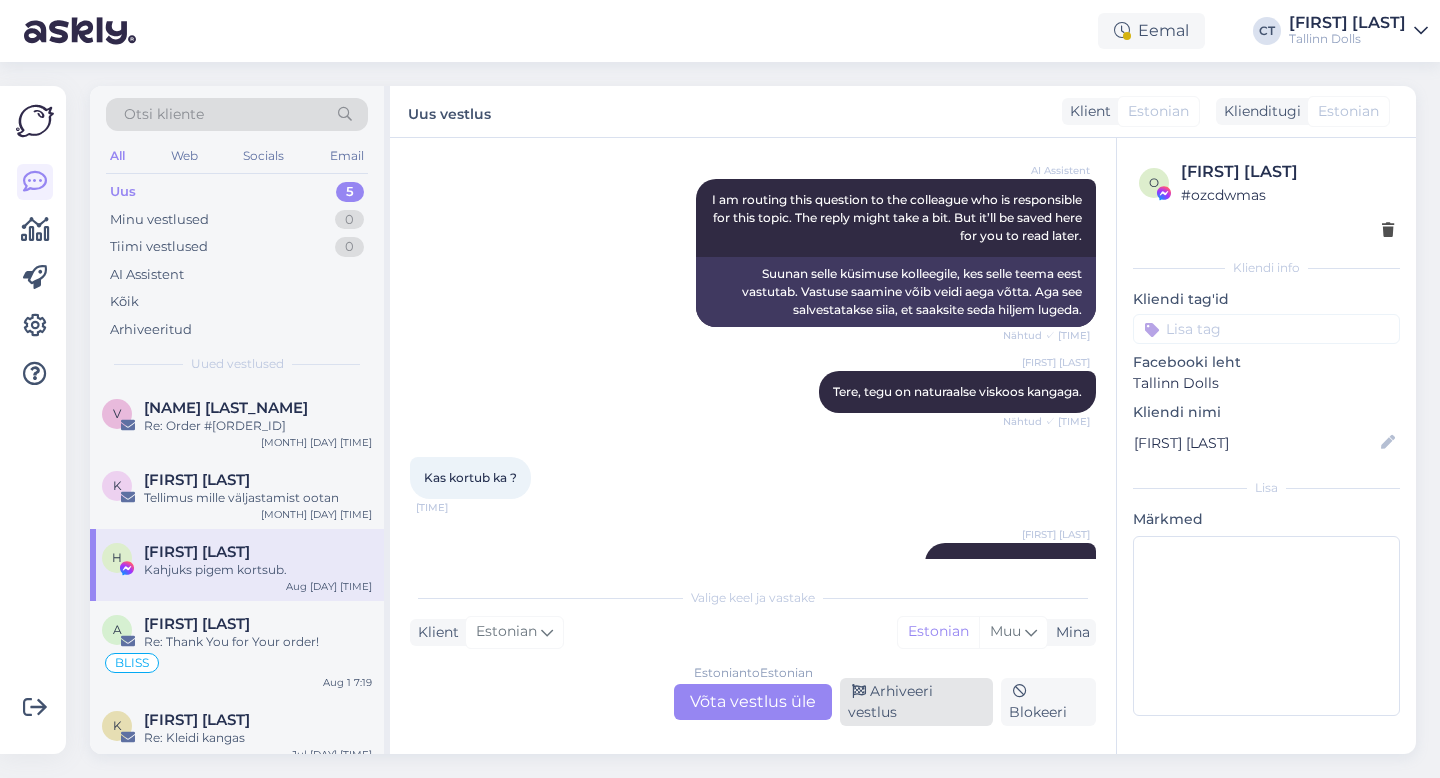 click on "Arhiveeri vestlus" at bounding box center (916, 702) 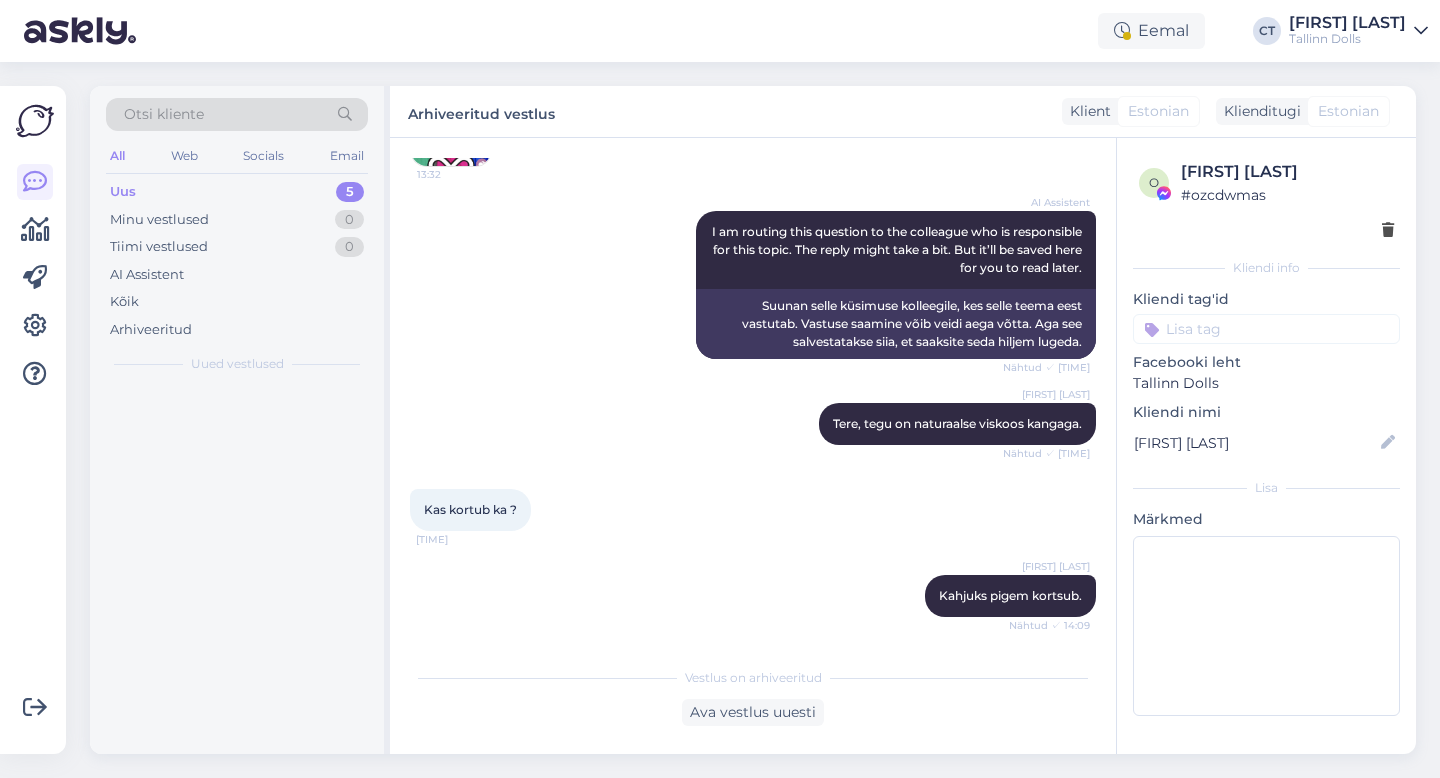 scroll, scrollTop: 8651, scrollLeft: 0, axis: vertical 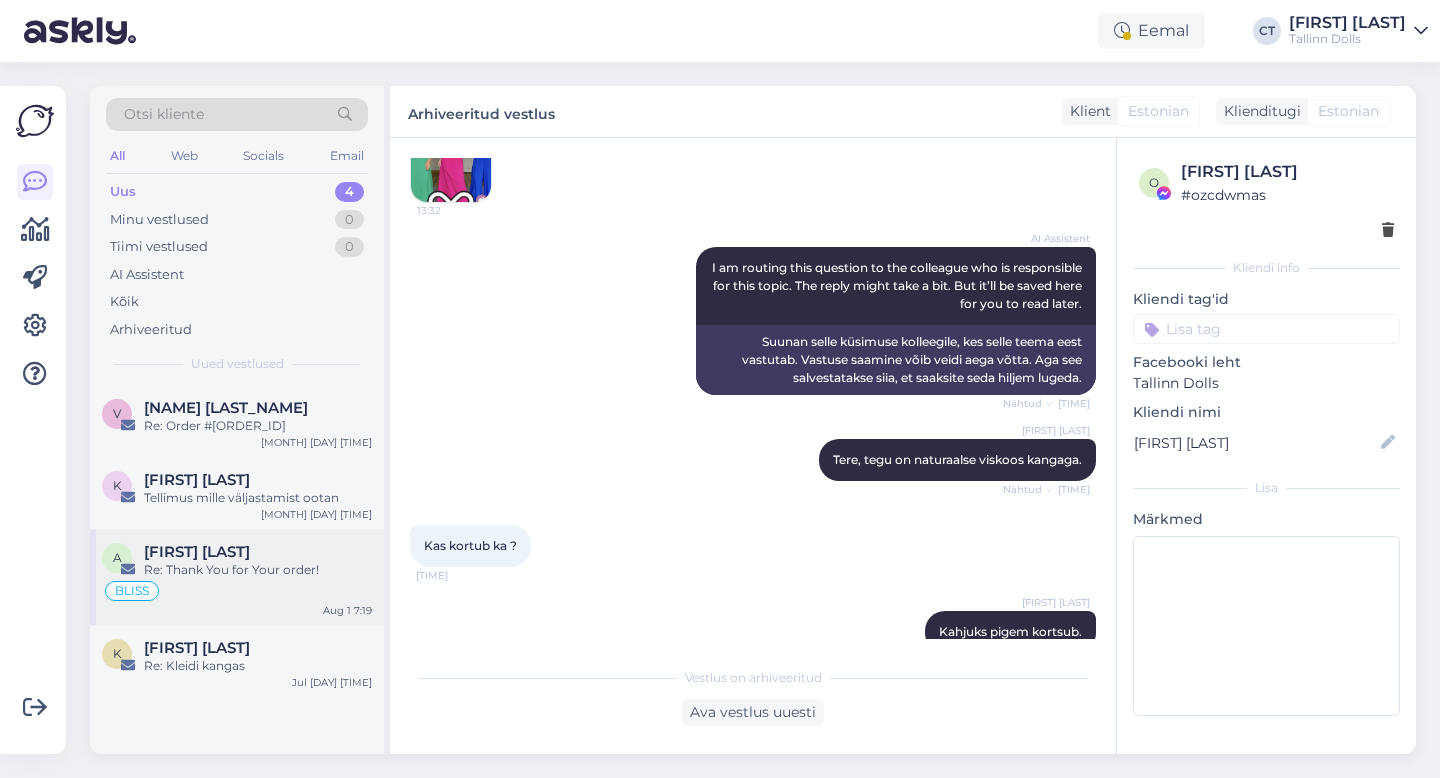 click on "Re: Thank You for Your order!" at bounding box center [258, 570] 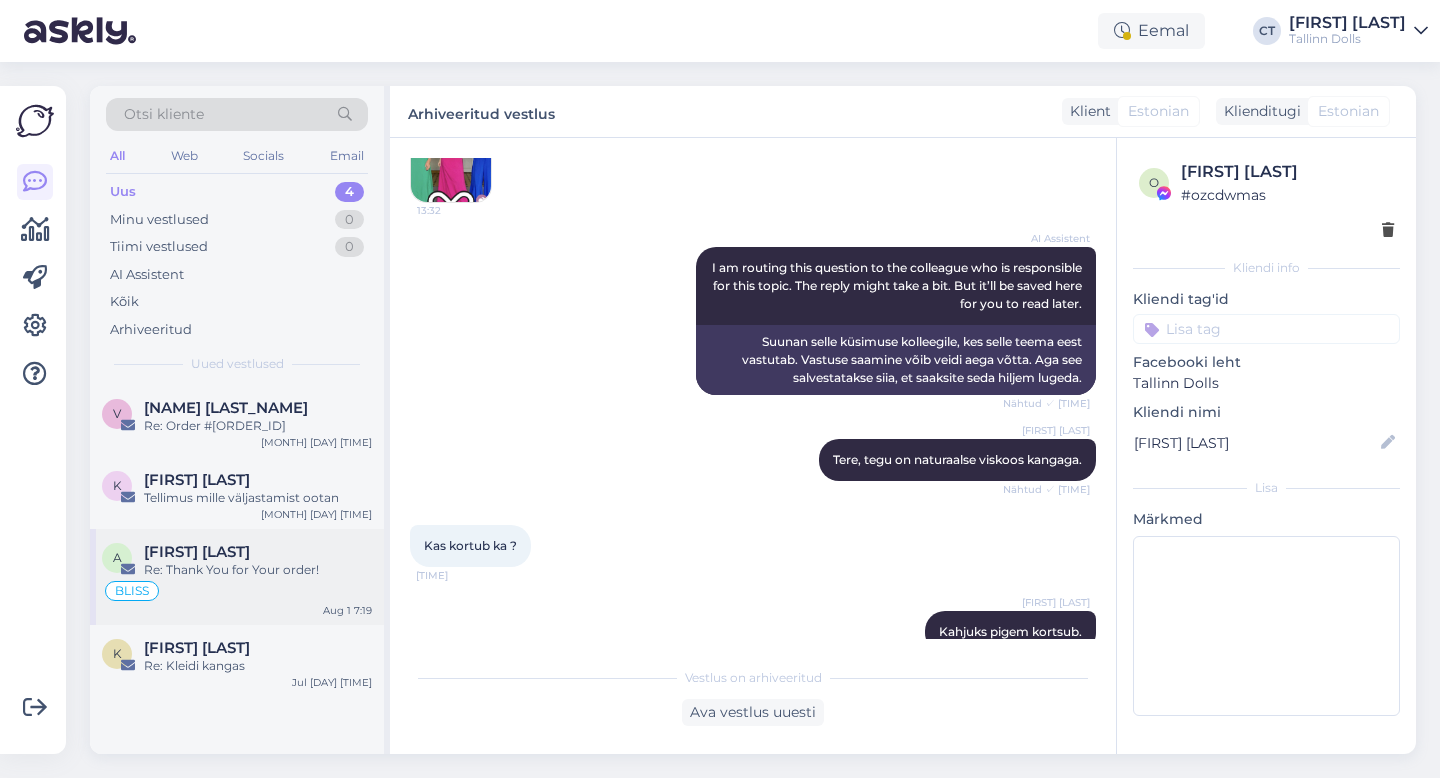 scroll, scrollTop: 0, scrollLeft: 0, axis: both 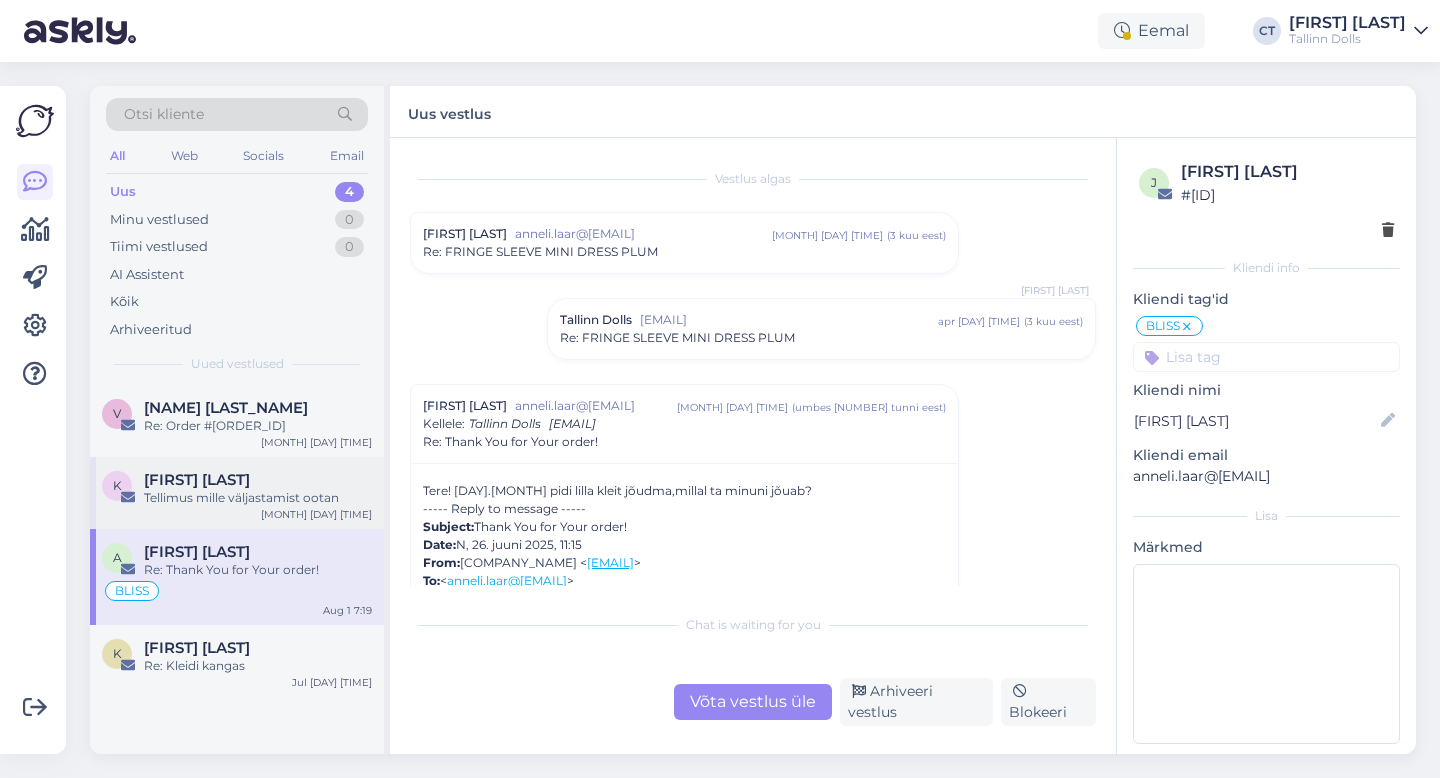 click on "K [NAME] Tellimus mille väljastamist ootan [MONTH] [DAY] [TIME]" at bounding box center [237, 493] 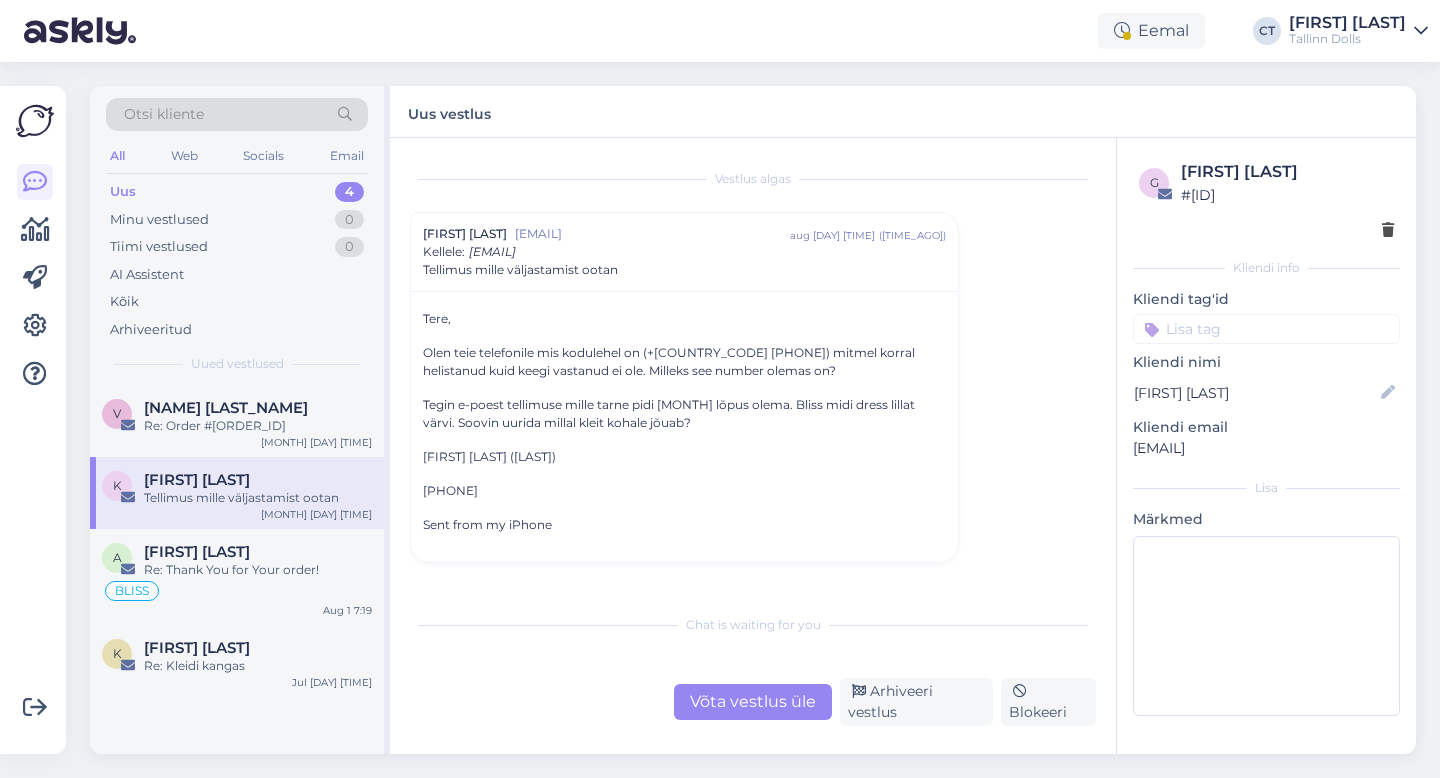 click at bounding box center (1266, 329) 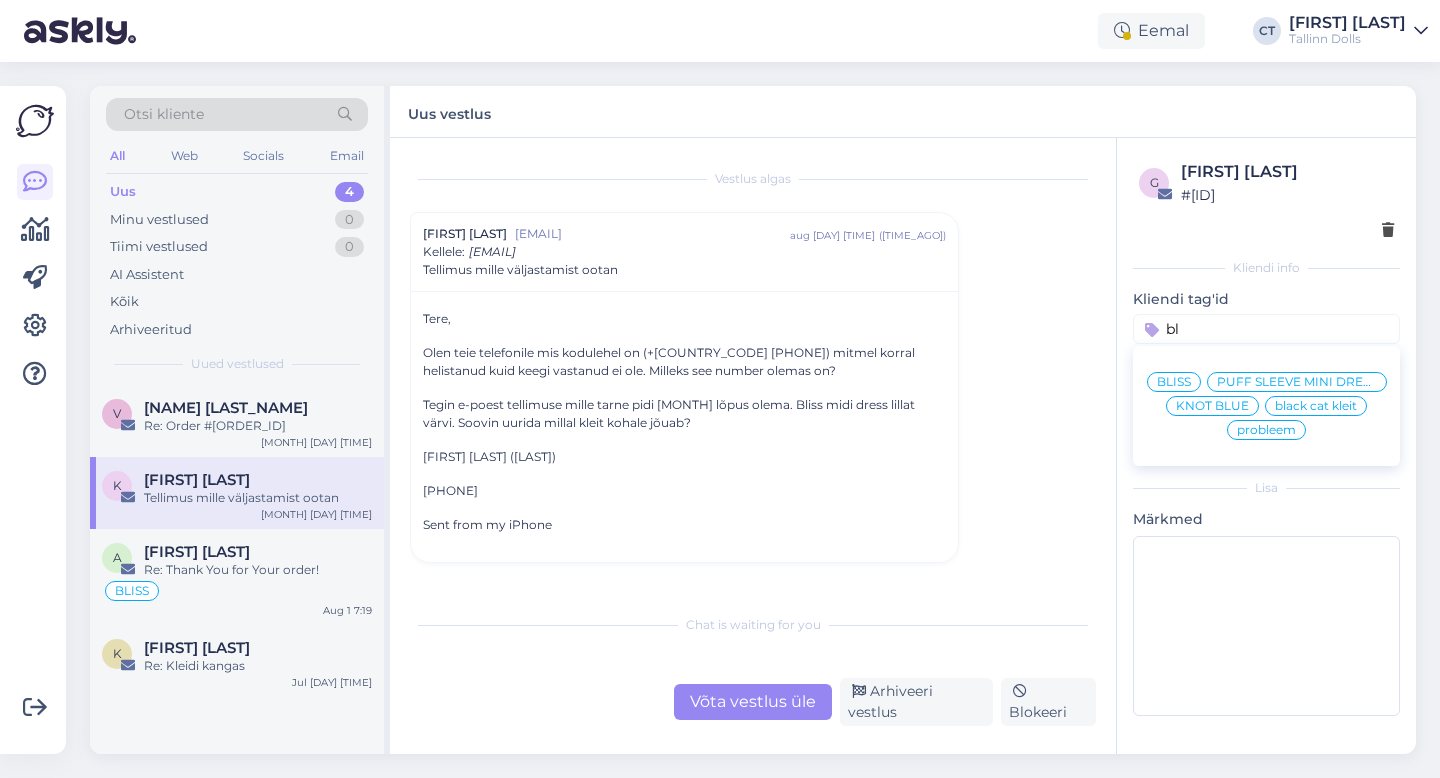 type on "b" 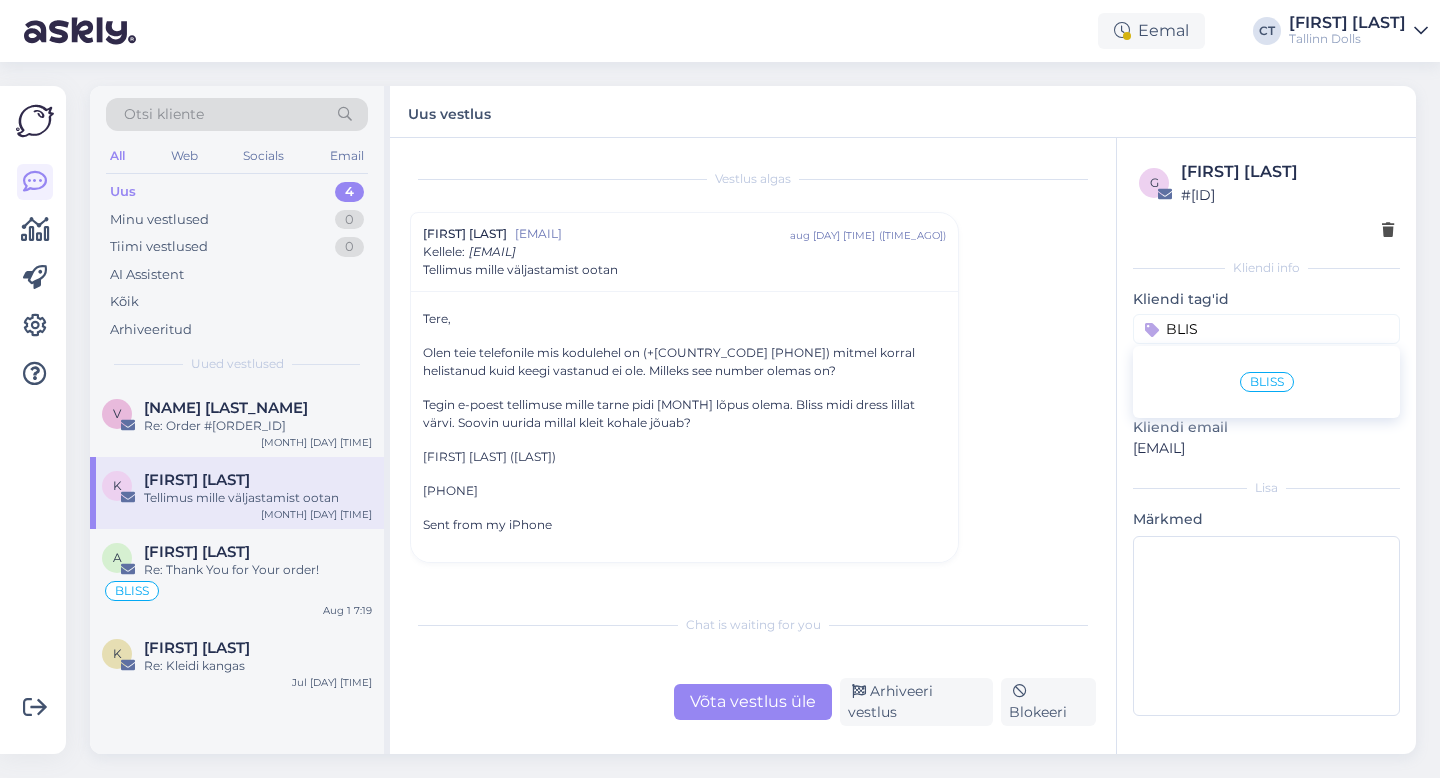 type on "BLISS" 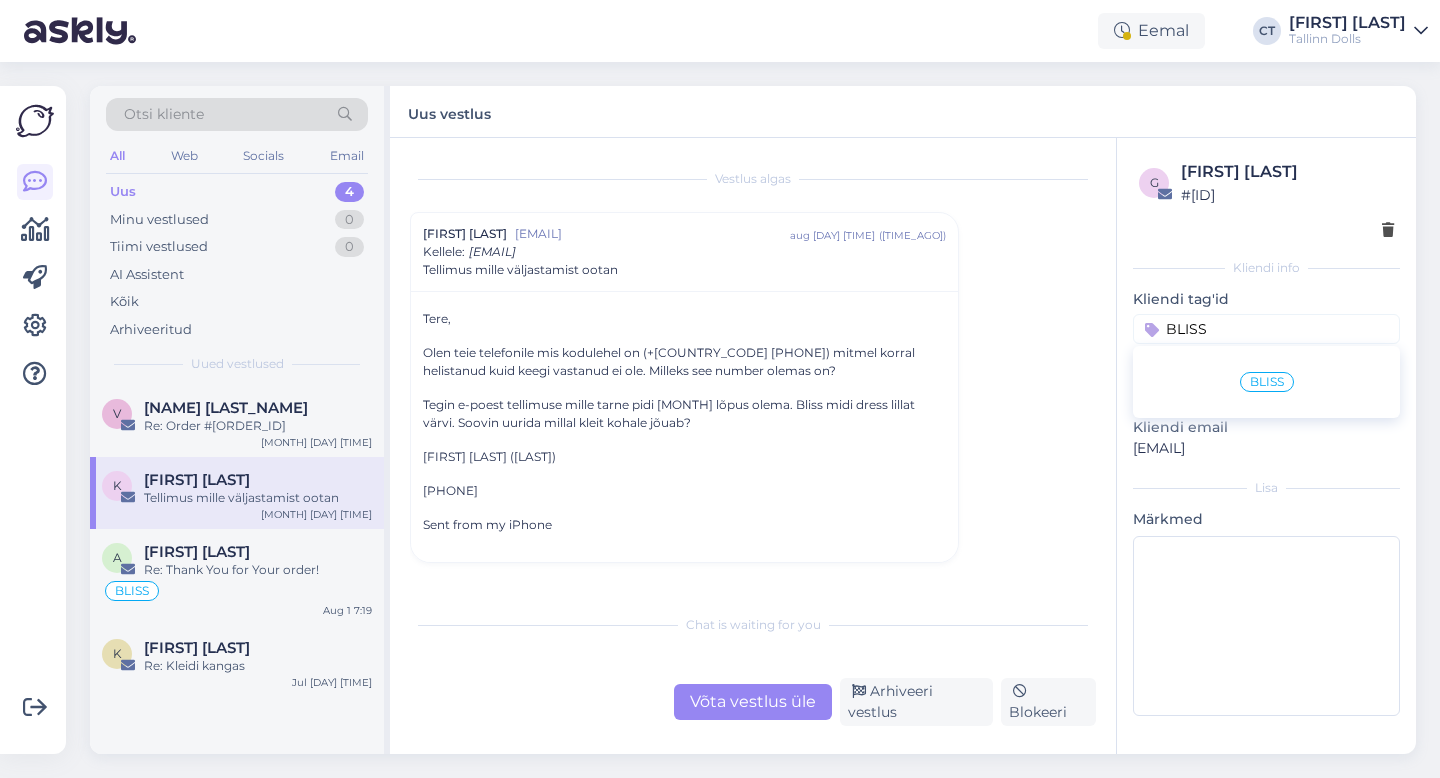 type 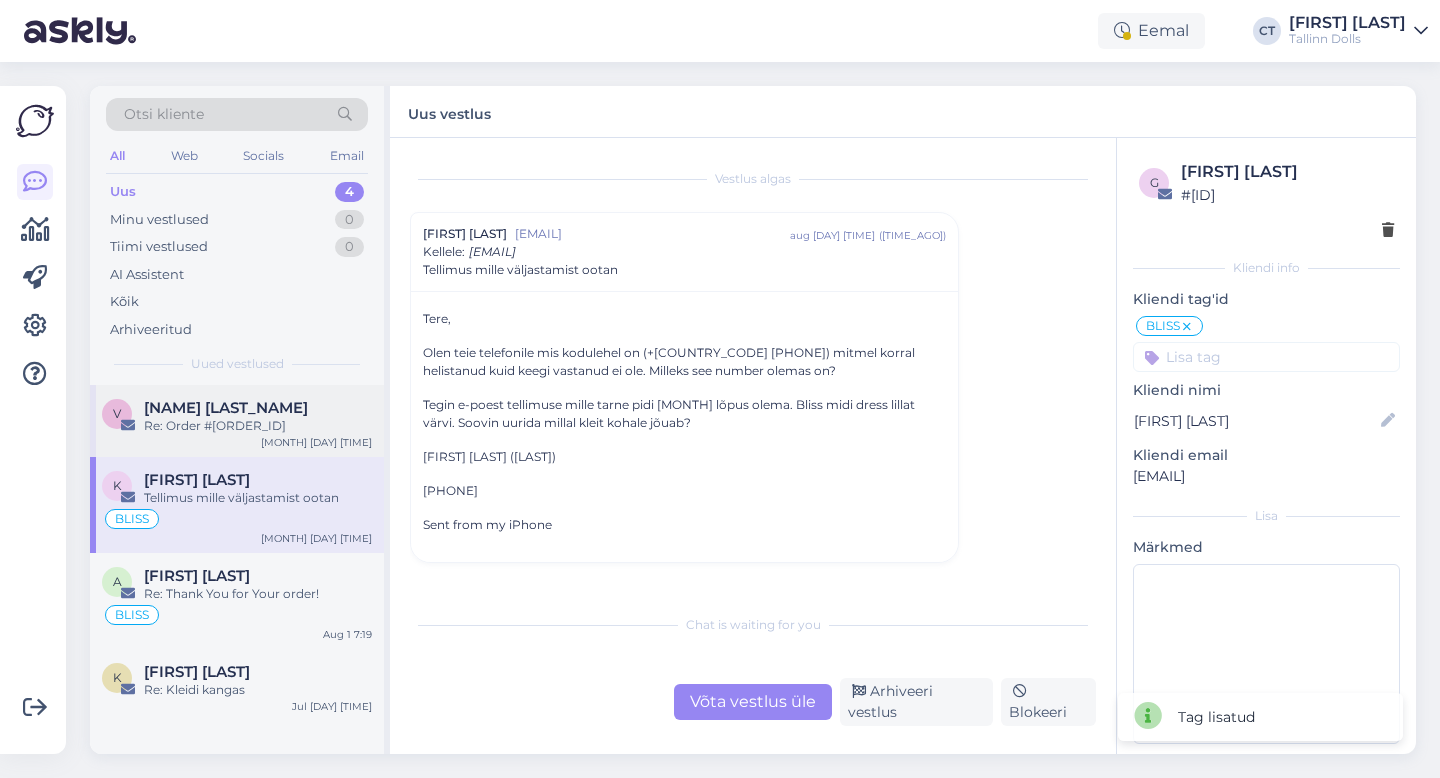 click on "[FIRST] [LAST] Re: Order #[ORDER_NUMBER] [MONTH] [DAY] [TIME]" at bounding box center (237, 421) 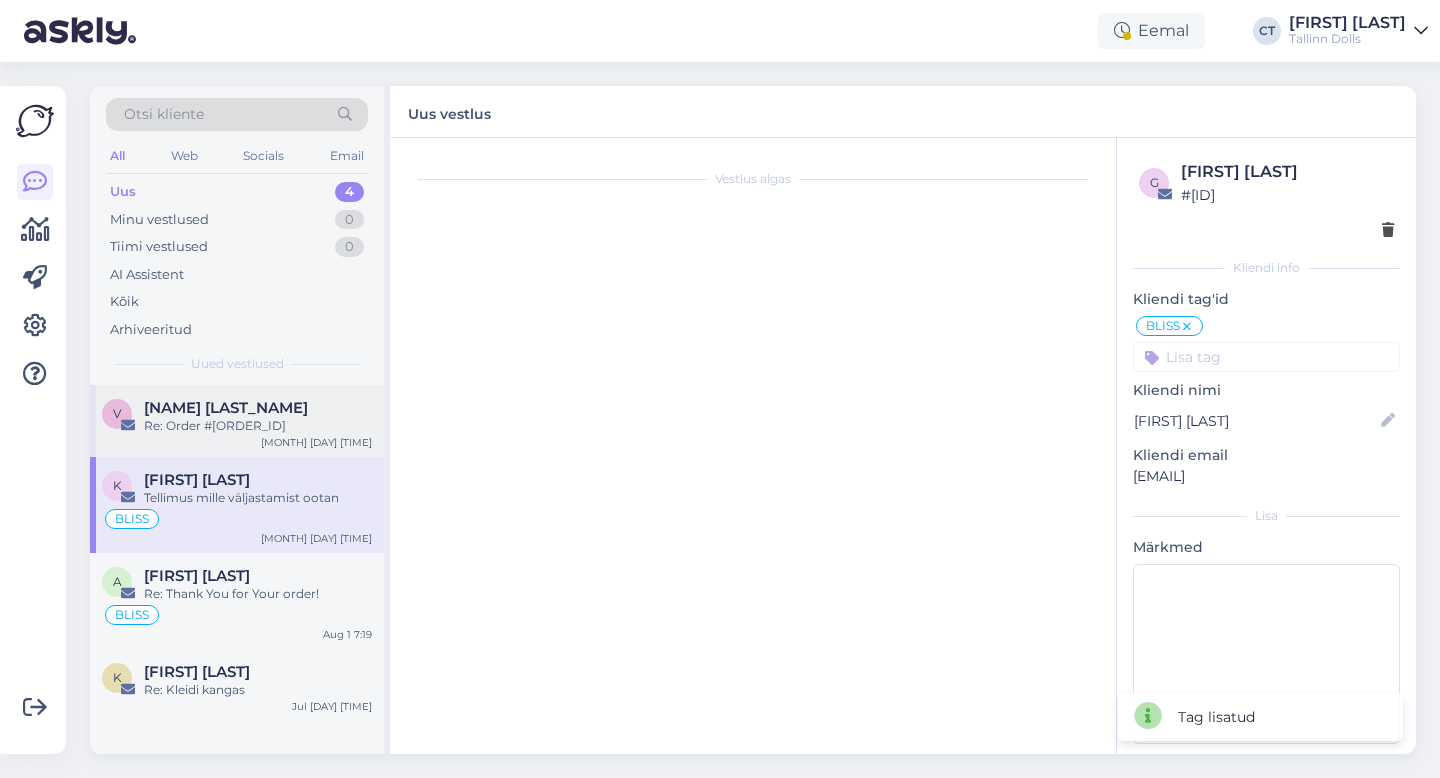 scroll, scrollTop: 630, scrollLeft: 0, axis: vertical 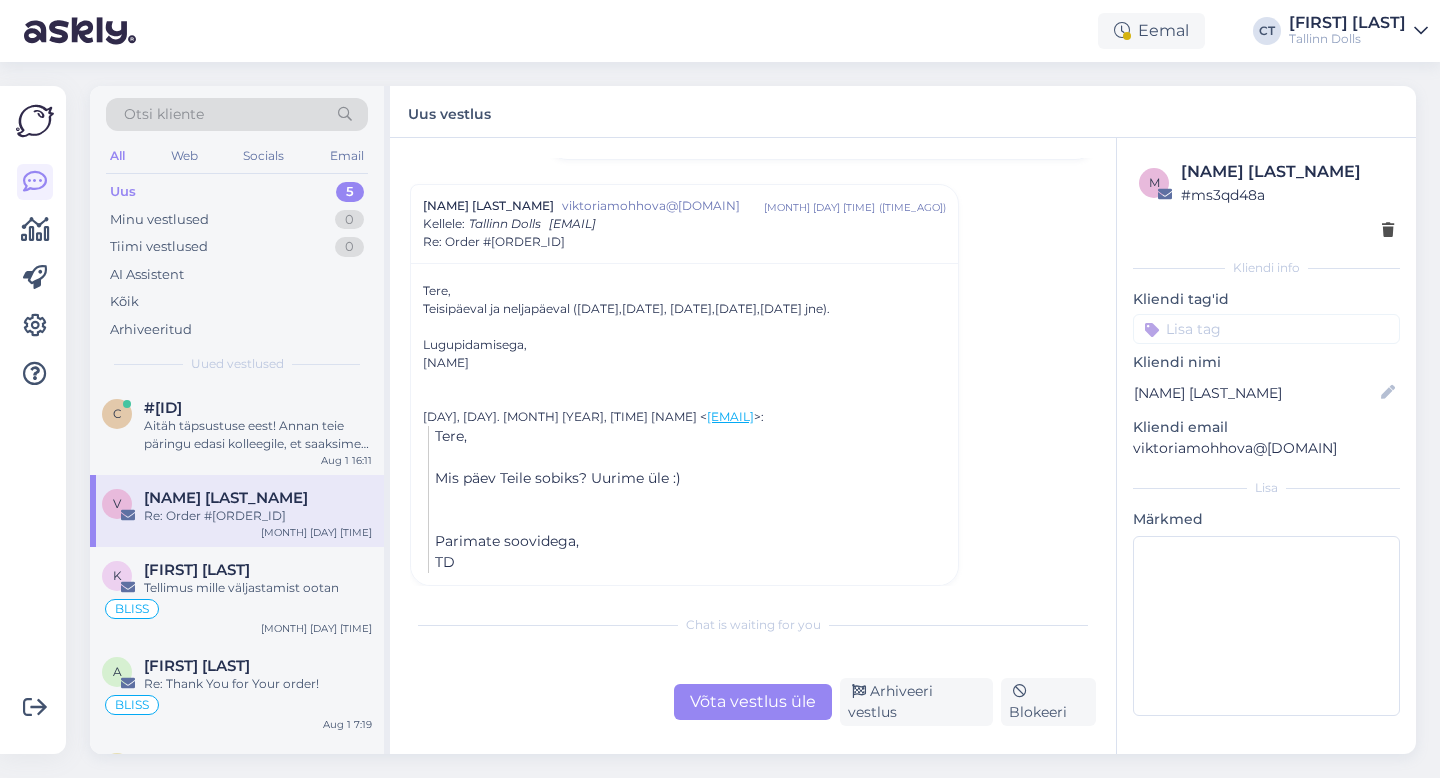 click on "Otsi kliente" at bounding box center (237, 114) 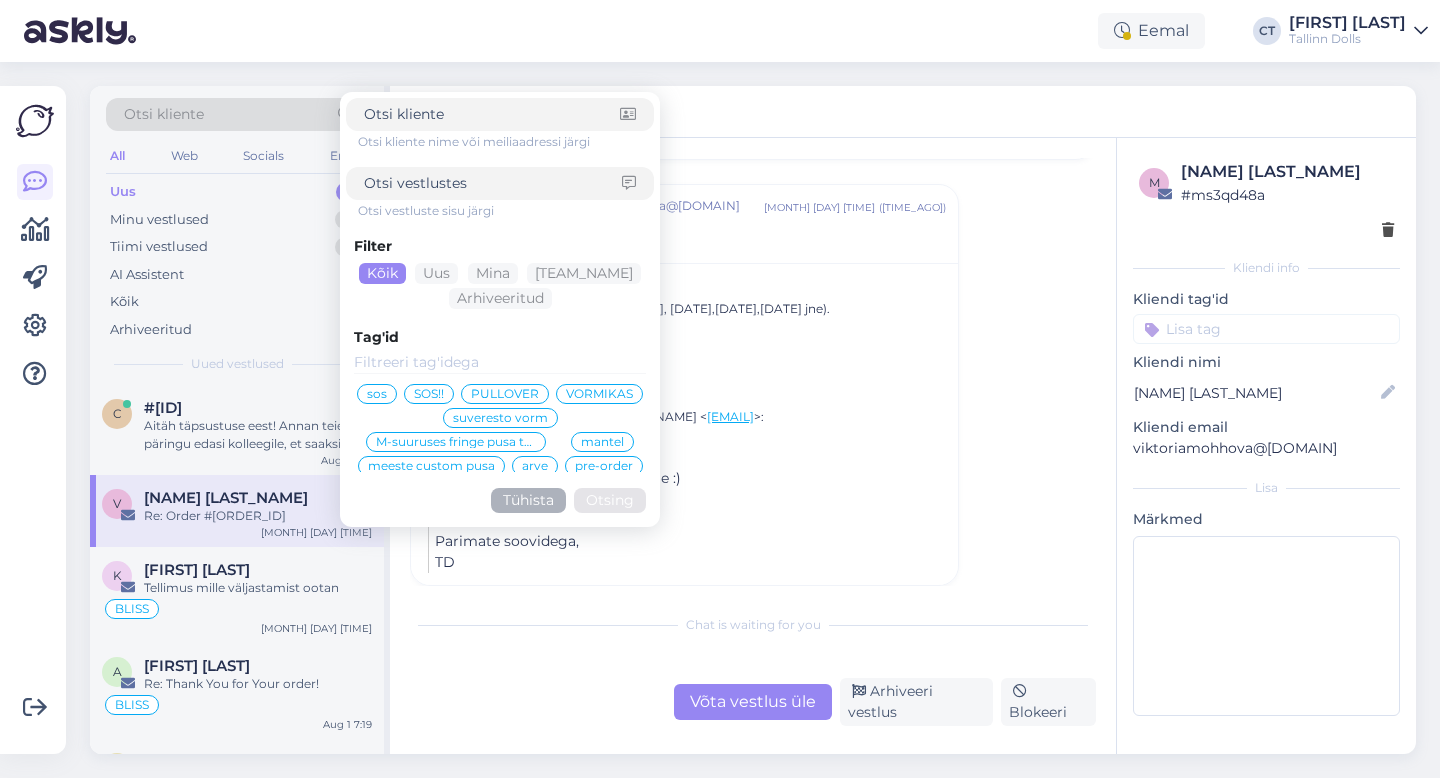 type on "[EMAIL]" 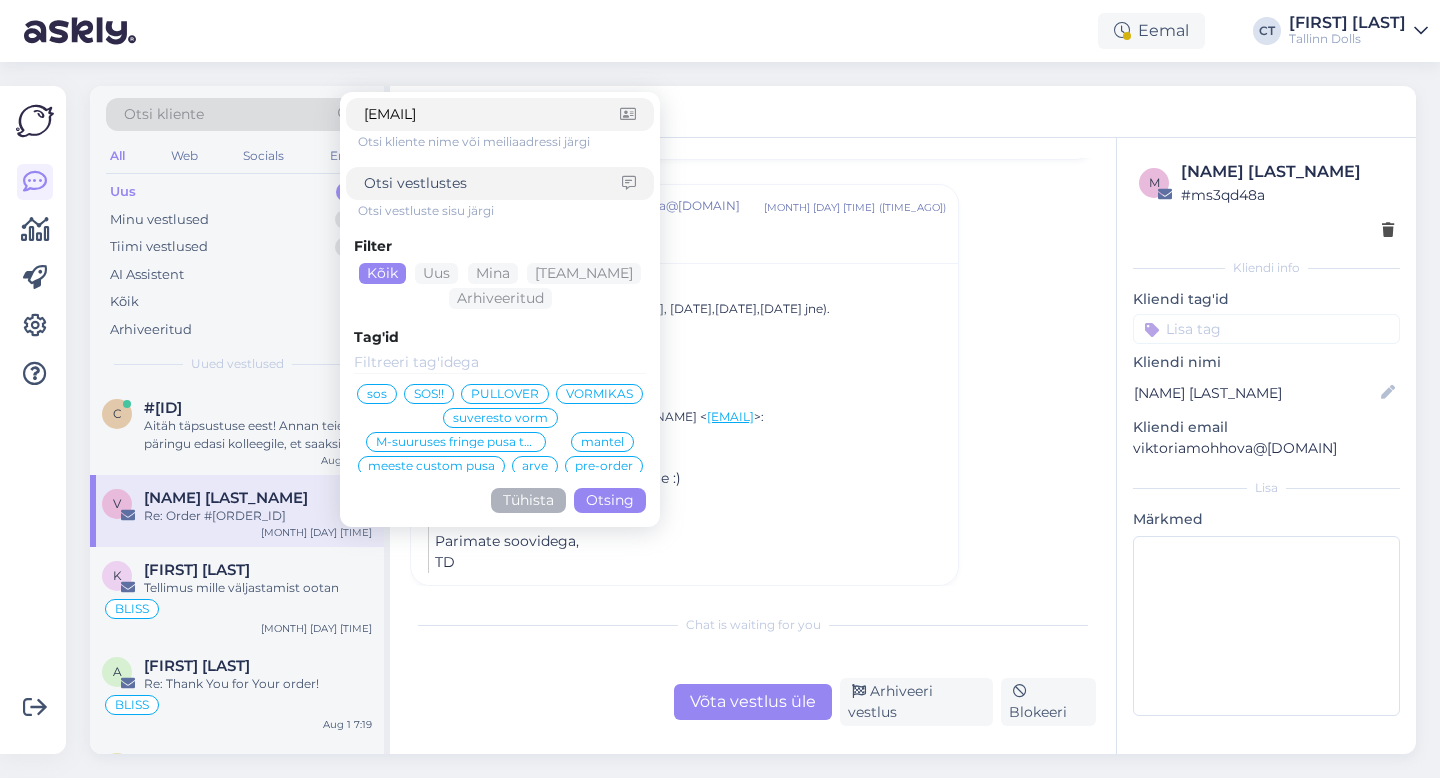 click on "Otsing" at bounding box center (610, 500) 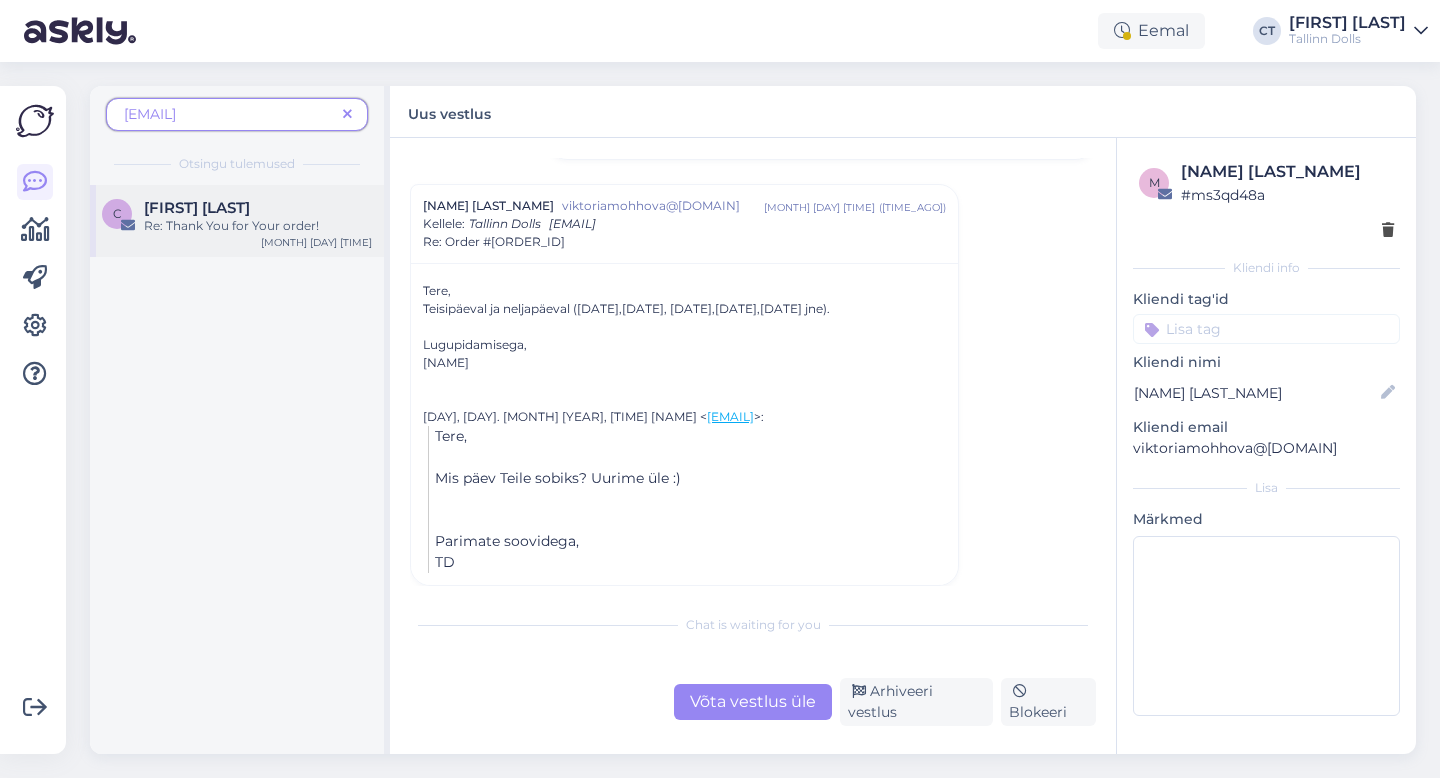 click on "Re: Thank You for Your order!" at bounding box center [258, 226] 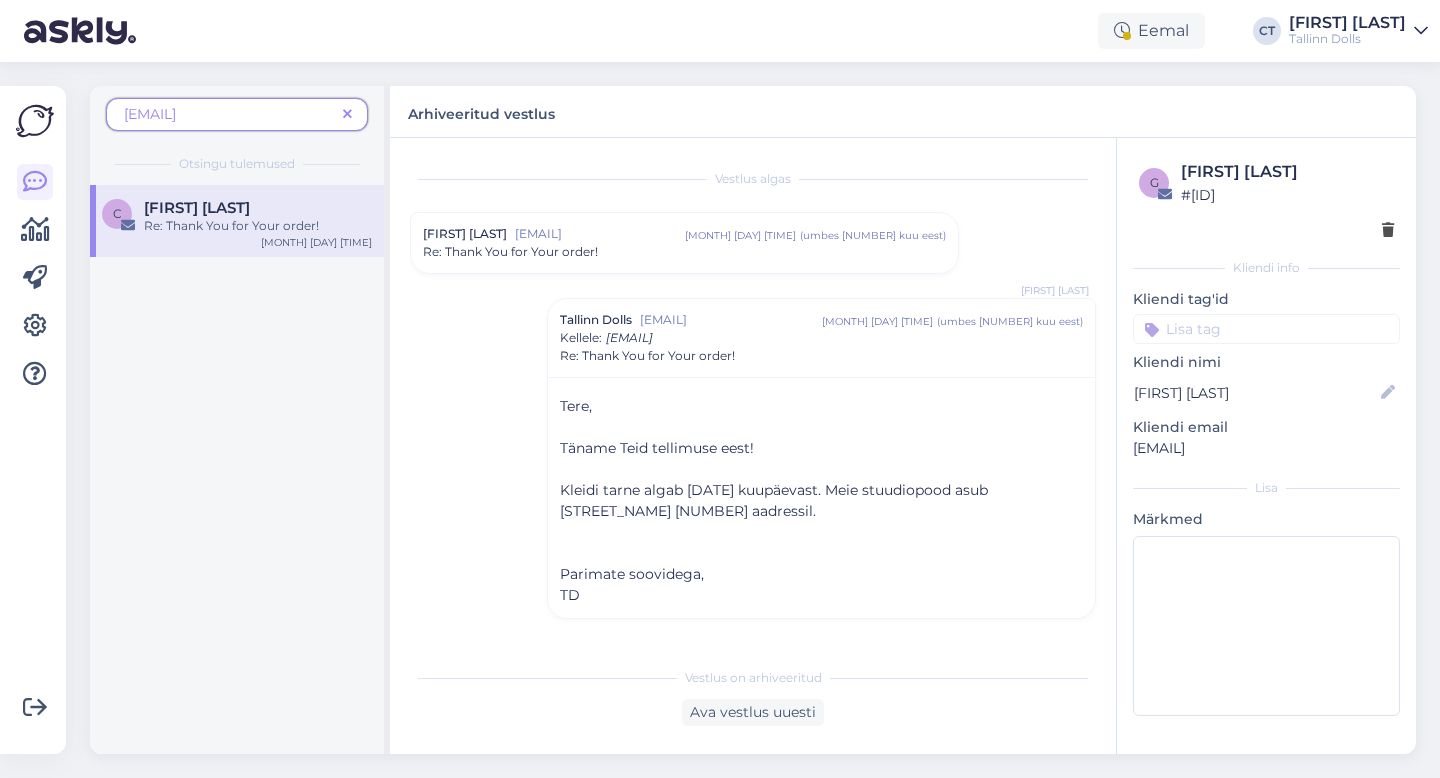 click at bounding box center [347, 115] 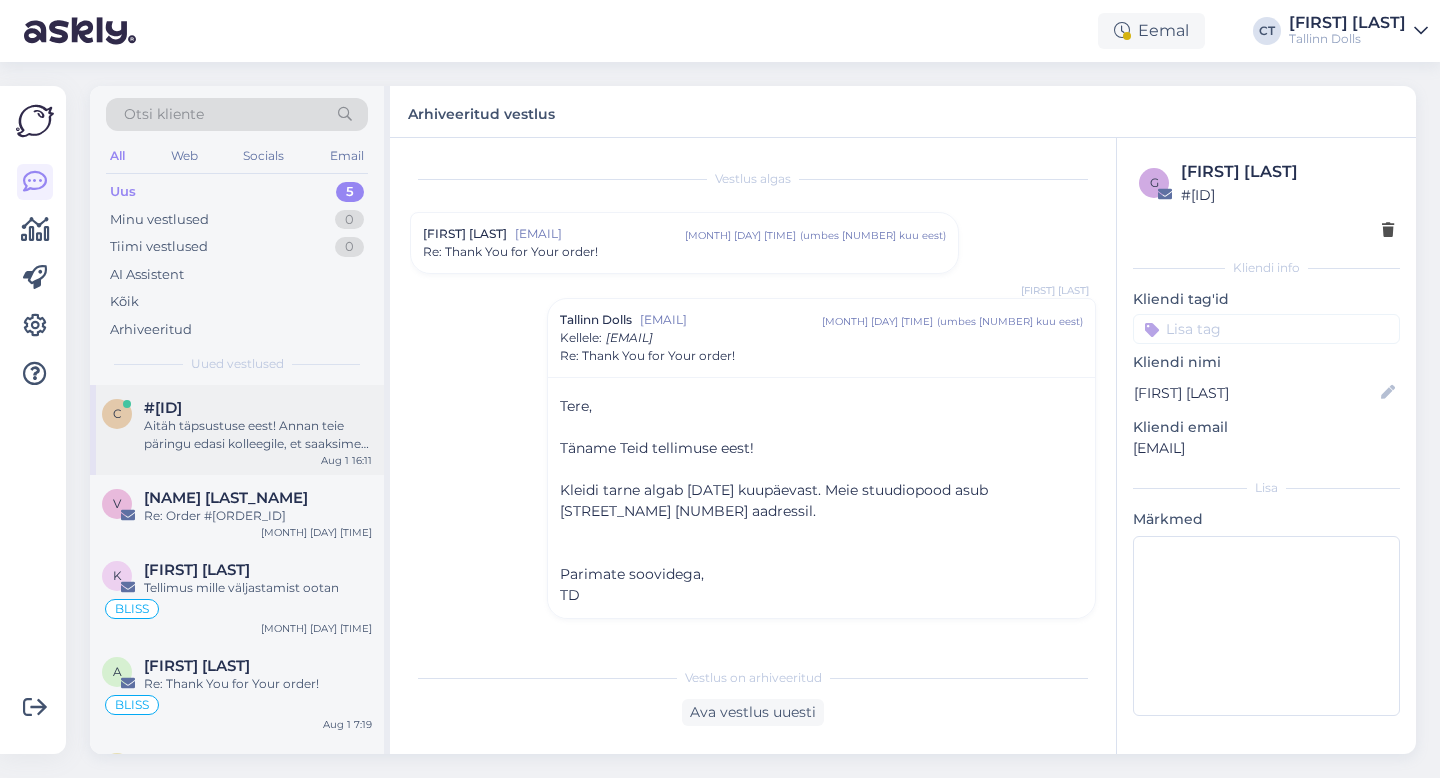 click on "Aitäh täpsustuse eest! Annan teie päringu edasi kolleegile, et saaksime täpsustada Le Tribe kimono ja pükste kättesaamise võimalusi [DATE] või [DATE], sealhulgas ka esindusest järele tulemise osas." at bounding box center (258, 435) 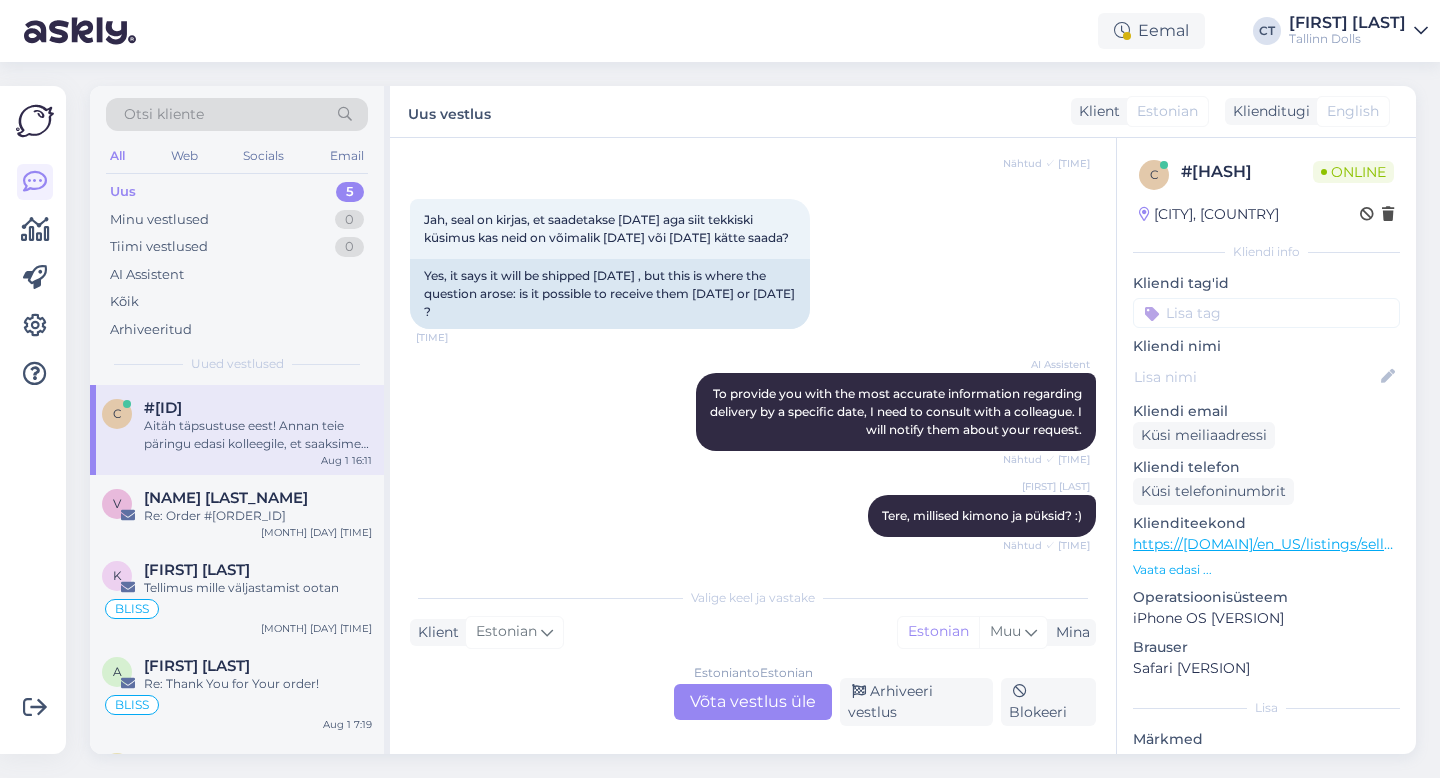 scroll, scrollTop: 771, scrollLeft: 0, axis: vertical 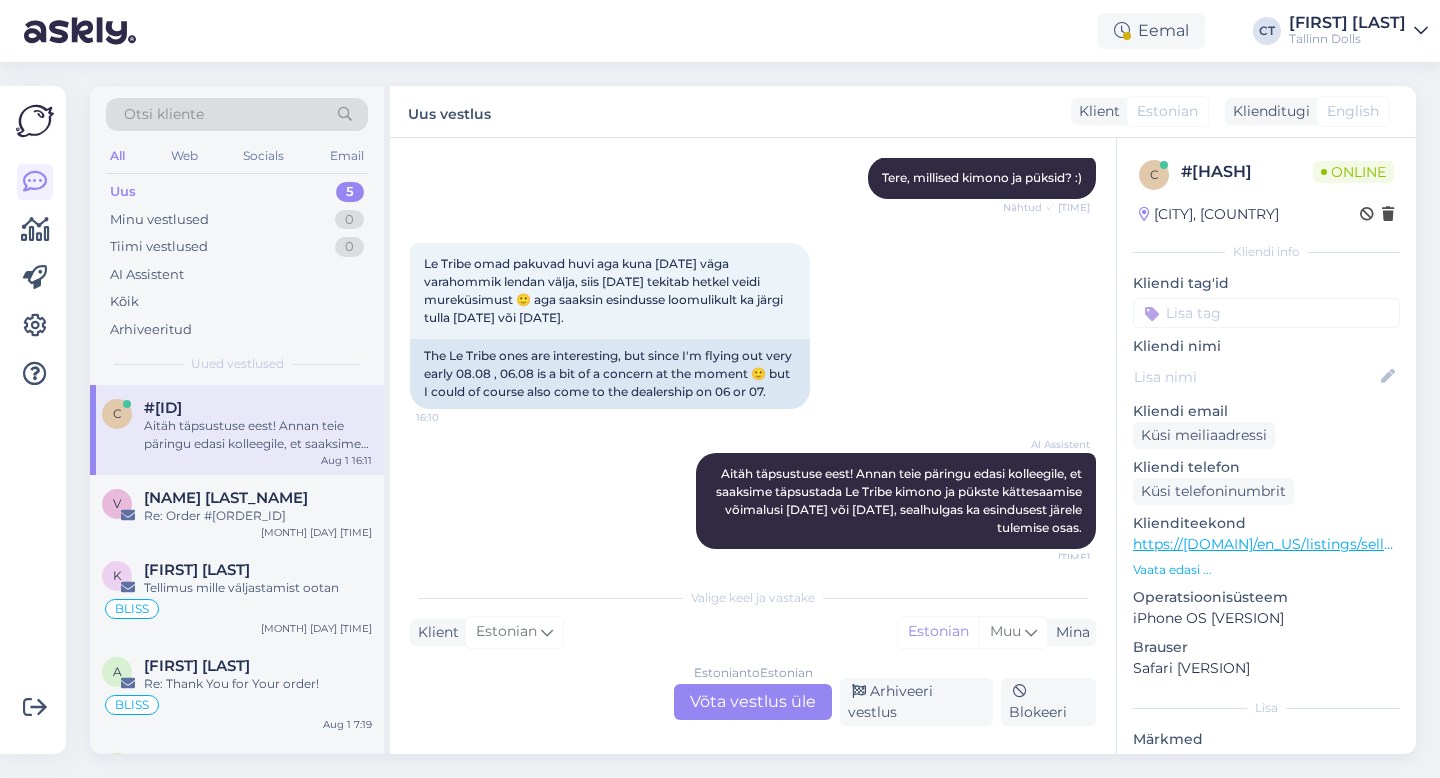 click on "Estonian  to  Estonian Võta vestlus üle" at bounding box center (753, 702) 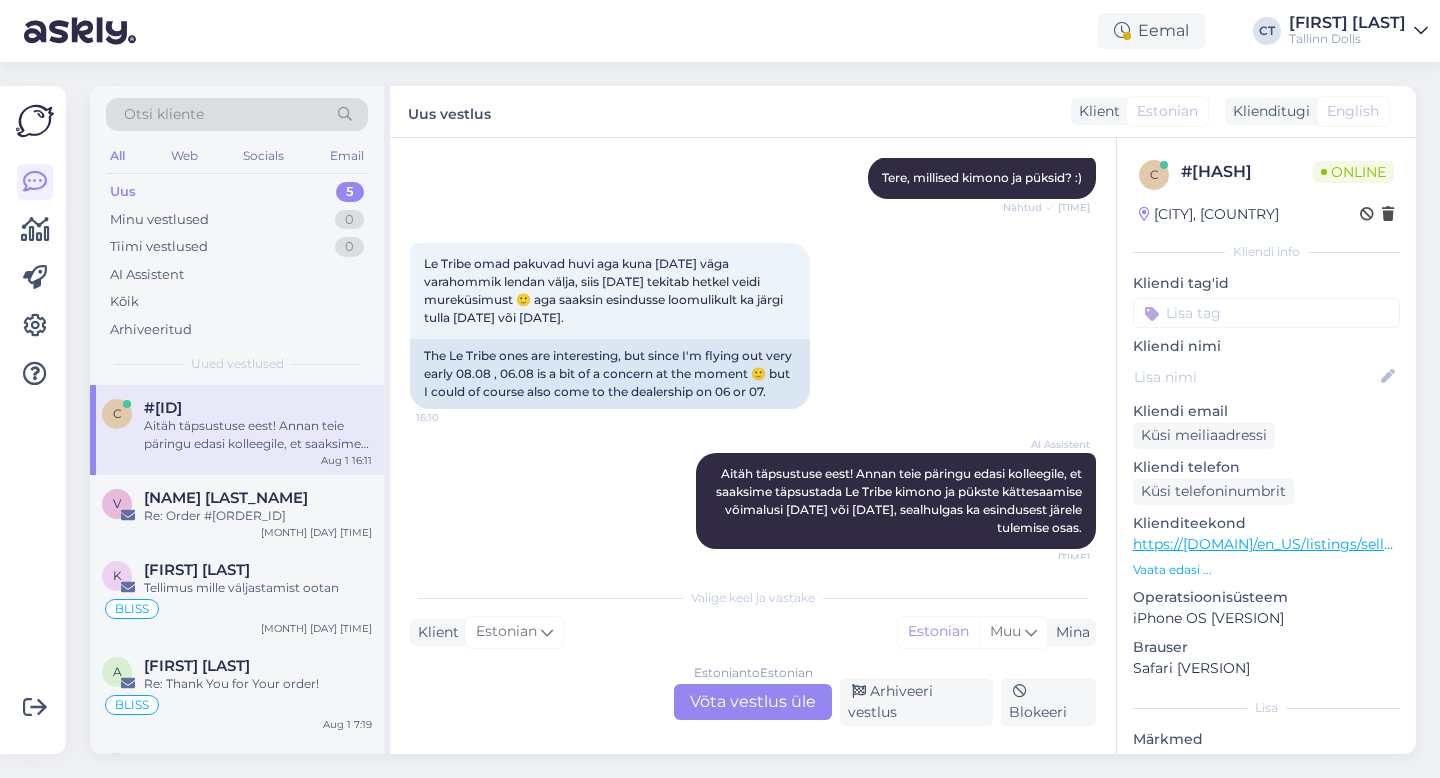 scroll, scrollTop: 696, scrollLeft: 0, axis: vertical 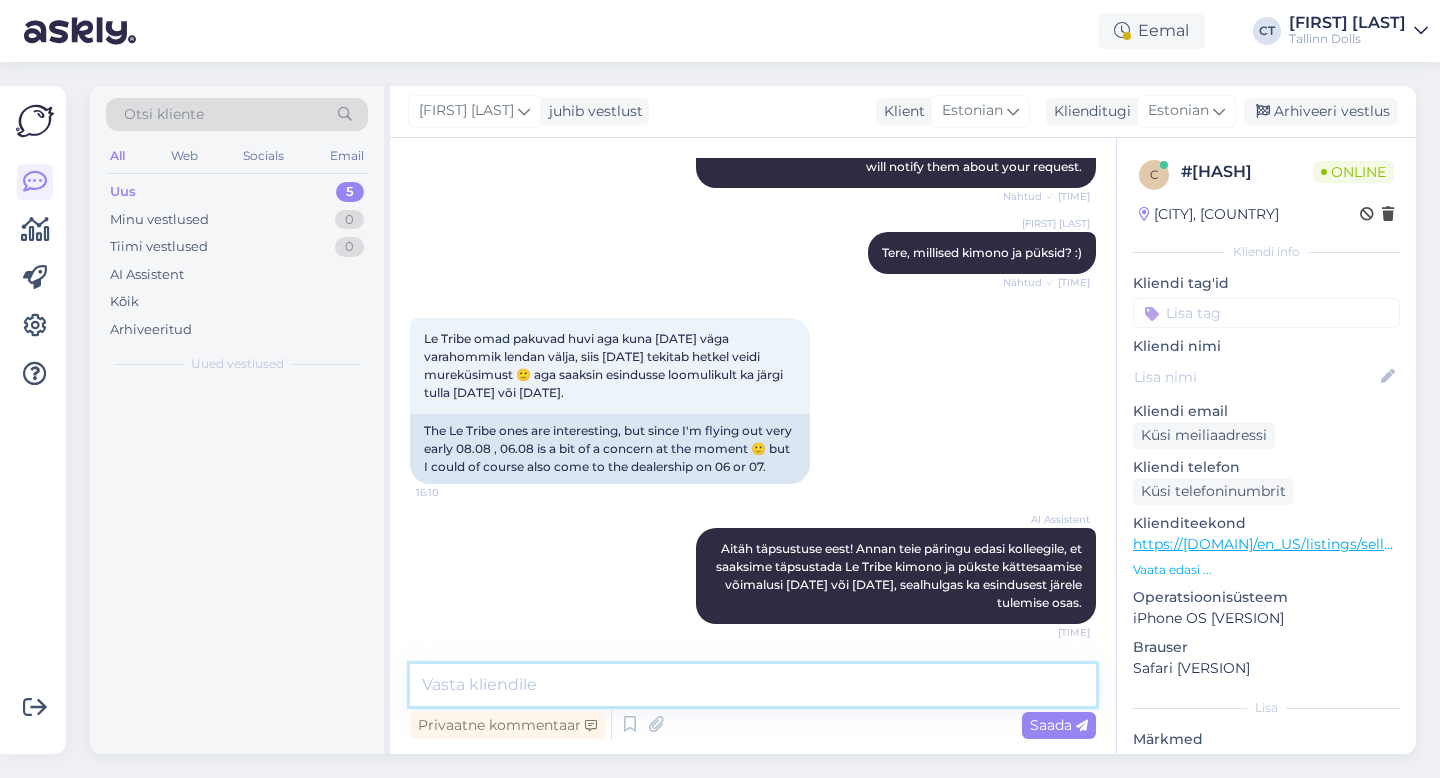 click at bounding box center (753, 685) 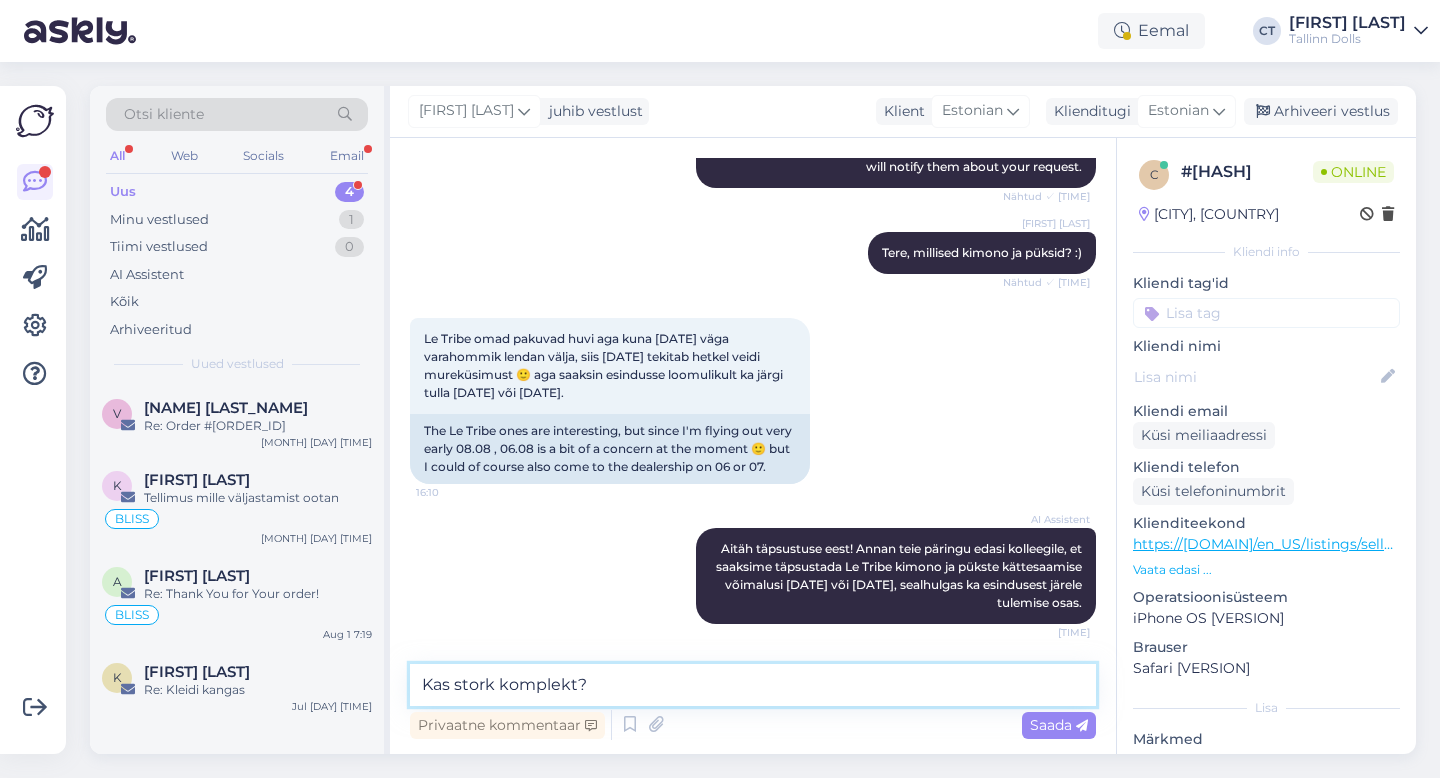 type on "Kas stork komplekt?" 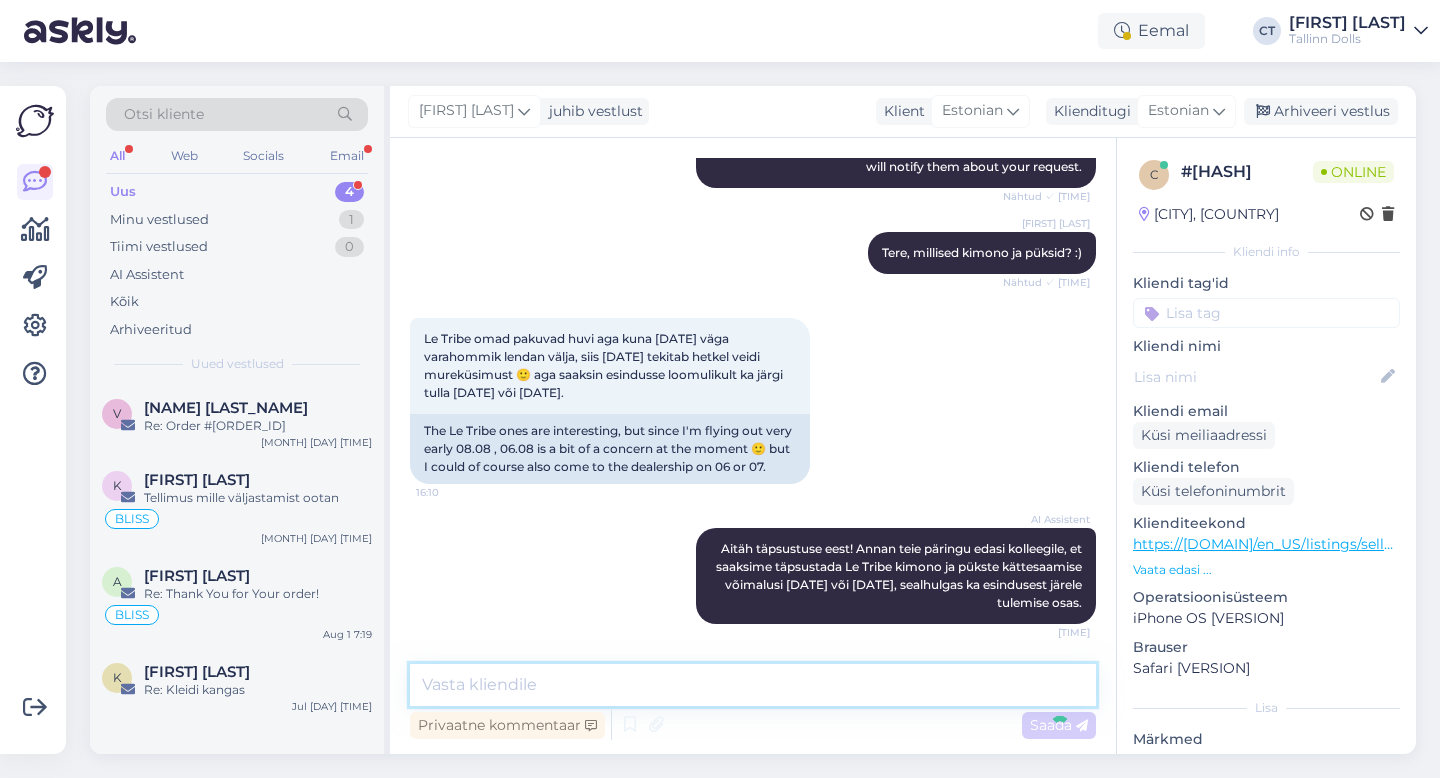 scroll, scrollTop: 782, scrollLeft: 0, axis: vertical 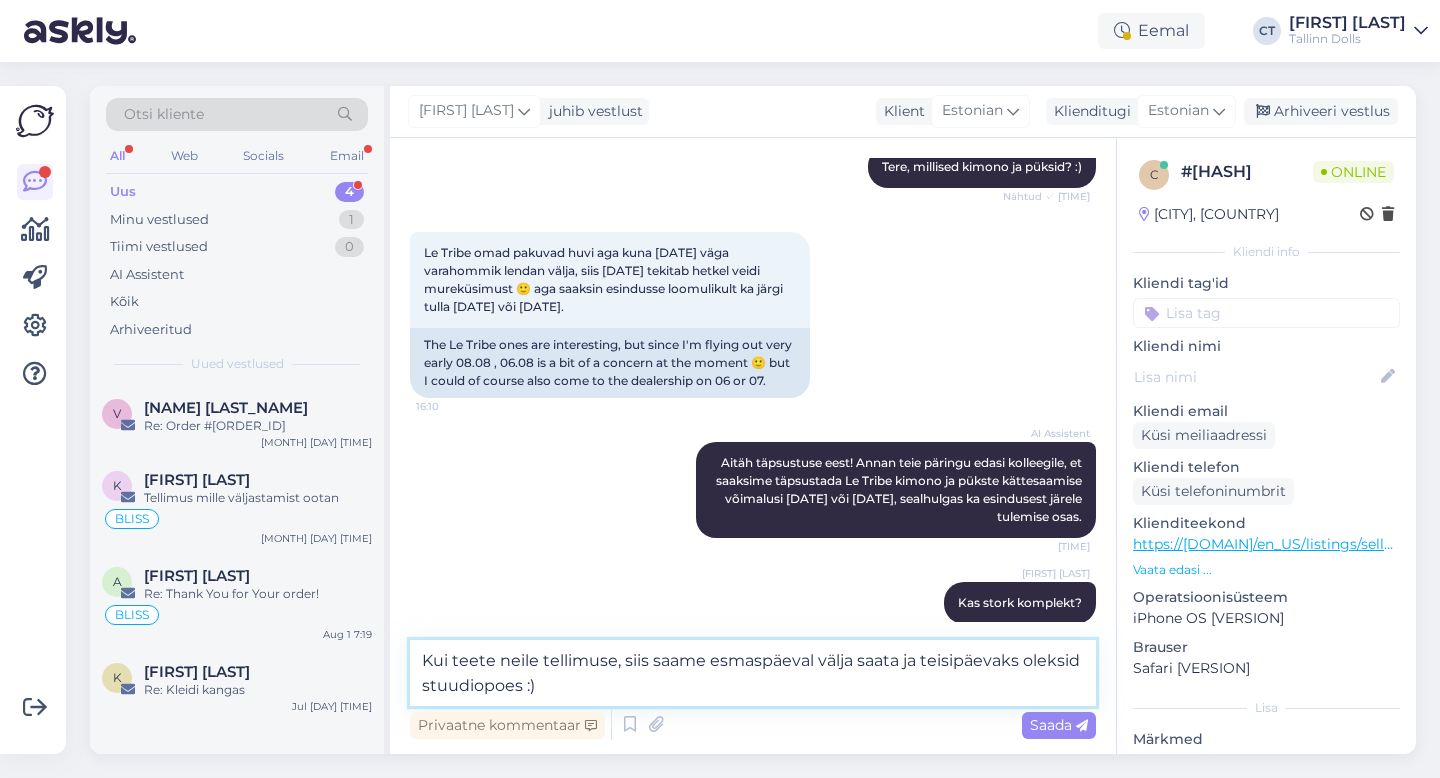 type on "Kui teete neile tellimuse, siis saame esmaspäeval välja saata ja teisipäevaks oleksid stuudiopoes :)" 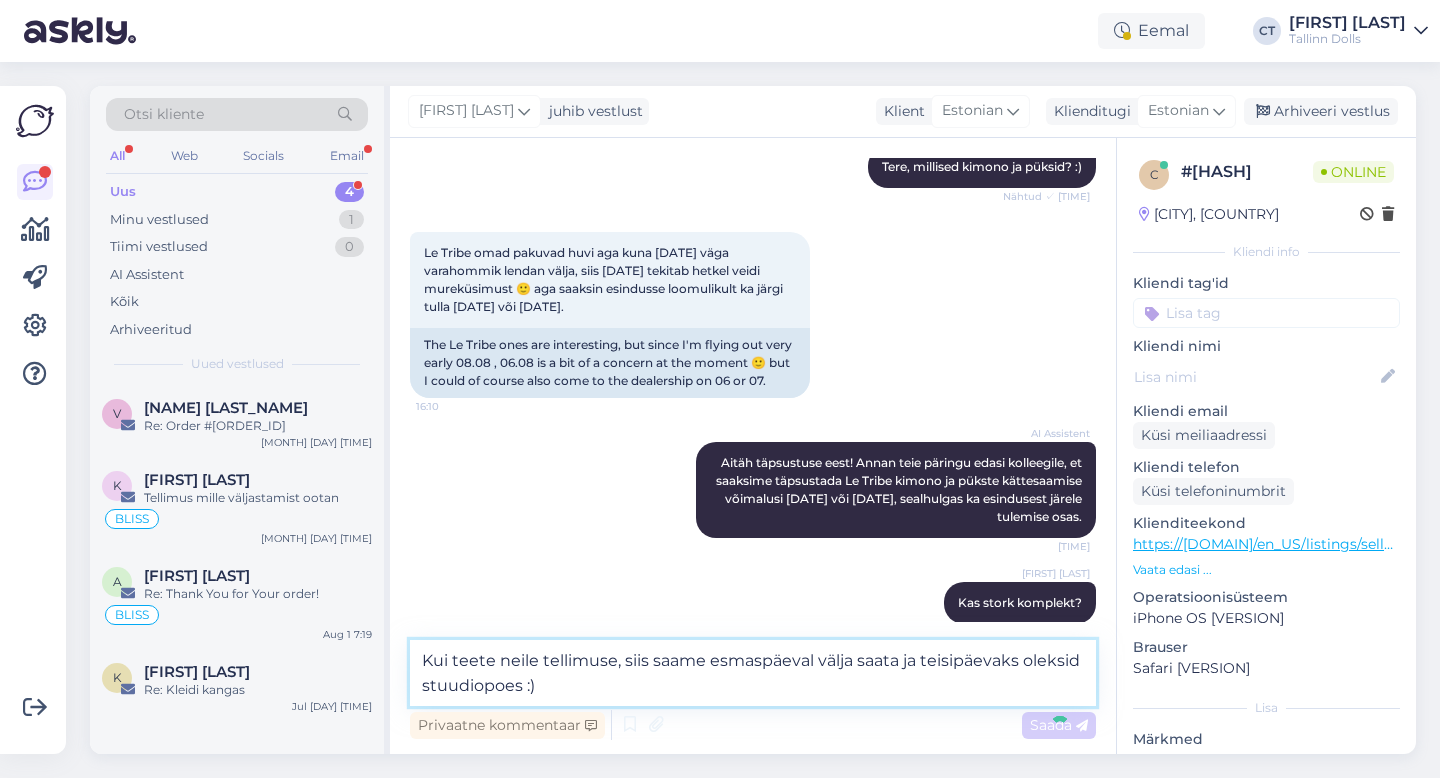 type 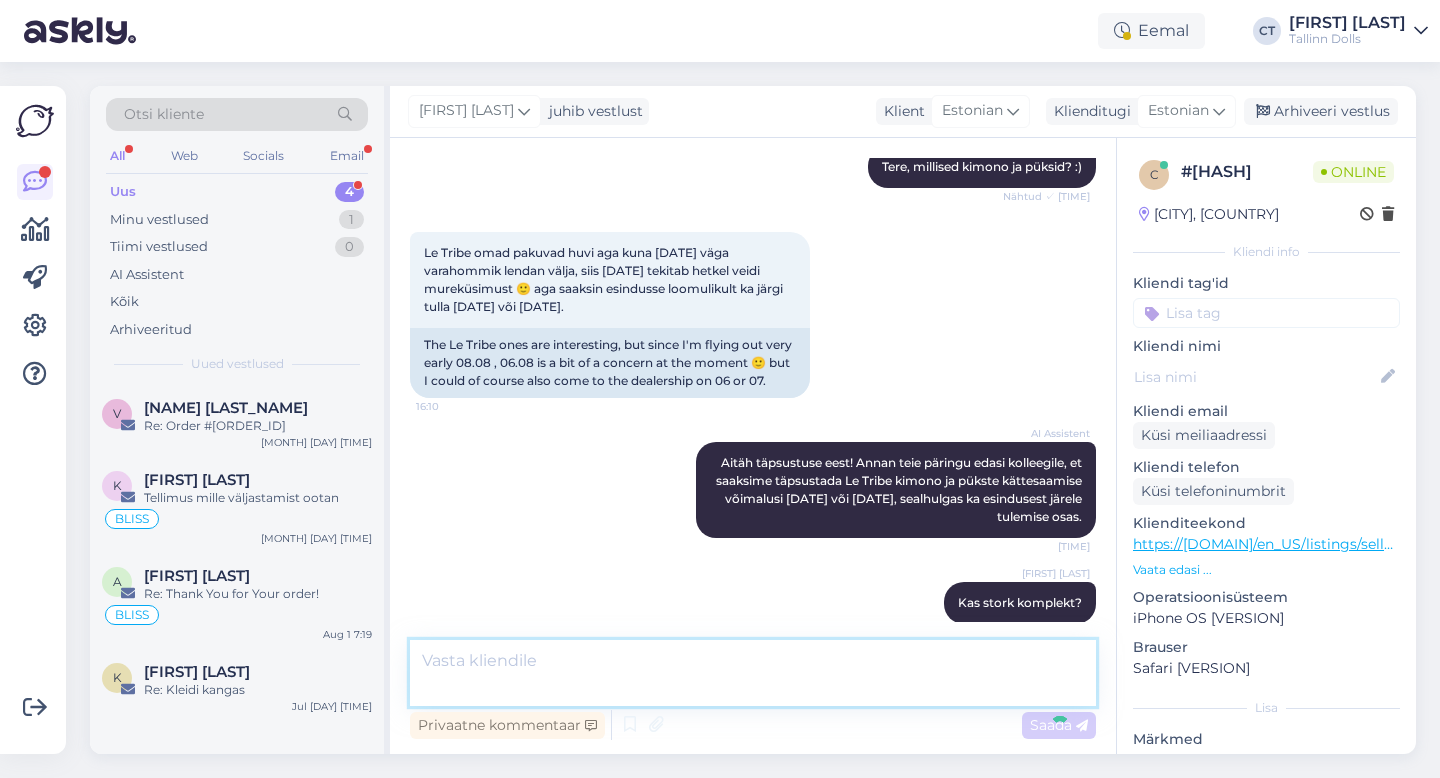 scroll, scrollTop: 886, scrollLeft: 0, axis: vertical 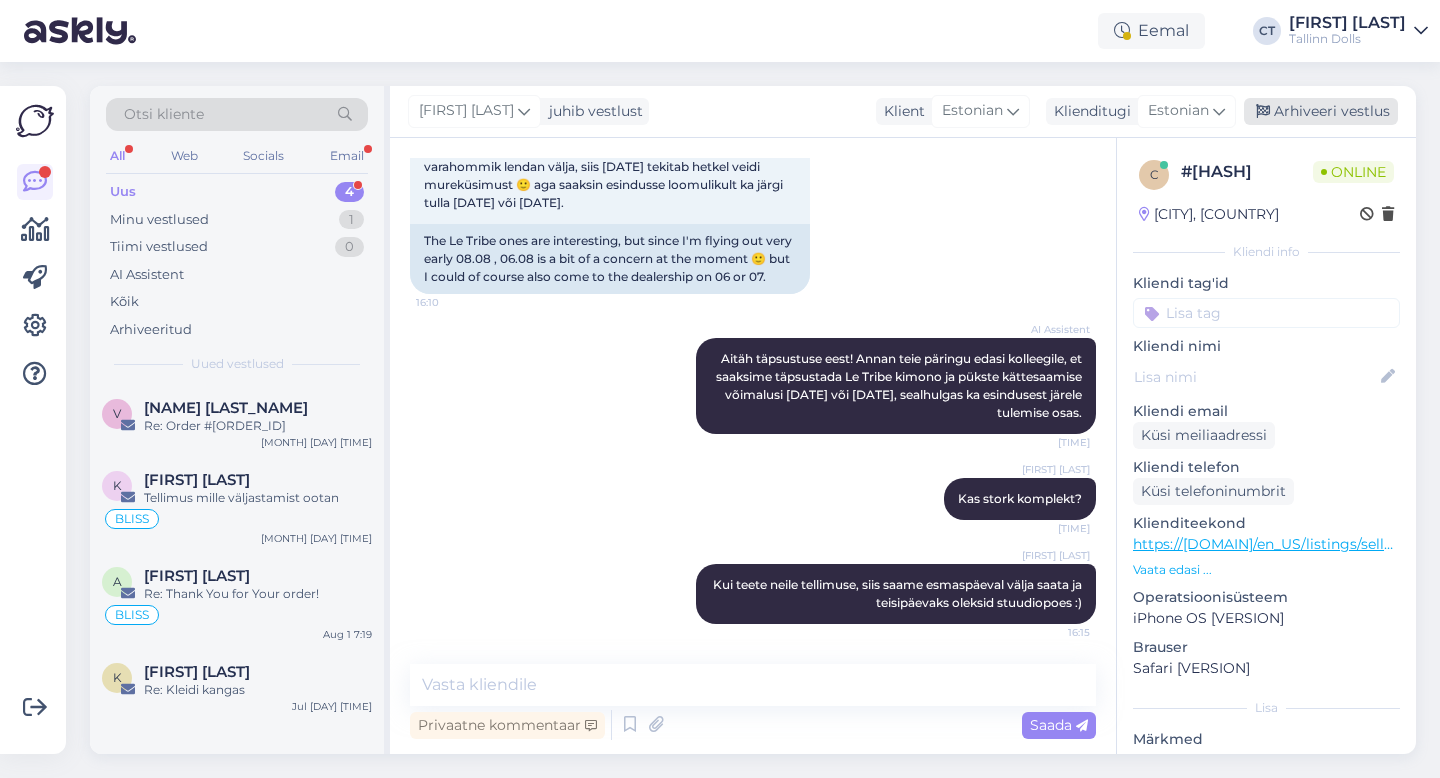 click on "Arhiveeri vestlus" at bounding box center (1321, 111) 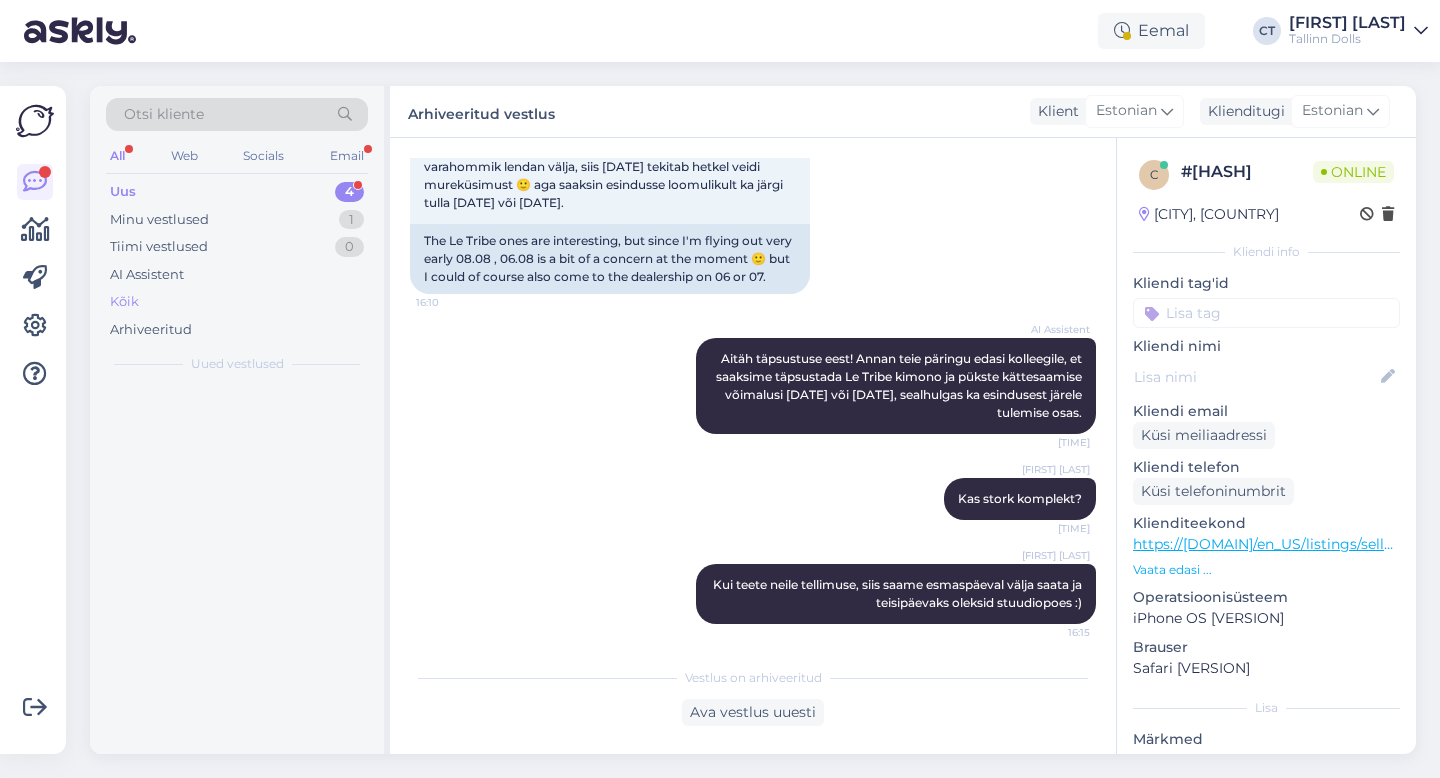 scroll, scrollTop: 893, scrollLeft: 0, axis: vertical 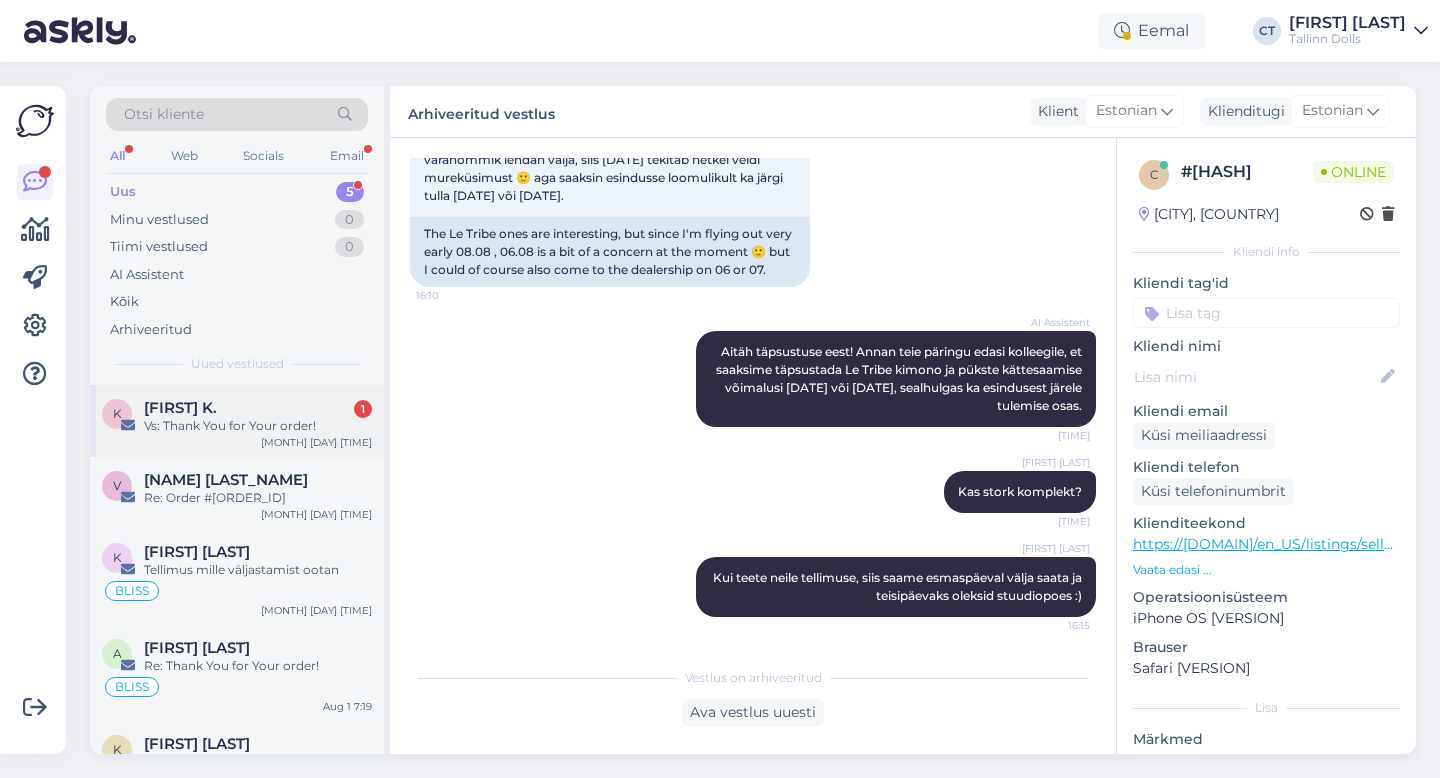 click on "Kaire K. 1" at bounding box center [258, 408] 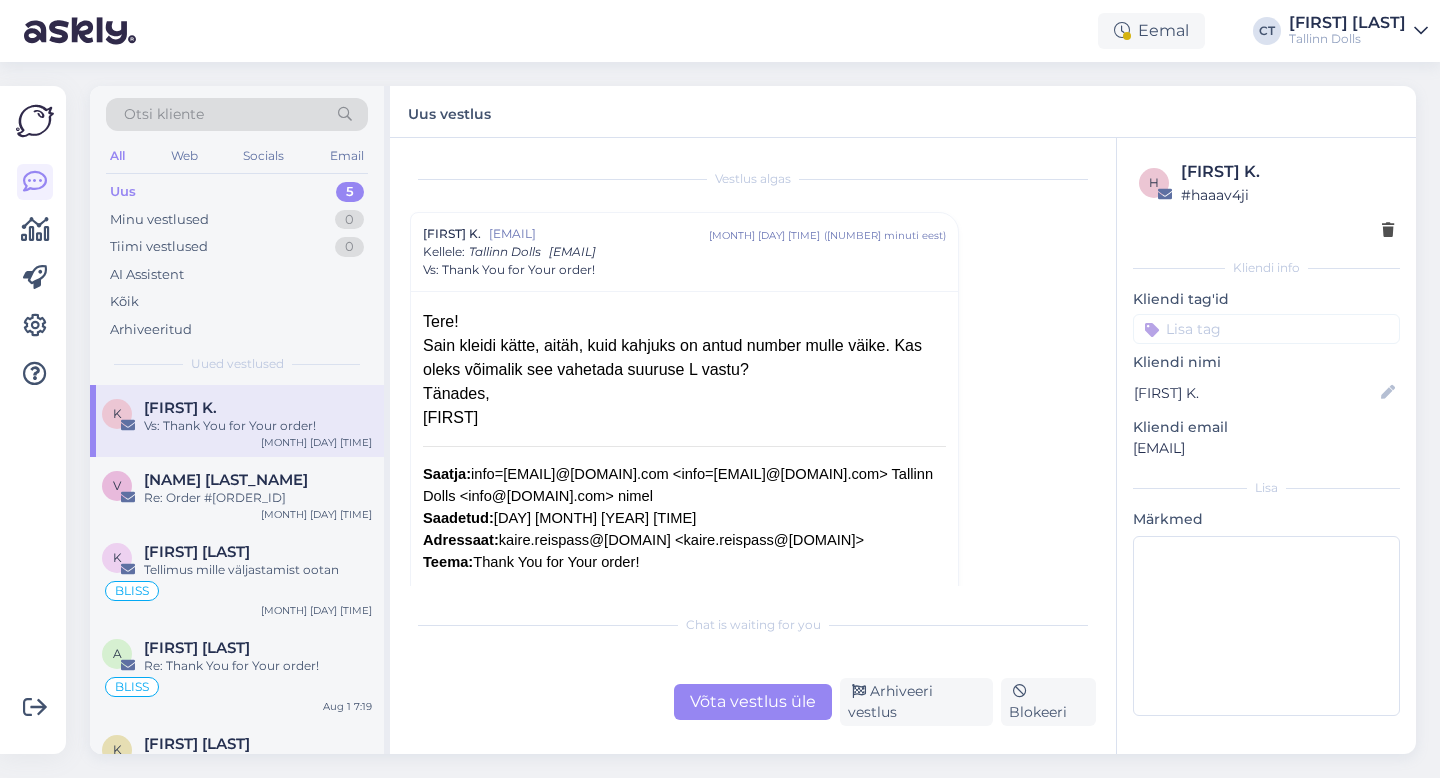 scroll, scrollTop: 57, scrollLeft: 0, axis: vertical 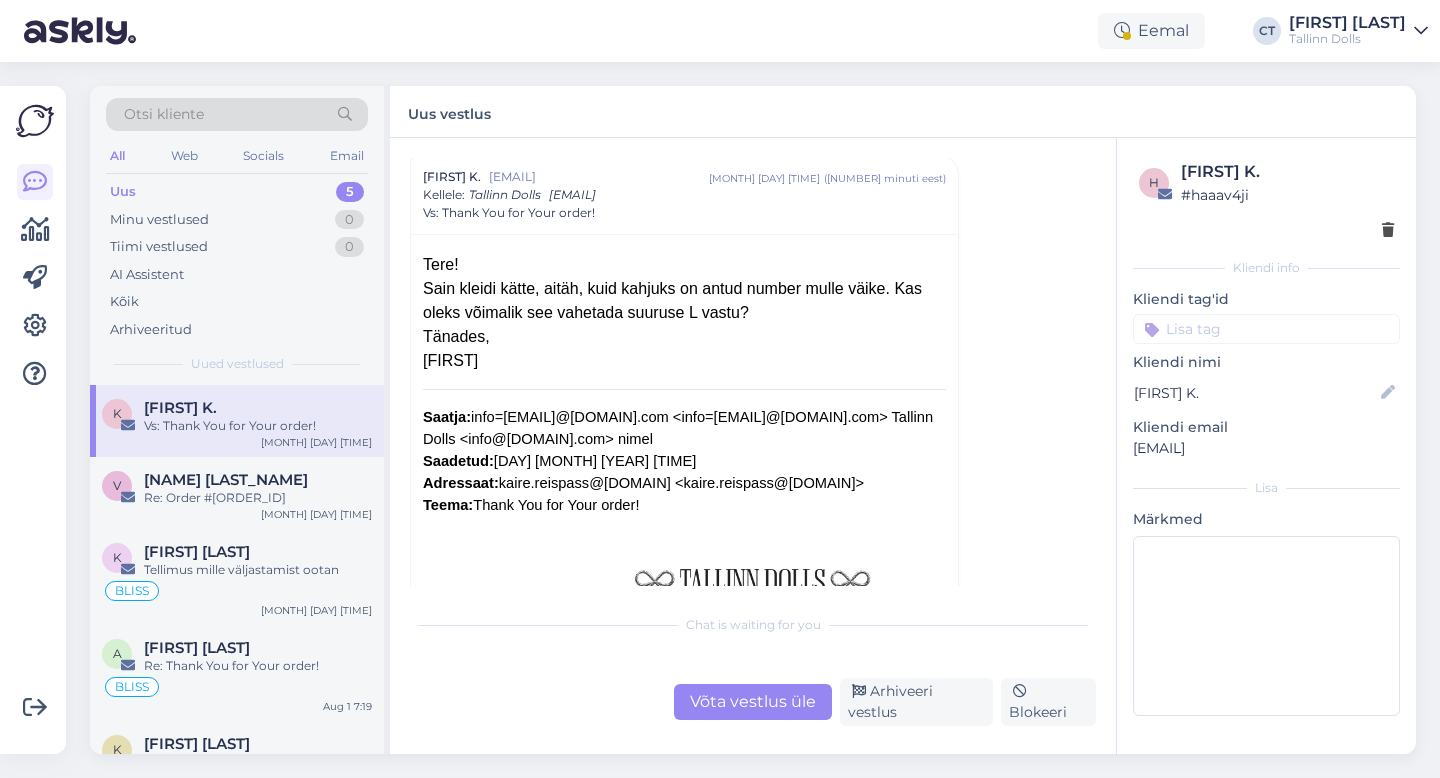 click on "Tere!
Sain kleidi kätte, aitäh, kuid kahjuks on antud number mulle väike. Kas oleks võimalik see vahetada suuruse L vastu?
Tänades,
Kaire
Saatja:  info=tallinndolls.com@mg.tallinndolls.com <info=tallinndolls.com@mg.tallinndolls.com> Tallinn Dolls <info@tallinndolls.com> nimel
Saadetud:  esmaspäev, 14. juuli 2025 20:52
Adressaat:  [EMAIL] <[EMAIL]>
Teema:  Thank You for Your order!
Dear Kaire Kaljuvee
Thank you very much for your order!
Your order shipping starts from 31.07.2025
ORDER #000122303
ITEM
QUANTITY
SIZE
SHIPMENT BEGINS
PRICE
SHIFTED MIDI DRESS SHORT SLEEVES OLIVE
TALLINN DOLLS
1
M
31.07.2025
€54.02
# shippable" at bounding box center (684, 865) 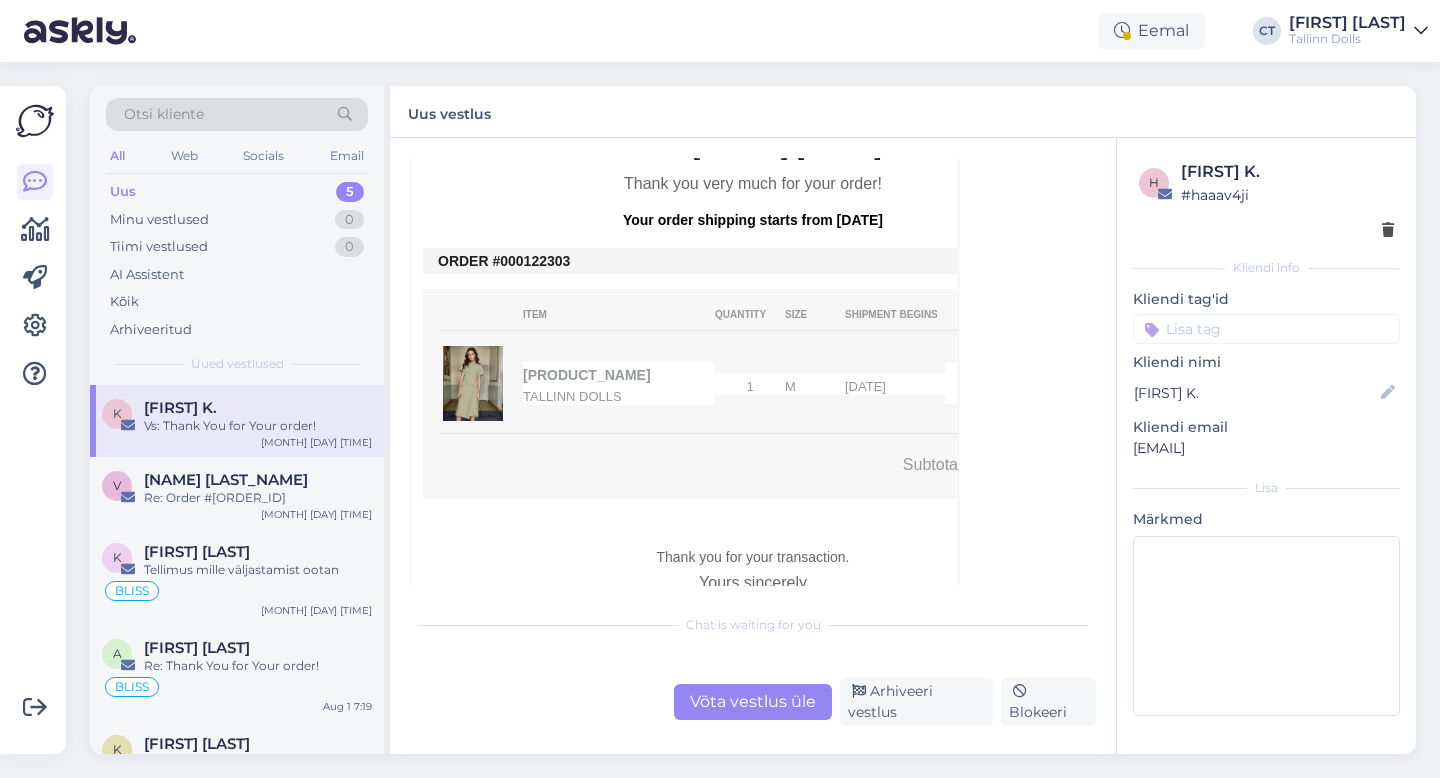 scroll, scrollTop: 705, scrollLeft: 0, axis: vertical 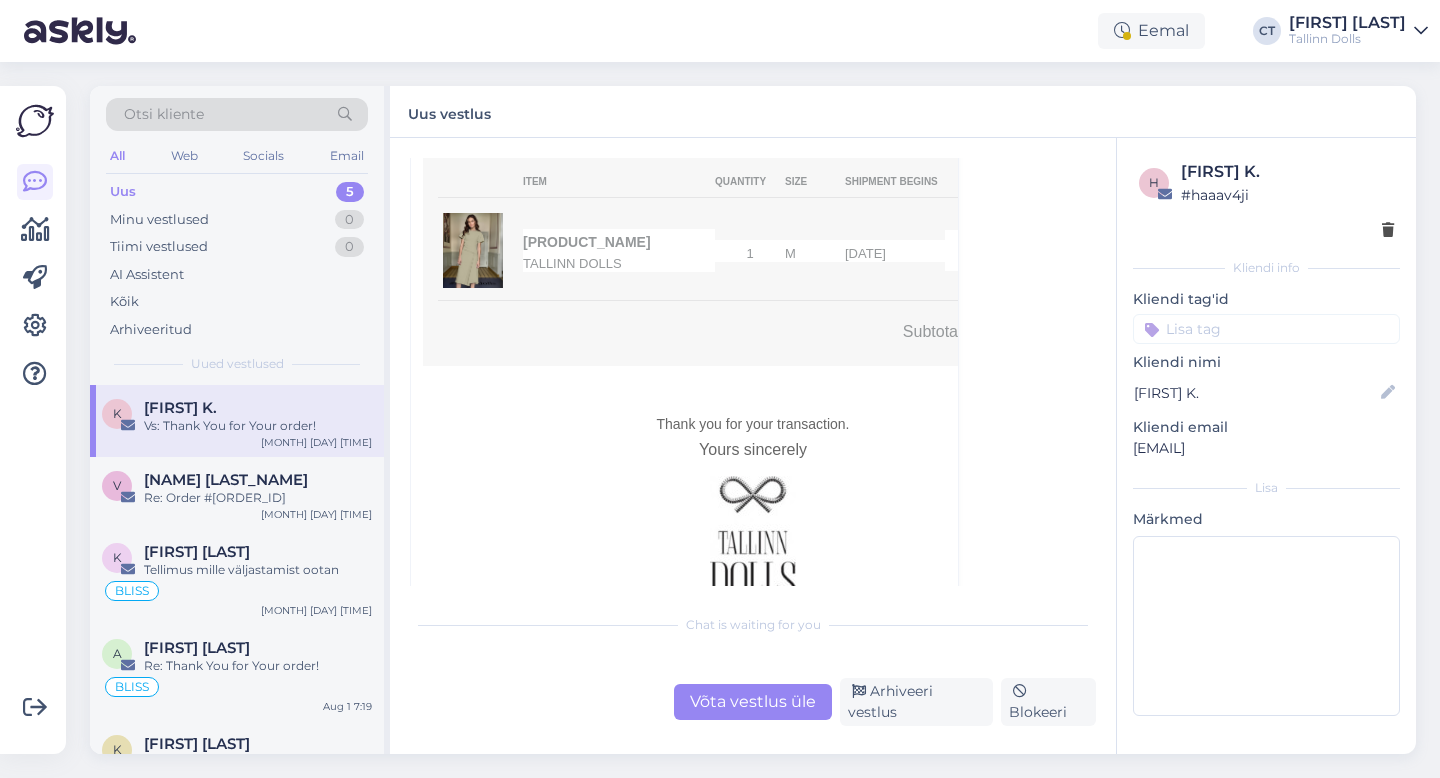 click on "Võta vestlus üle" at bounding box center [753, 702] 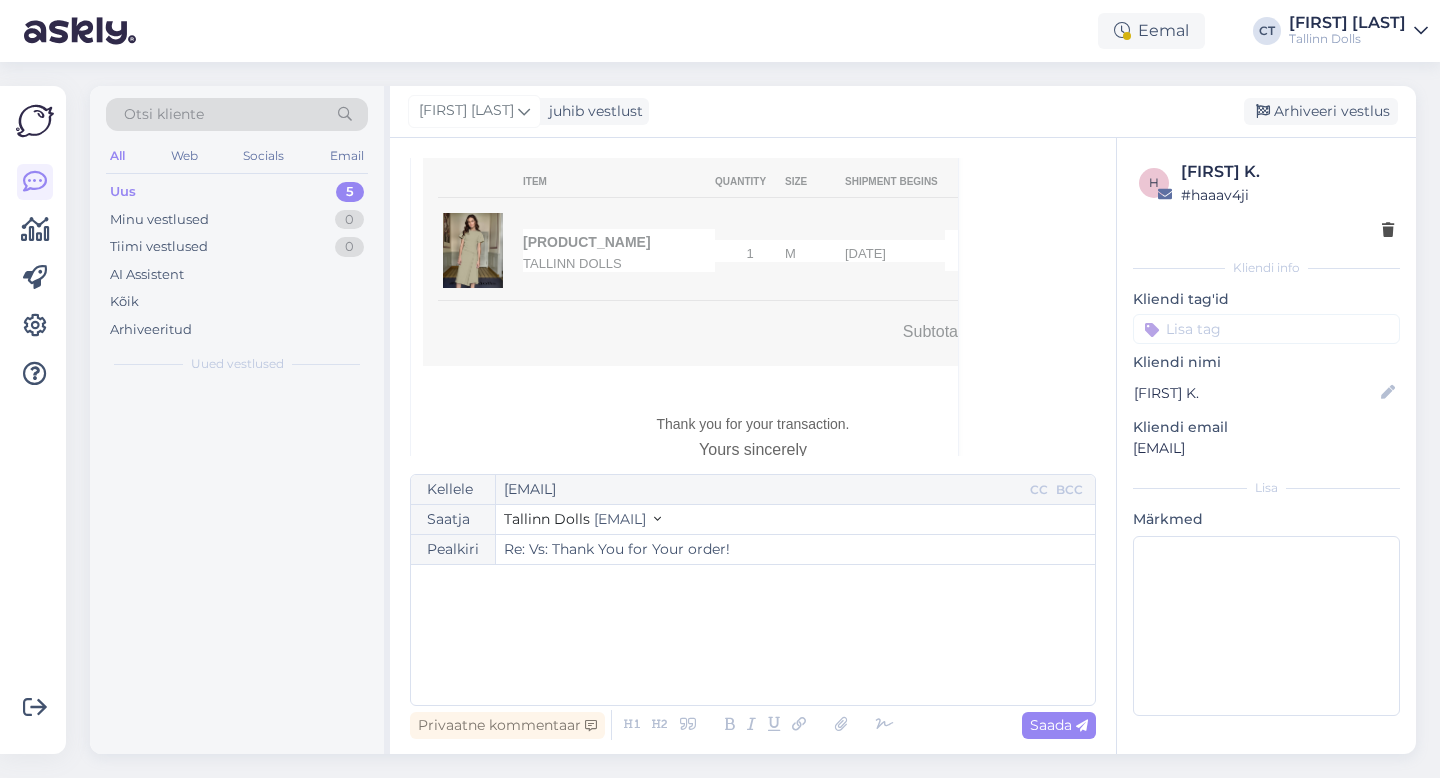 scroll, scrollTop: 54, scrollLeft: 0, axis: vertical 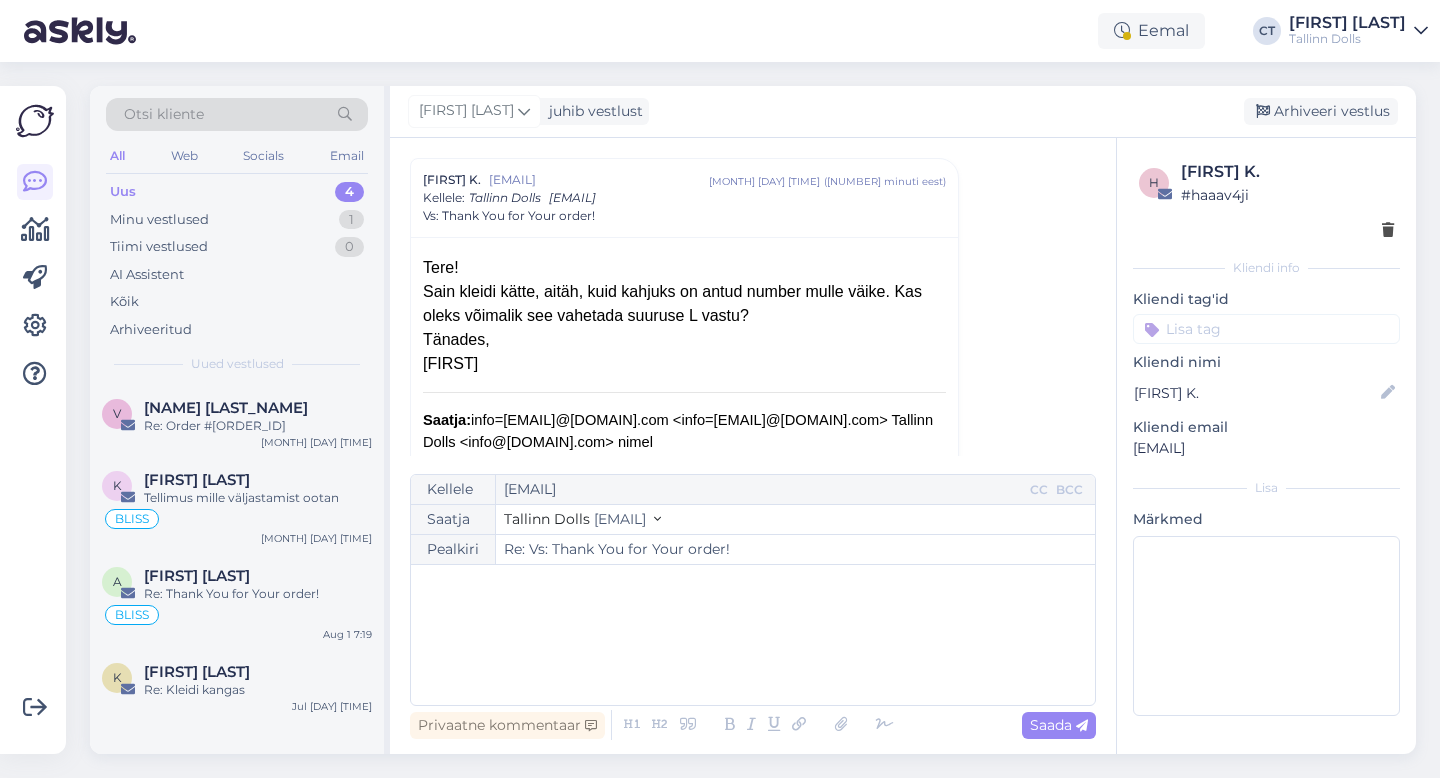click on "﻿" at bounding box center [753, 635] 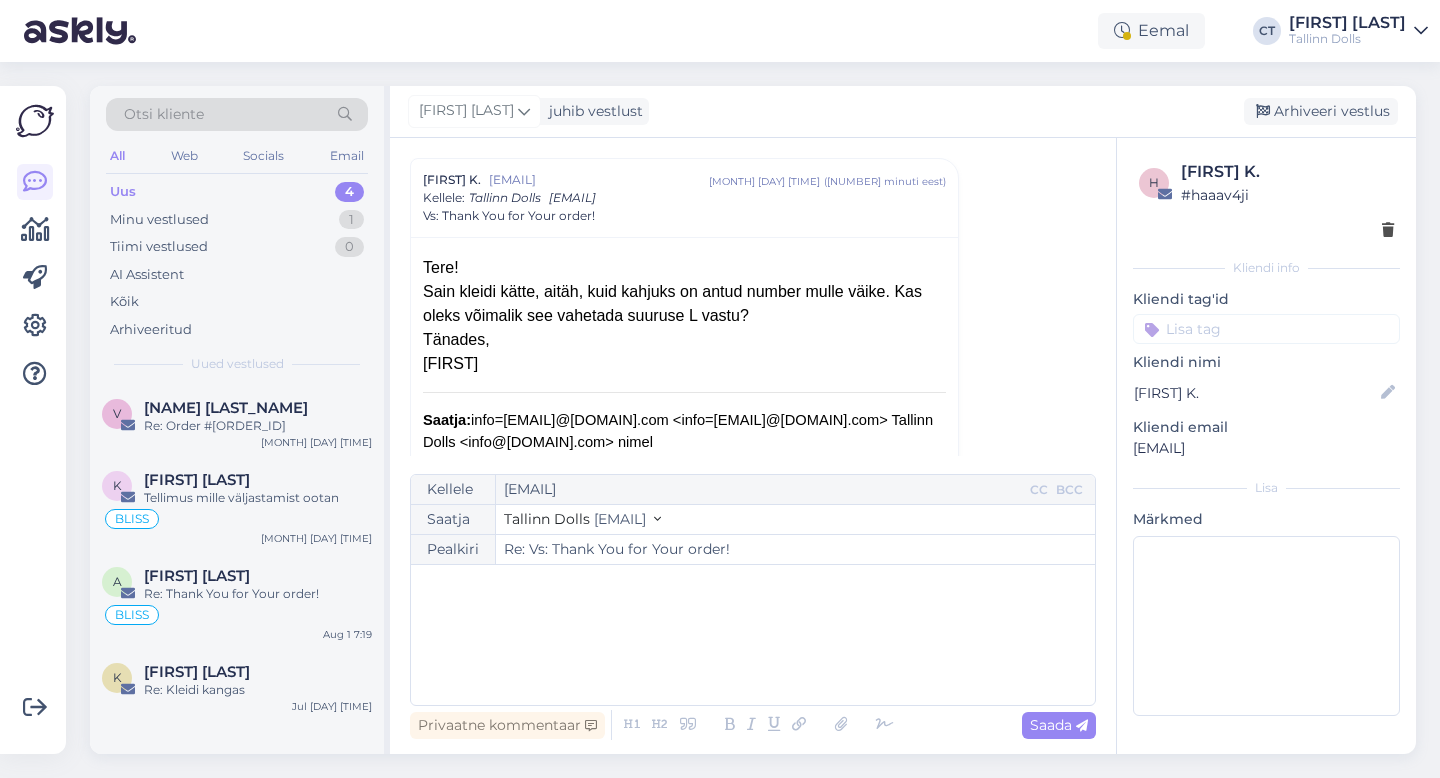 click on "﻿" at bounding box center (753, 635) 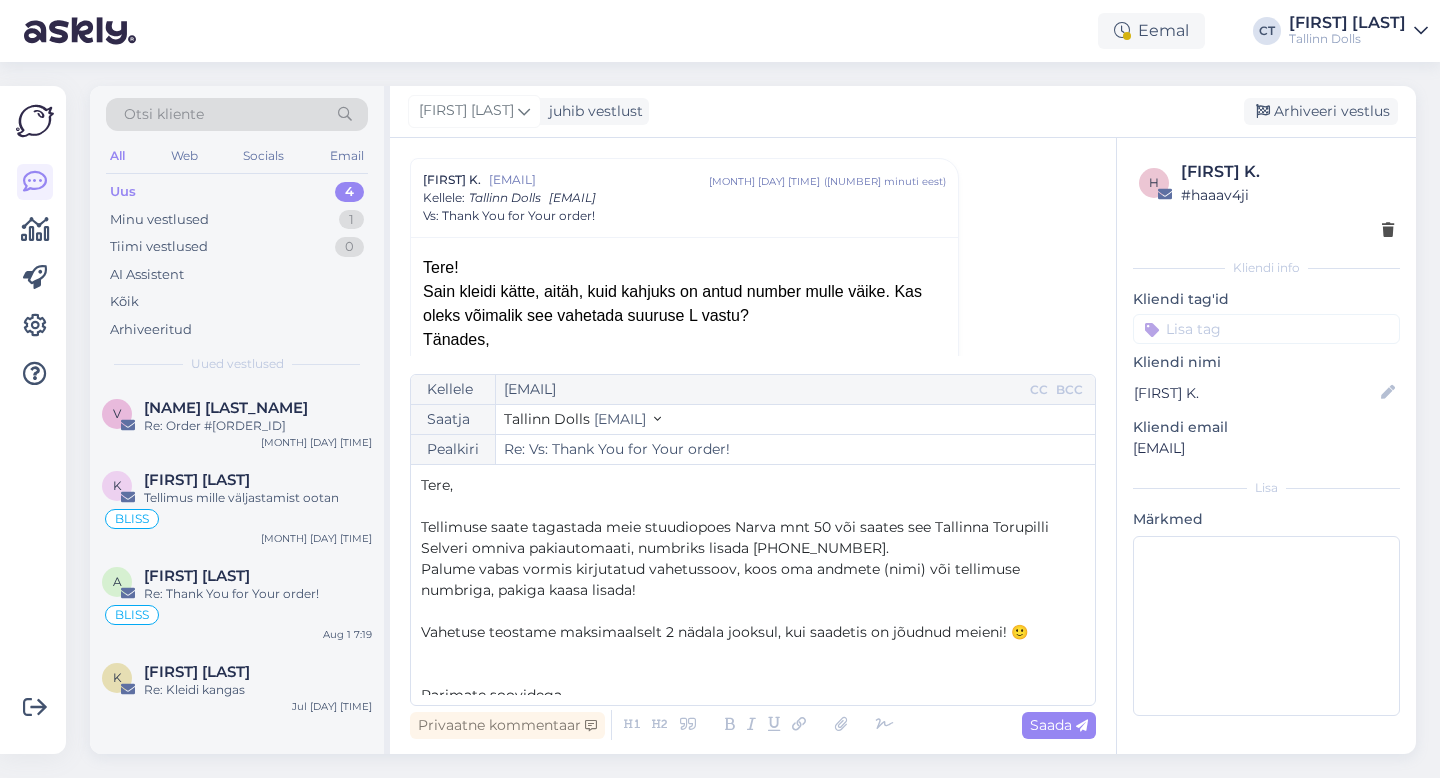 scroll, scrollTop: 32, scrollLeft: 0, axis: vertical 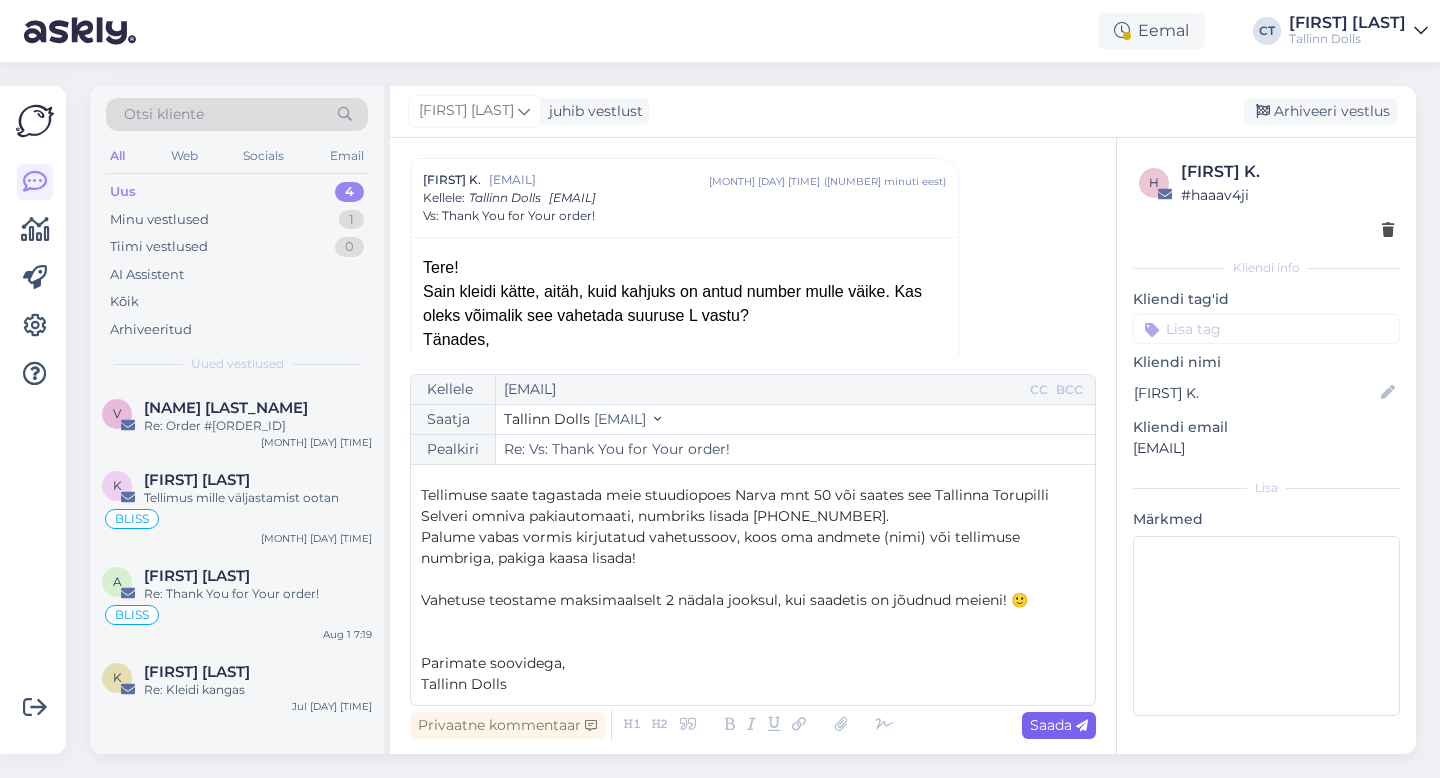 click on "Saada" at bounding box center [1059, 725] 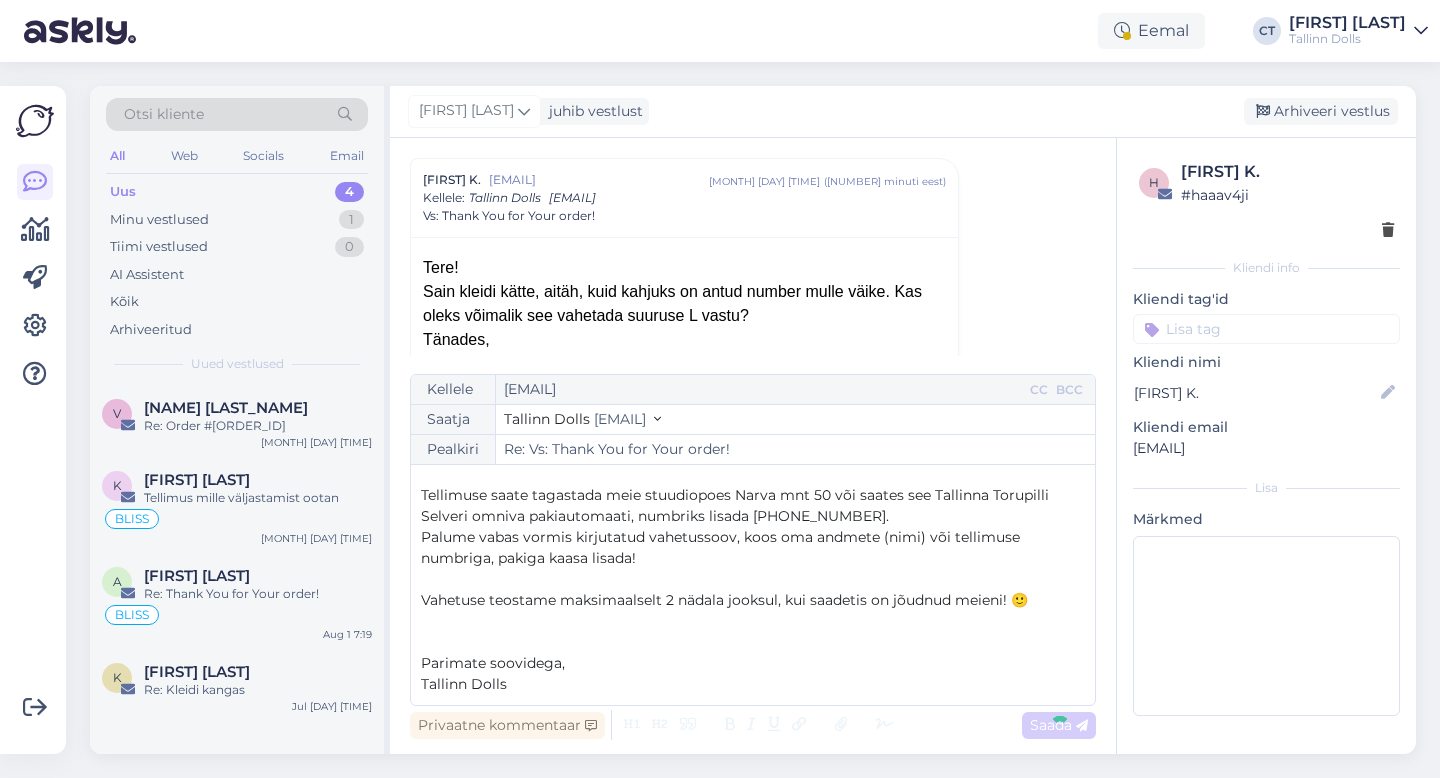 type on "Re: Re: Vs: Thank You for Your order!" 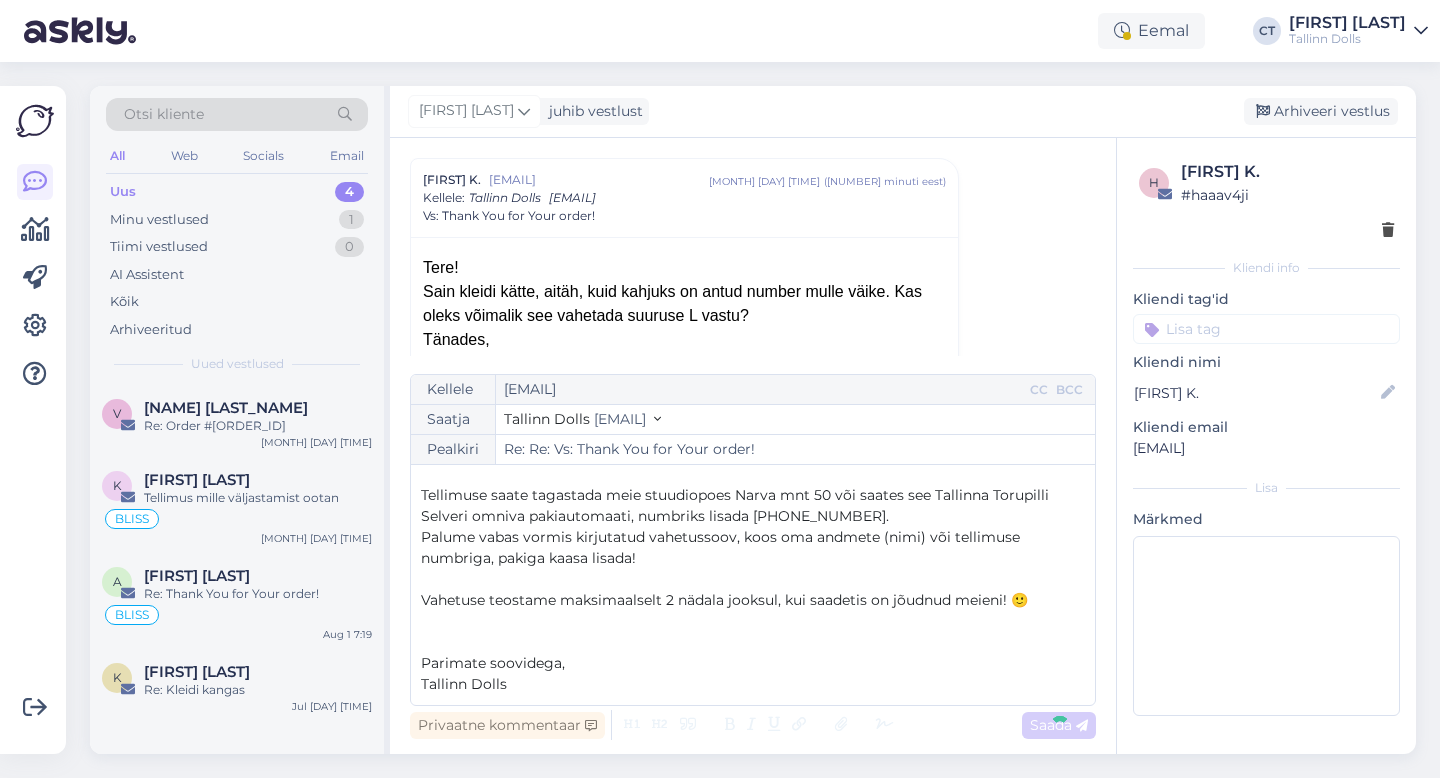 scroll, scrollTop: 1388, scrollLeft: 0, axis: vertical 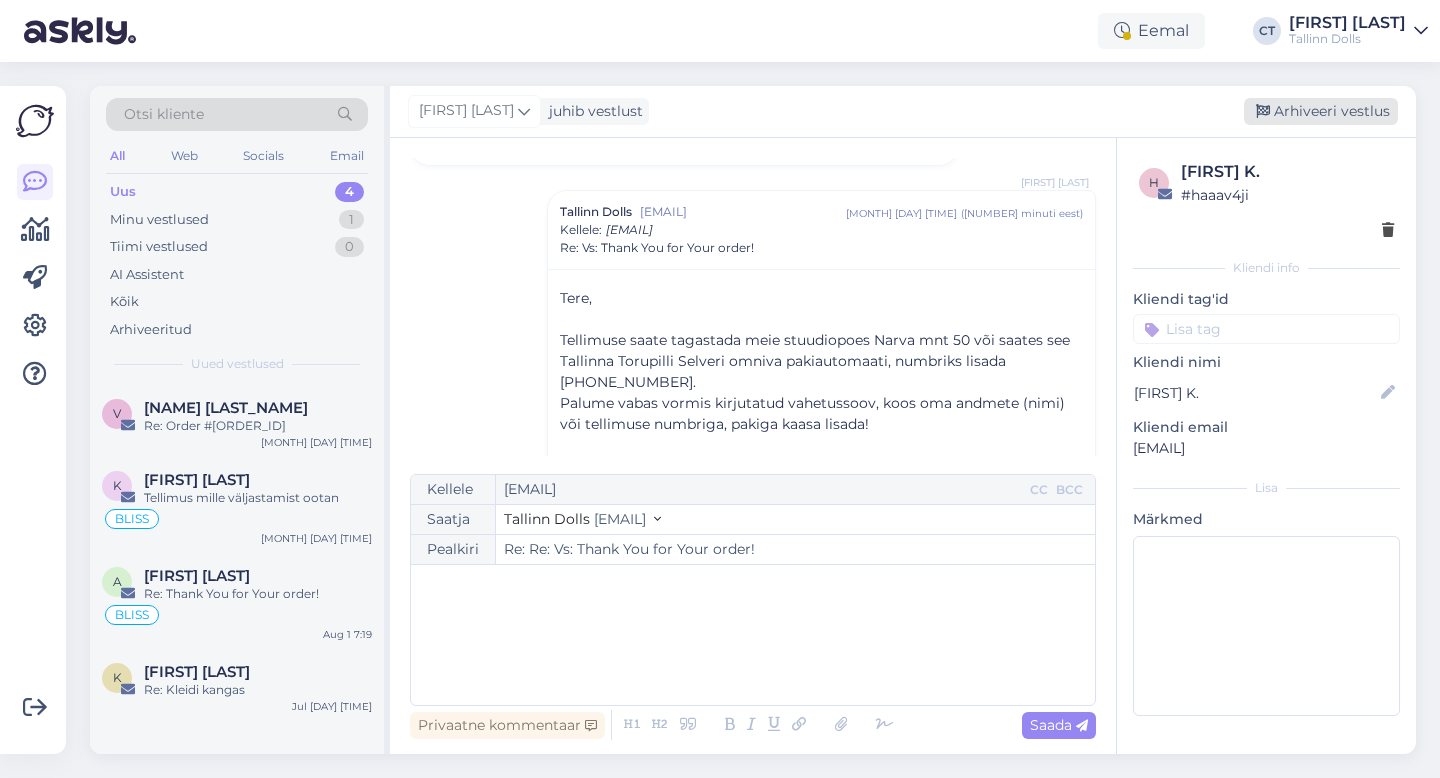 click on "Arhiveeri vestlus" at bounding box center (1321, 111) 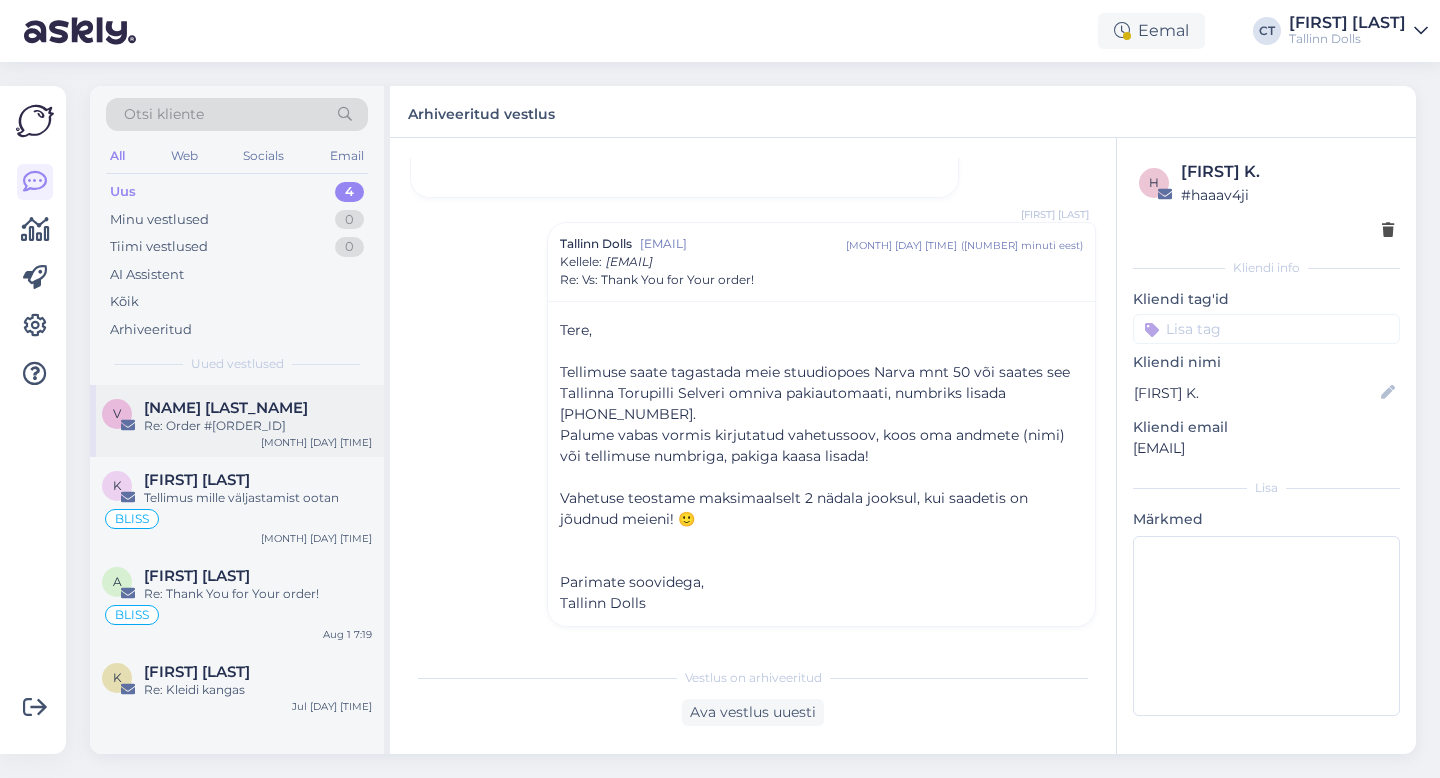 click on "Re: Order #[ORDER_ID]" at bounding box center (258, 426) 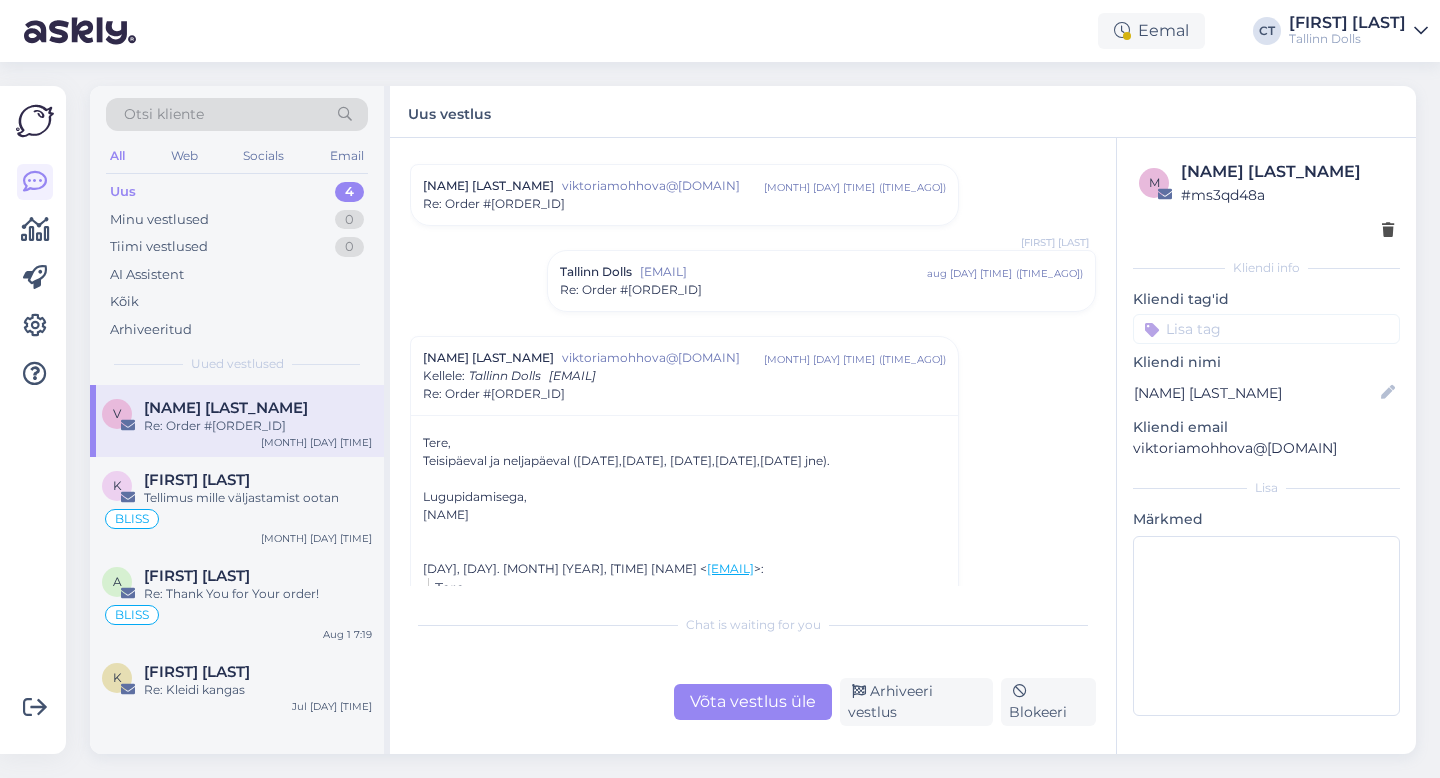 scroll, scrollTop: 546, scrollLeft: 0, axis: vertical 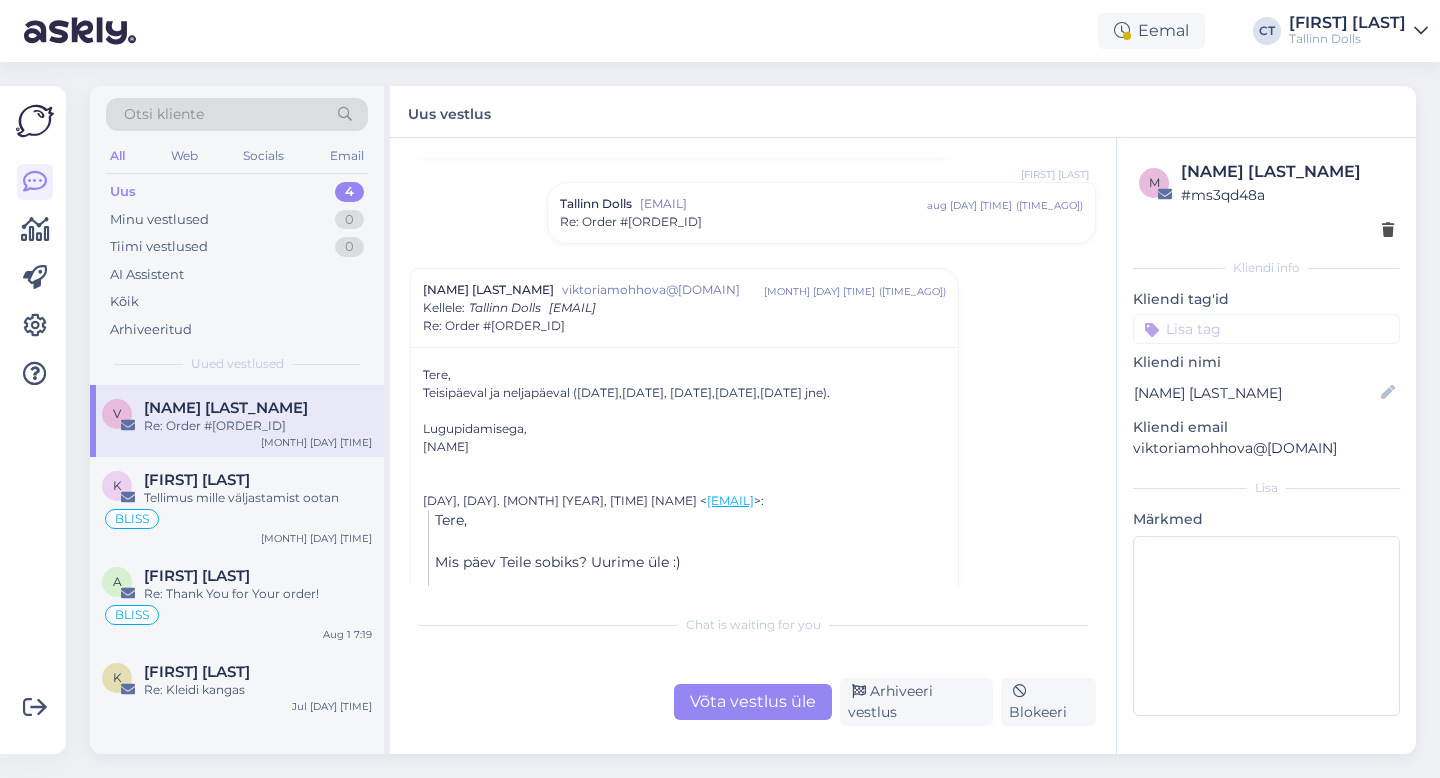 click on "Võta vestlus üle" at bounding box center [753, 702] 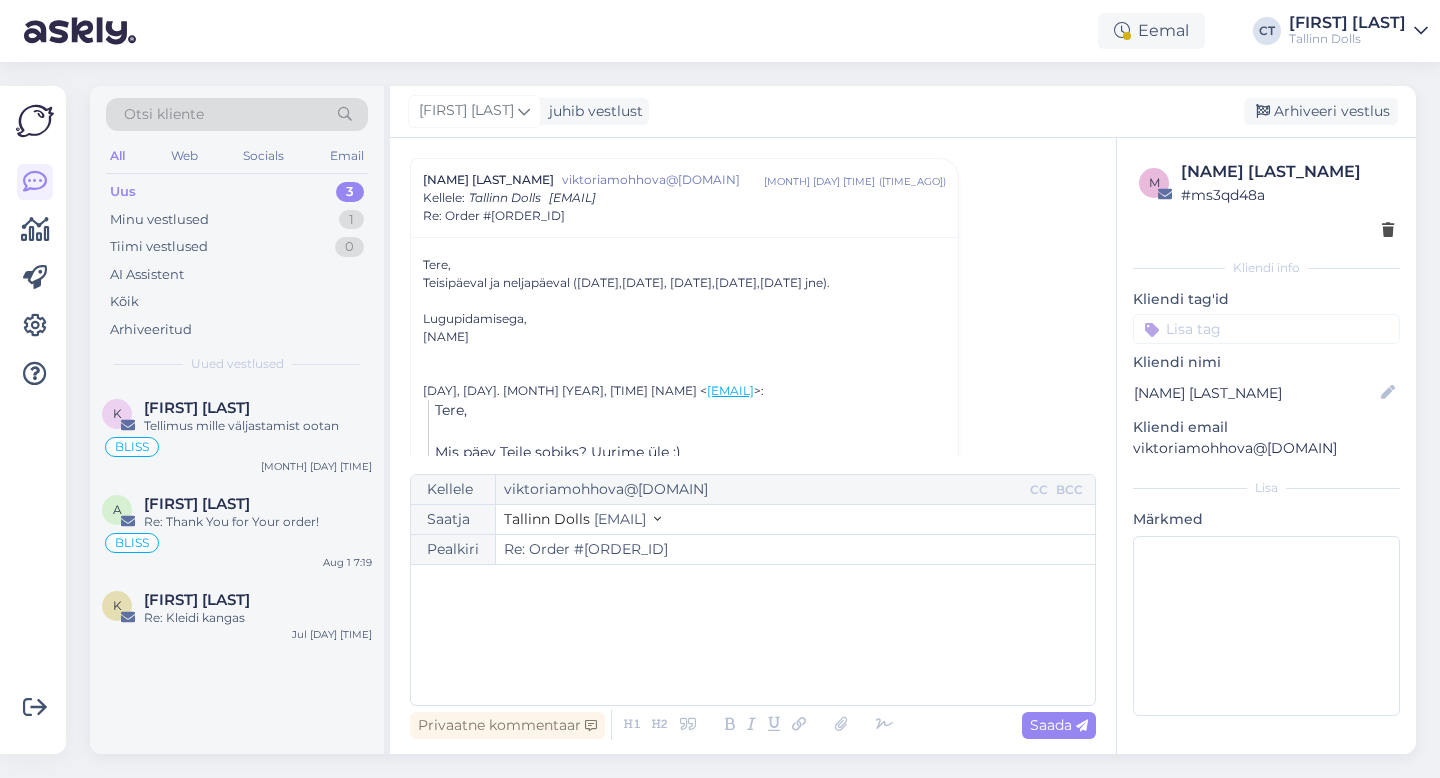 click on "﻿" at bounding box center [753, 635] 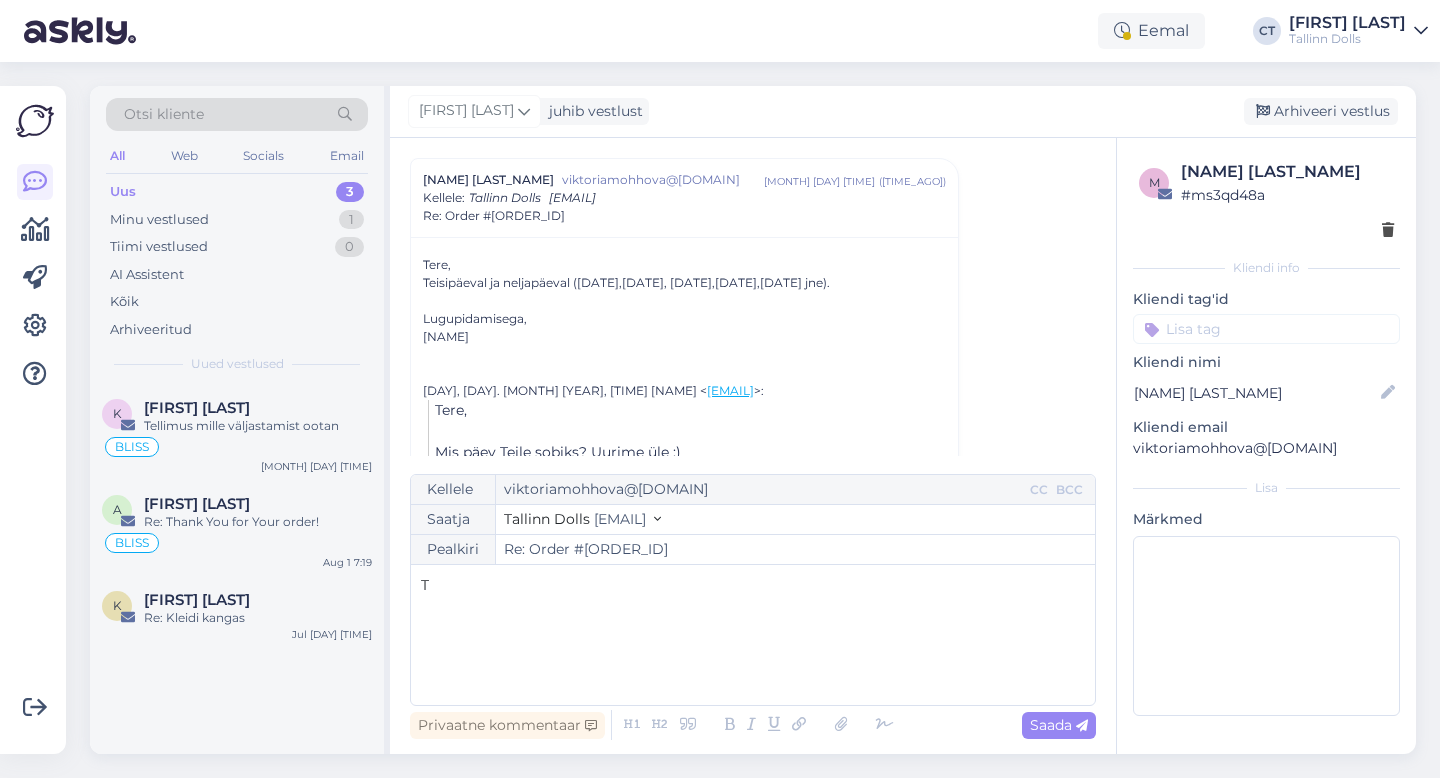 type 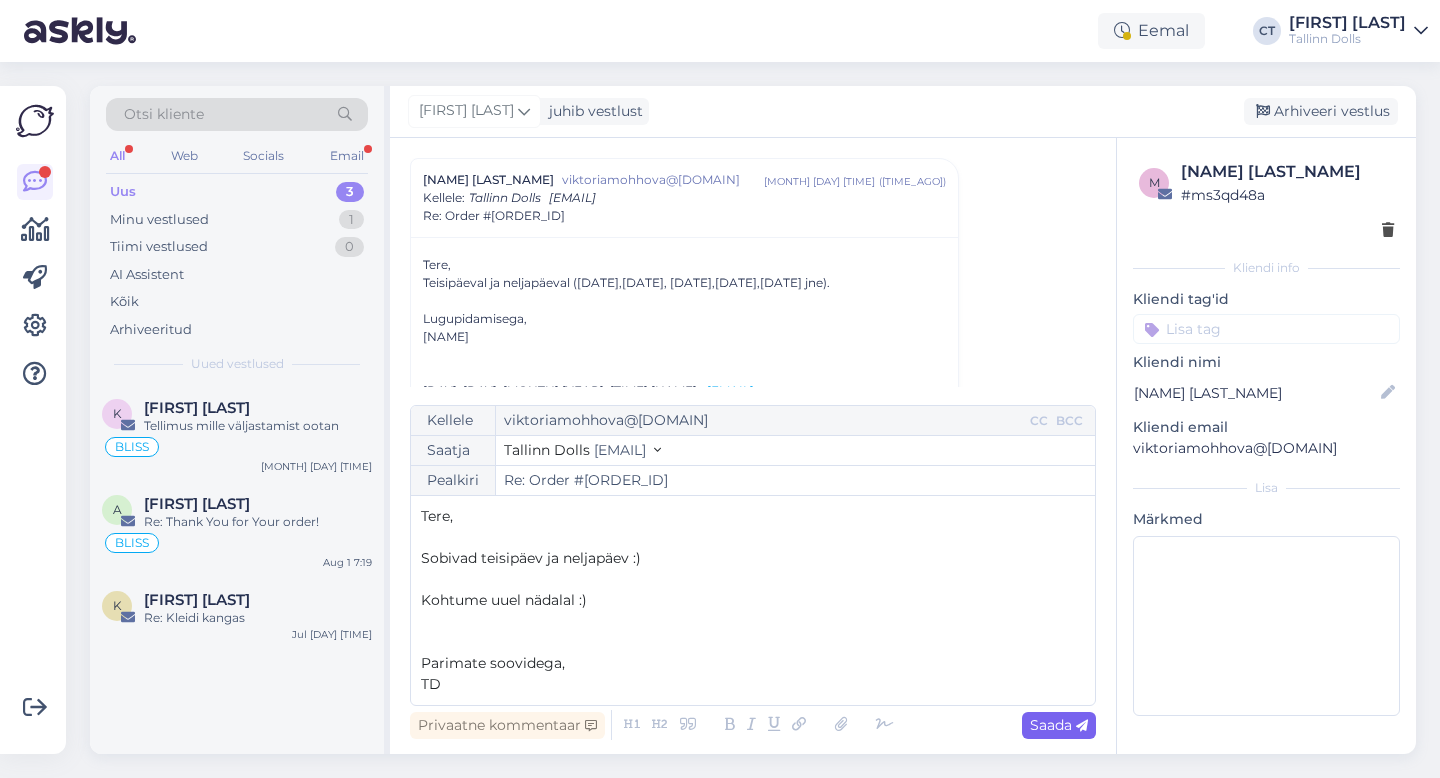 click on "Saada" at bounding box center [1059, 725] 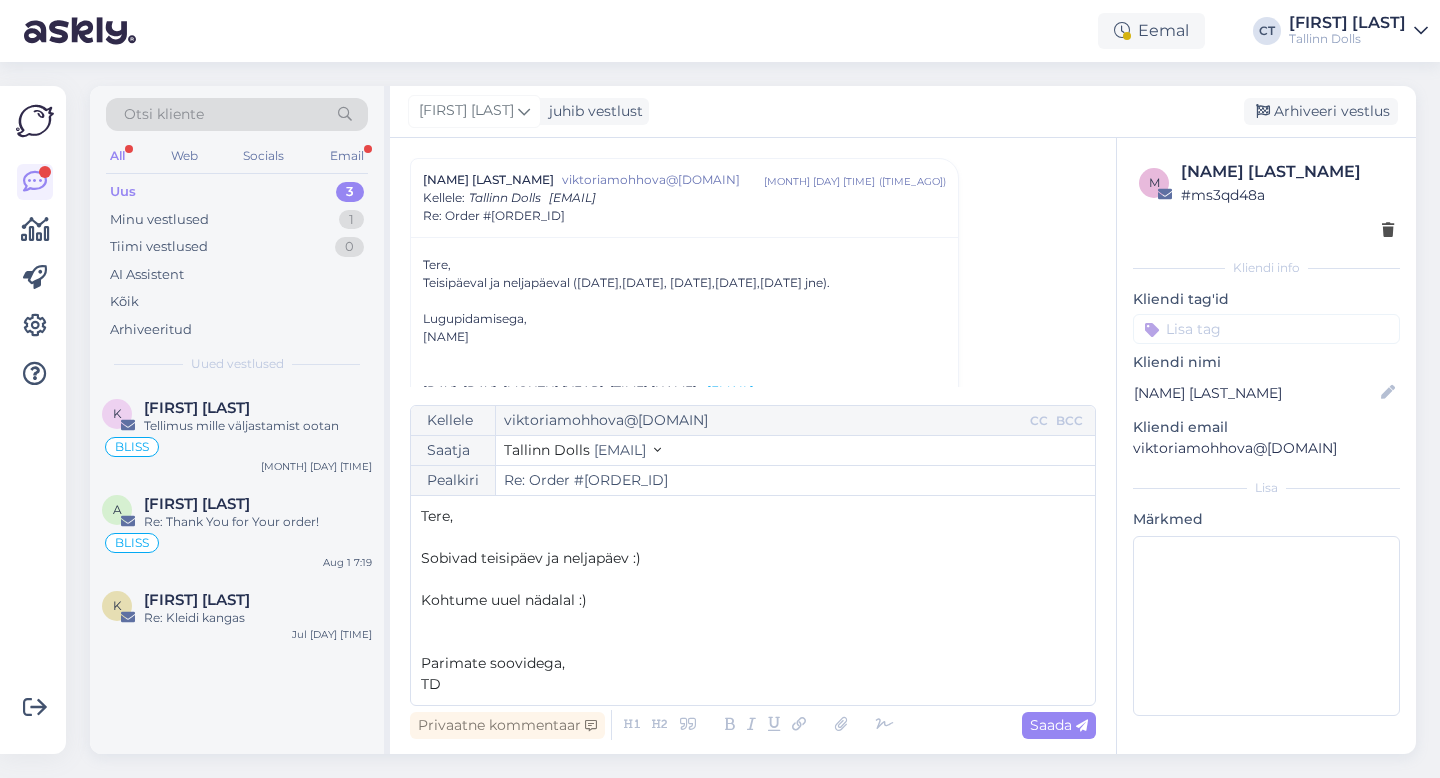 type on "Re: Re: Order #[ORDER_NUMBER]" 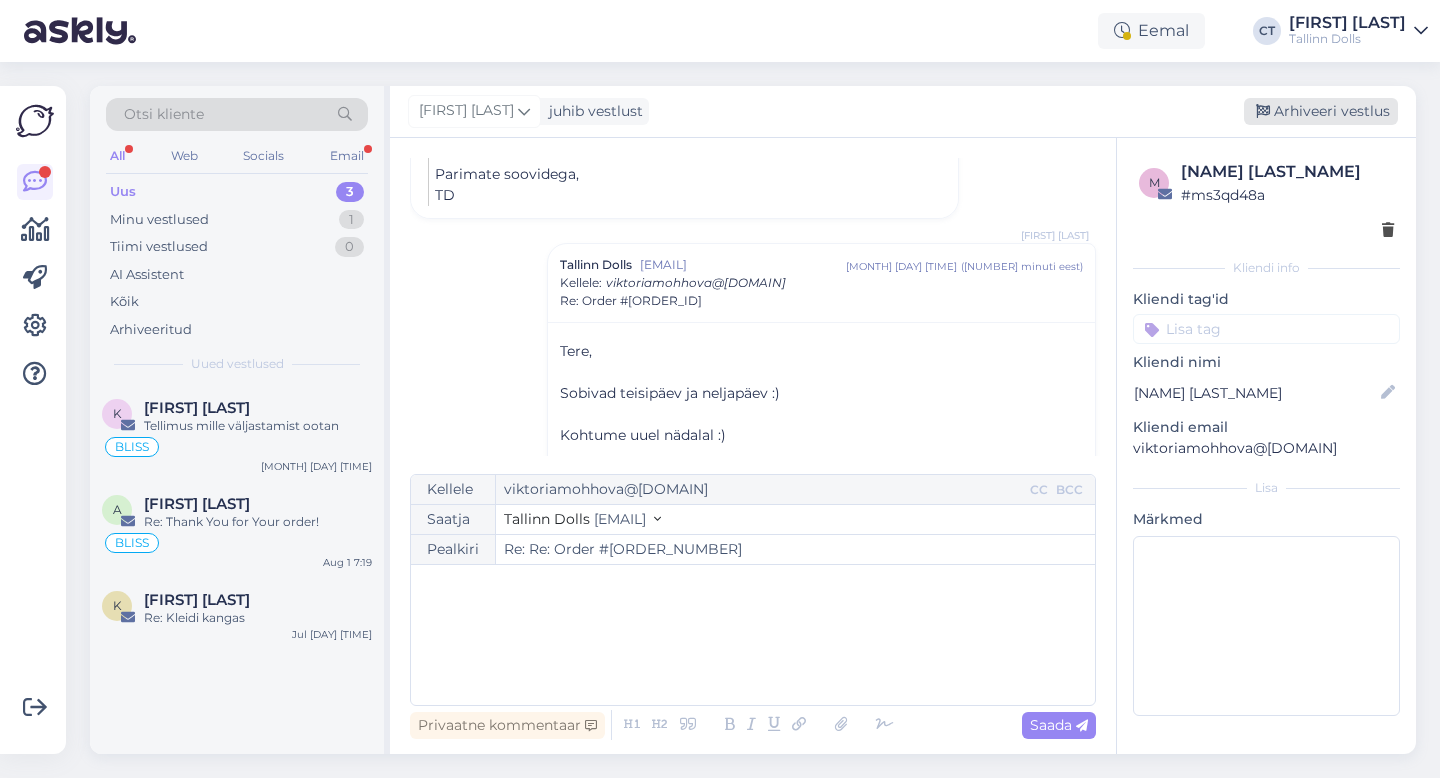 click on "Arhiveeri vestlus" at bounding box center [1321, 111] 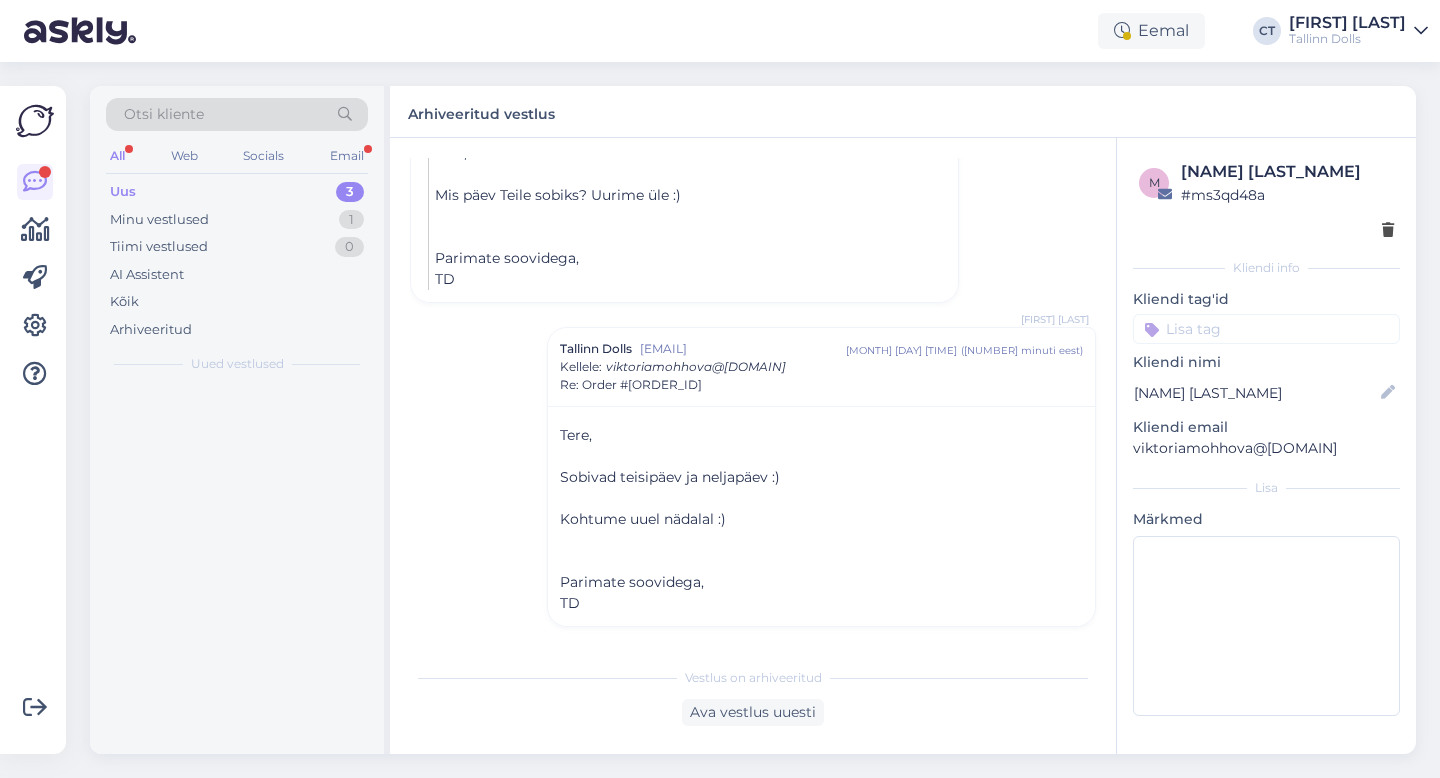 scroll, scrollTop: 913, scrollLeft: 0, axis: vertical 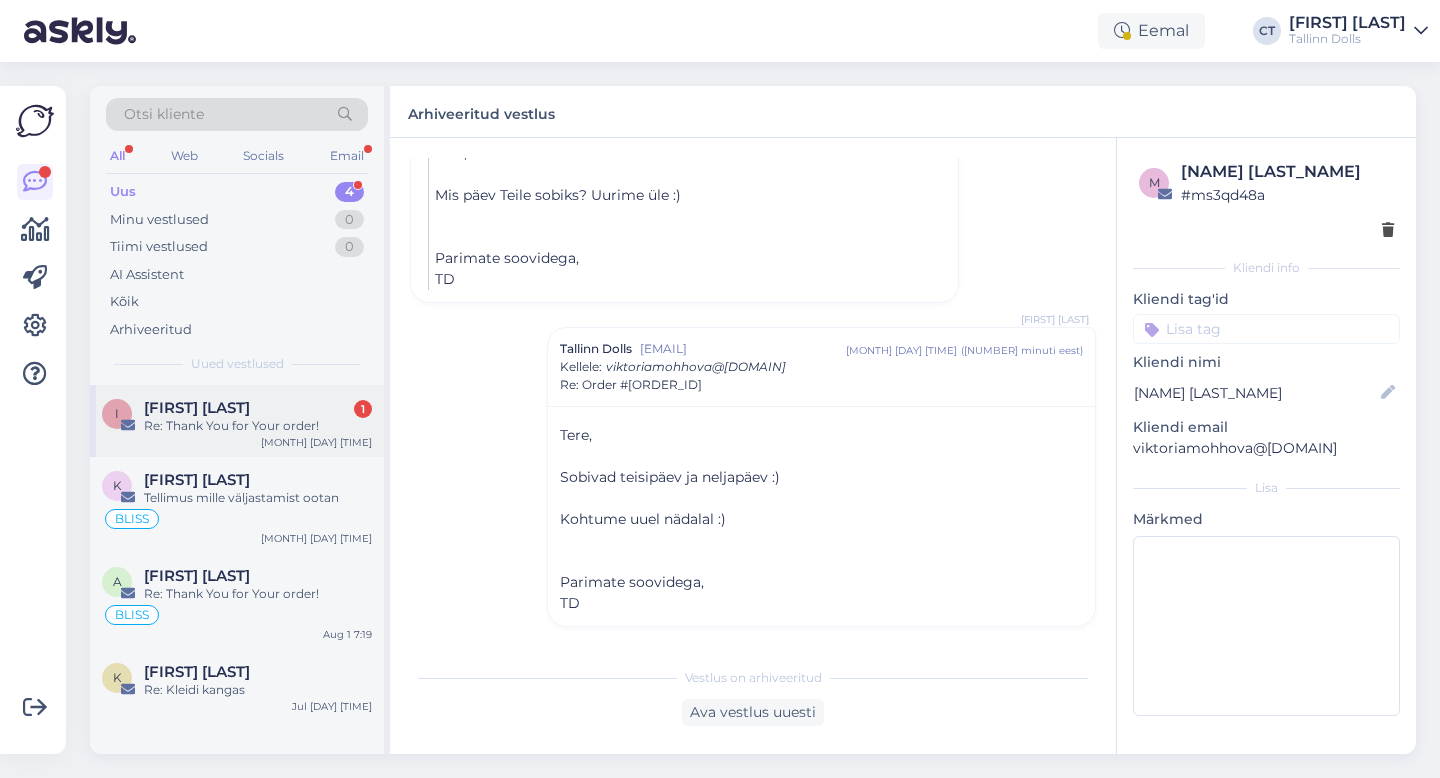 click on "[FIRST] [LAST]" at bounding box center [197, 408] 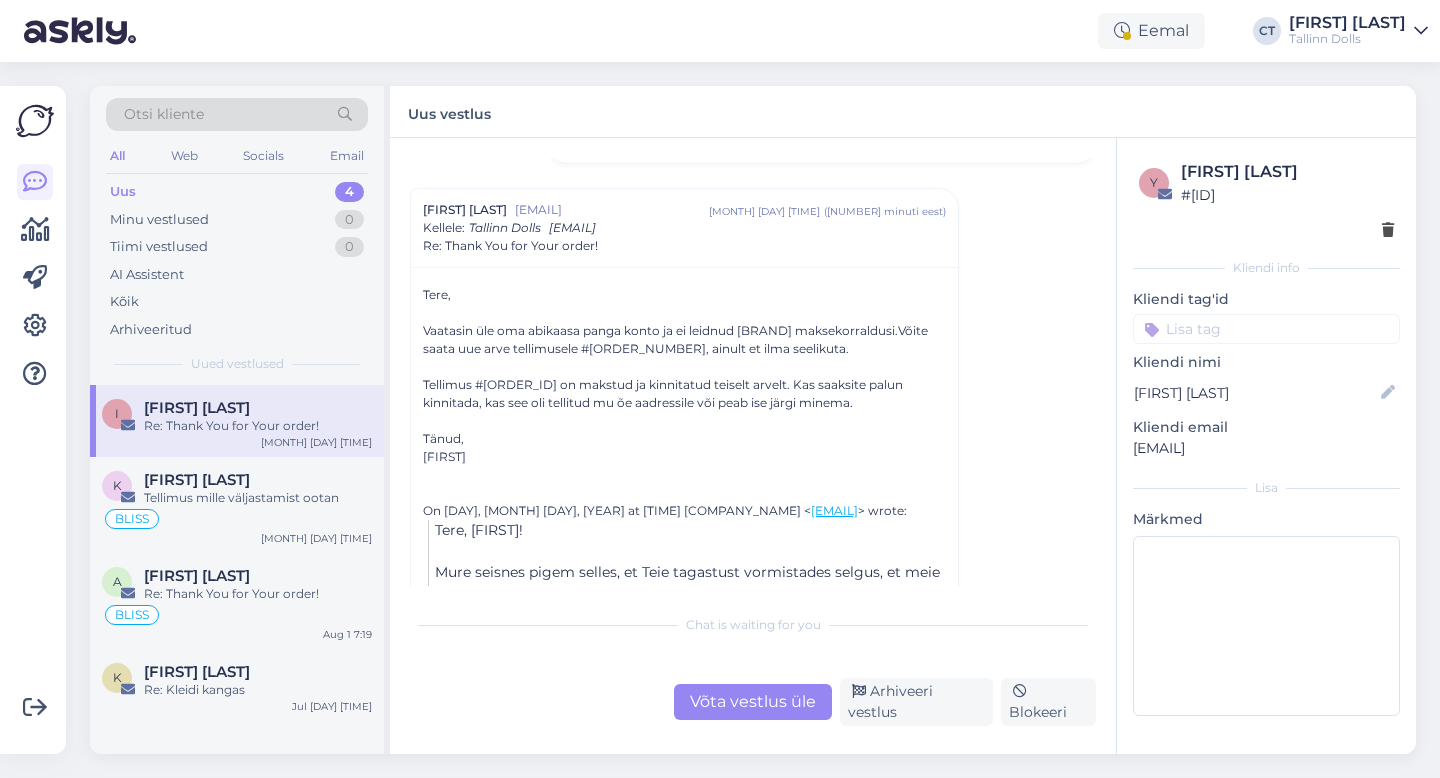 scroll, scrollTop: 402, scrollLeft: 0, axis: vertical 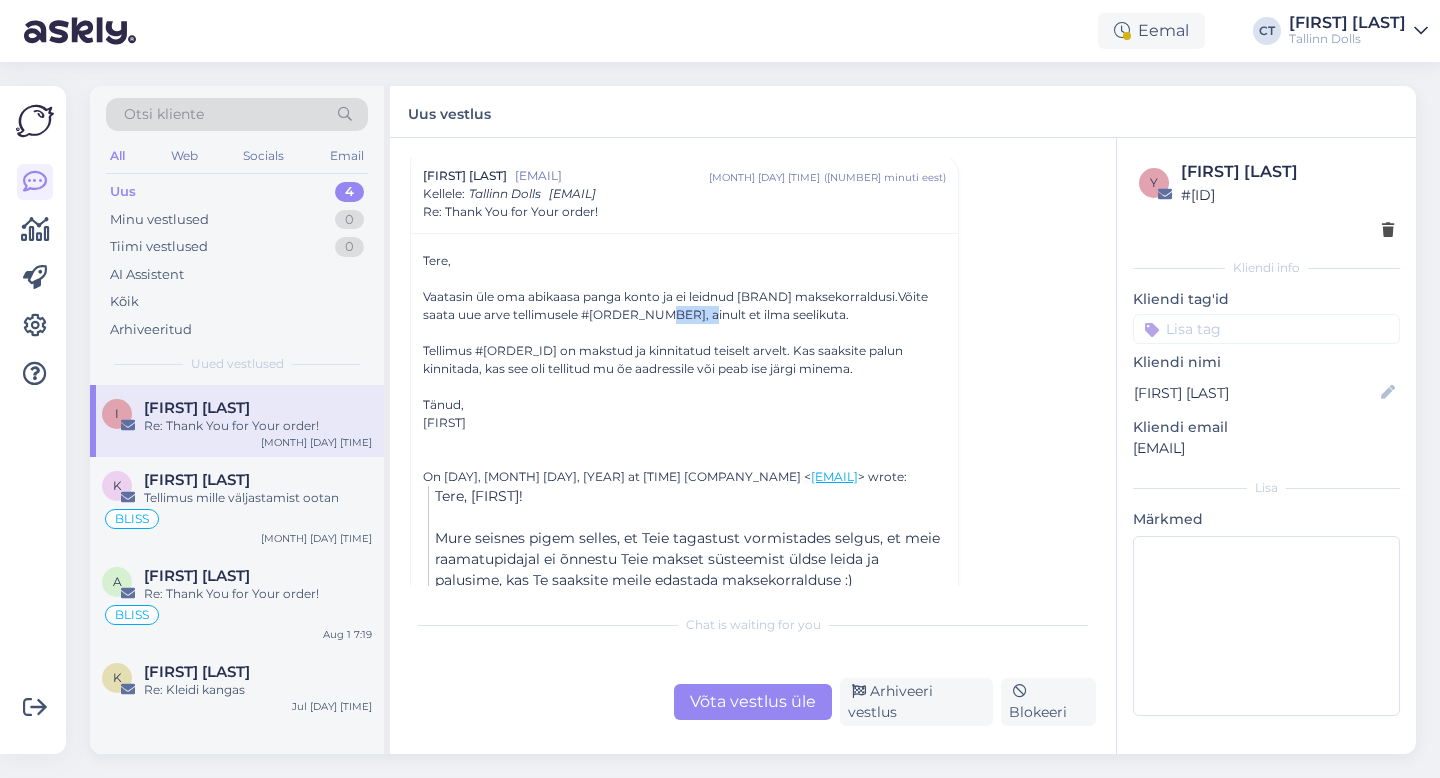 drag, startPoint x: 684, startPoint y: 314, endPoint x: 643, endPoint y: 311, distance: 41.109608 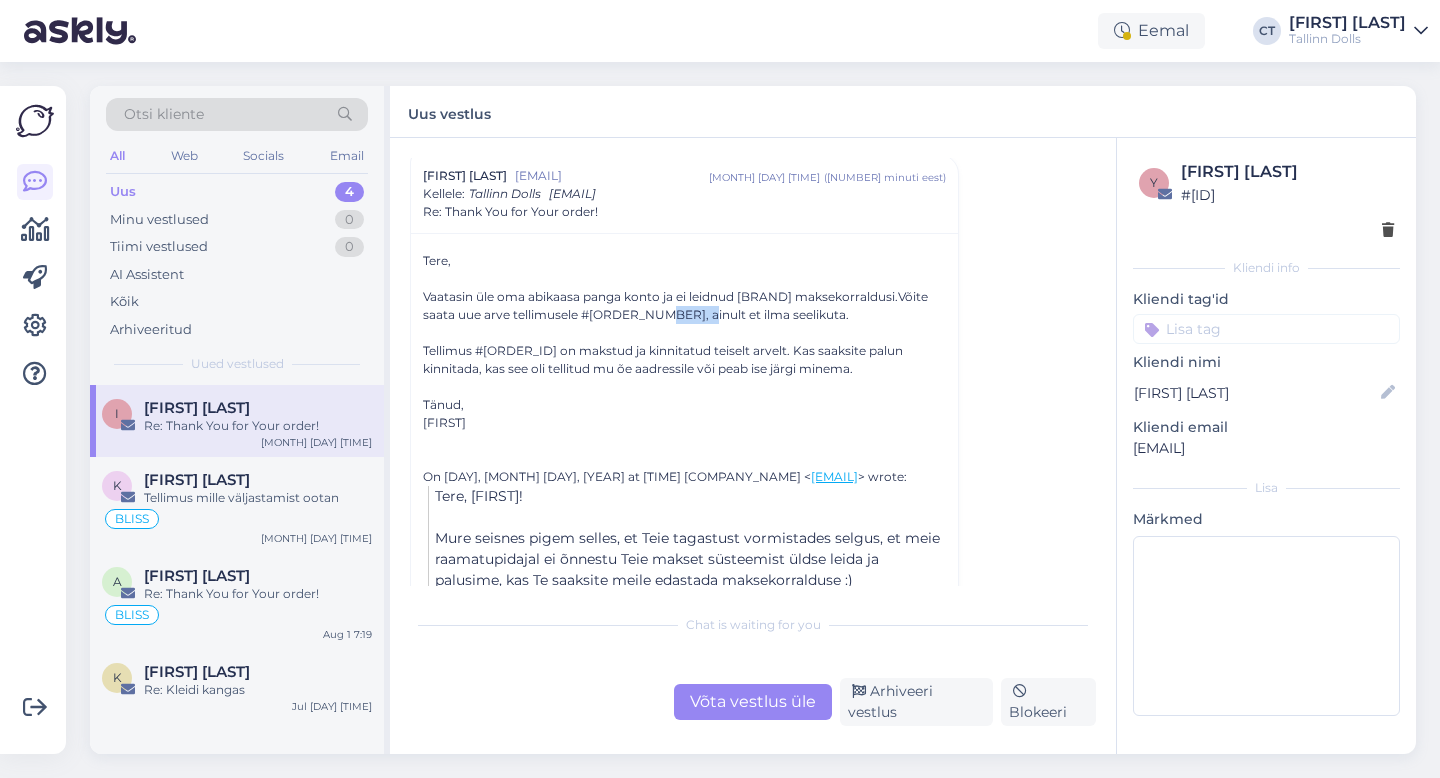 click on "Vaatasin üle oma abikaasa panga konto ja ei leidnud [BRAND] maksekorraldusi.Võite saata uue arve tellimusele #[ORDER_NUMBER], ainult et ilma seelikuta." at bounding box center [684, 306] 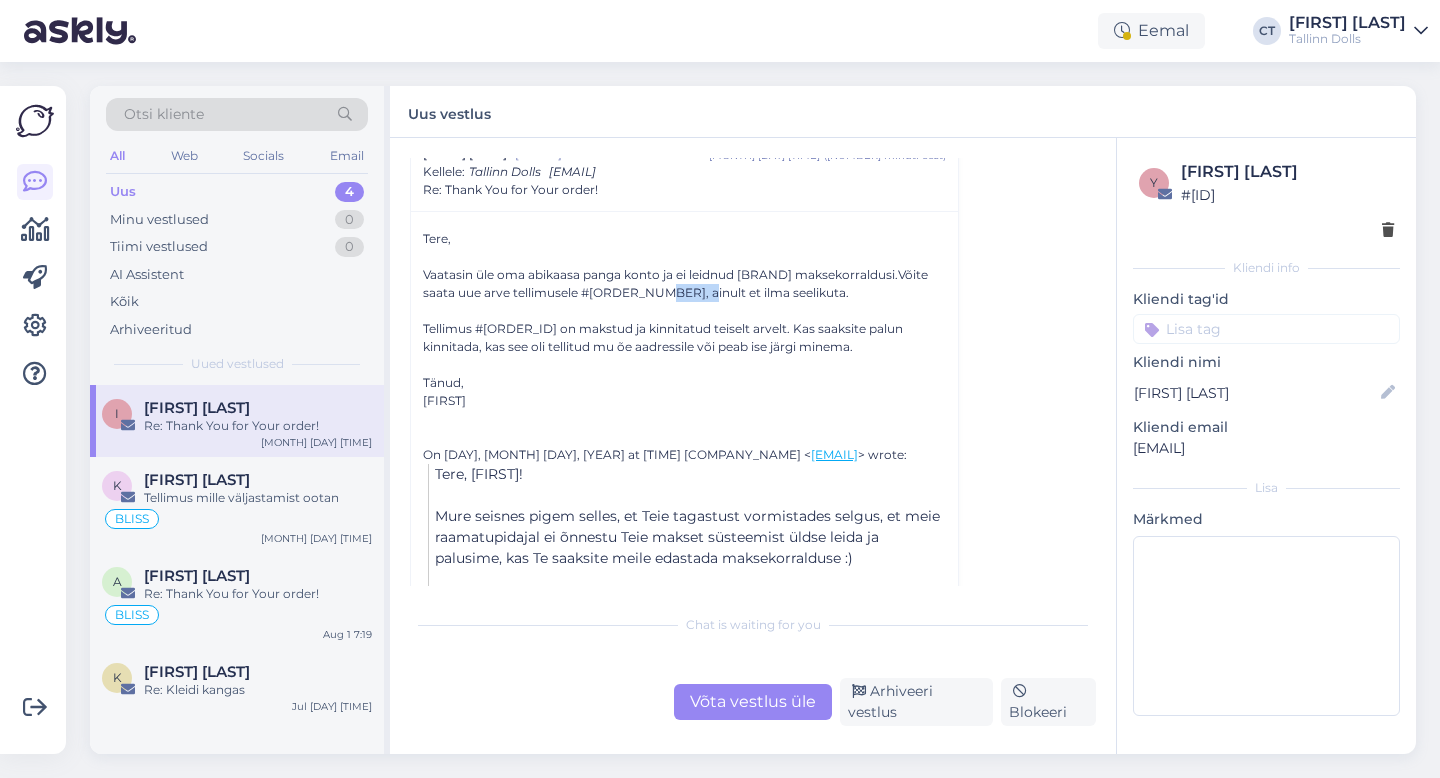 scroll, scrollTop: 421, scrollLeft: 0, axis: vertical 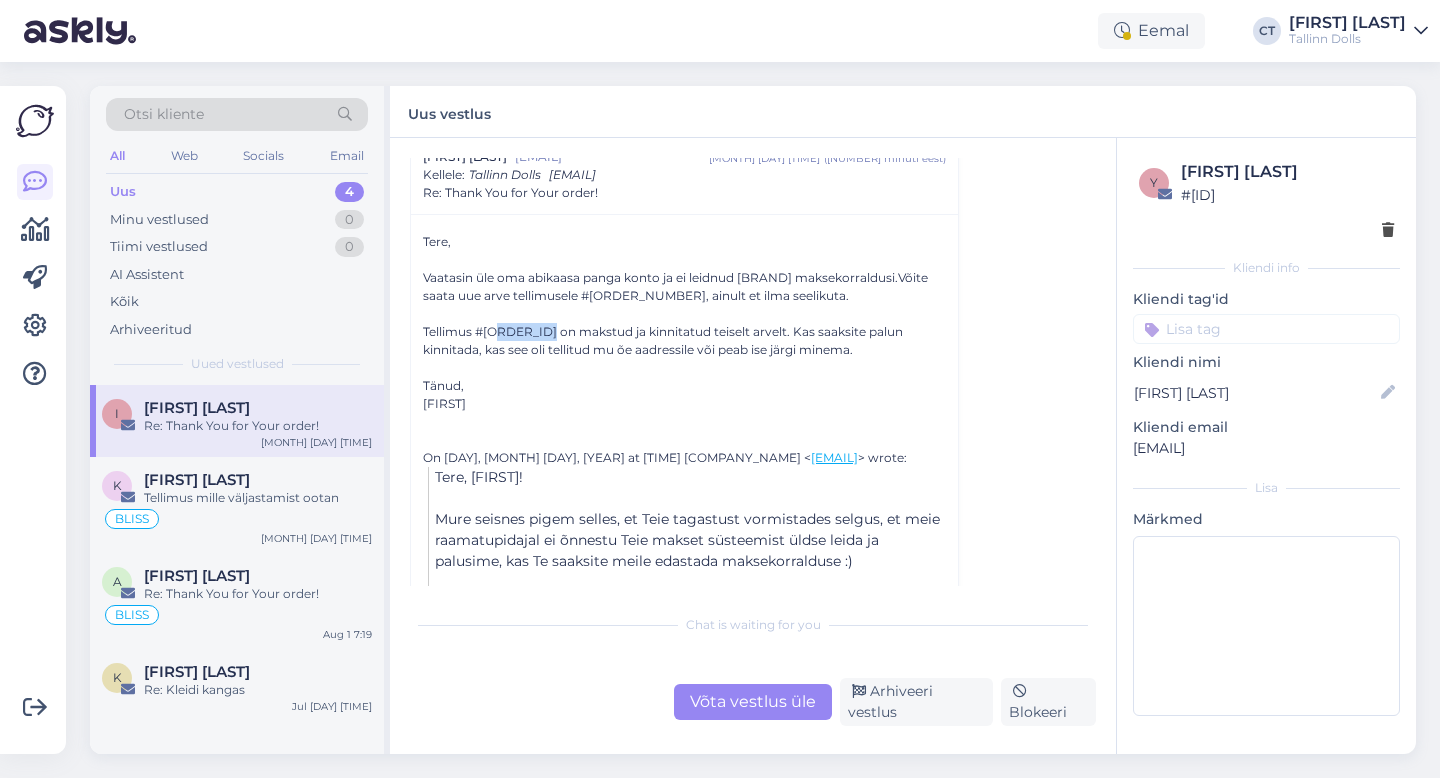 drag, startPoint x: 545, startPoint y: 331, endPoint x: 499, endPoint y: 323, distance: 46.69047 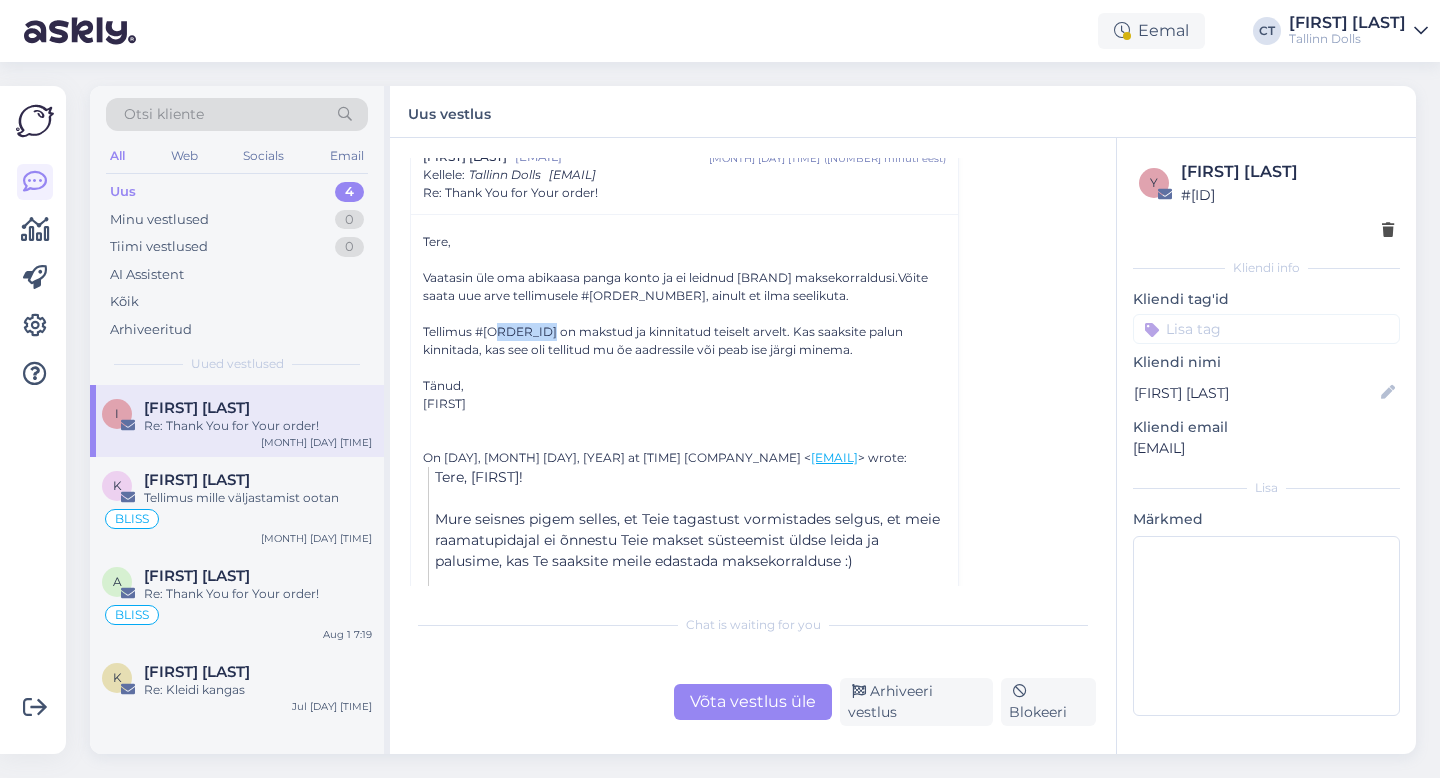 click on "Tellimus #[ORDER_ID] on makstud ja kinnitatud teiselt arvelt. Kas saaksite palun kinnitada, kas see oli tellitud mu õe aadressile või peab ise järgi minema." at bounding box center [684, 341] 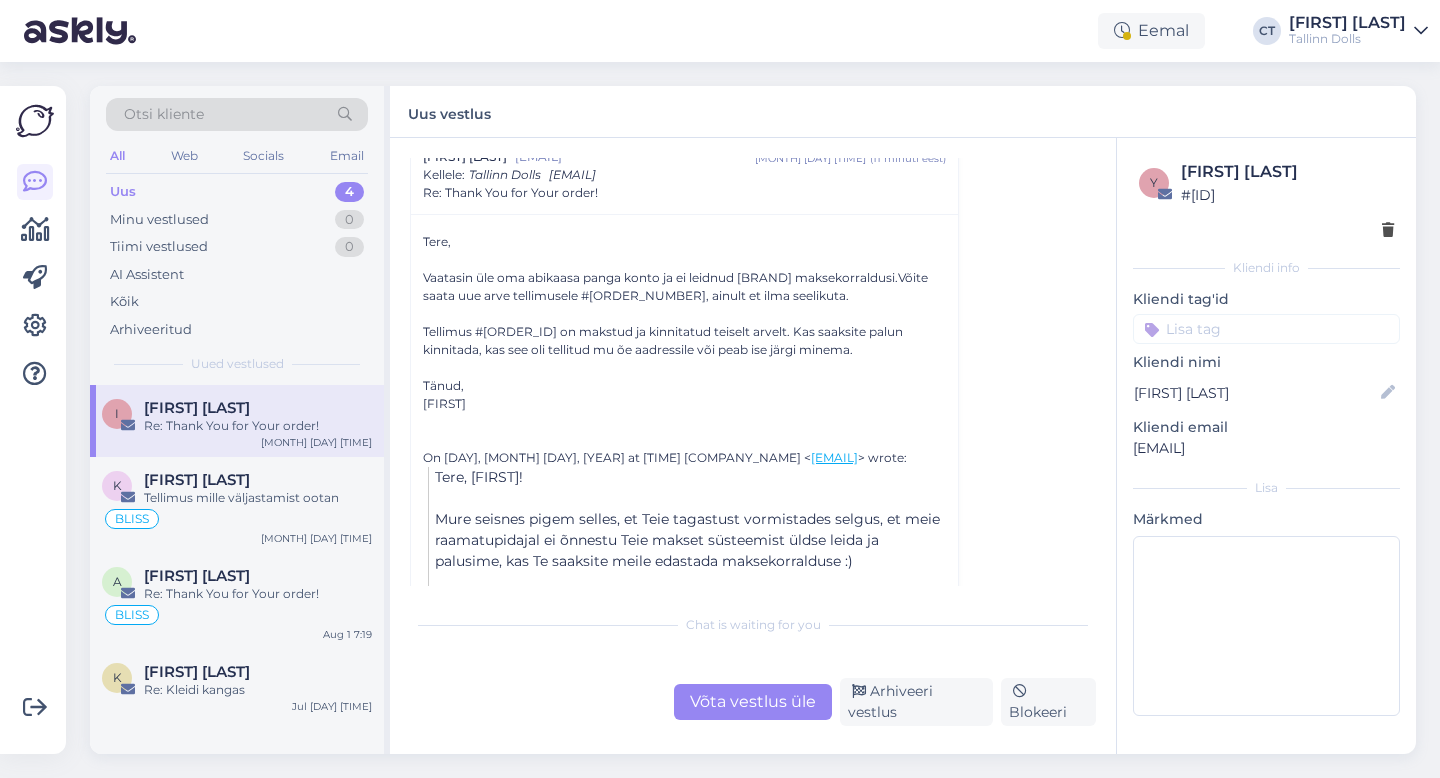 click on "Chat is waiting for you Võta vestlus üle Arhiveeri vestlus Blokeeri" at bounding box center [753, 665] 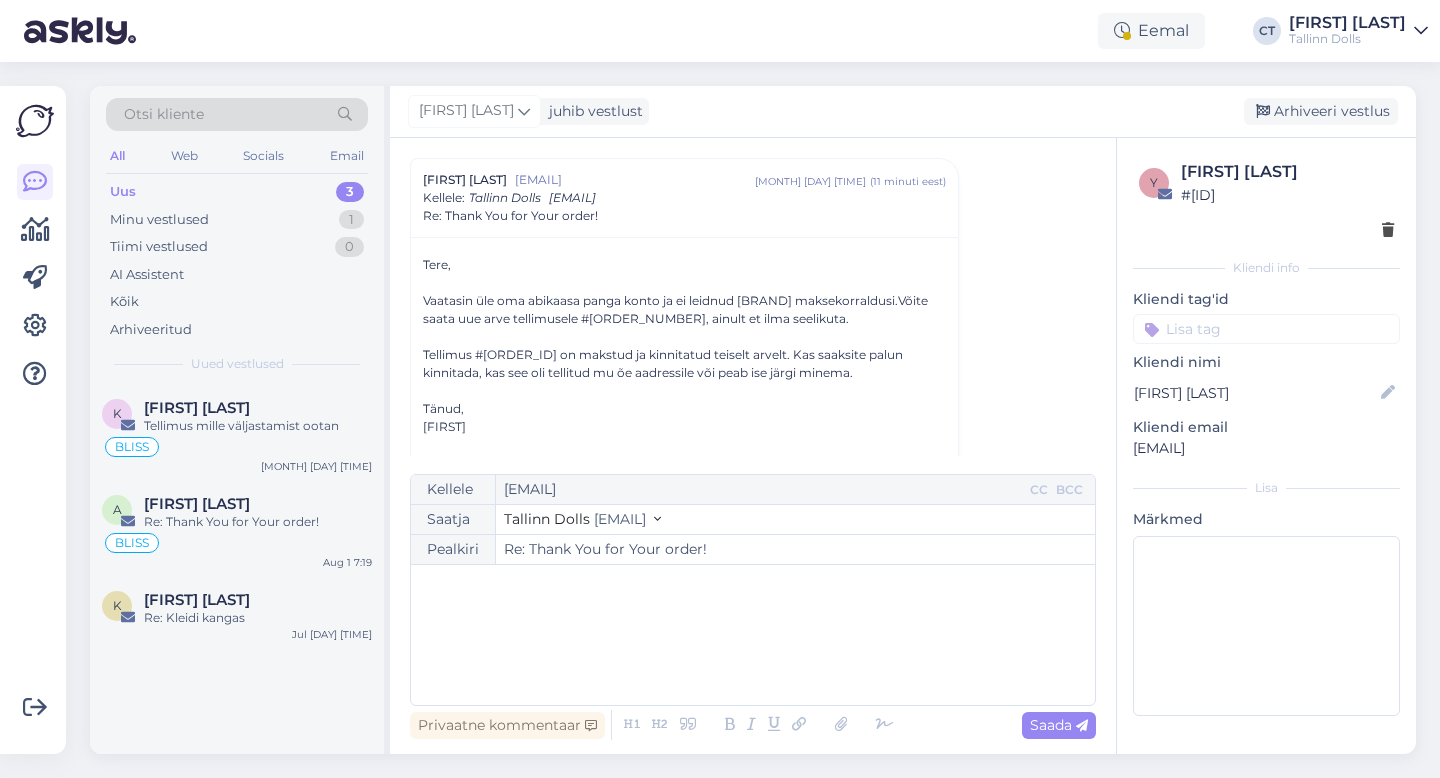 click on "﻿" at bounding box center [753, 635] 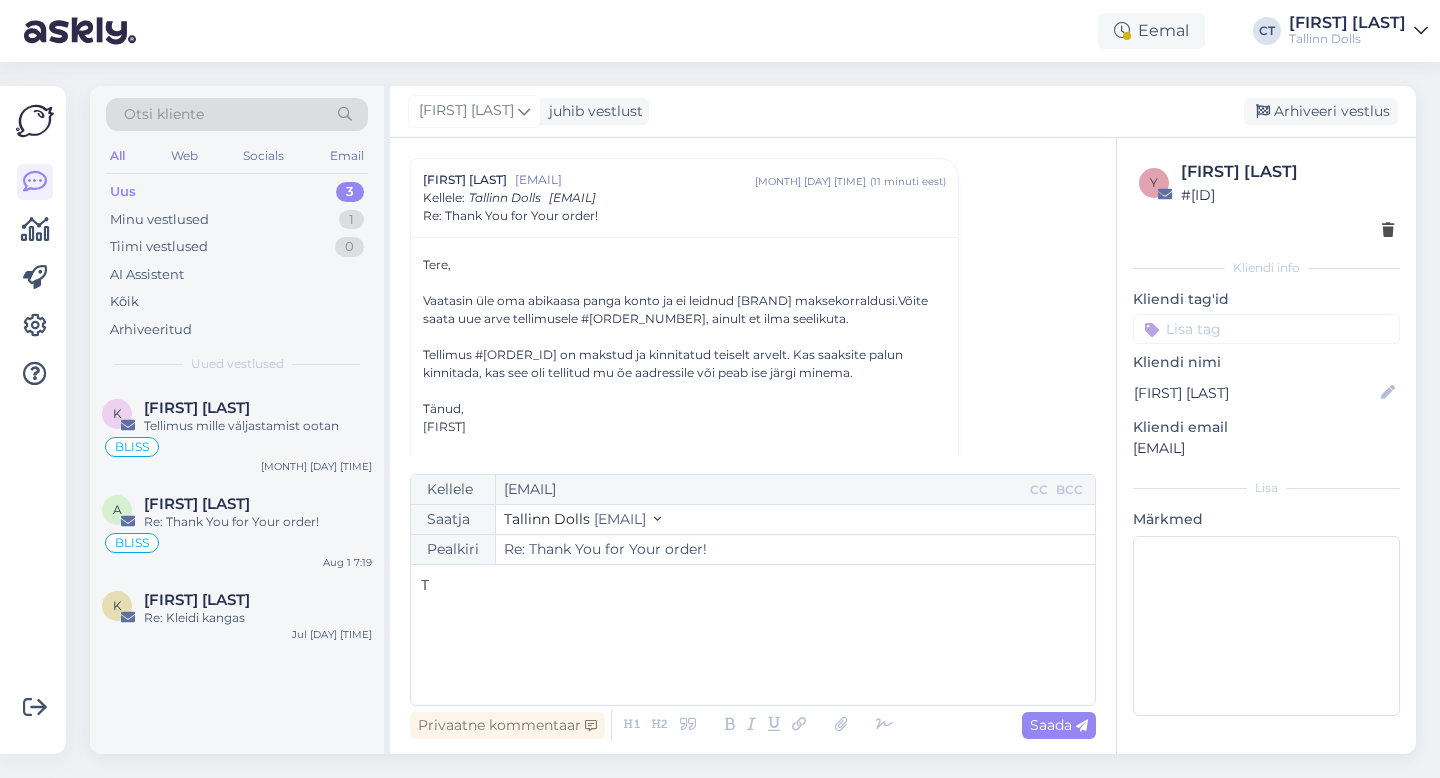 type 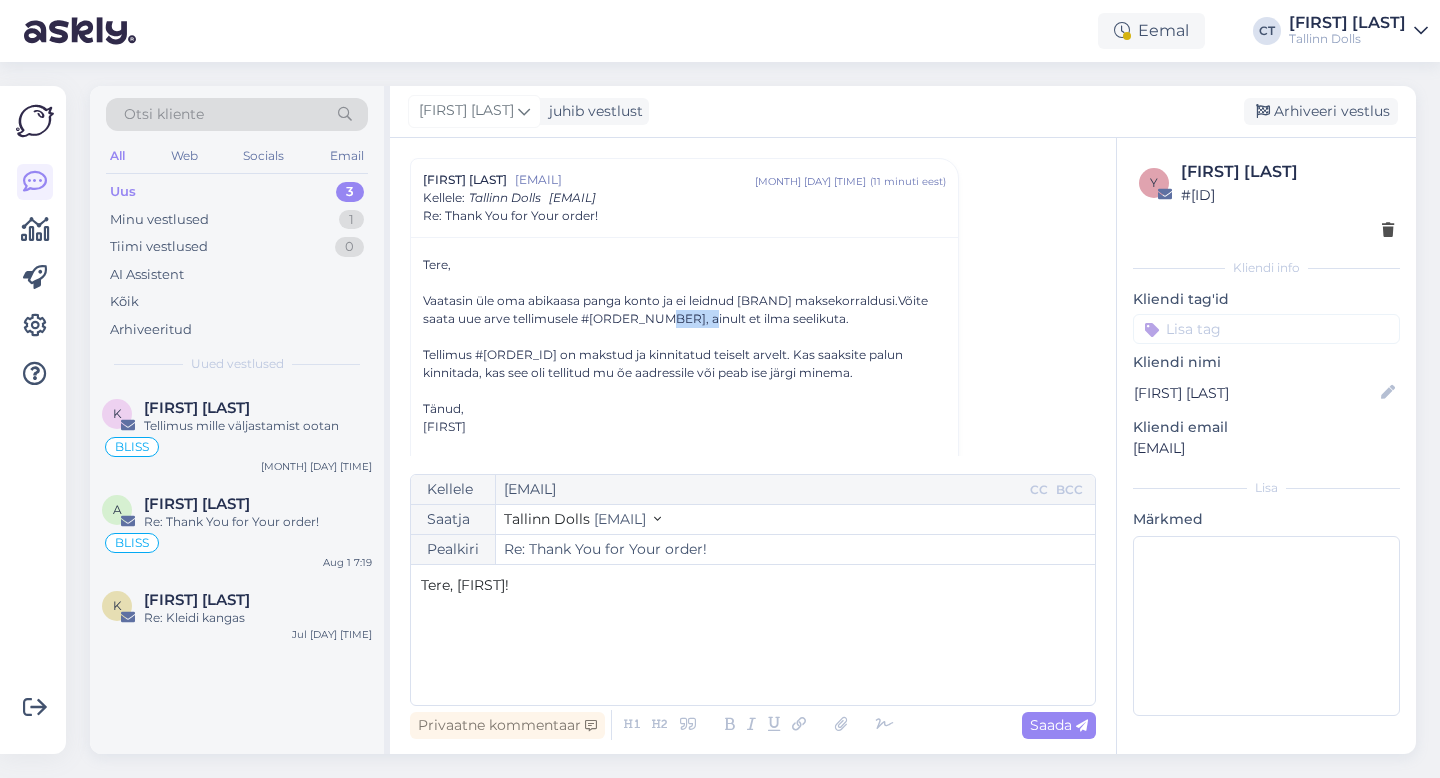drag, startPoint x: 682, startPoint y: 320, endPoint x: 638, endPoint y: 315, distance: 44.28318 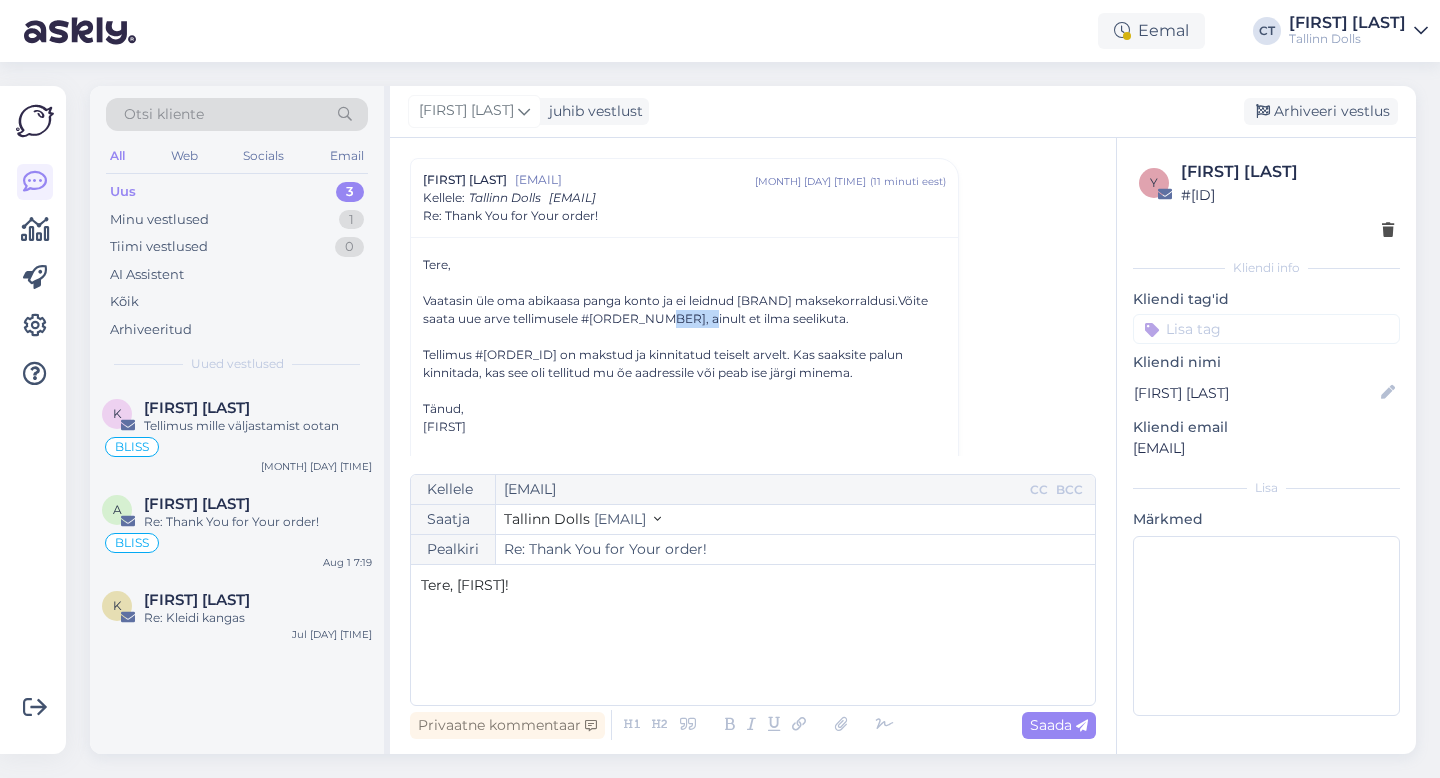 click on "Vaatasin üle oma abikaasa panga konto ja ei leidnud [BRAND] maksekorraldusi.Võite saata uue arve tellimusele #[ORDER_NUMBER], ainult et ilma seelikuta." at bounding box center [684, 310] 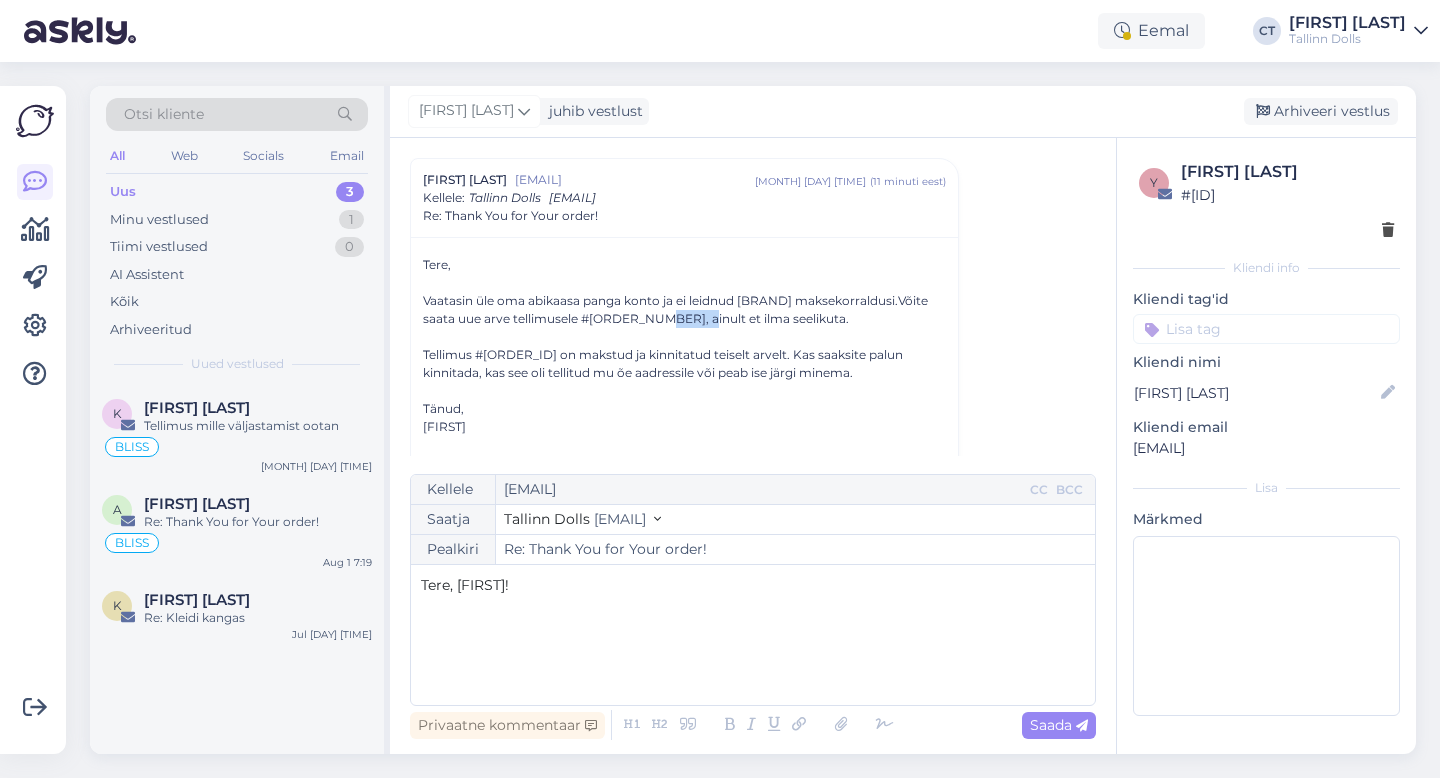 copy on "[NUMBER]" 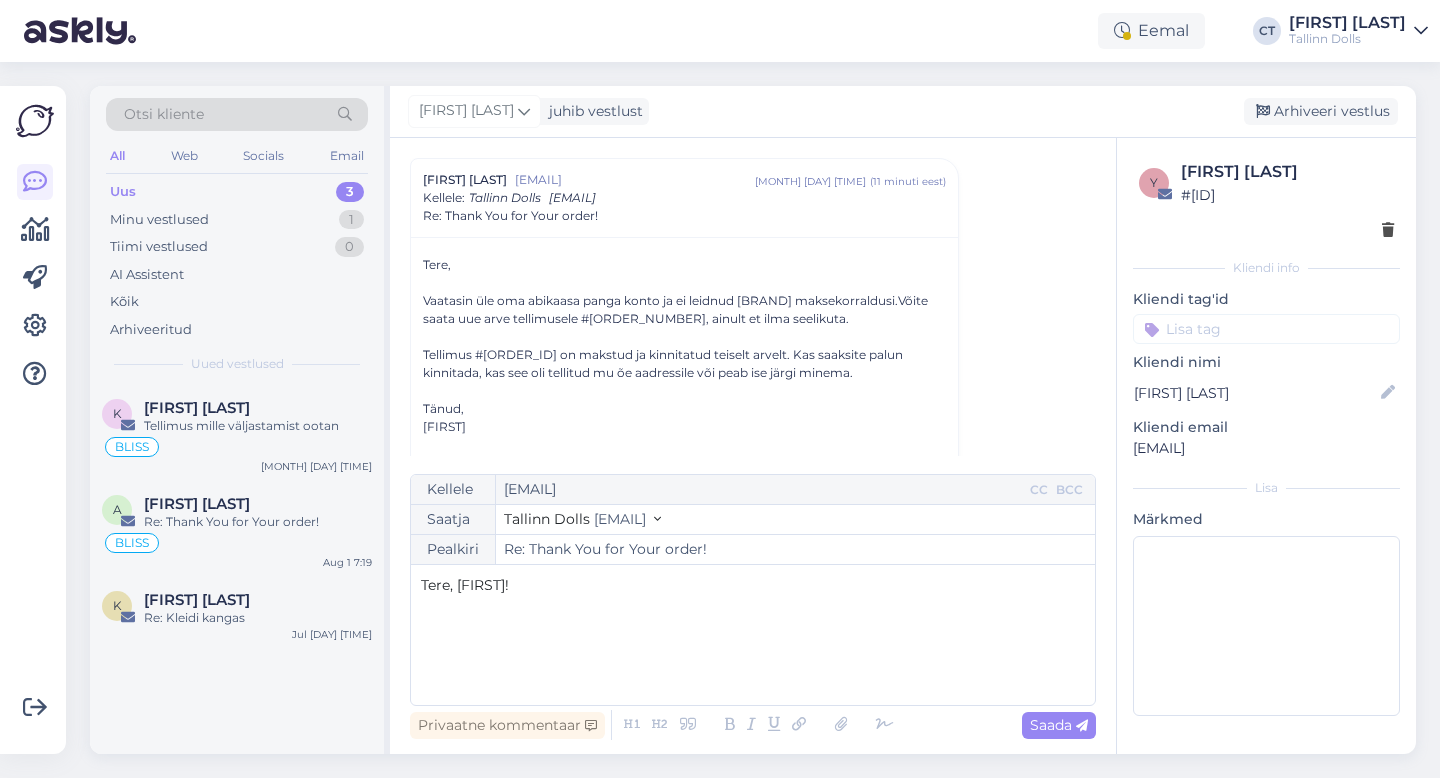 click on "Tere, [FIRST]!  ﻿ ﻿" at bounding box center (753, 635) 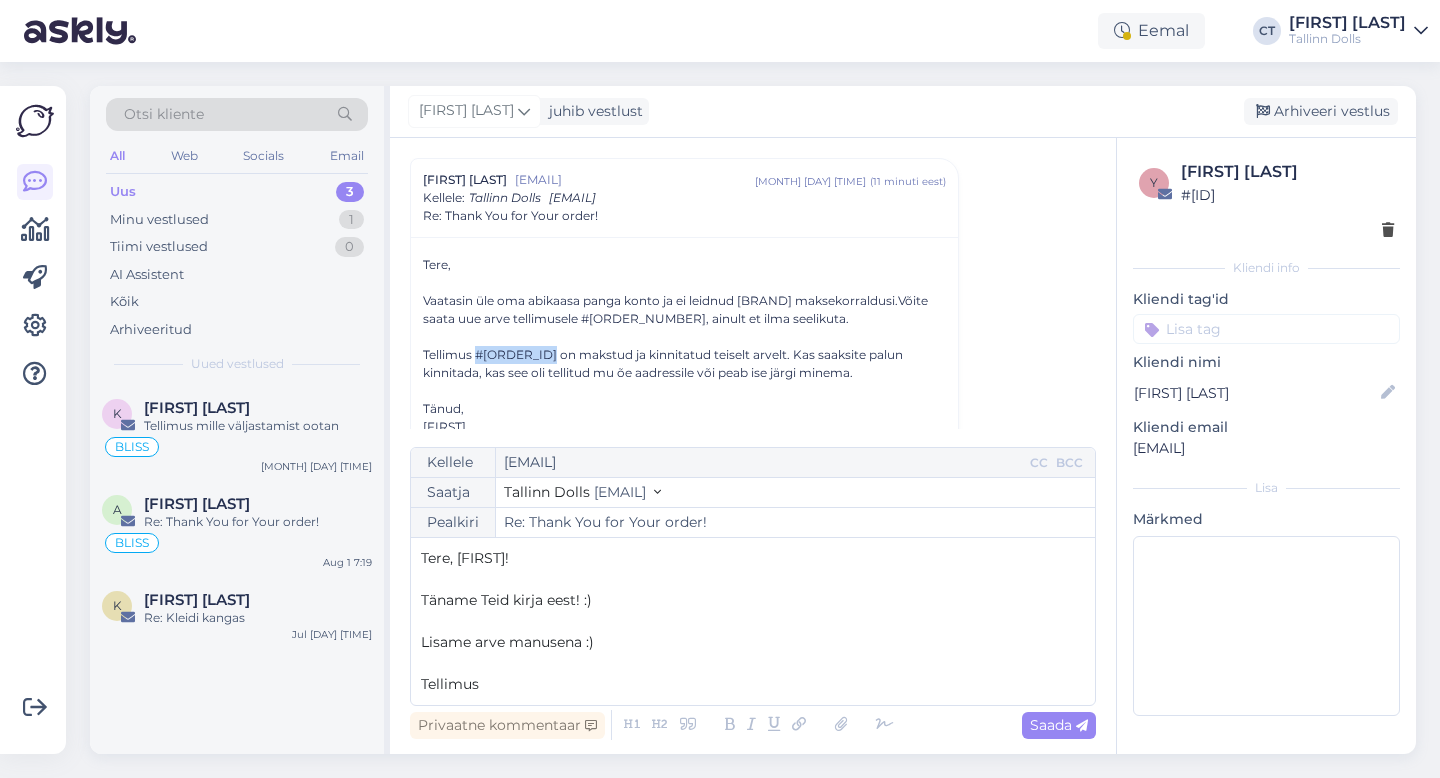 drag, startPoint x: 544, startPoint y: 354, endPoint x: 477, endPoint y: 352, distance: 67.02985 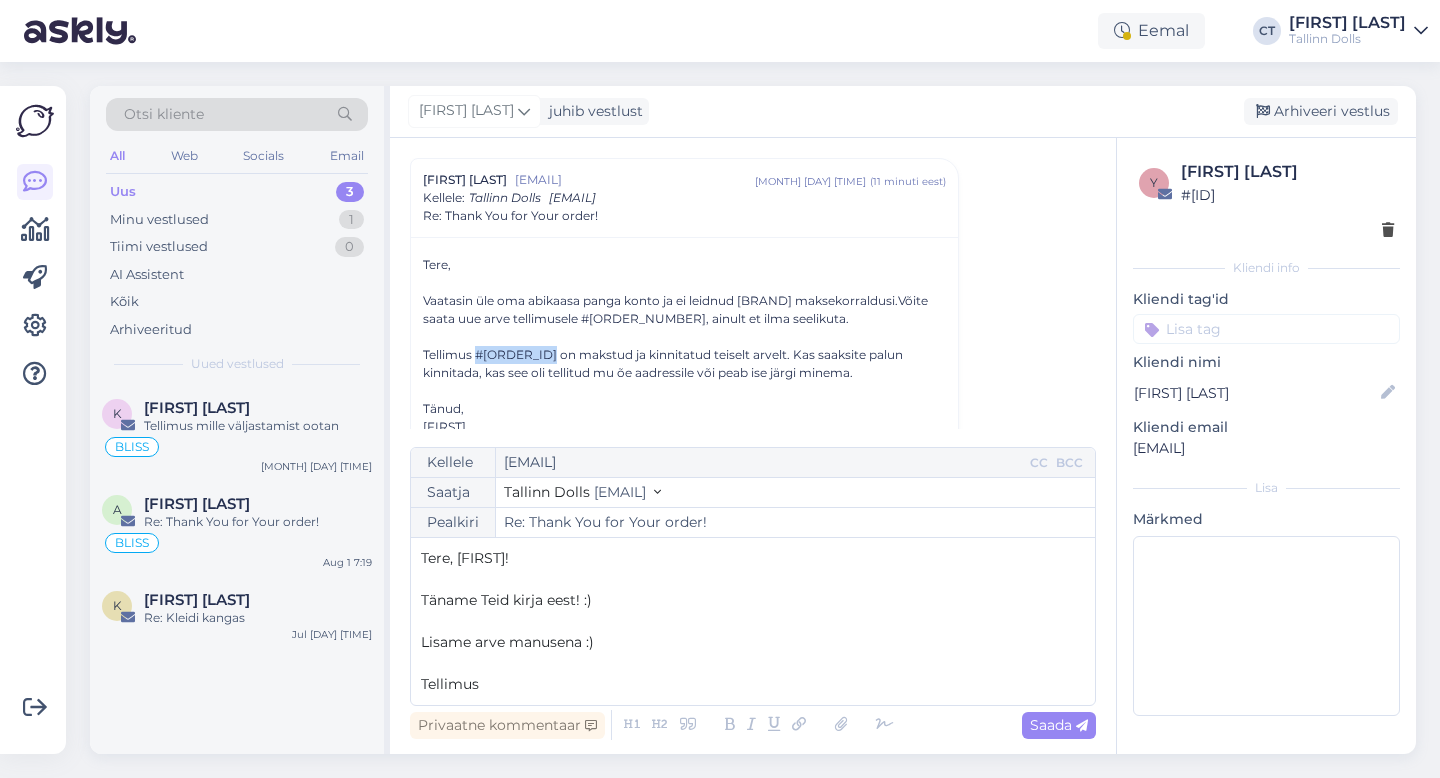 click on "Tellimus #[ORDER_ID] on makstud ja kinnitatud teiselt arvelt. Kas saaksite palun kinnitada, kas see oli tellitud mu õe aadressile või peab ise järgi minema." at bounding box center (684, 364) 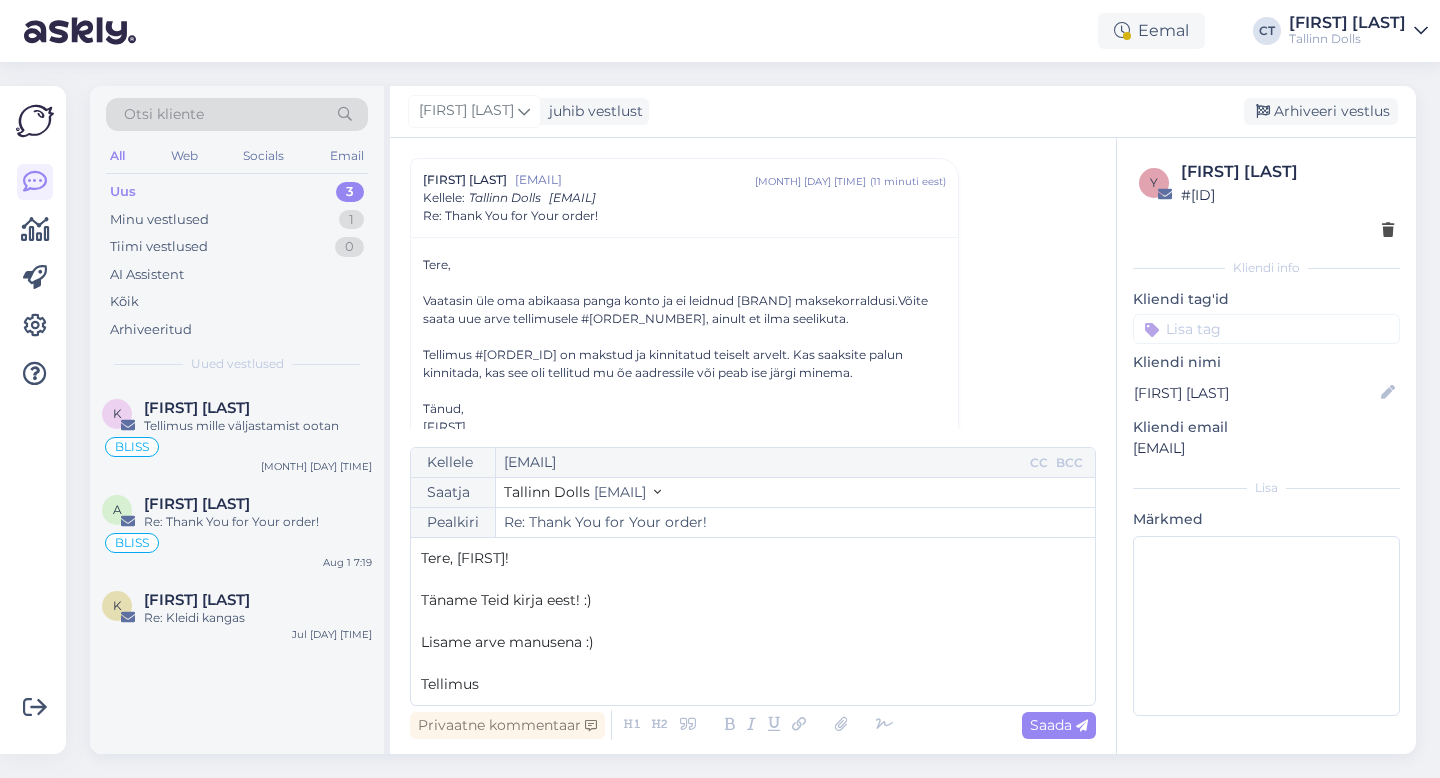click on "Tellimus" at bounding box center [753, 684] 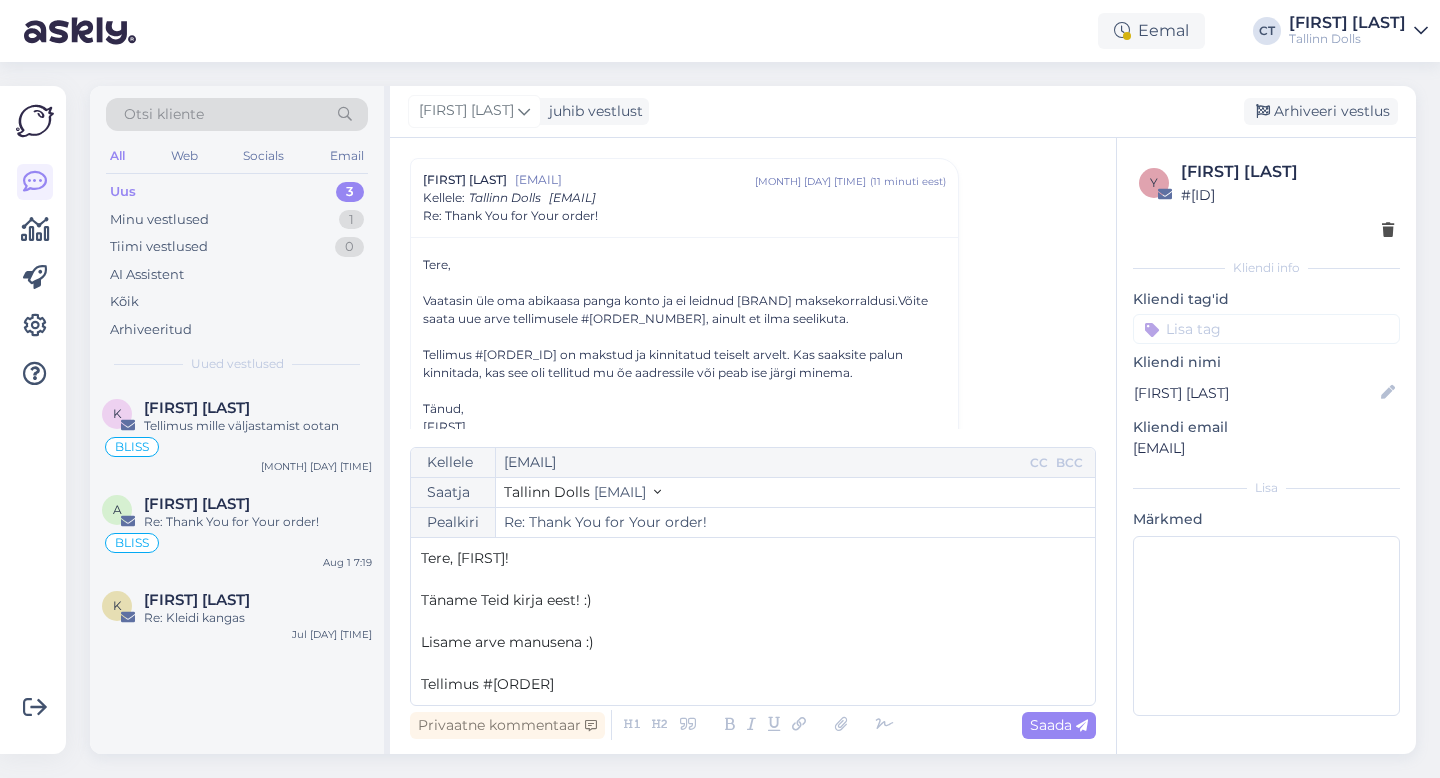 click on "Tellimus #[ORDER]" at bounding box center (487, 684) 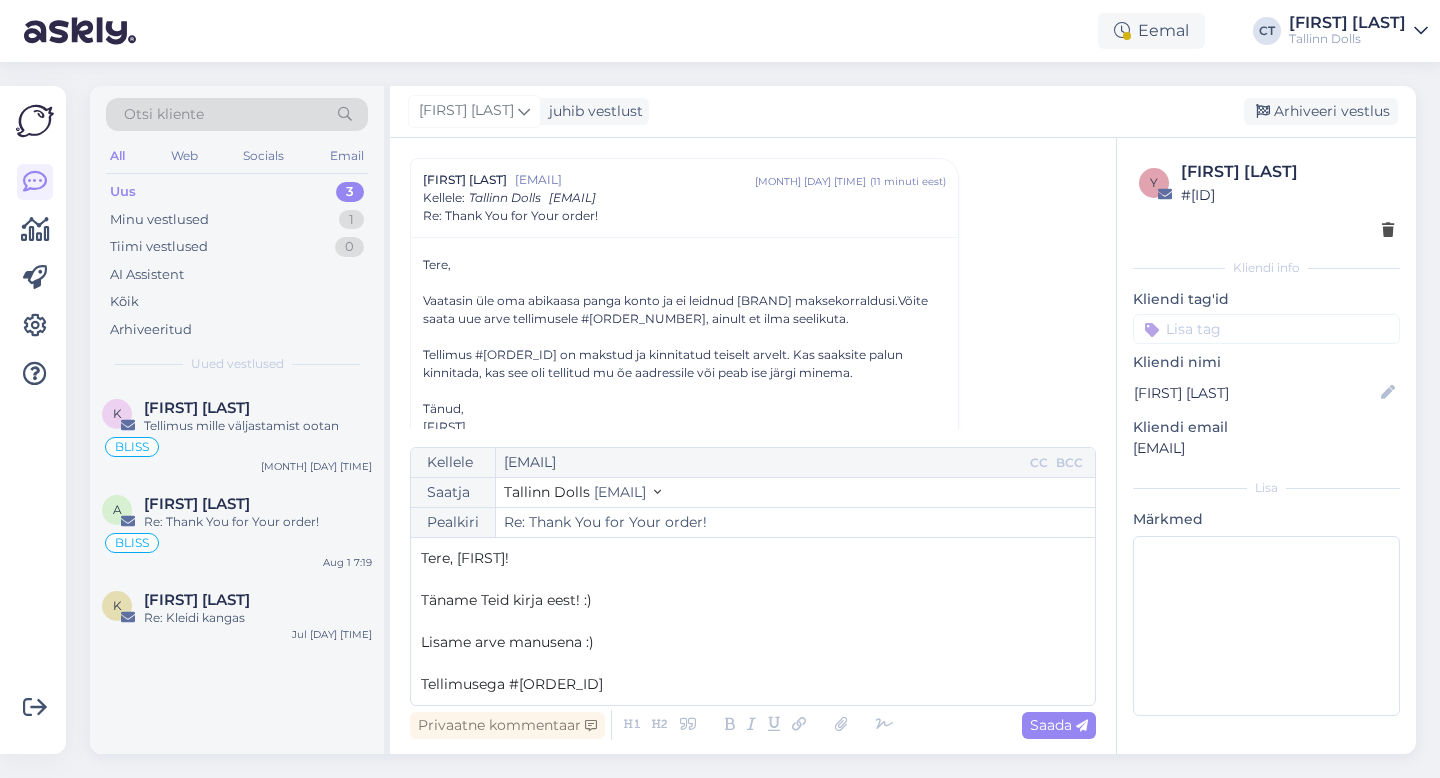 click on "Tellimusega #[ORDER_ID]" at bounding box center (753, 684) 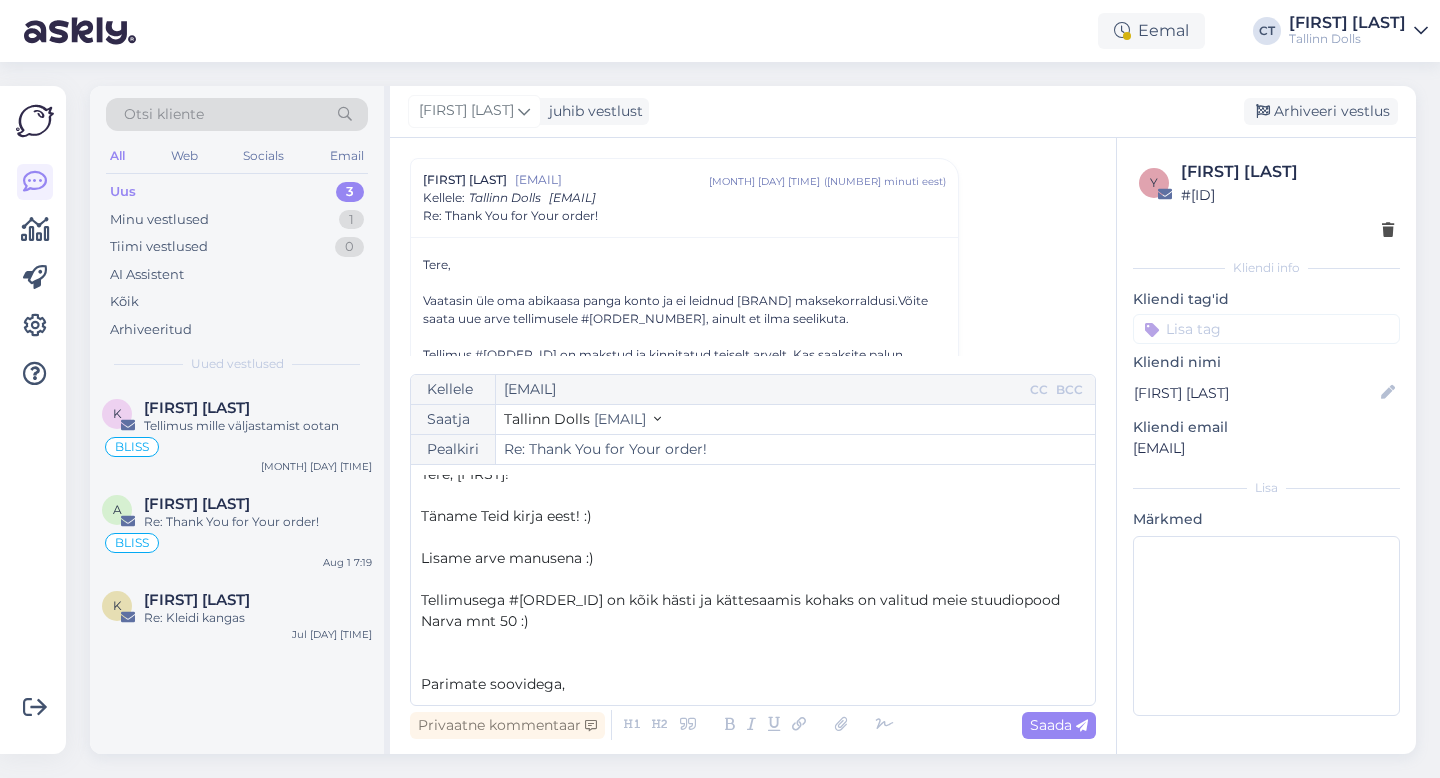 scroll, scrollTop: 32, scrollLeft: 0, axis: vertical 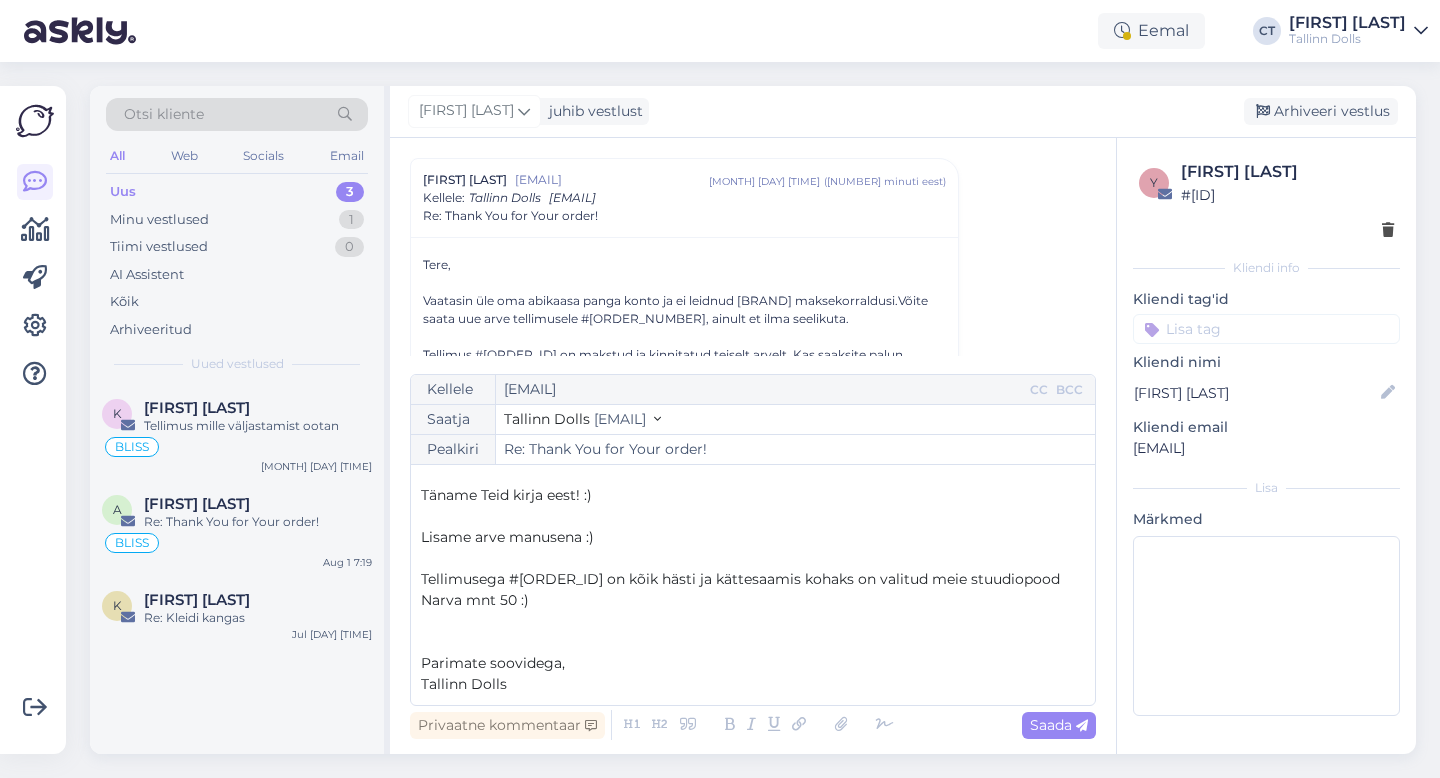 click on "Tellimusega #[ORDER_ID] on kõik hästi ja kättesaamis kohaks on valitud meie stuudiopood Narva mnt 50 :)" at bounding box center [753, 590] 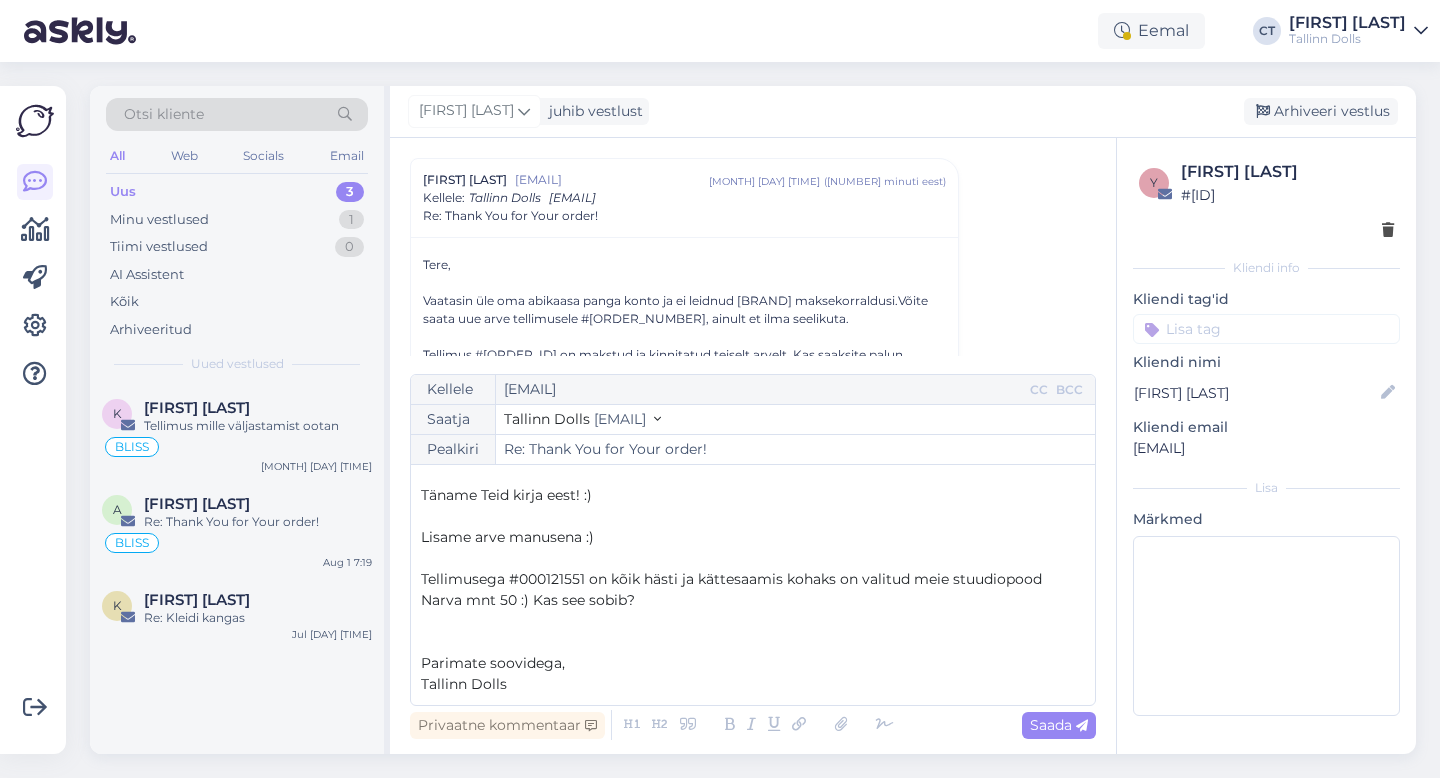 click on "Tellimusega #000121551 on kõik hästi ja kättesaamis kohaks on valitud meie stuudiopood Narva mnt 50 :) Kas see sobib?" at bounding box center (733, 589) 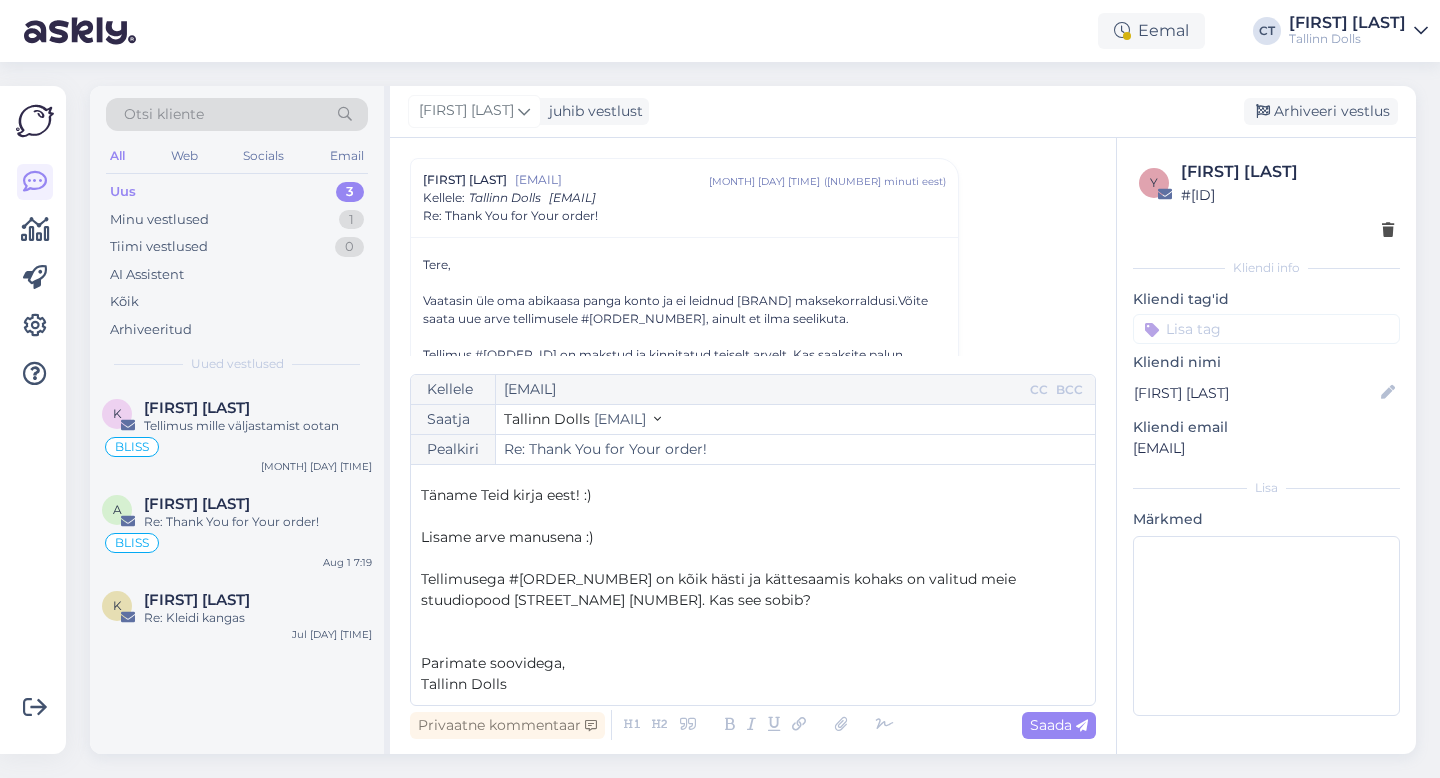 click on "Tellimusega #[ORDER_NUMBER] on kõik hästi ja kättesaamis kohaks on valitud meie stuudiopood [STREET_NAME] [NUMBER]. Kas see sobib?" at bounding box center (753, 590) 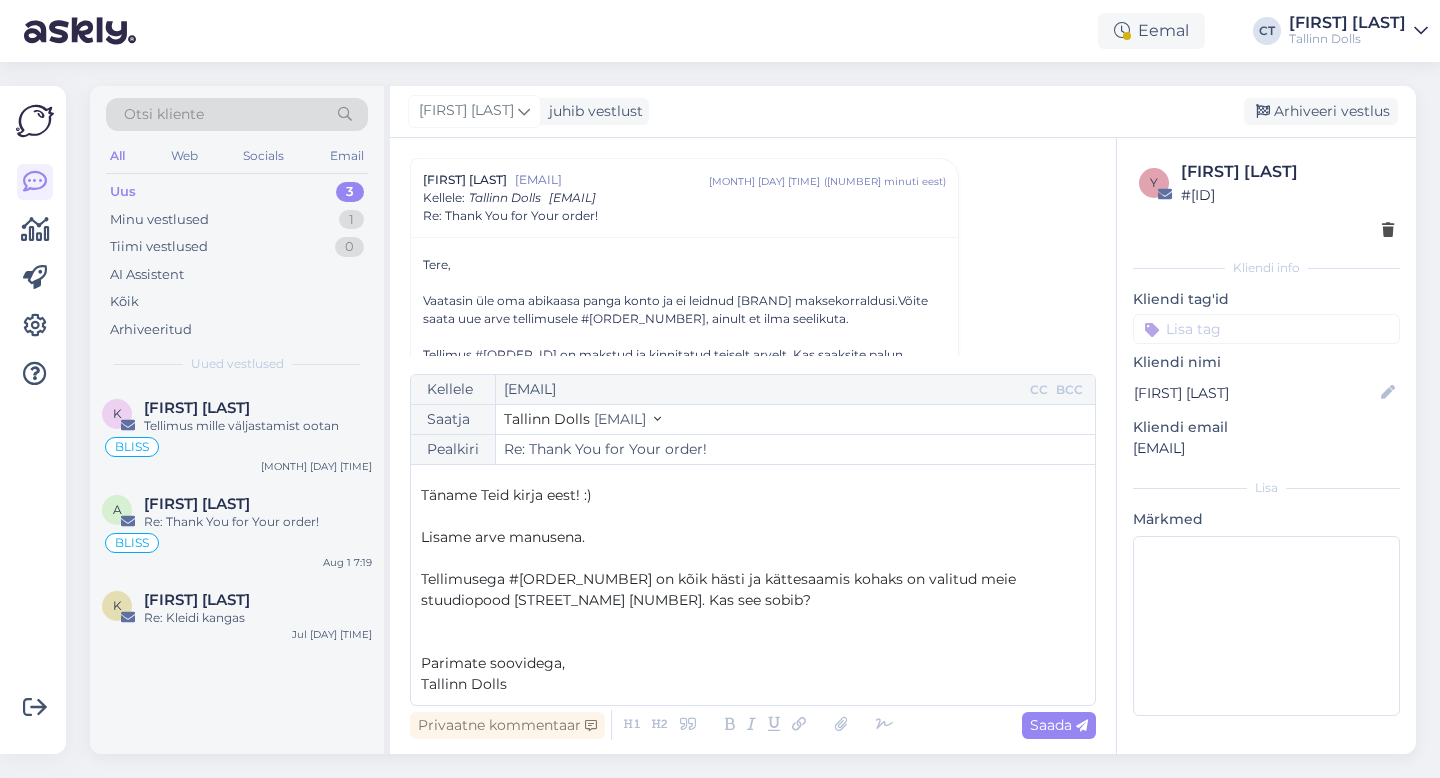 scroll, scrollTop: 0, scrollLeft: 0, axis: both 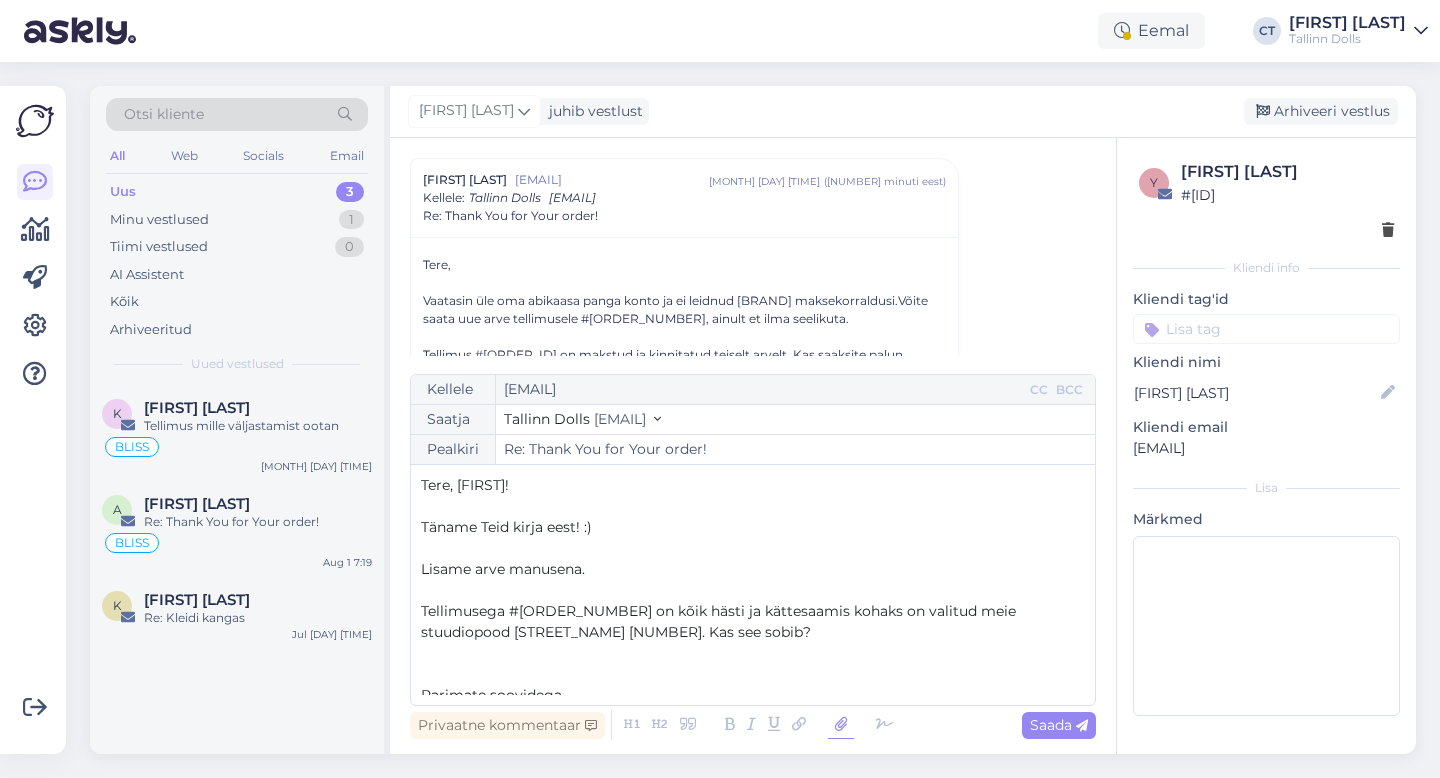 click at bounding box center (841, 725) 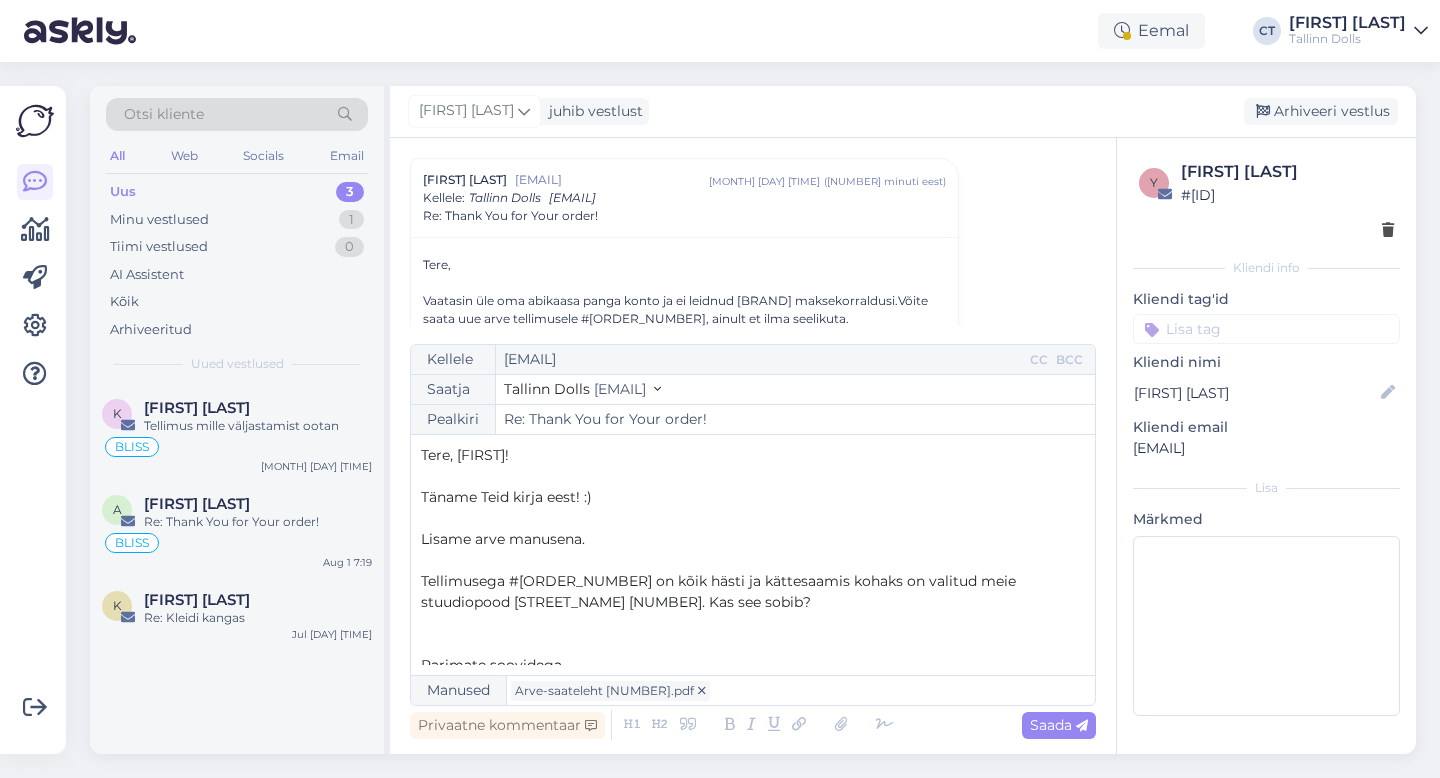 scroll, scrollTop: 32, scrollLeft: 0, axis: vertical 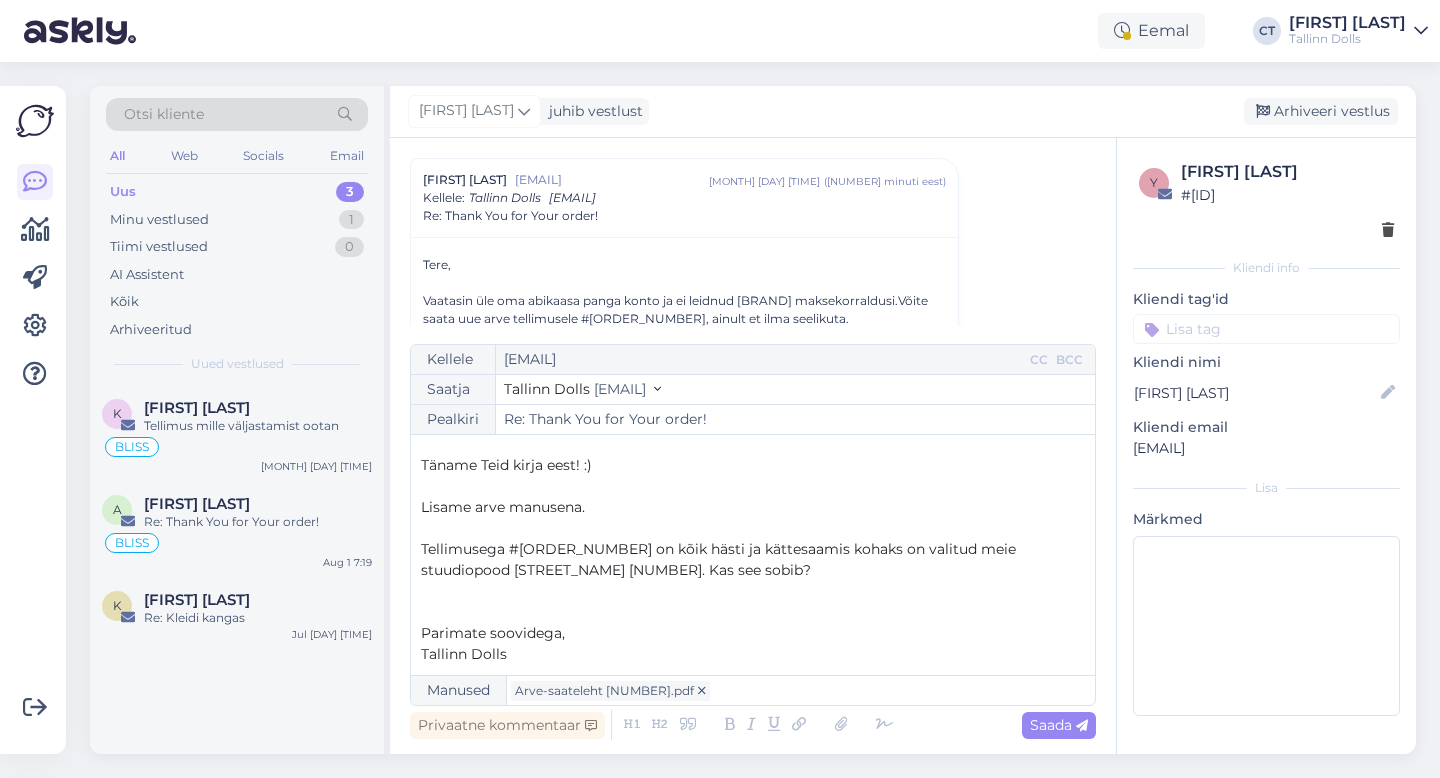 click on "Tellimusega #[ORDER_NUMBER] on kõik hästi ja kättesaamis kohaks on valitud meie stuudiopood [STREET_NAME] [NUMBER]. Kas see sobib?" at bounding box center [720, 559] 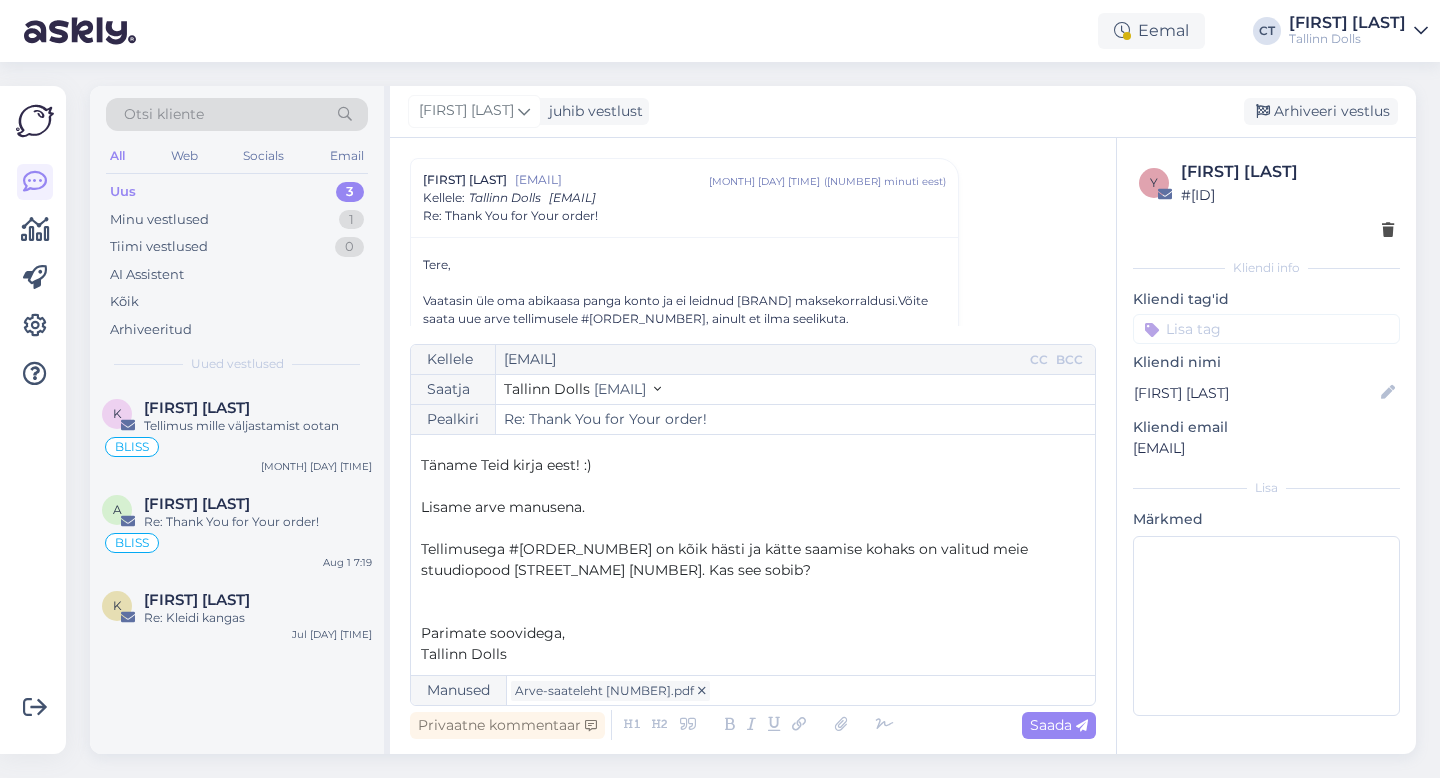 click on "Tellimusega #[ORDER_NUMBER] on kõik hästi ja kätte saamise kohaks on valitud meie stuudiopood [STREET_NAME] [NUMBER]. Kas see sobib?" at bounding box center (726, 559) 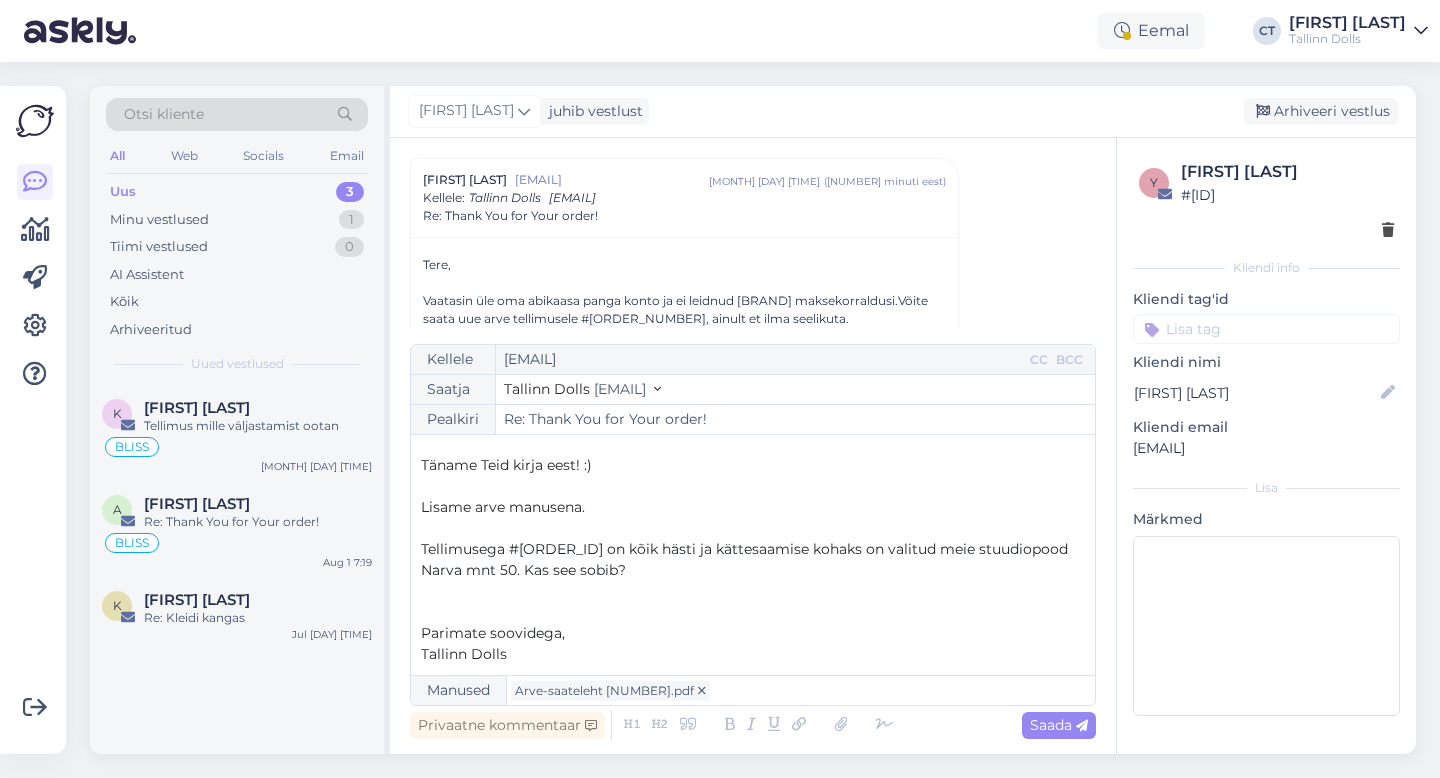 click on "Parimate soovidega," at bounding box center [753, 633] 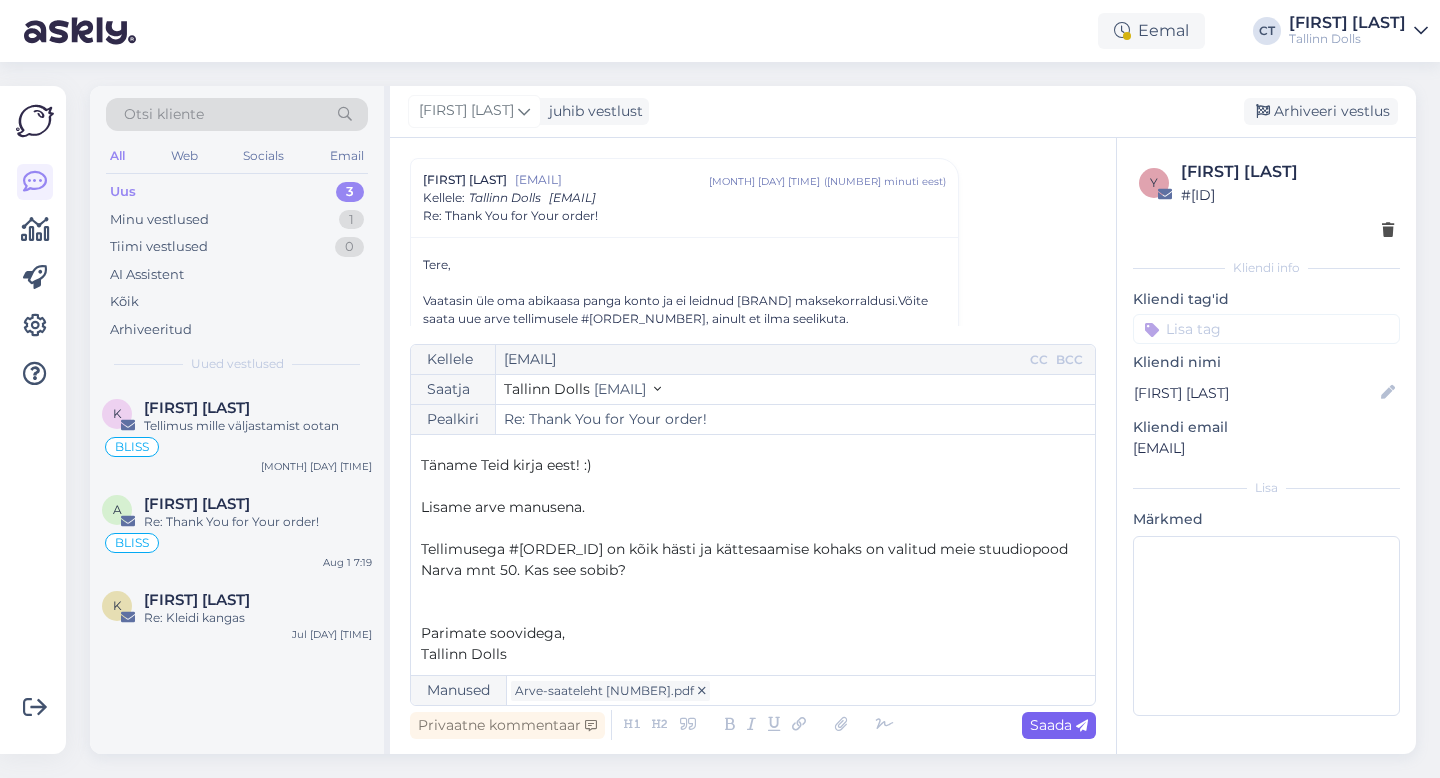 click on "Saada" at bounding box center (1059, 725) 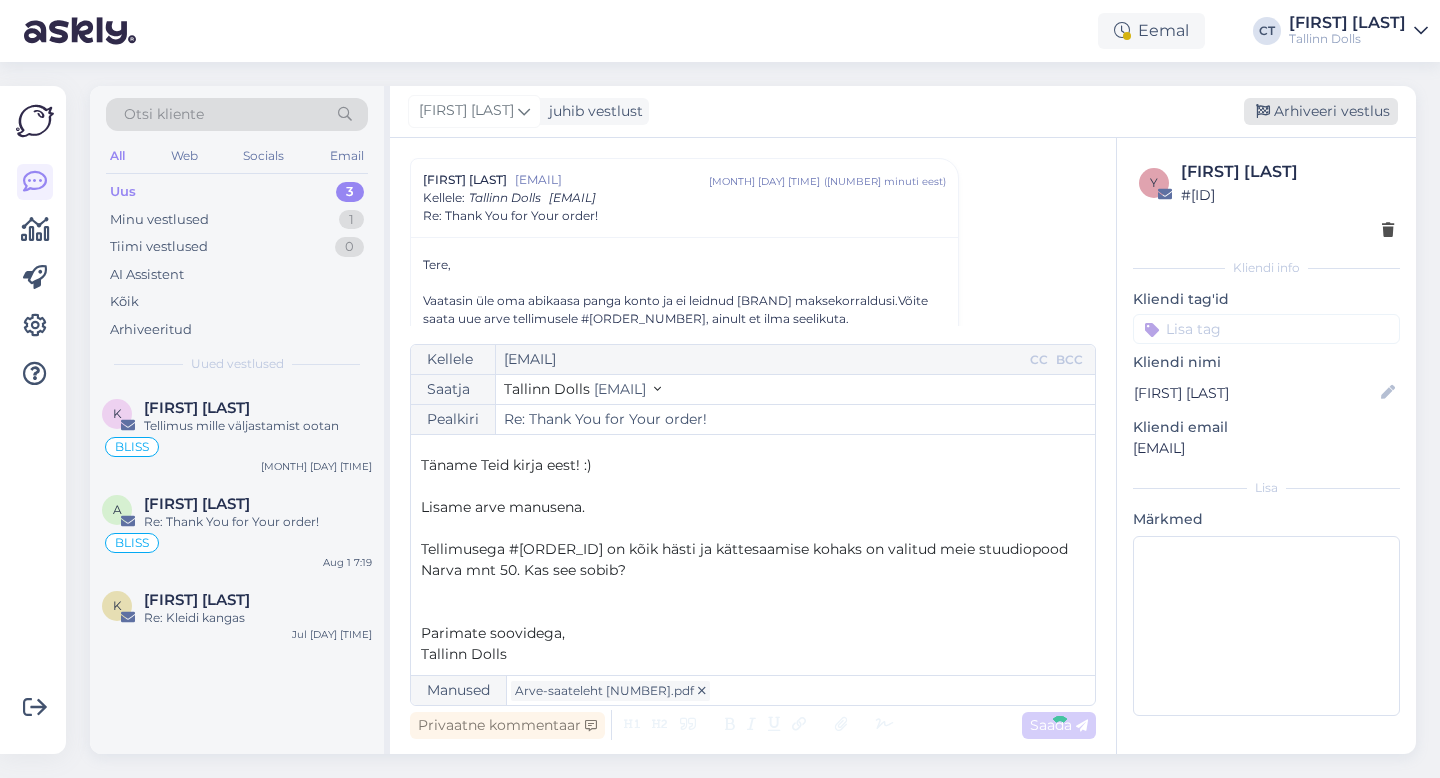 type on "Re: Re: Thank You for Your order!" 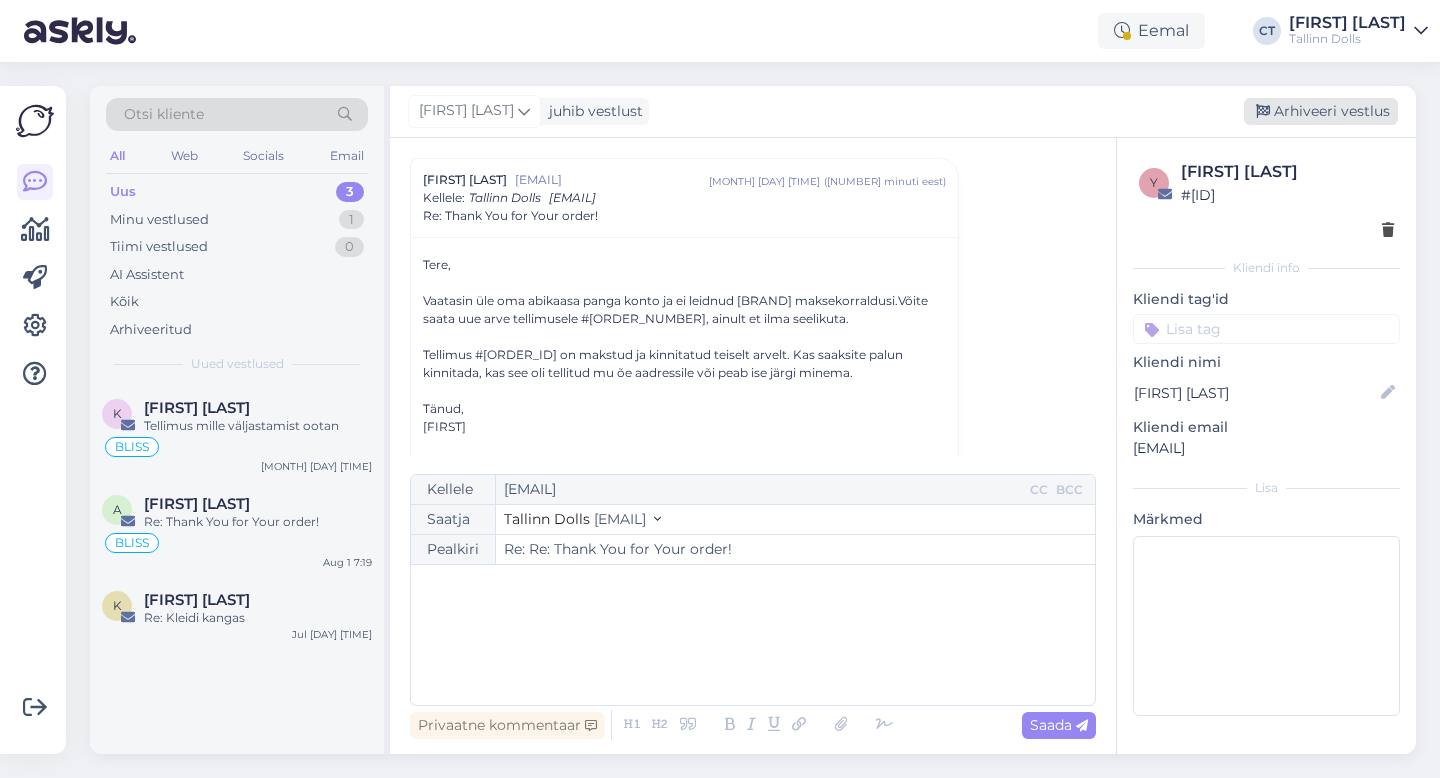 scroll, scrollTop: 851, scrollLeft: 0, axis: vertical 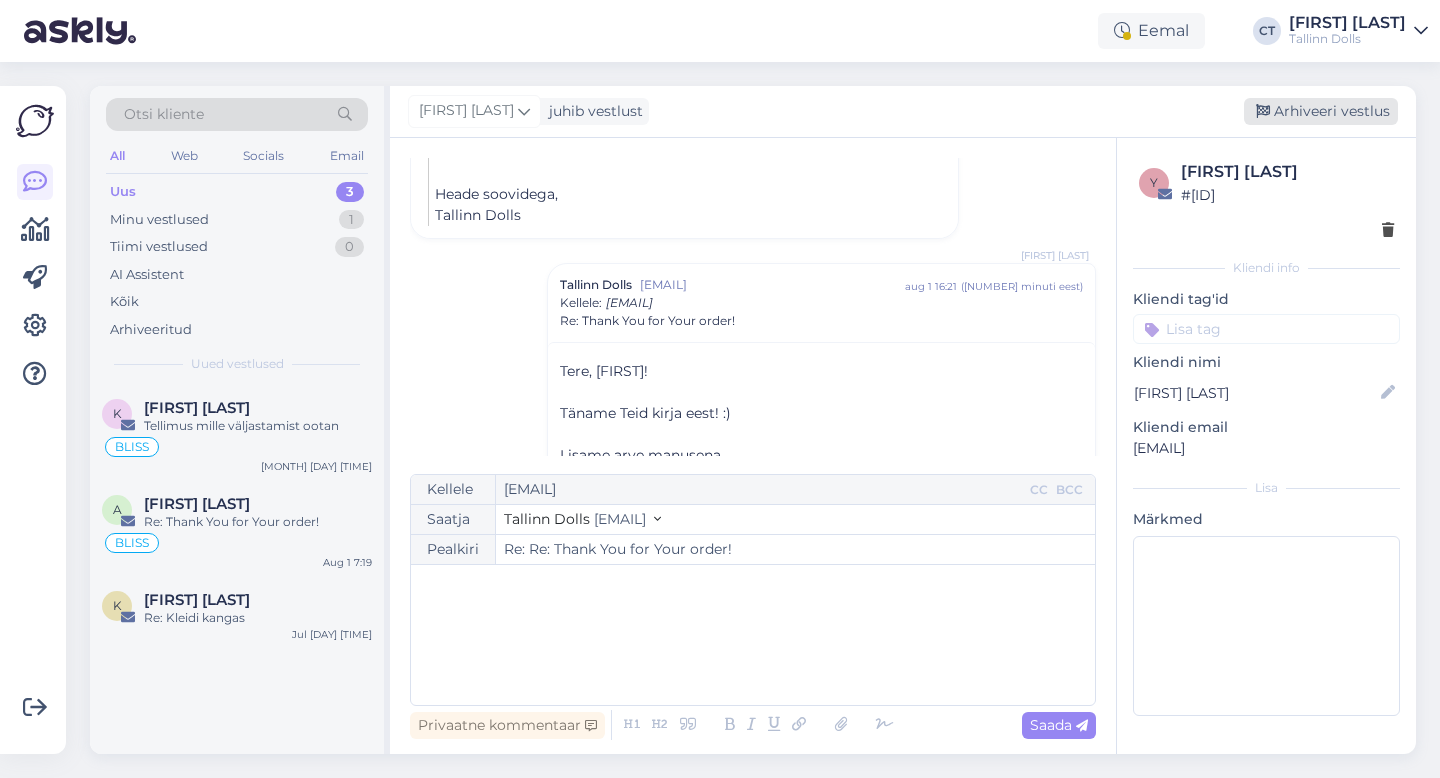 click on "Arhiveeri vestlus" at bounding box center (1321, 111) 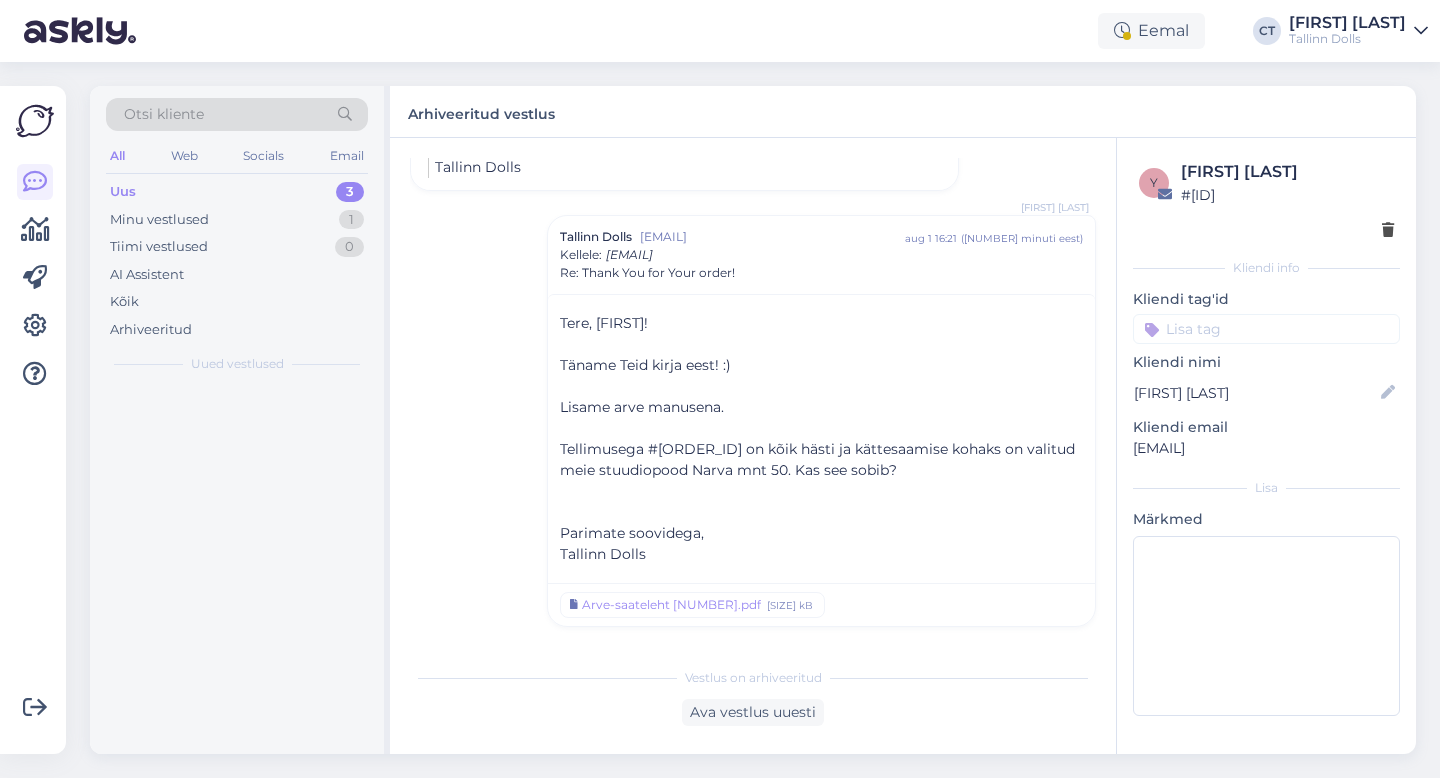 scroll, scrollTop: 899, scrollLeft: 0, axis: vertical 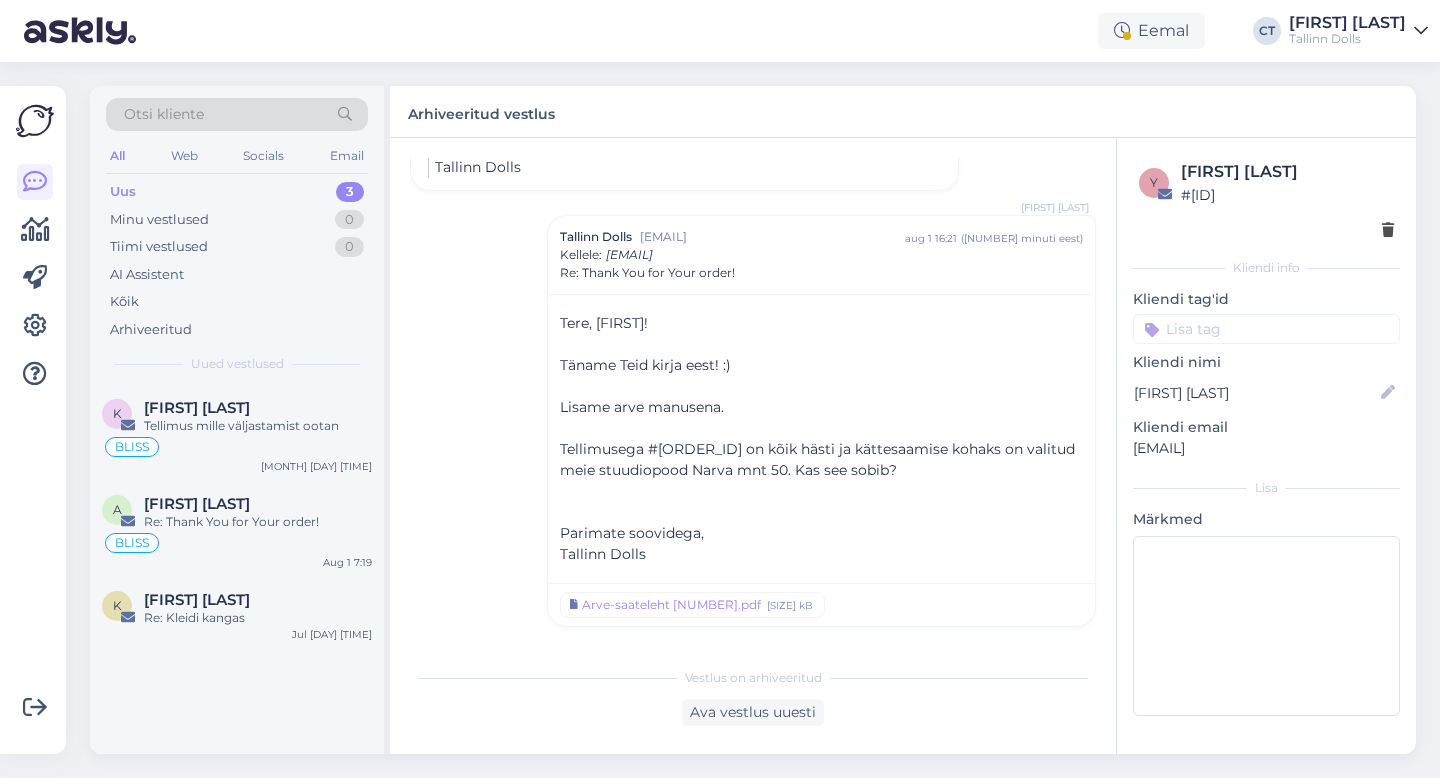 click on "Uus 3" at bounding box center [237, 192] 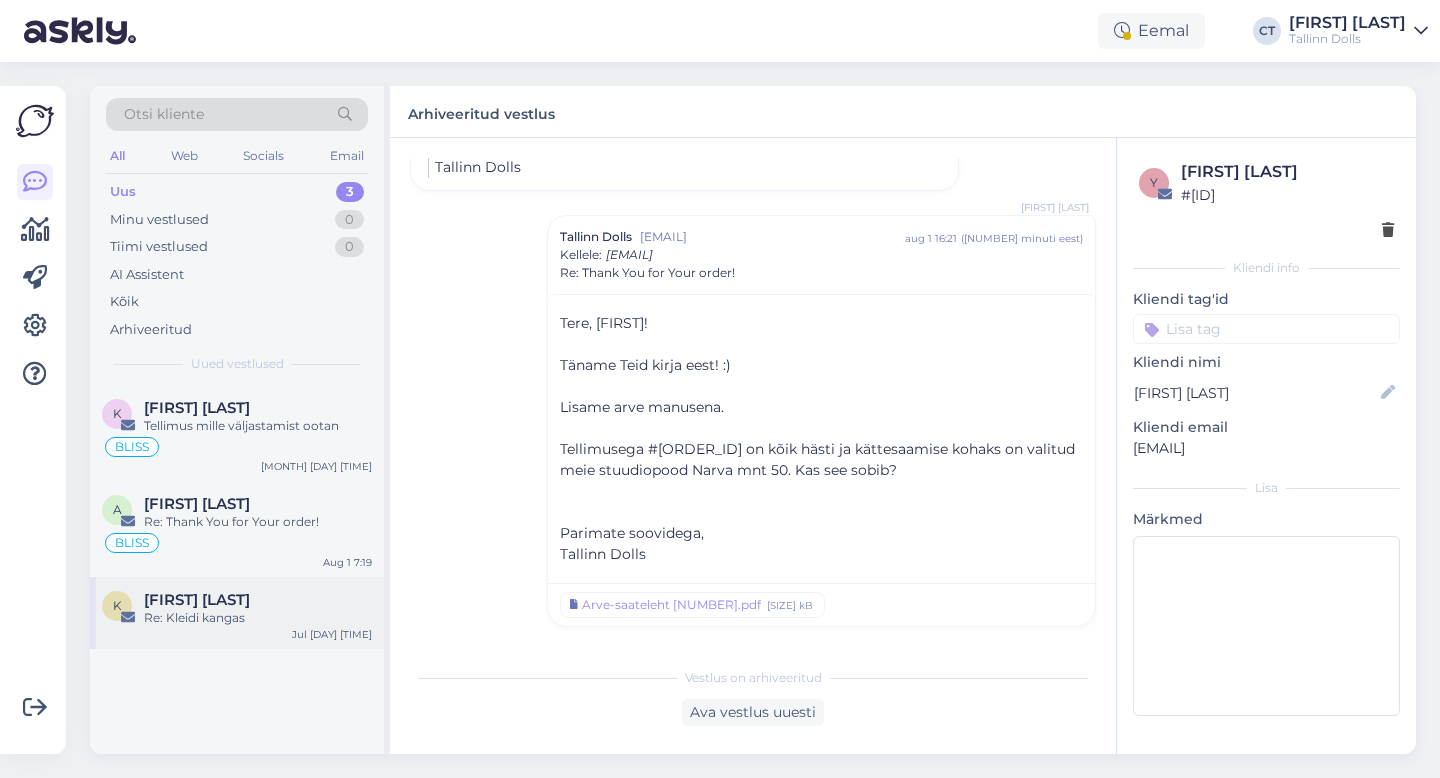click on "Re: Kleidi kangas" at bounding box center (258, 618) 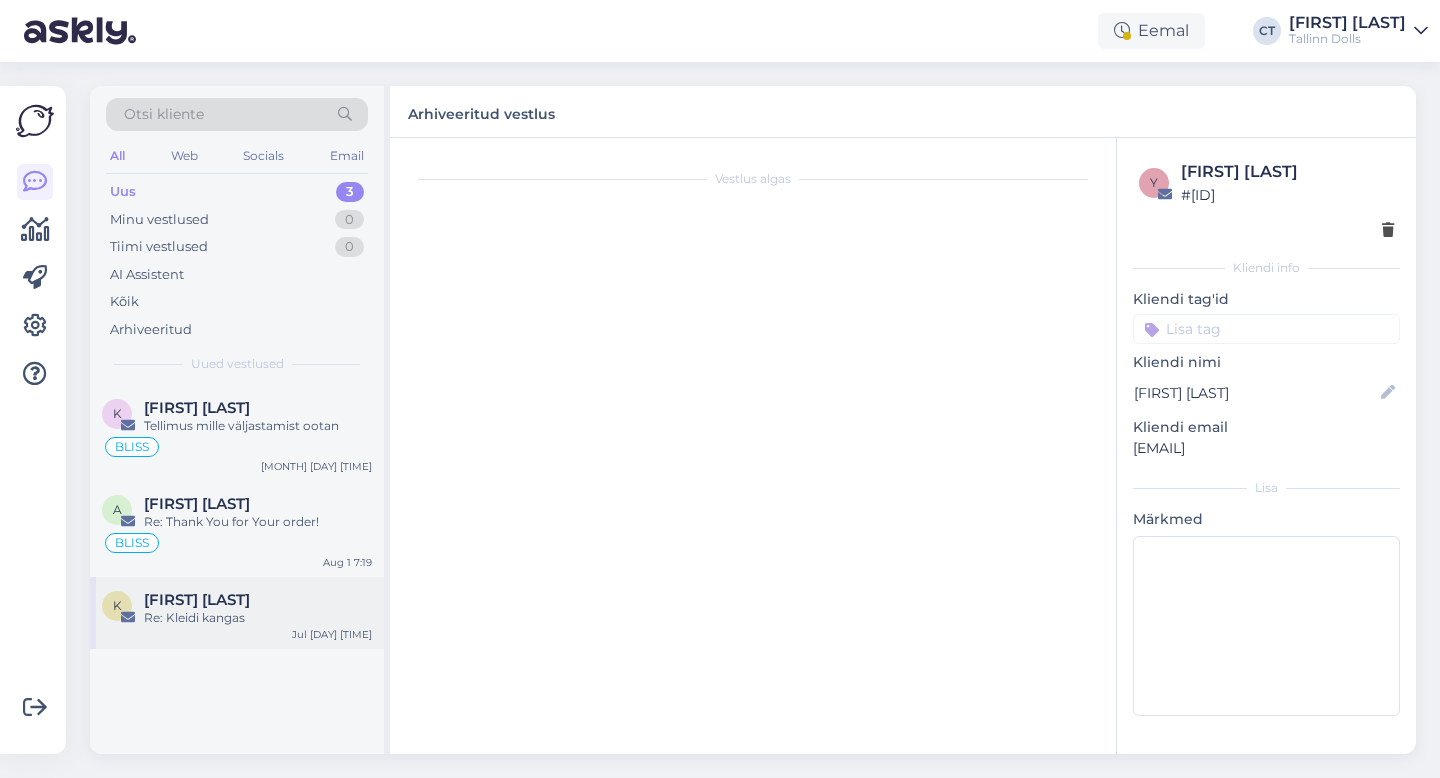 scroll, scrollTop: 452, scrollLeft: 0, axis: vertical 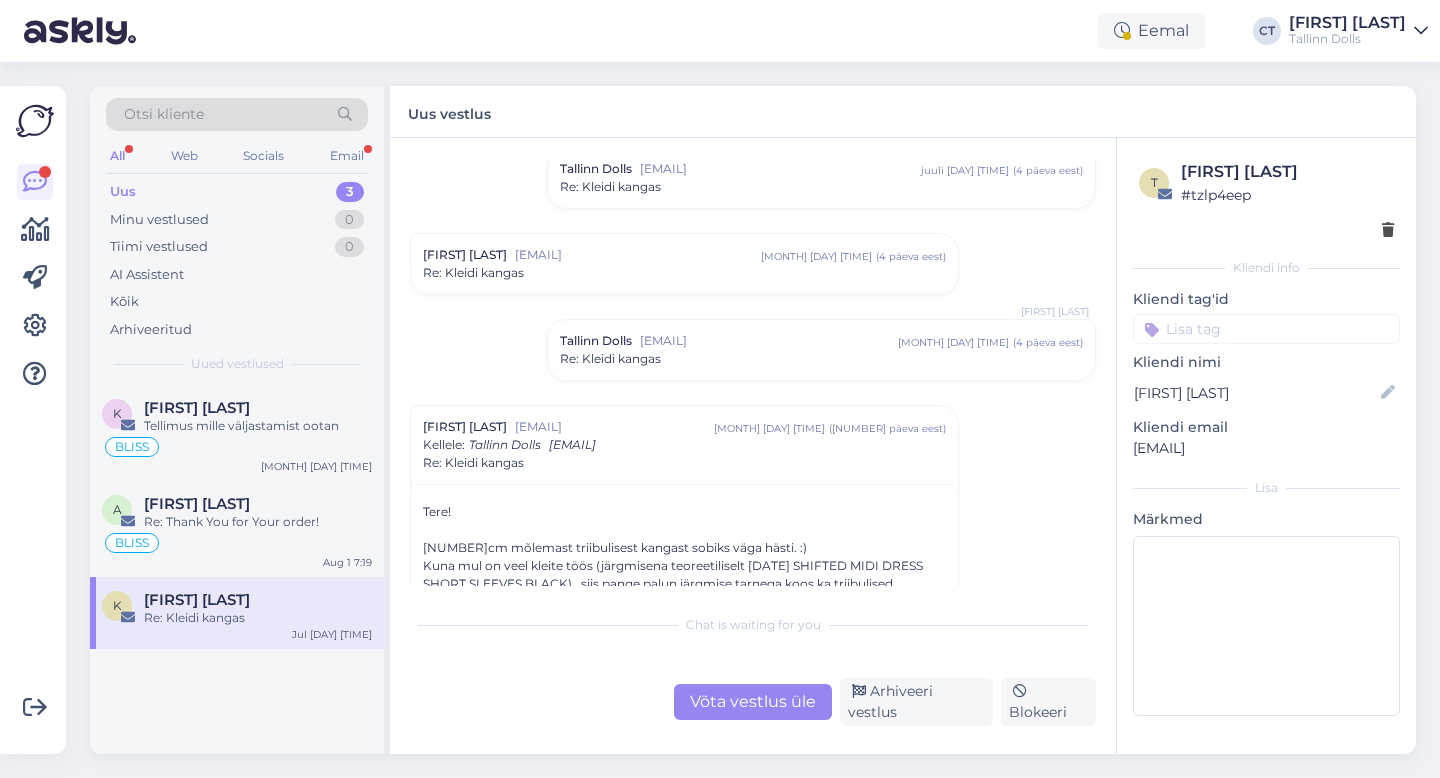 click on "Uus 3" at bounding box center [237, 192] 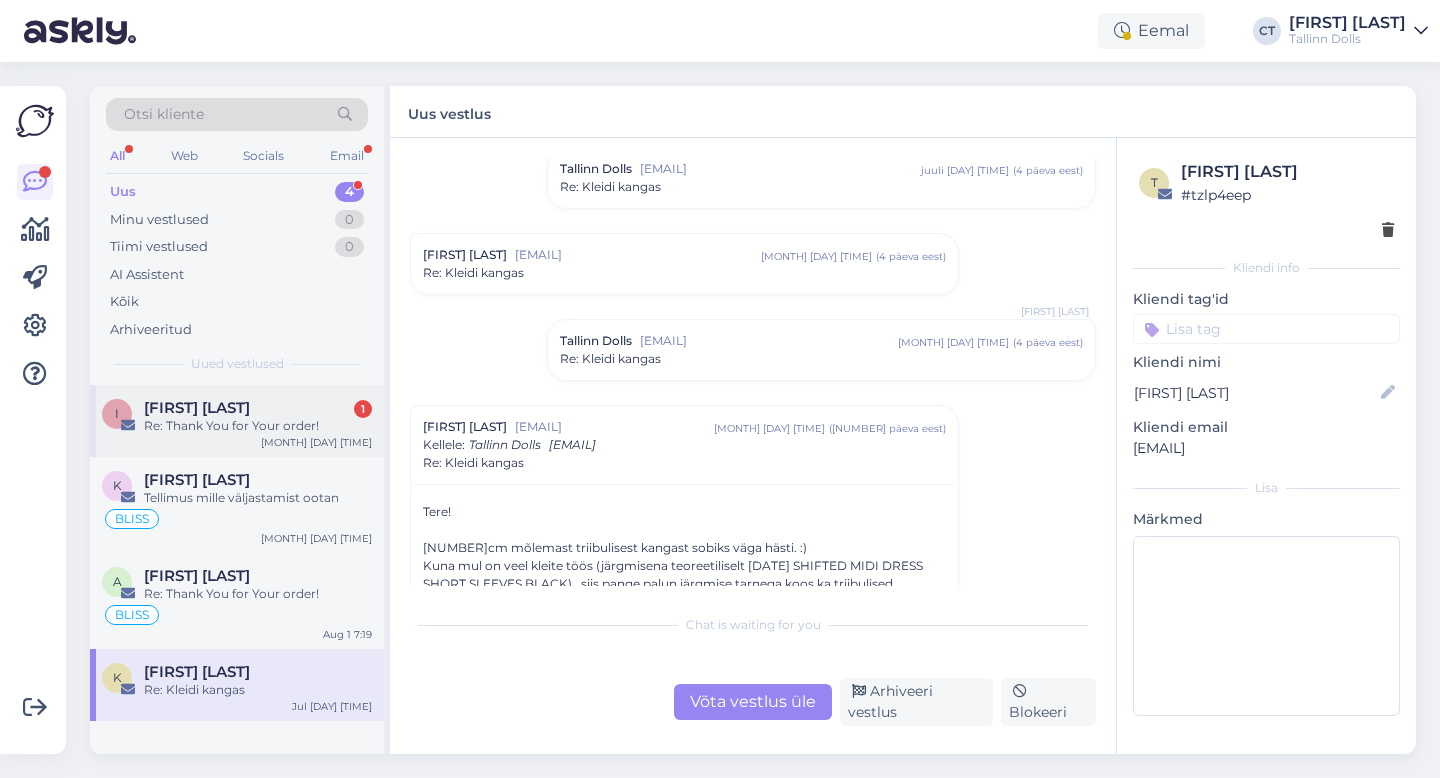 click on "I [FIRST] [LAST] 1 Re: Thank You for Your order! Aug 1 16:26" at bounding box center [237, 421] 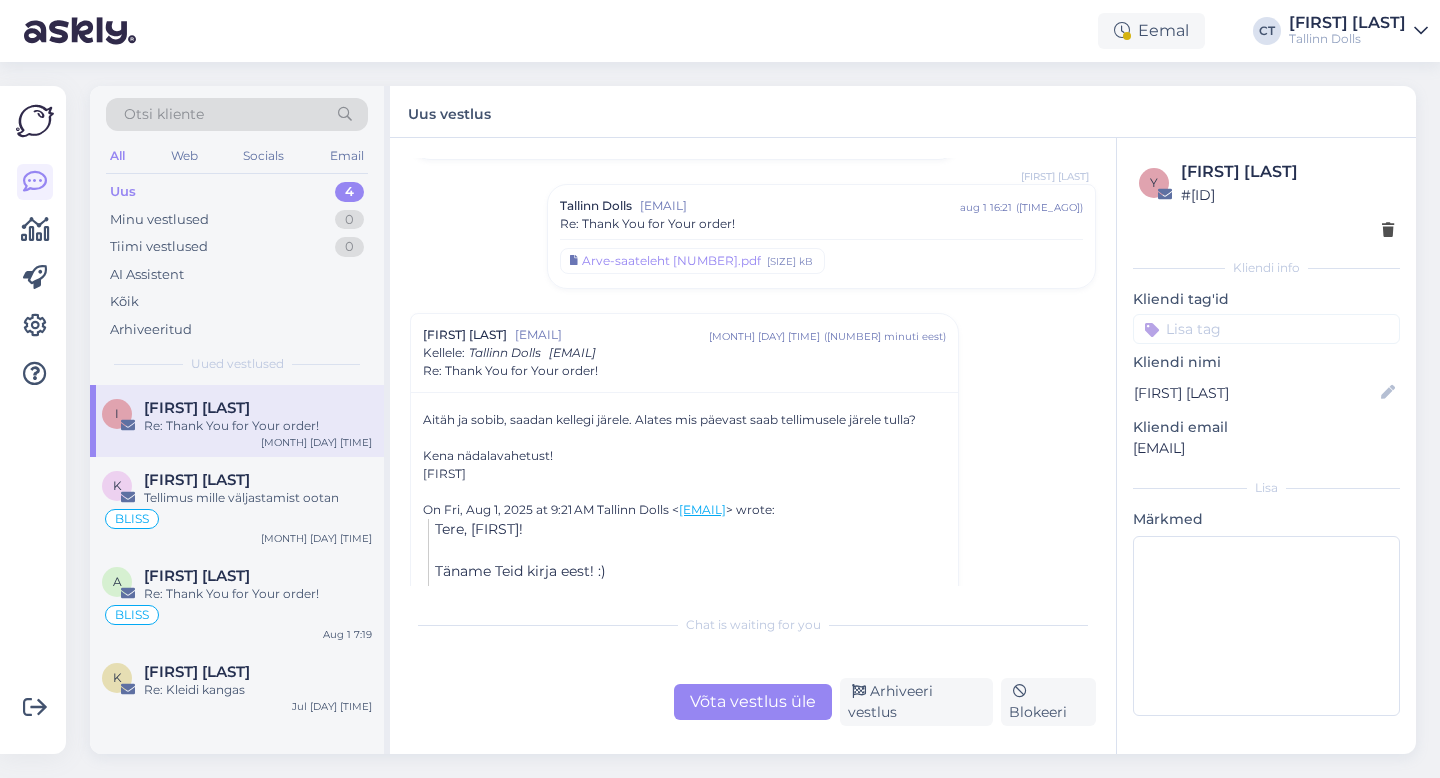 scroll, scrollTop: 461, scrollLeft: 0, axis: vertical 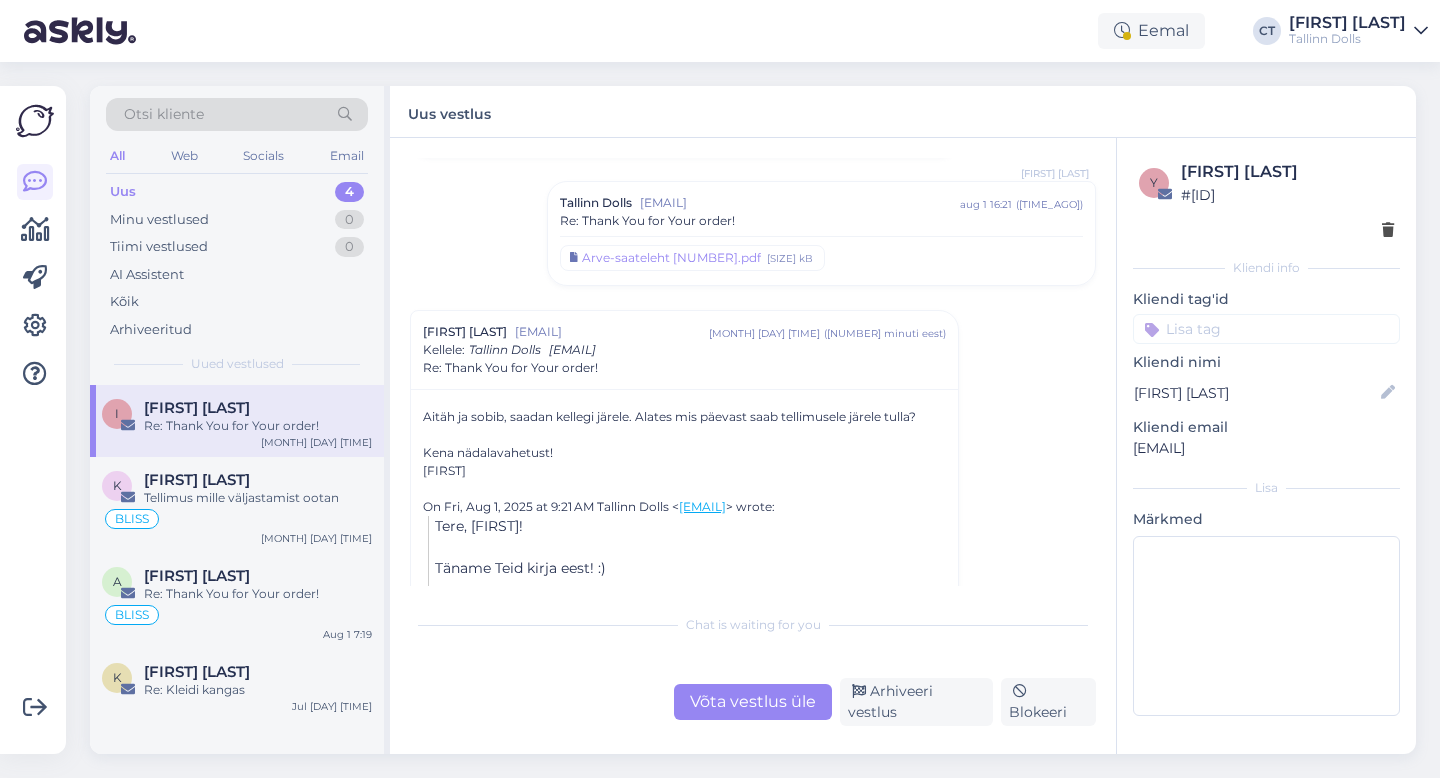 click on "Võta vestlus üle" at bounding box center (753, 702) 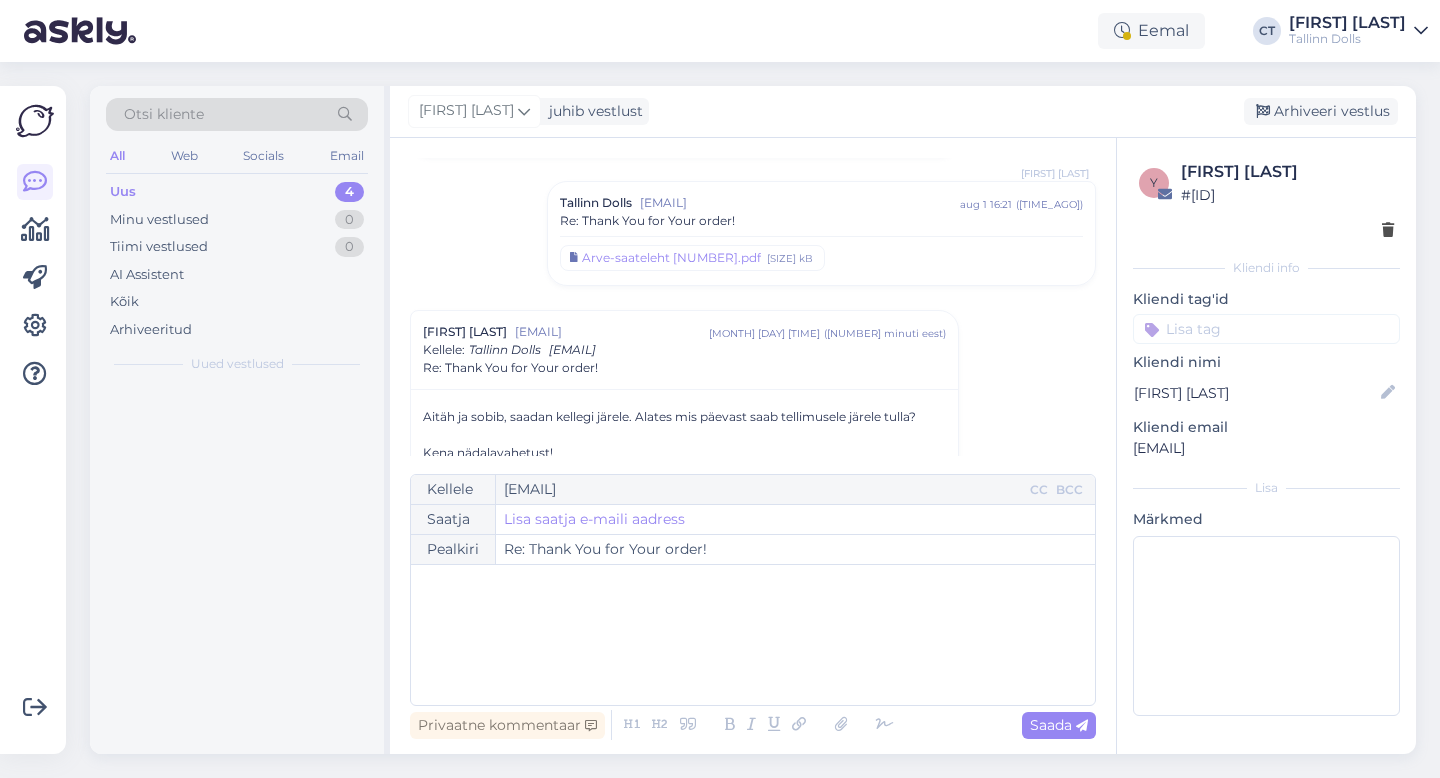 scroll, scrollTop: 613, scrollLeft: 0, axis: vertical 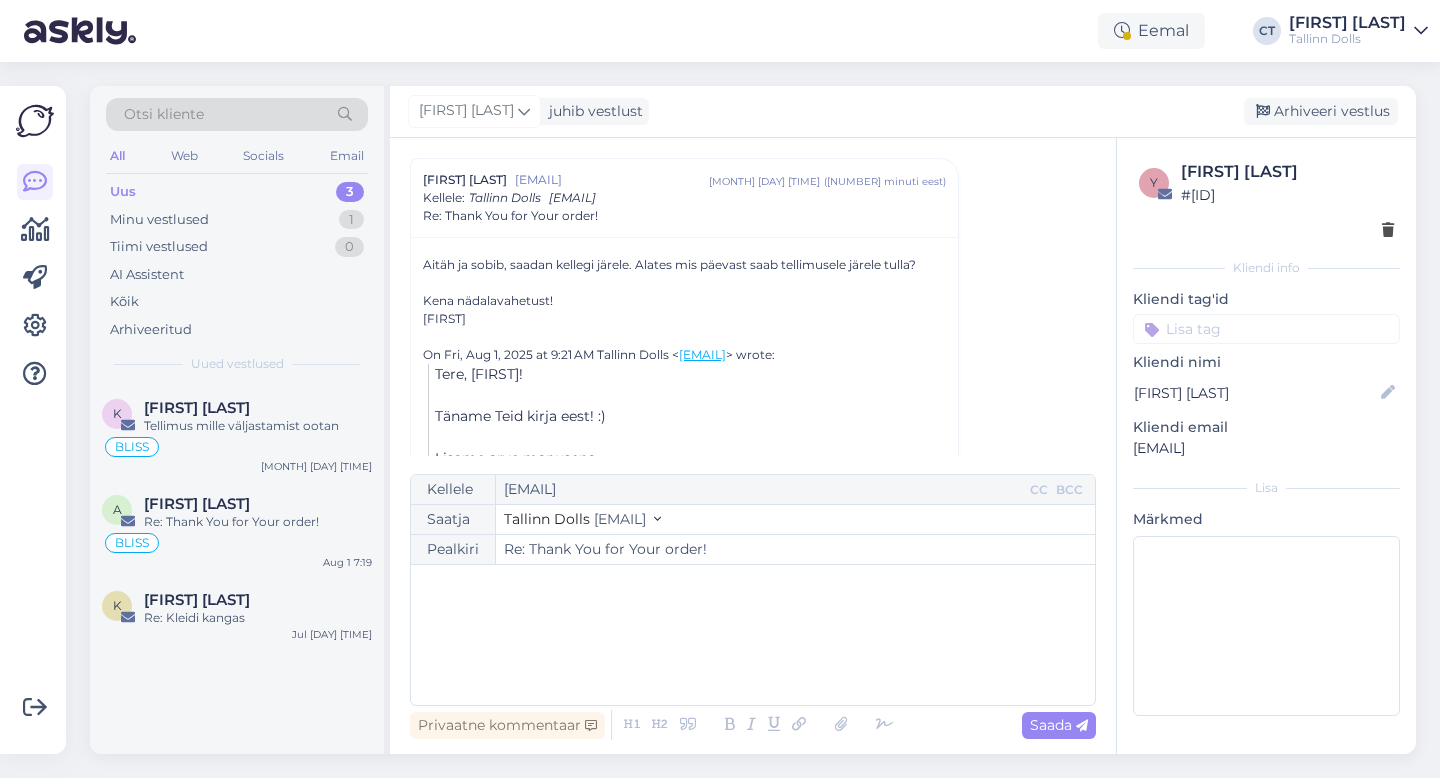 click on "﻿" at bounding box center (753, 635) 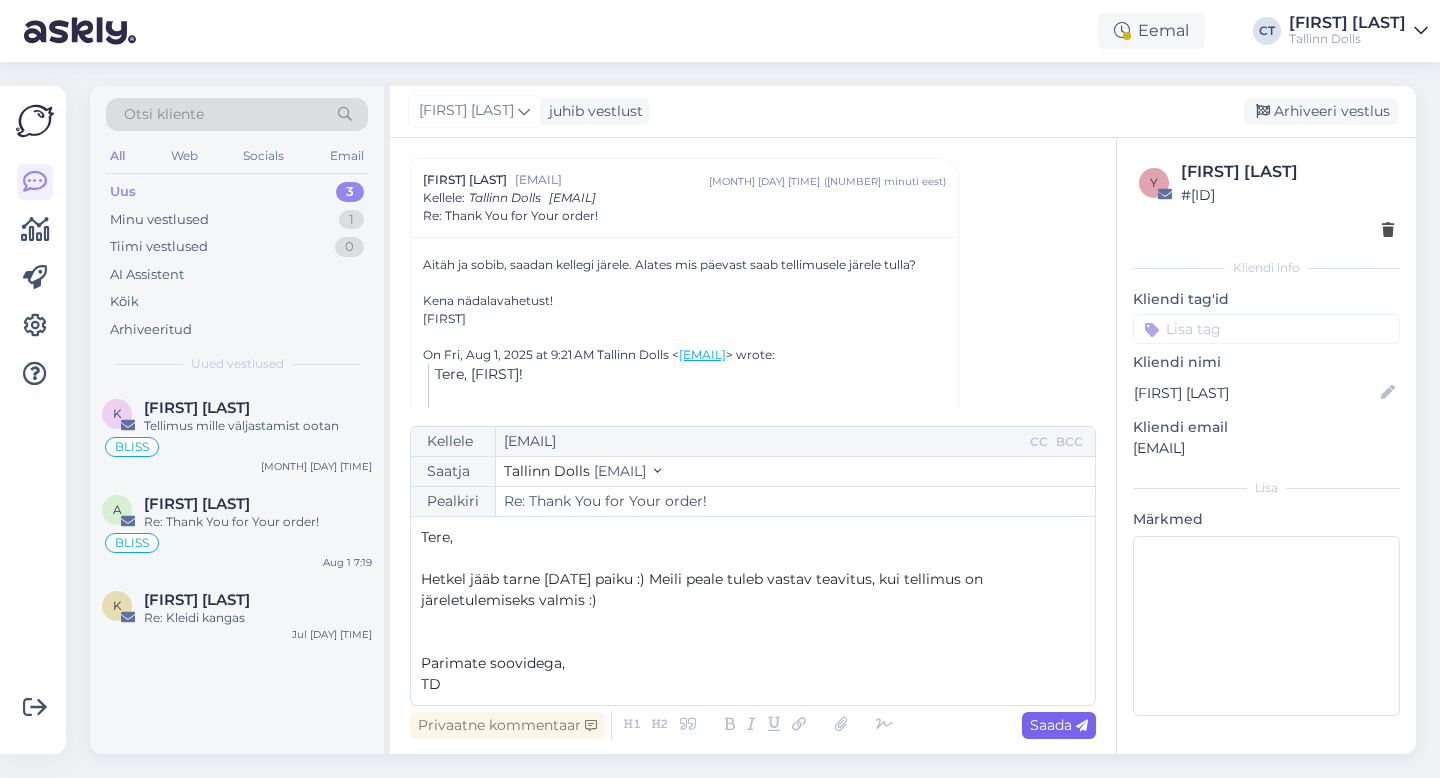 click on "Saada" at bounding box center (1059, 725) 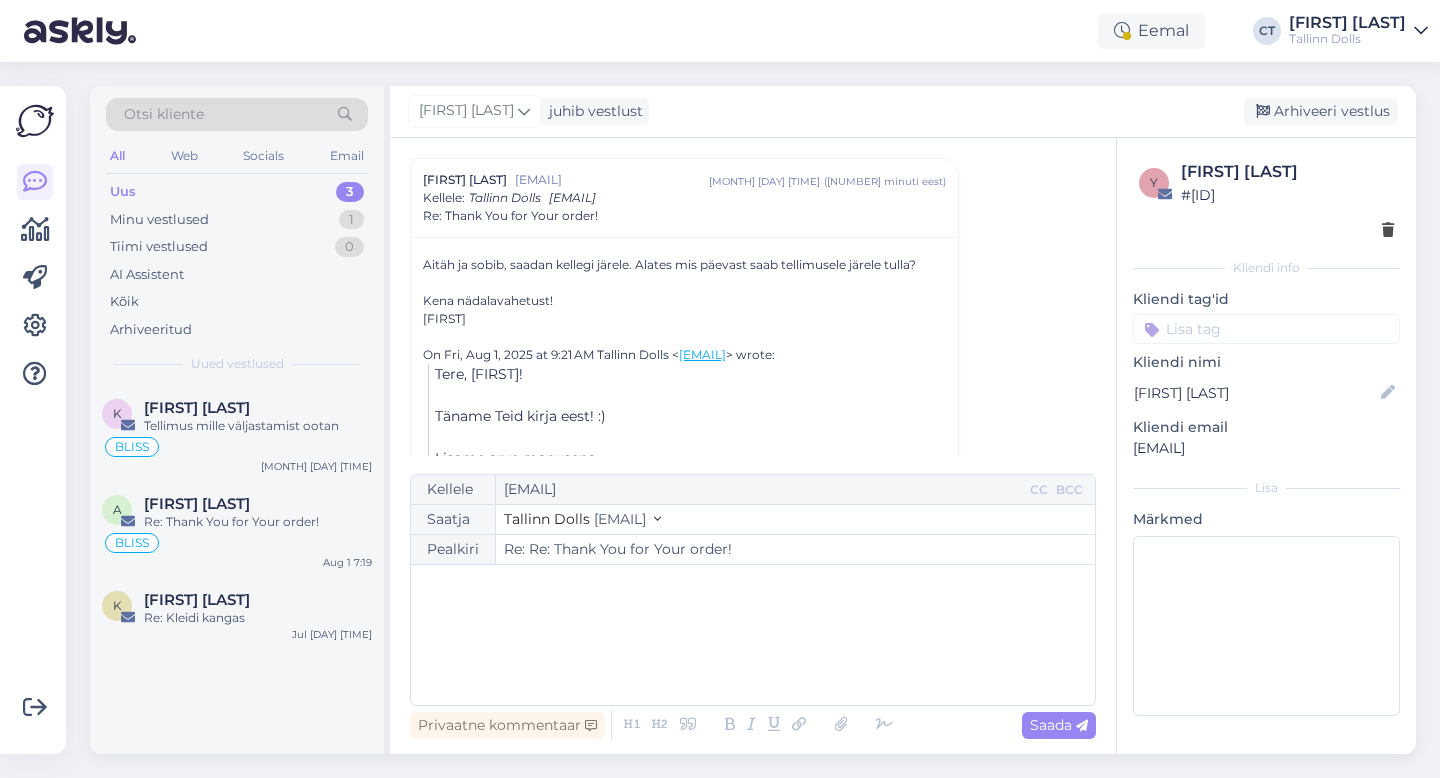 type on "Re: Re: Thank You for Your order!" 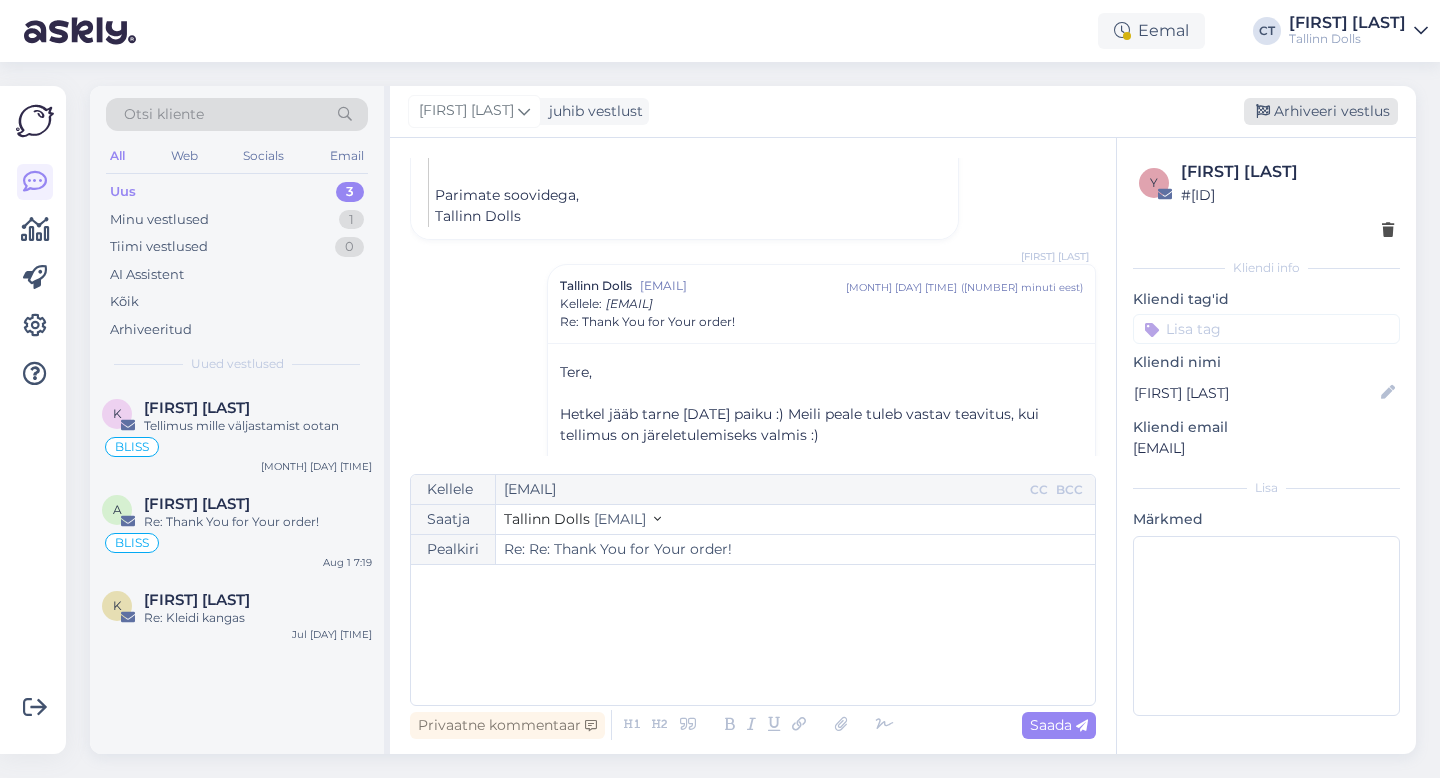 click on "Arhiveeri vestlus" at bounding box center (1321, 111) 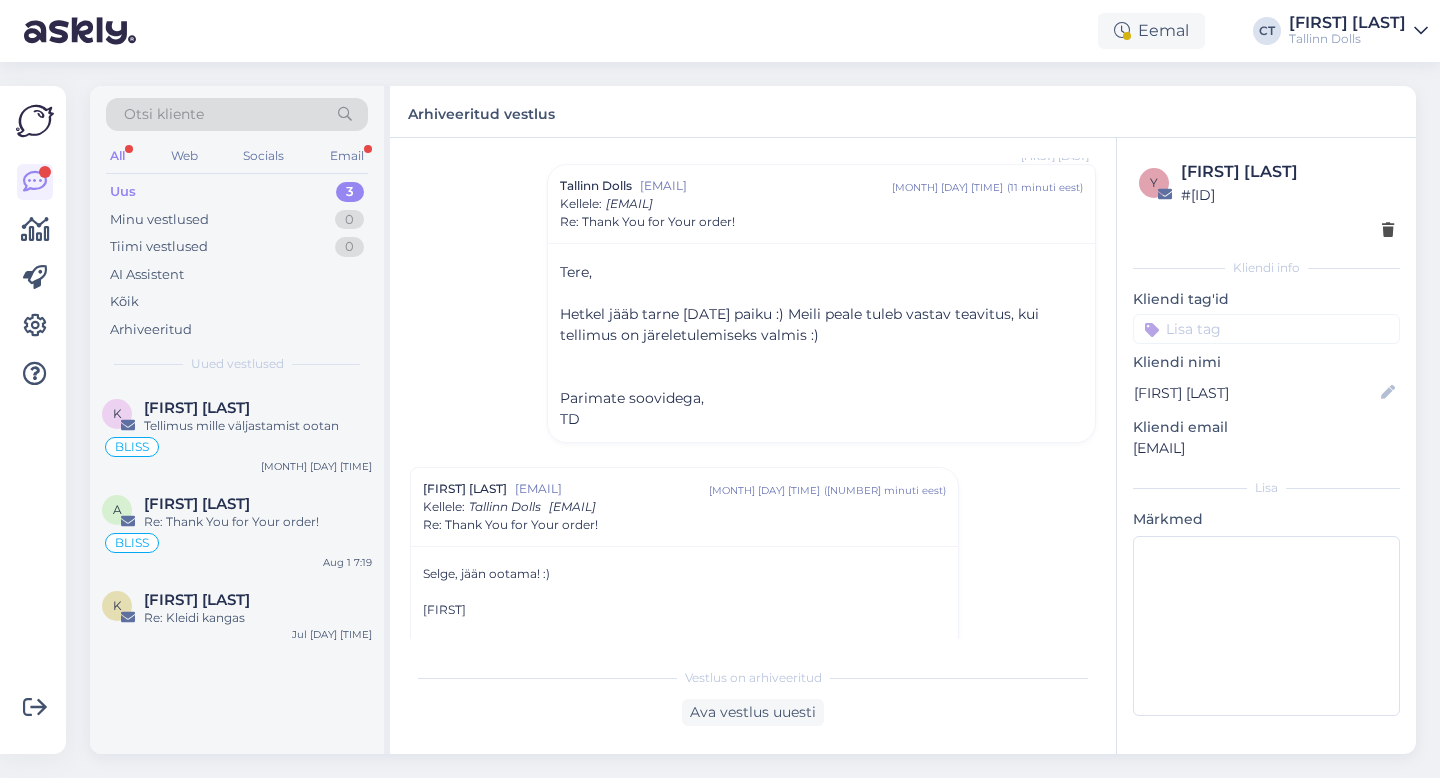 scroll, scrollTop: 1103, scrollLeft: 0, axis: vertical 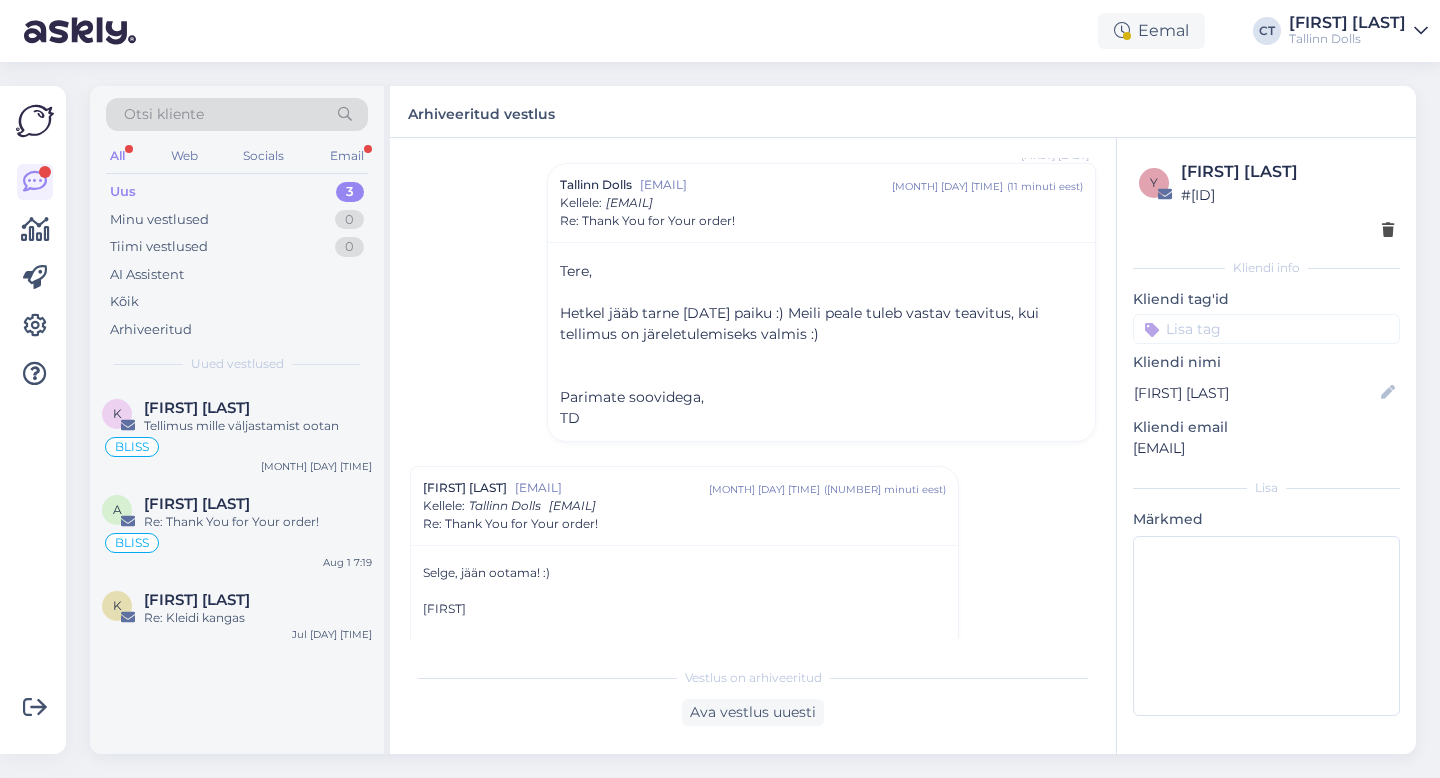 click on "Uus 3" at bounding box center [237, 192] 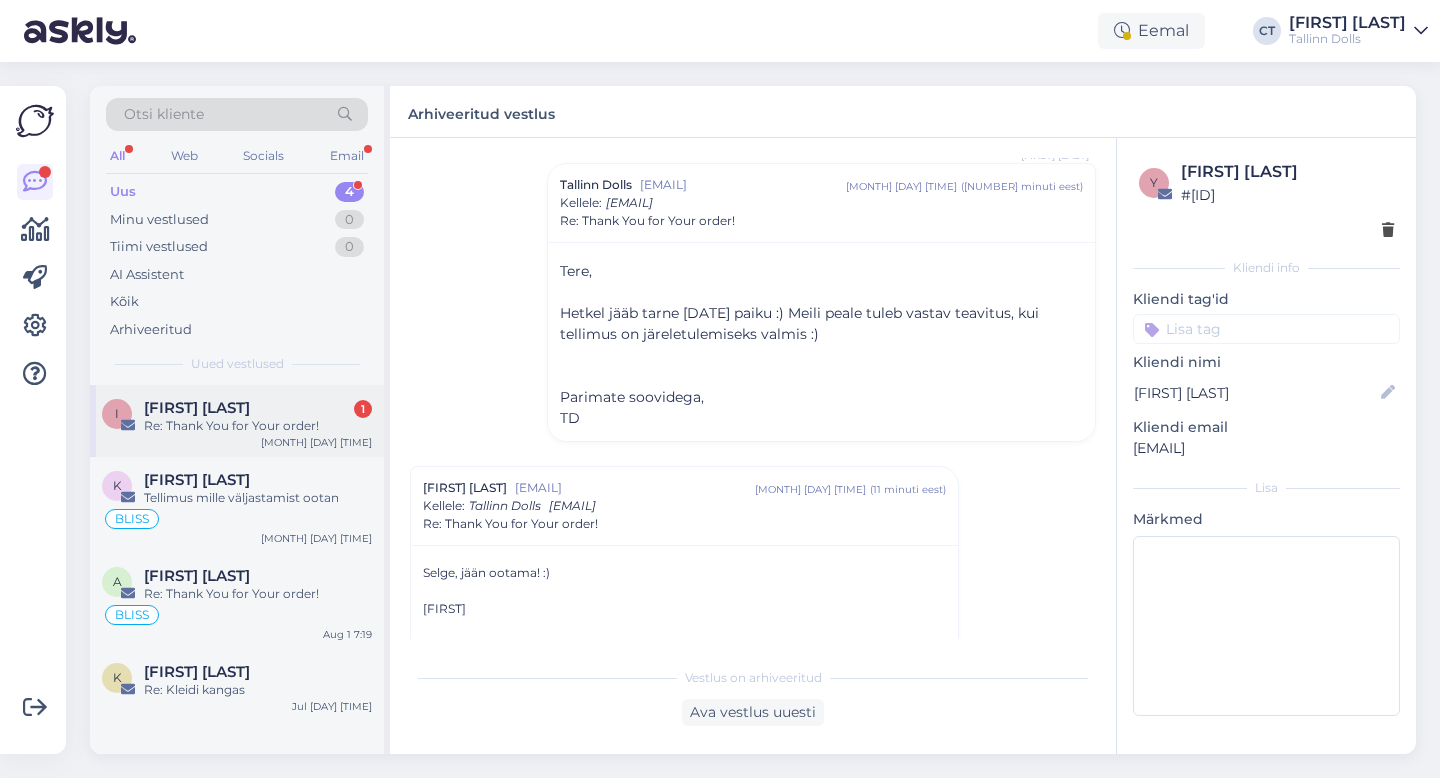 click on "I [FIRST] [LAST] 1 Re: Thank You for Your order! [MONTH] [DAY] [TIME]" at bounding box center (237, 421) 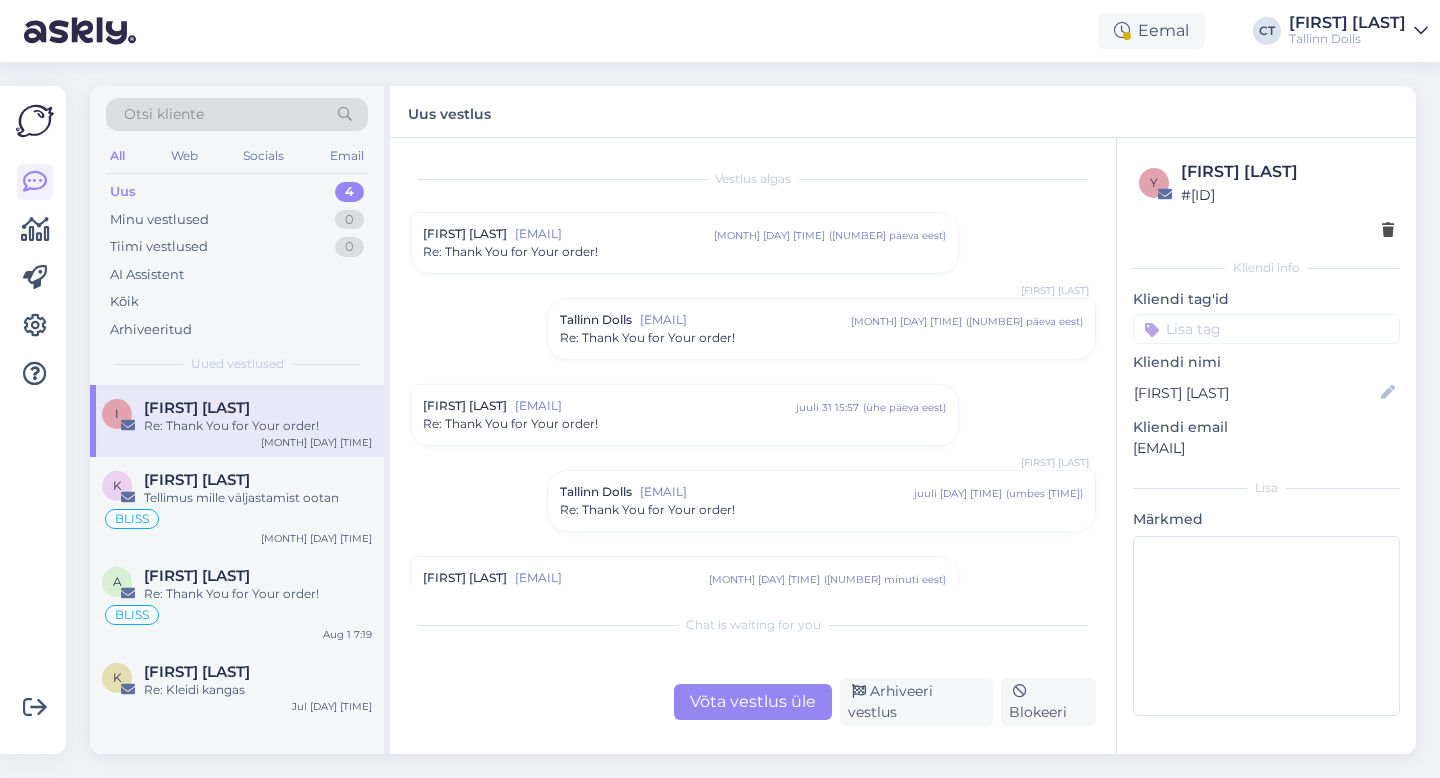 scroll, scrollTop: 726, scrollLeft: 0, axis: vertical 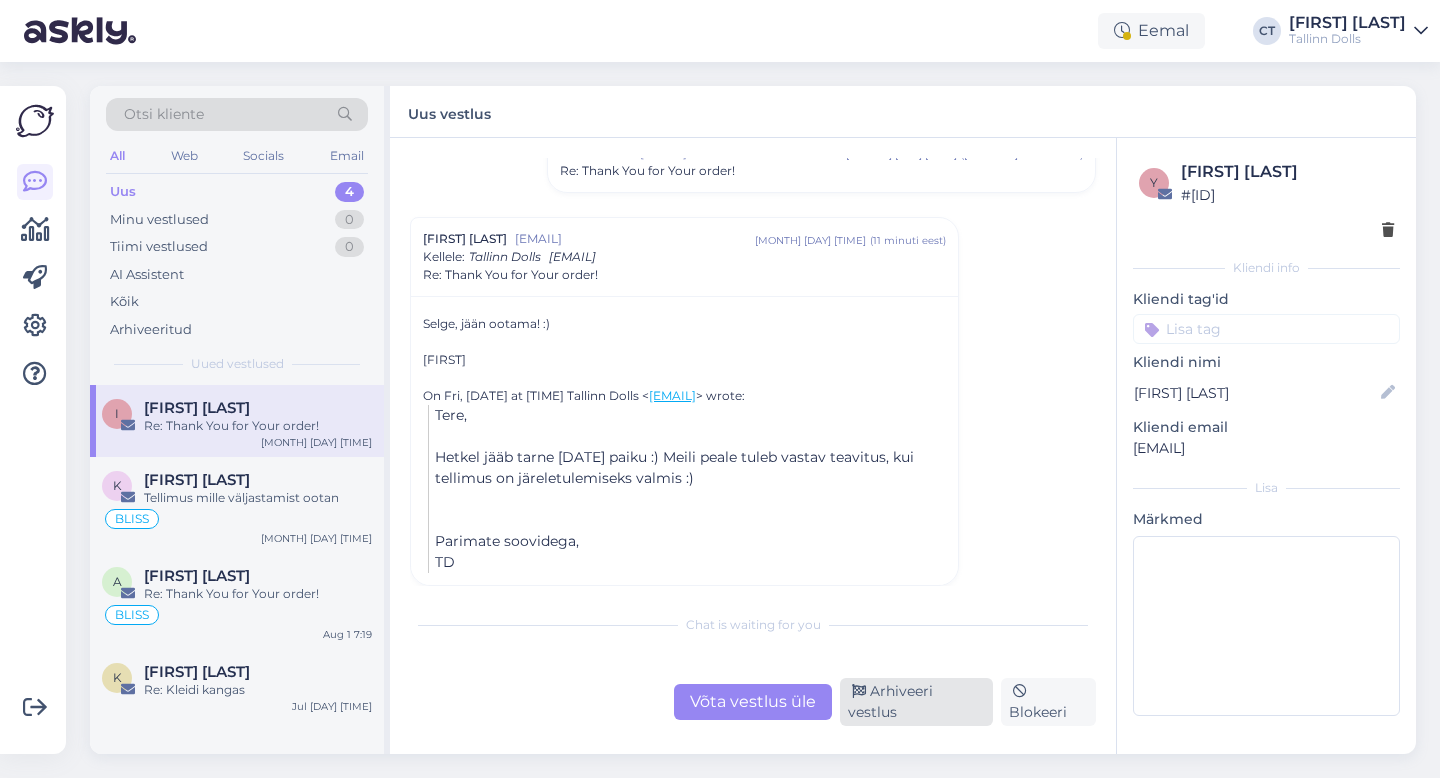 click on "Arhiveeri vestlus" at bounding box center [916, 702] 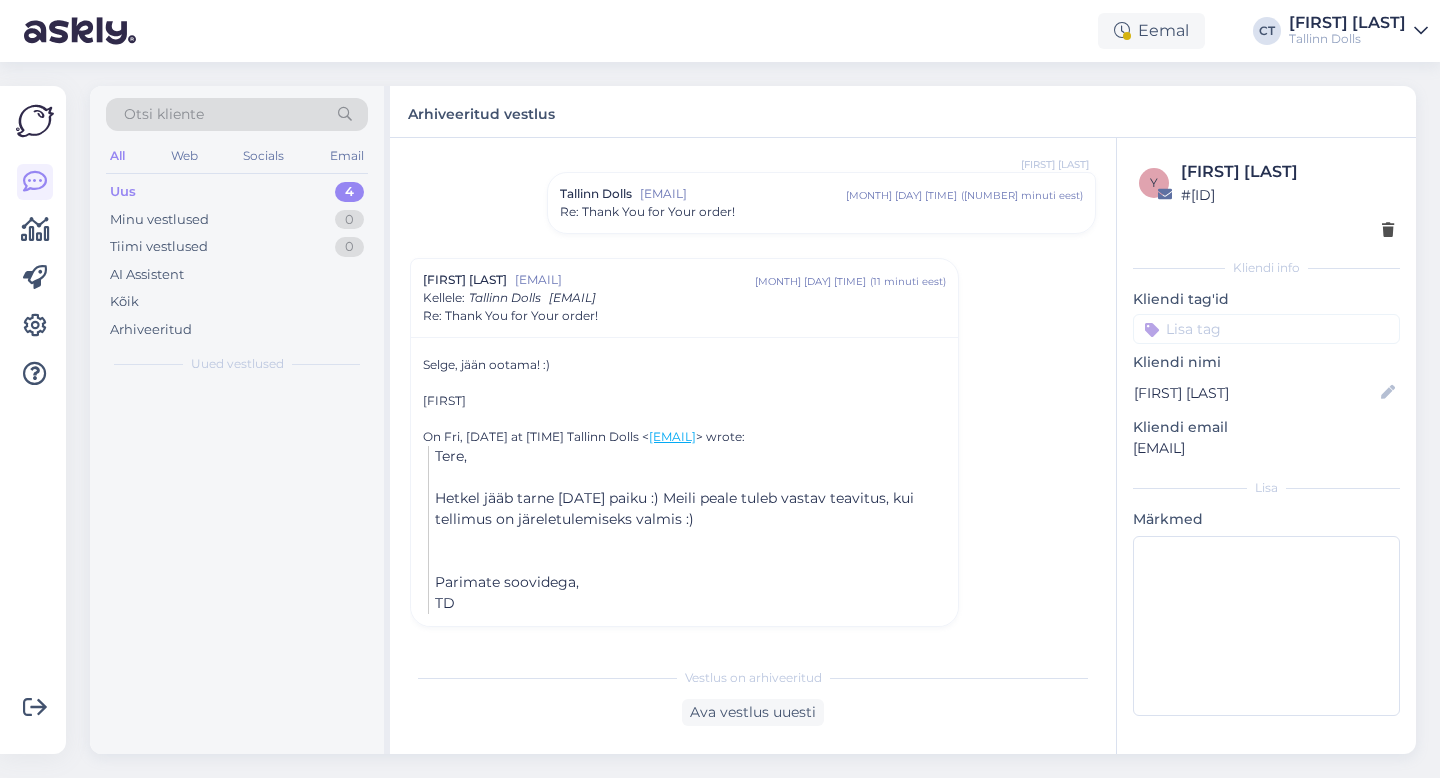 scroll, scrollTop: 685, scrollLeft: 0, axis: vertical 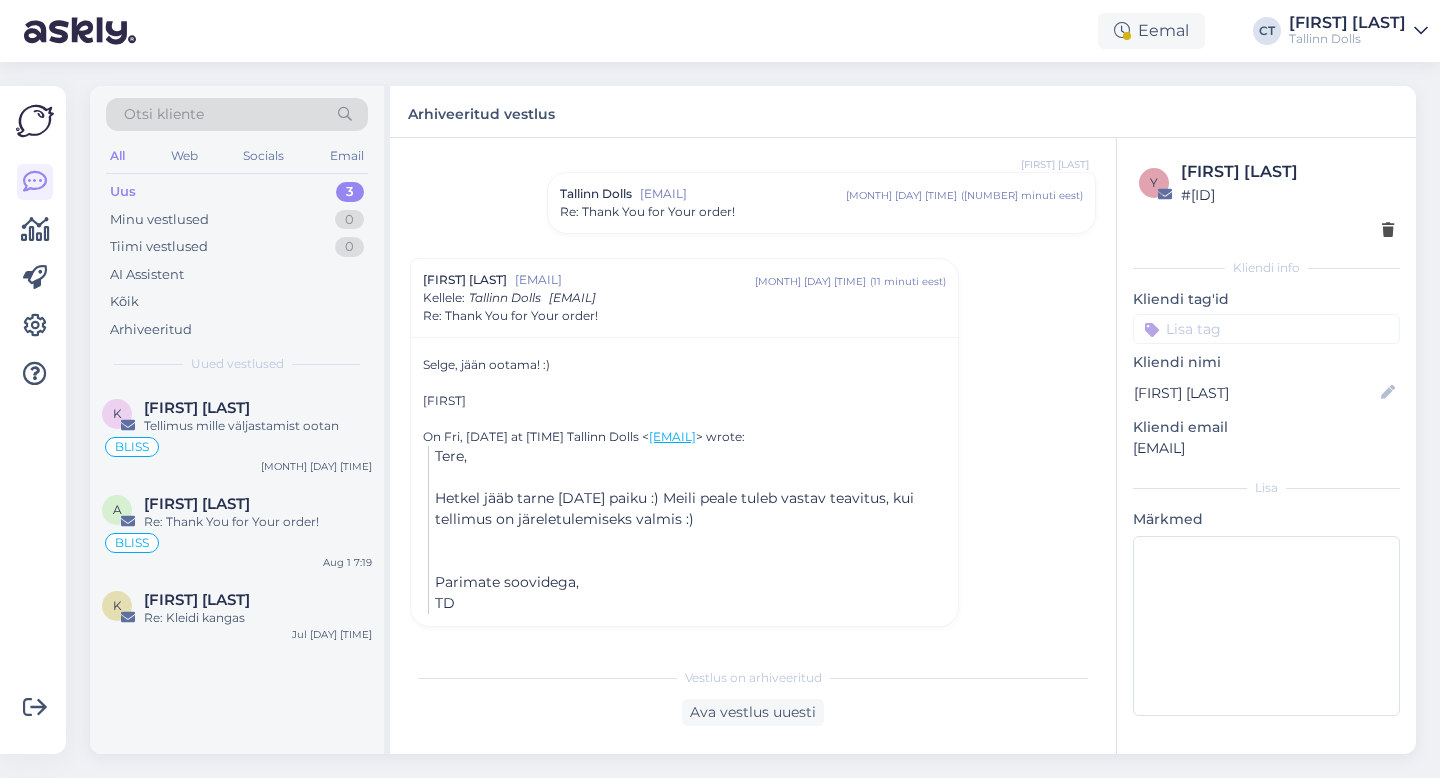 click on "Uus 3" at bounding box center [237, 192] 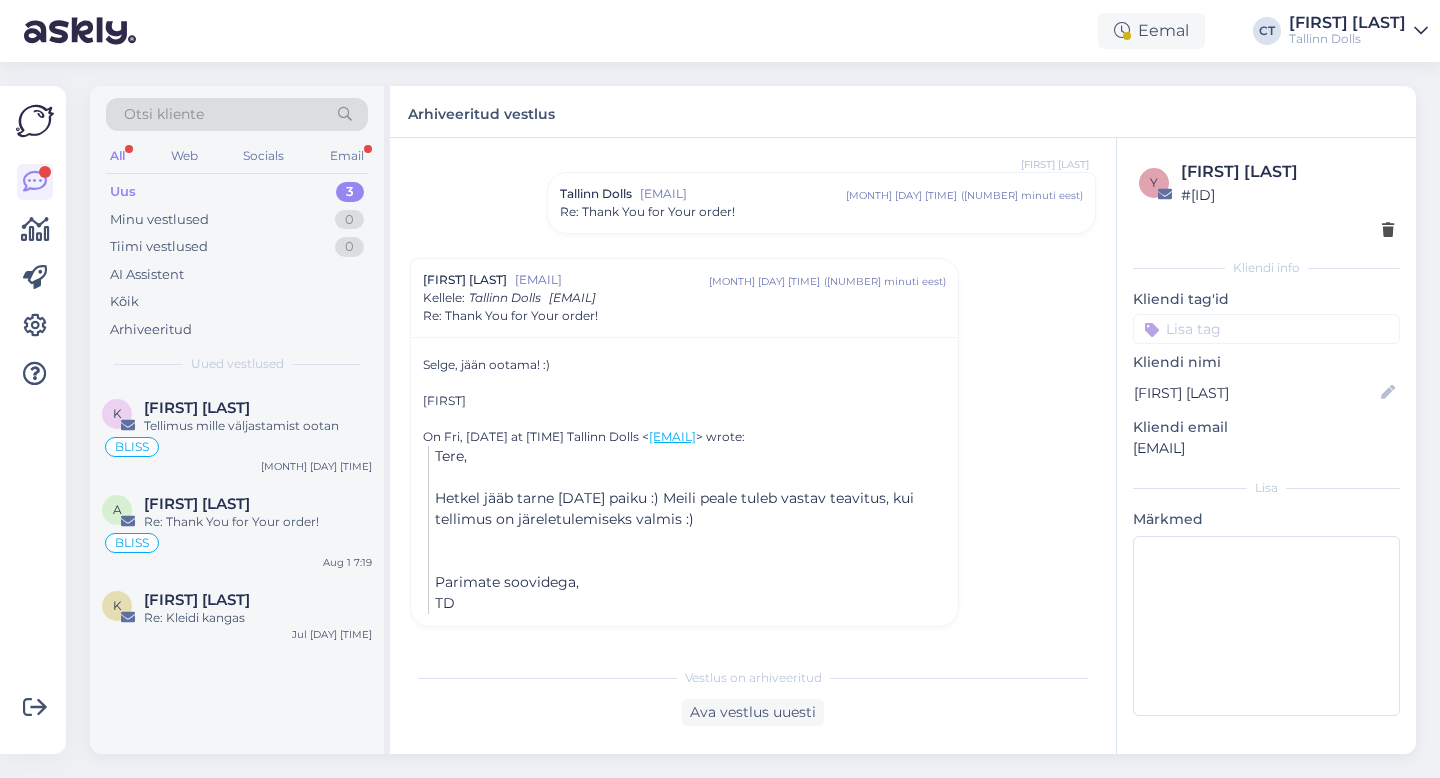 click on "Uus 3" at bounding box center [237, 192] 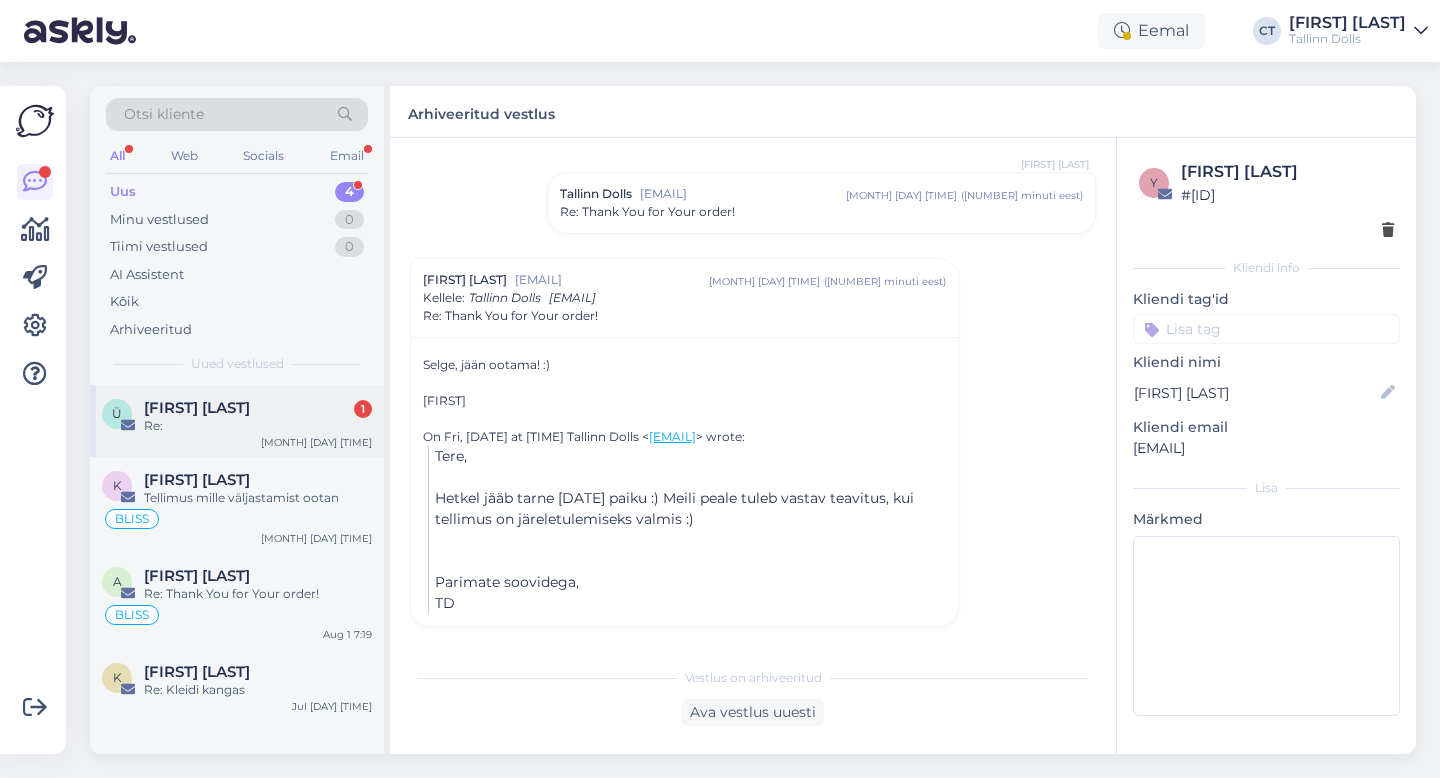 click on "Re:" at bounding box center (258, 426) 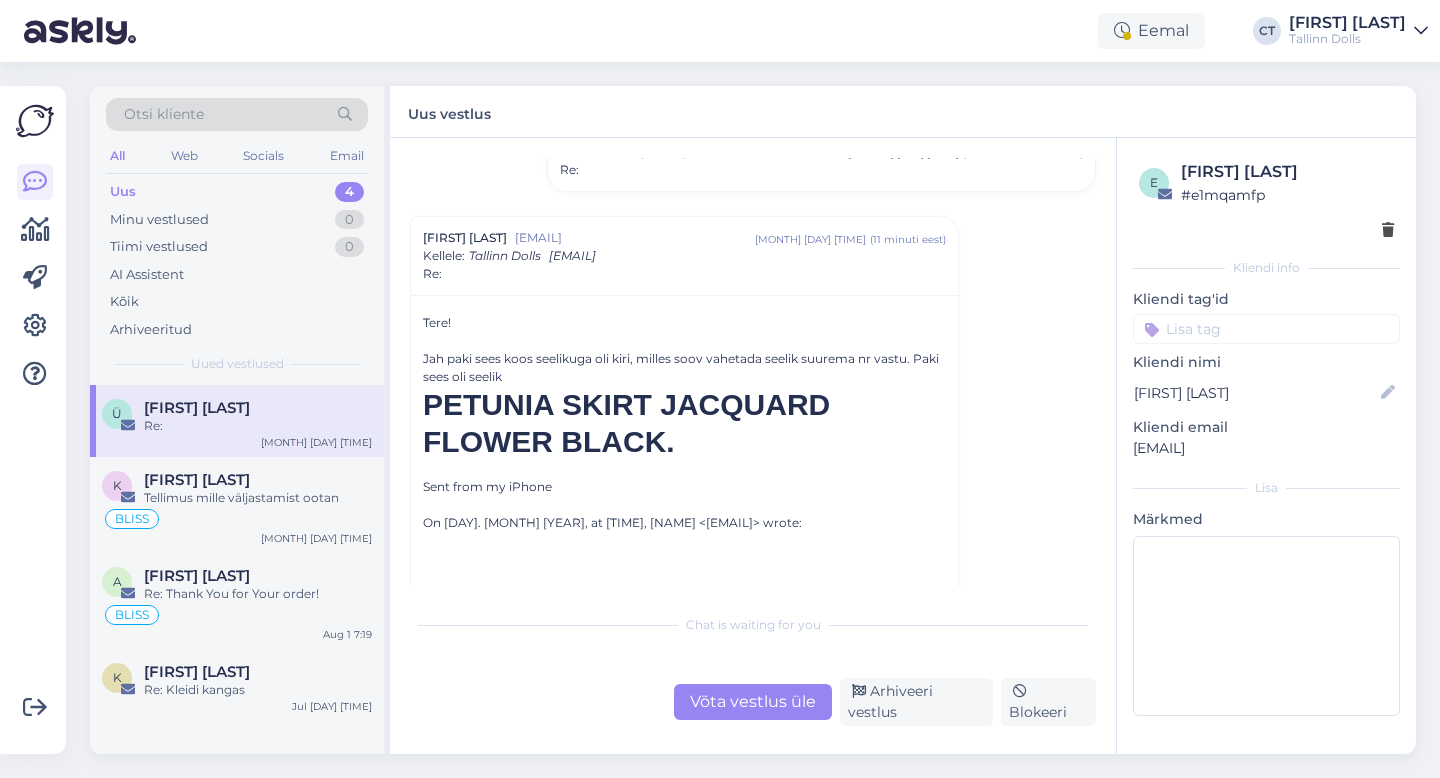scroll, scrollTop: 1303, scrollLeft: 0, axis: vertical 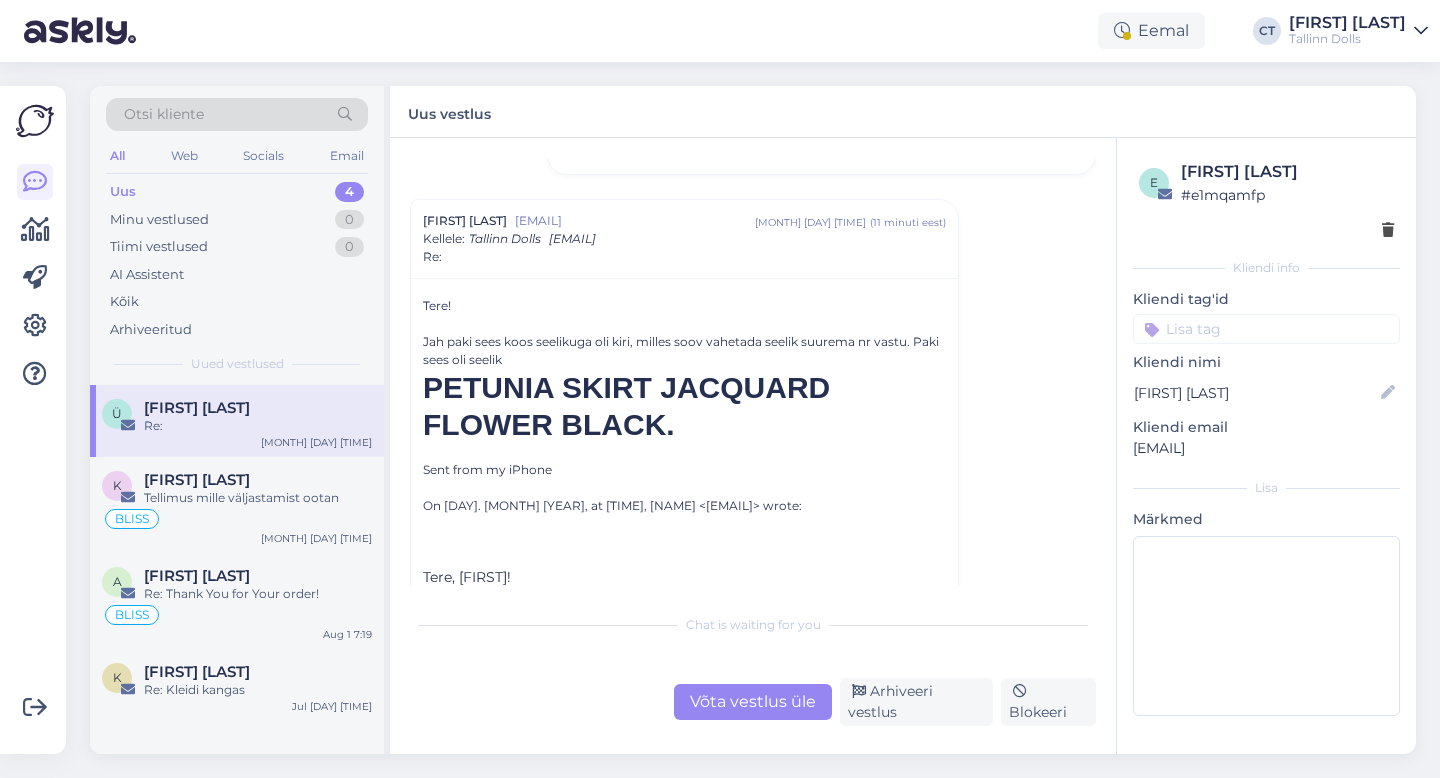 click on "Võta vestlus üle" at bounding box center [753, 702] 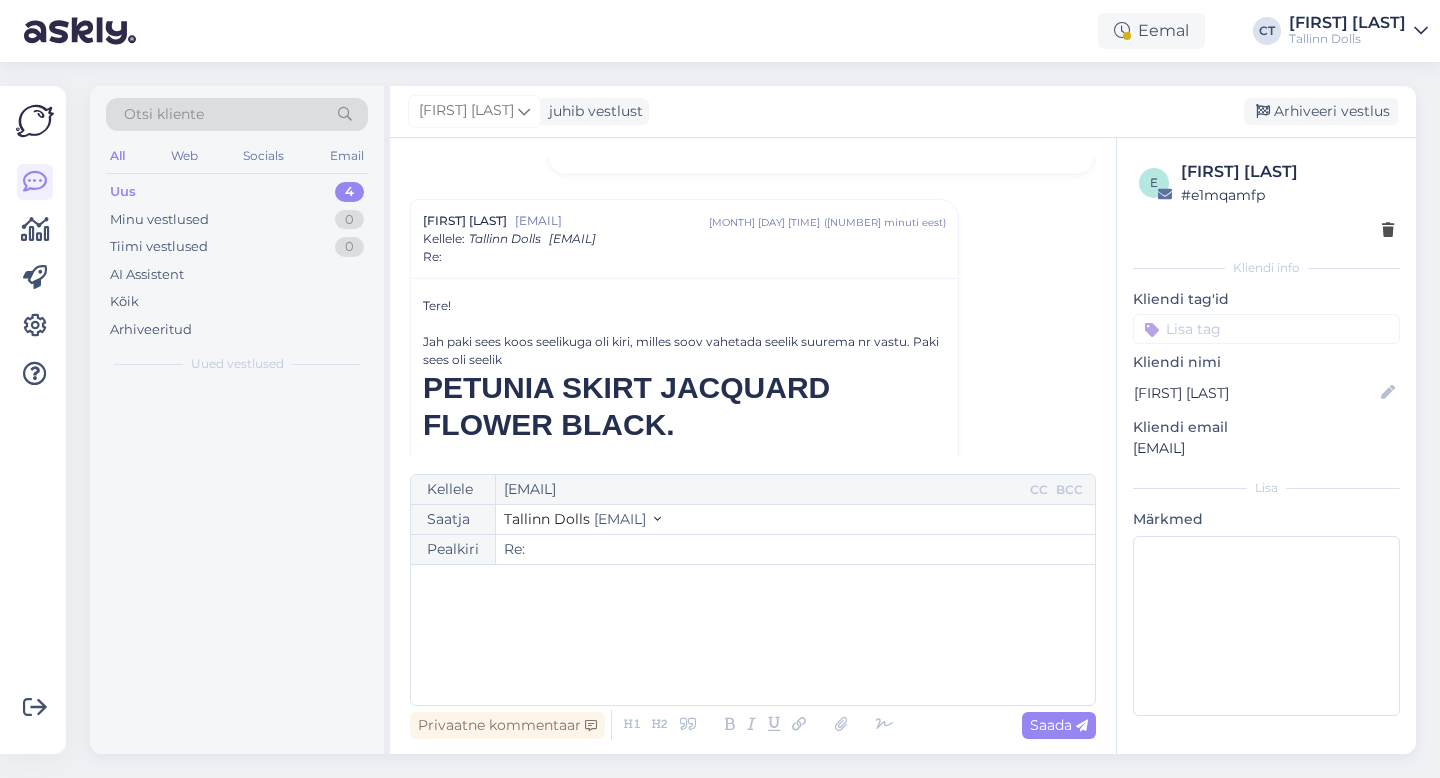 scroll, scrollTop: 1344, scrollLeft: 0, axis: vertical 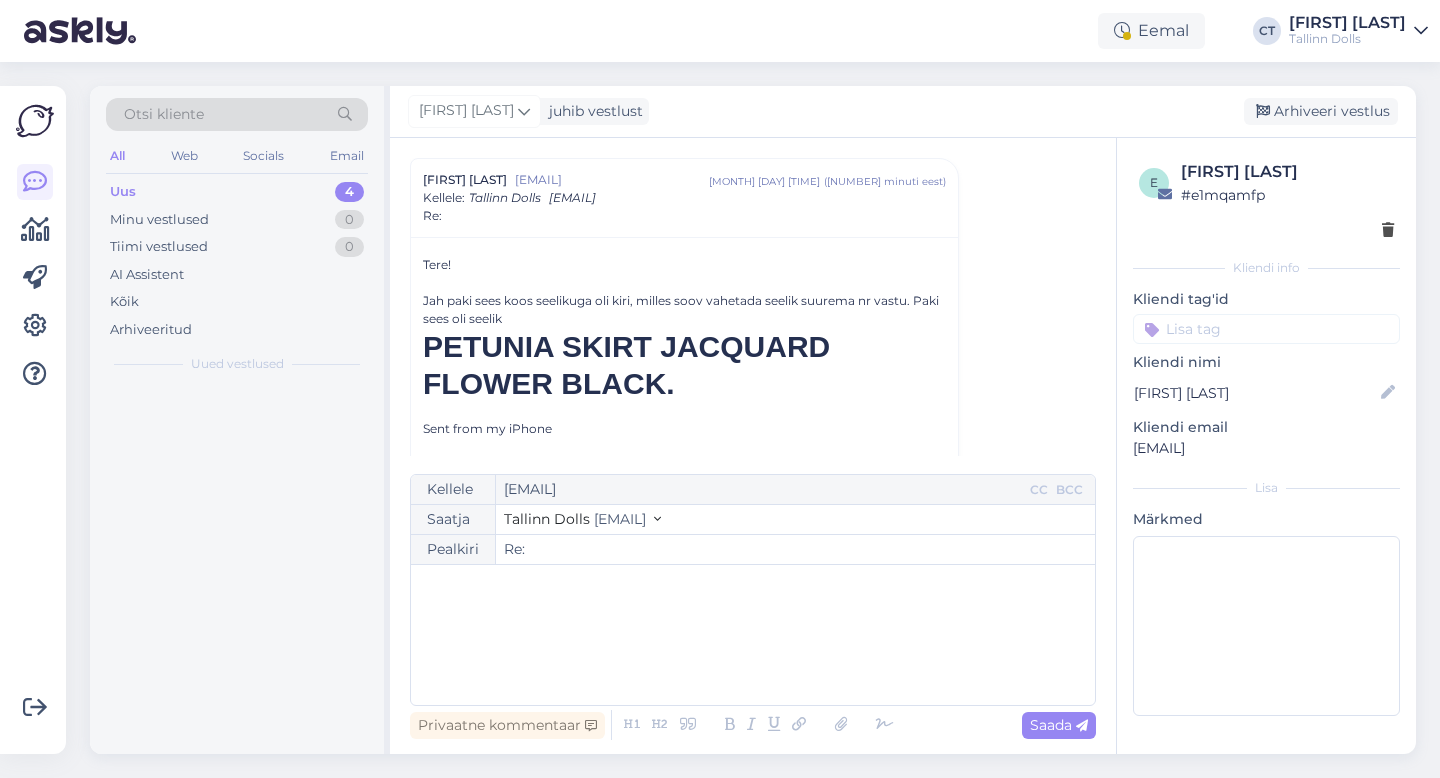click on "﻿" at bounding box center (753, 635) 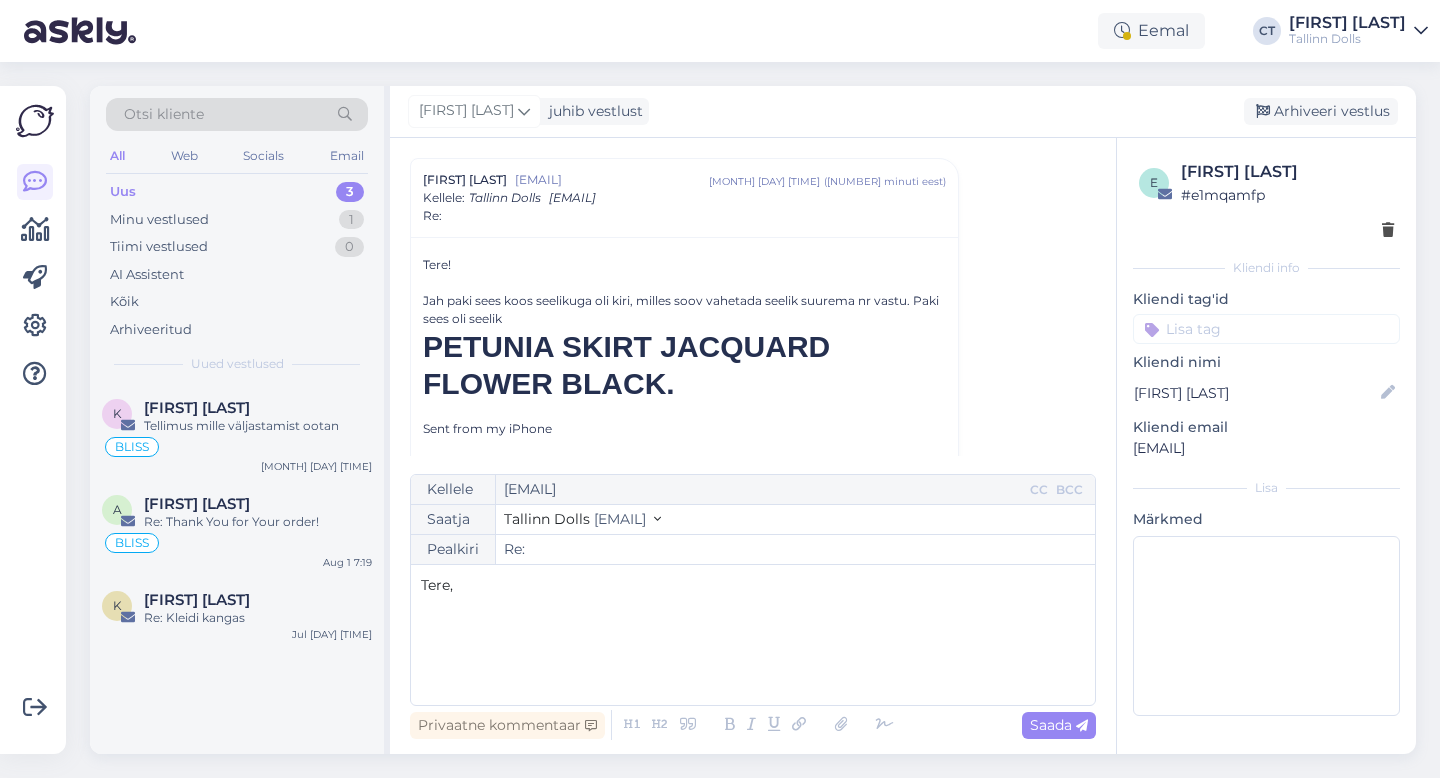 type 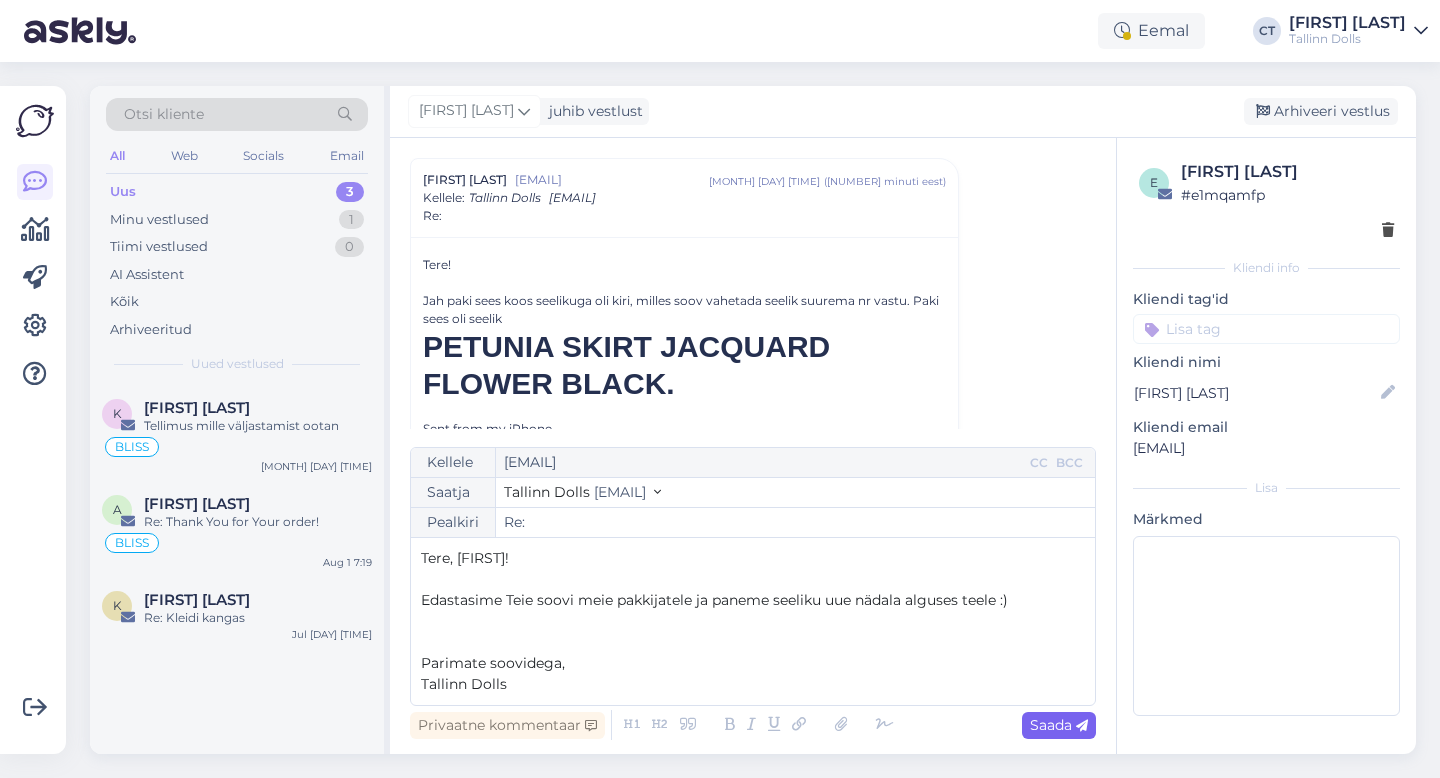 click on "Saada" at bounding box center (1059, 725) 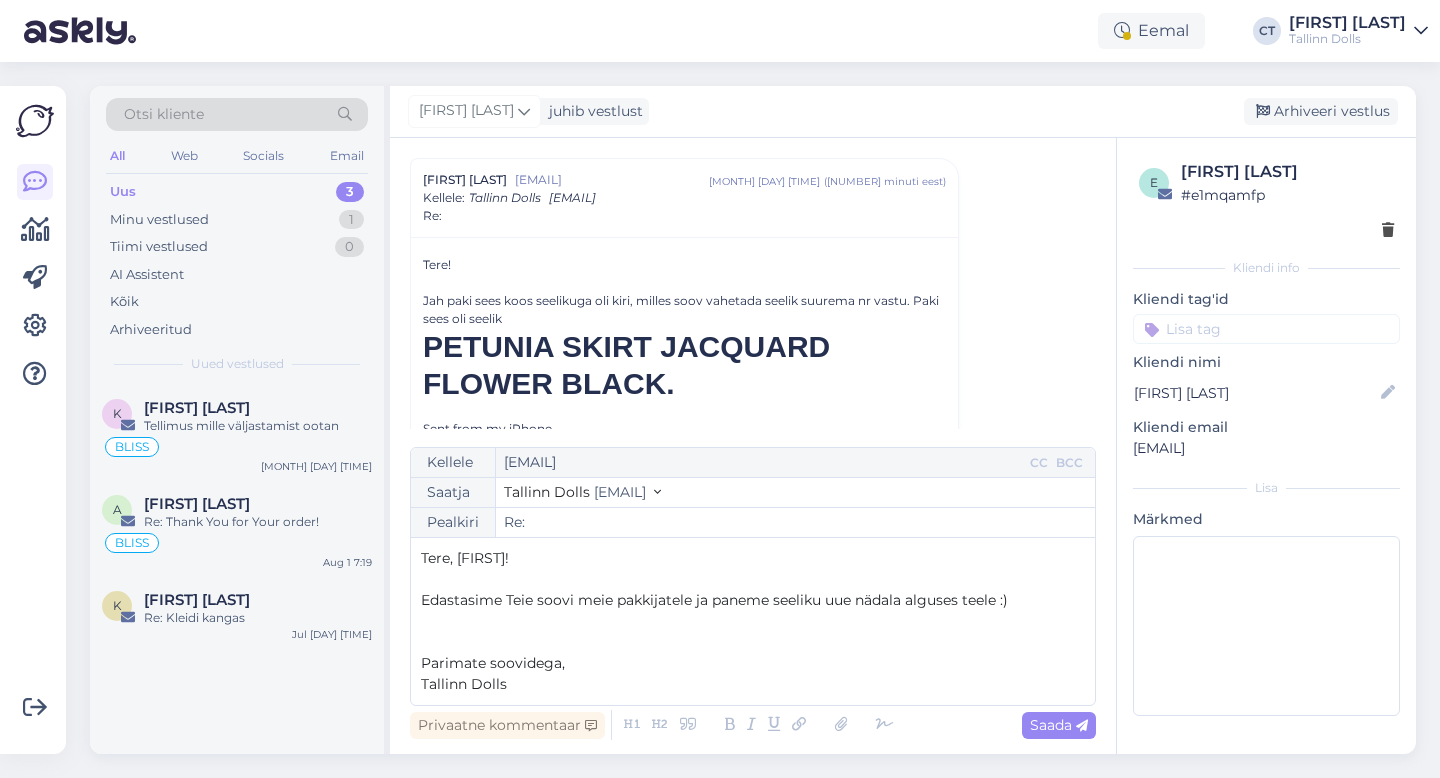 type on "Re: Re:" 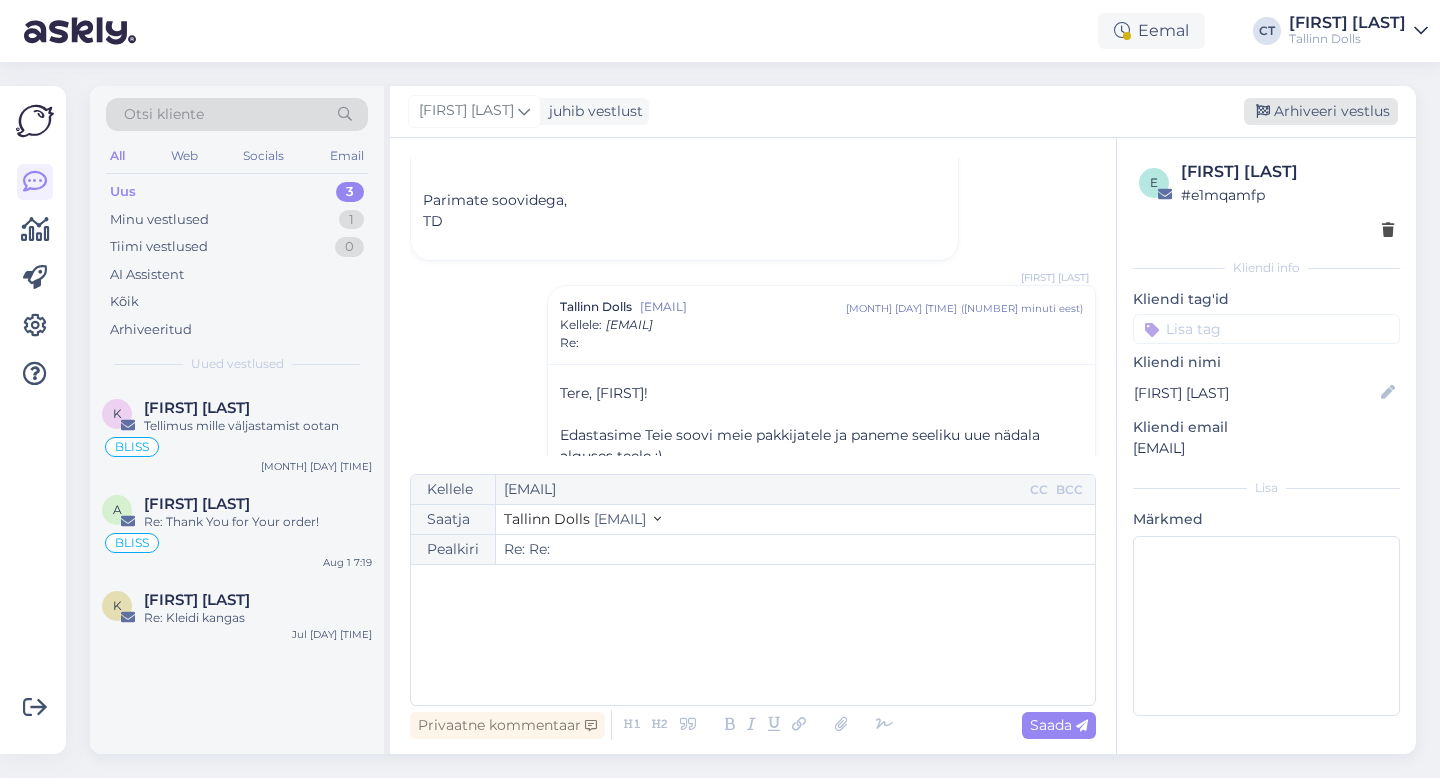 click on "Arhiveeri vestlus" at bounding box center (1321, 111) 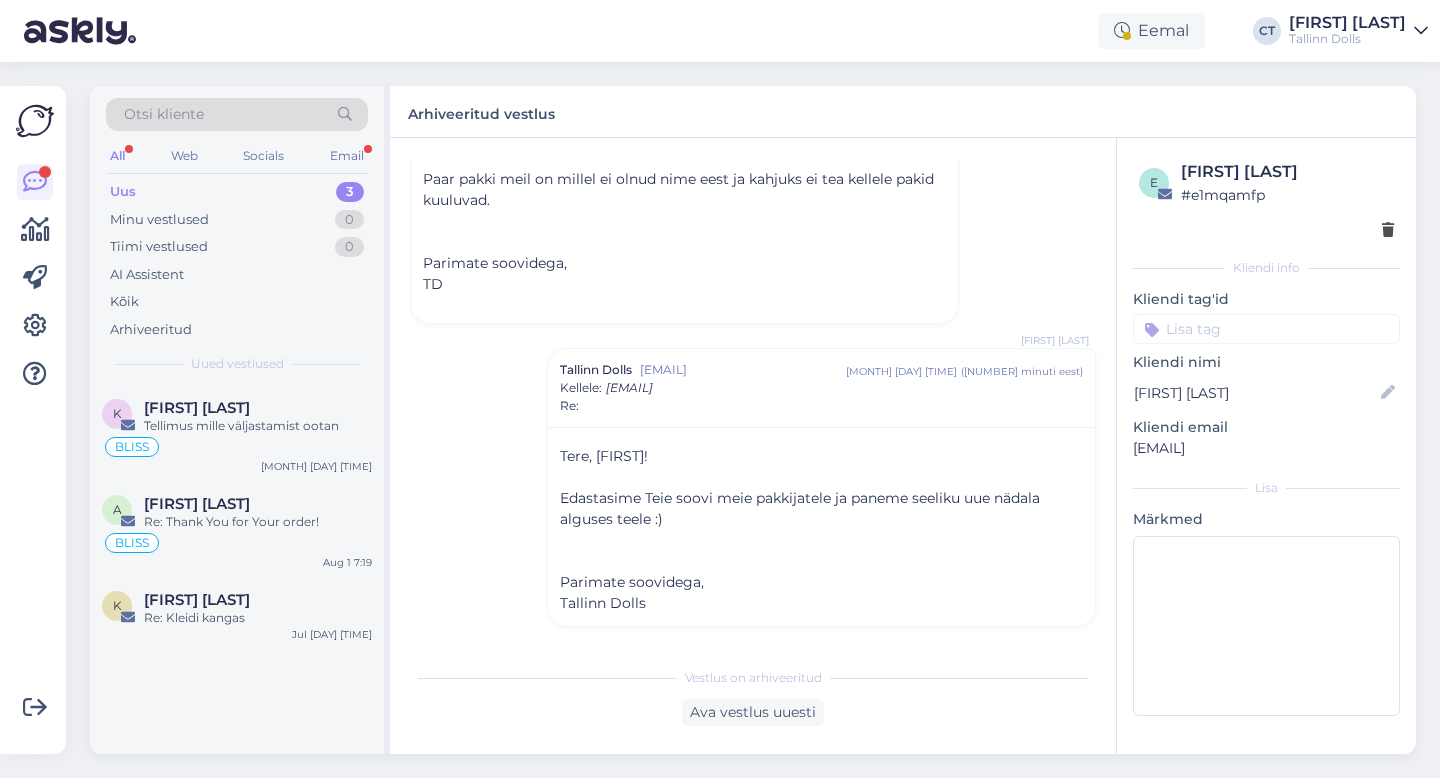 scroll, scrollTop: 1983, scrollLeft: 0, axis: vertical 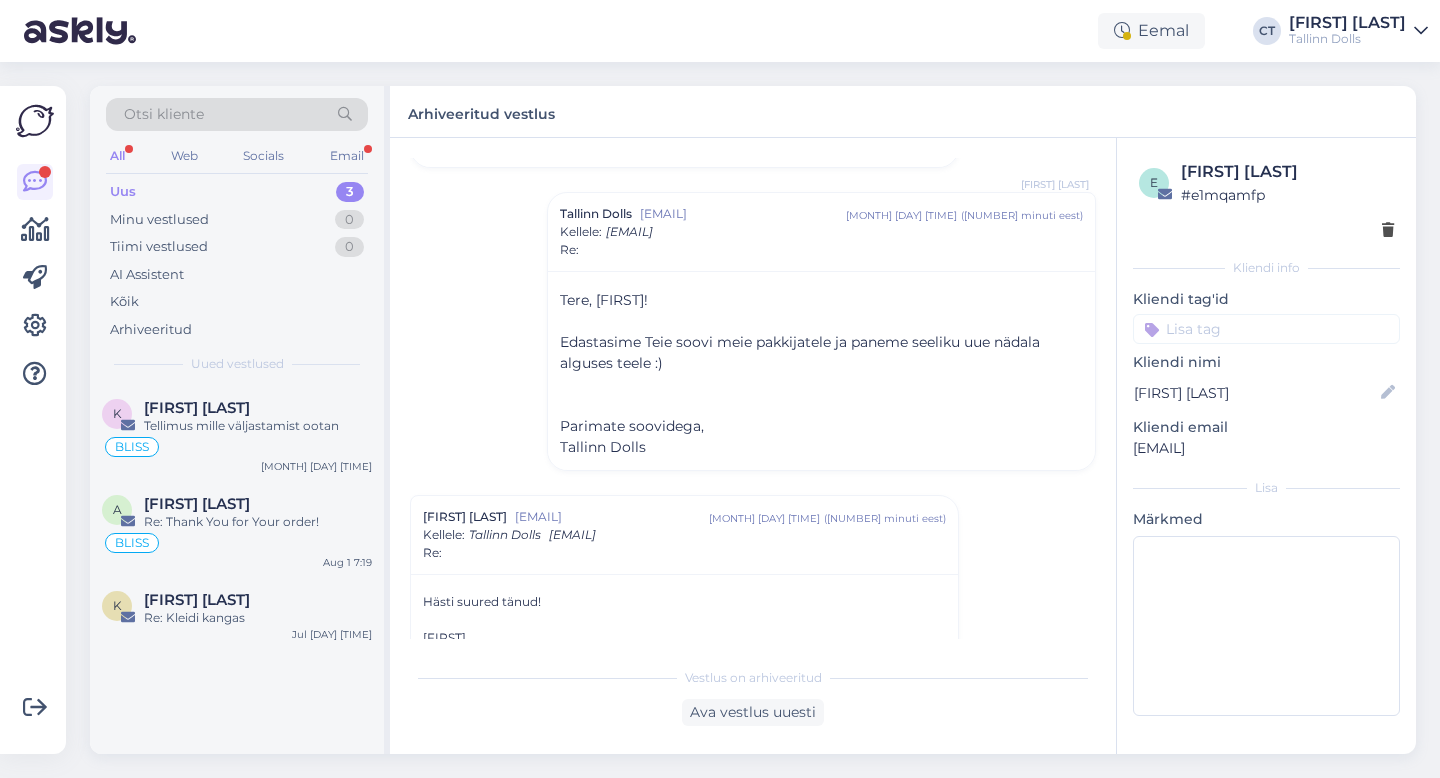 click on "Uus 3" at bounding box center (237, 192) 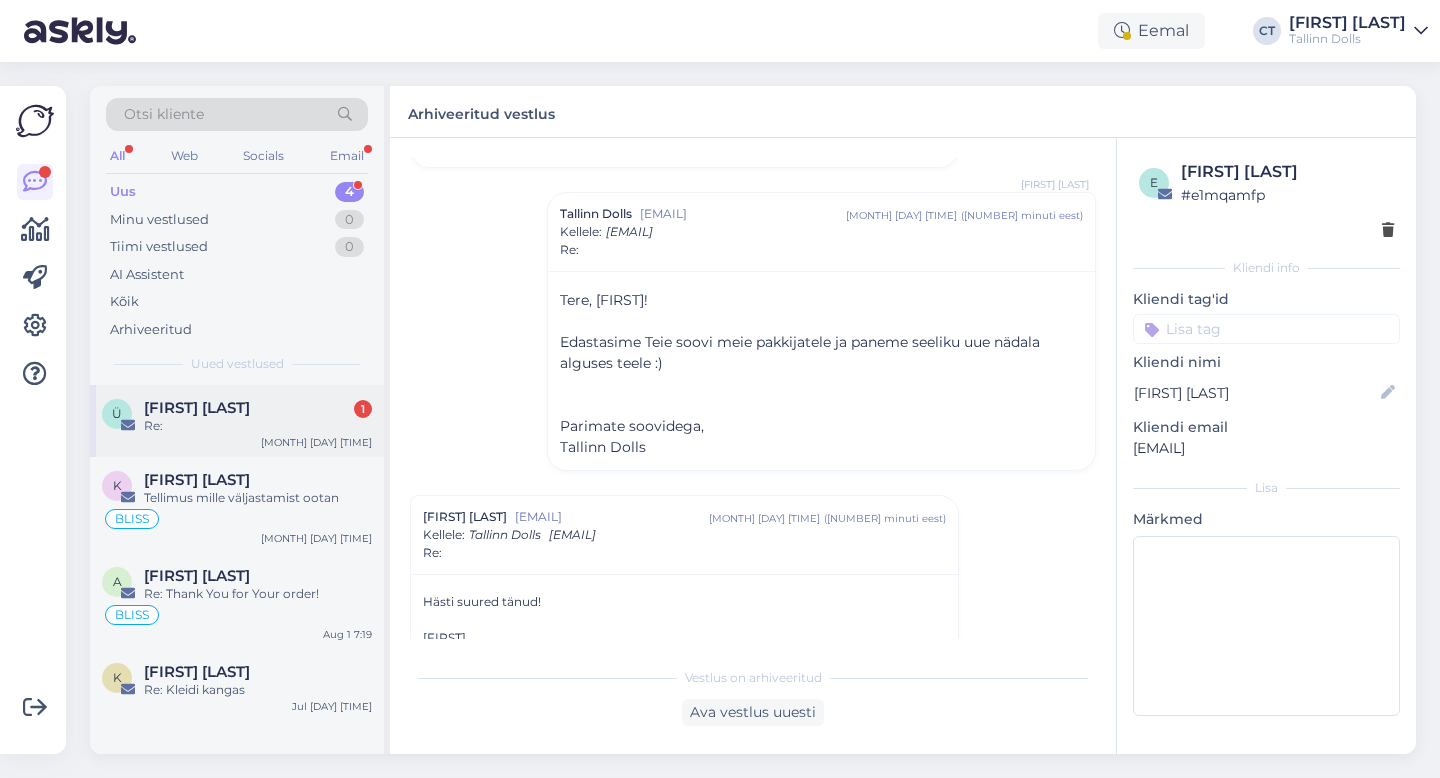 click on "[FIRST] [LAST] 1" at bounding box center (258, 408) 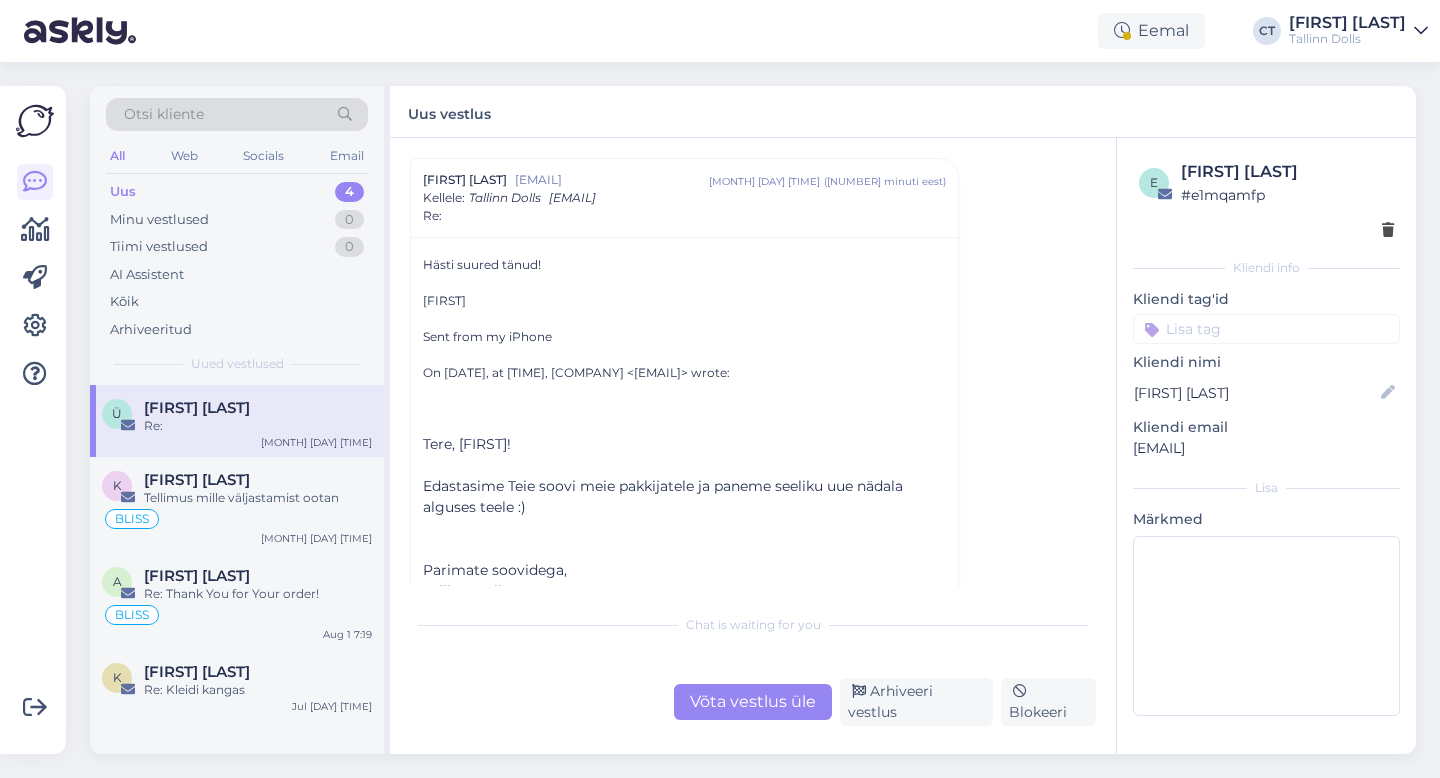 scroll, scrollTop: 1561, scrollLeft: 0, axis: vertical 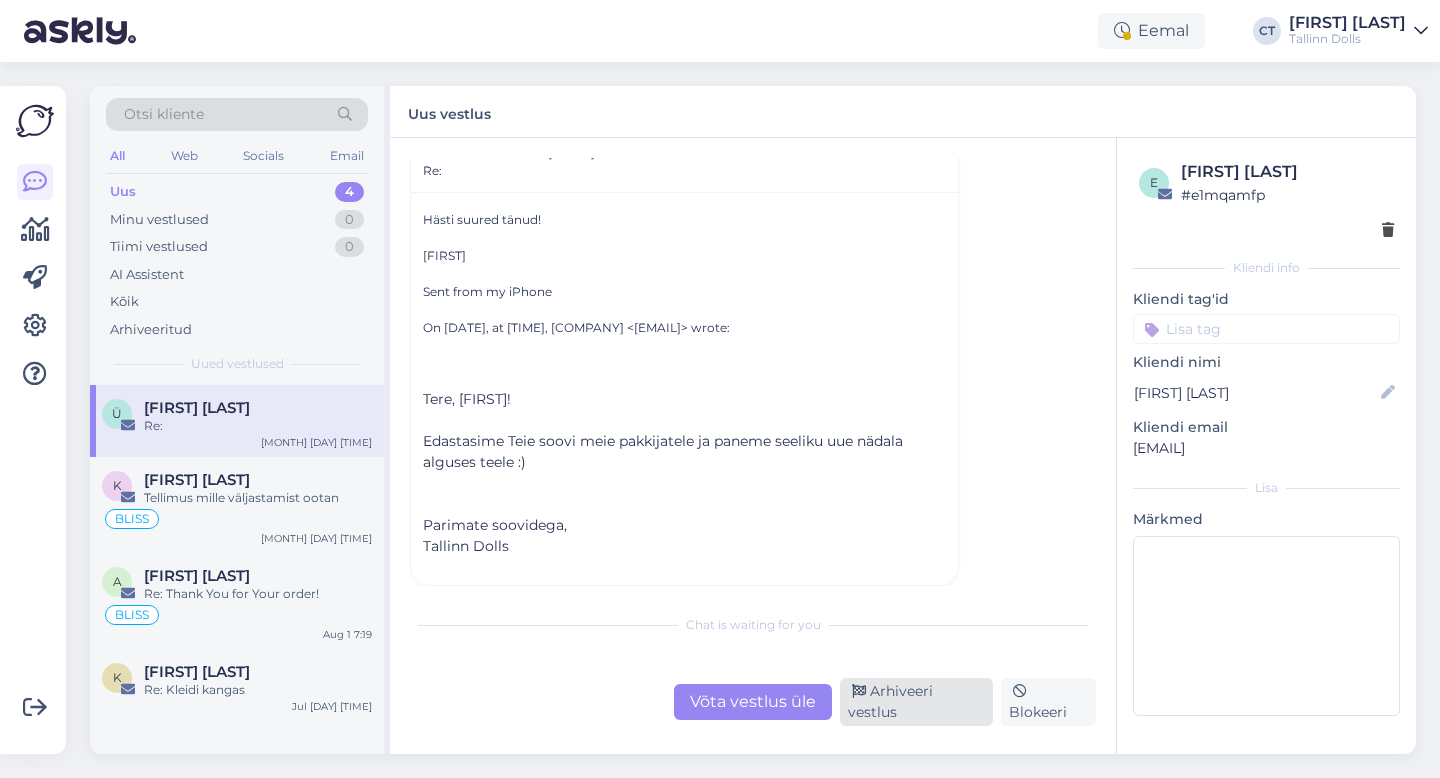 click on "Arhiveeri vestlus" at bounding box center (916, 702) 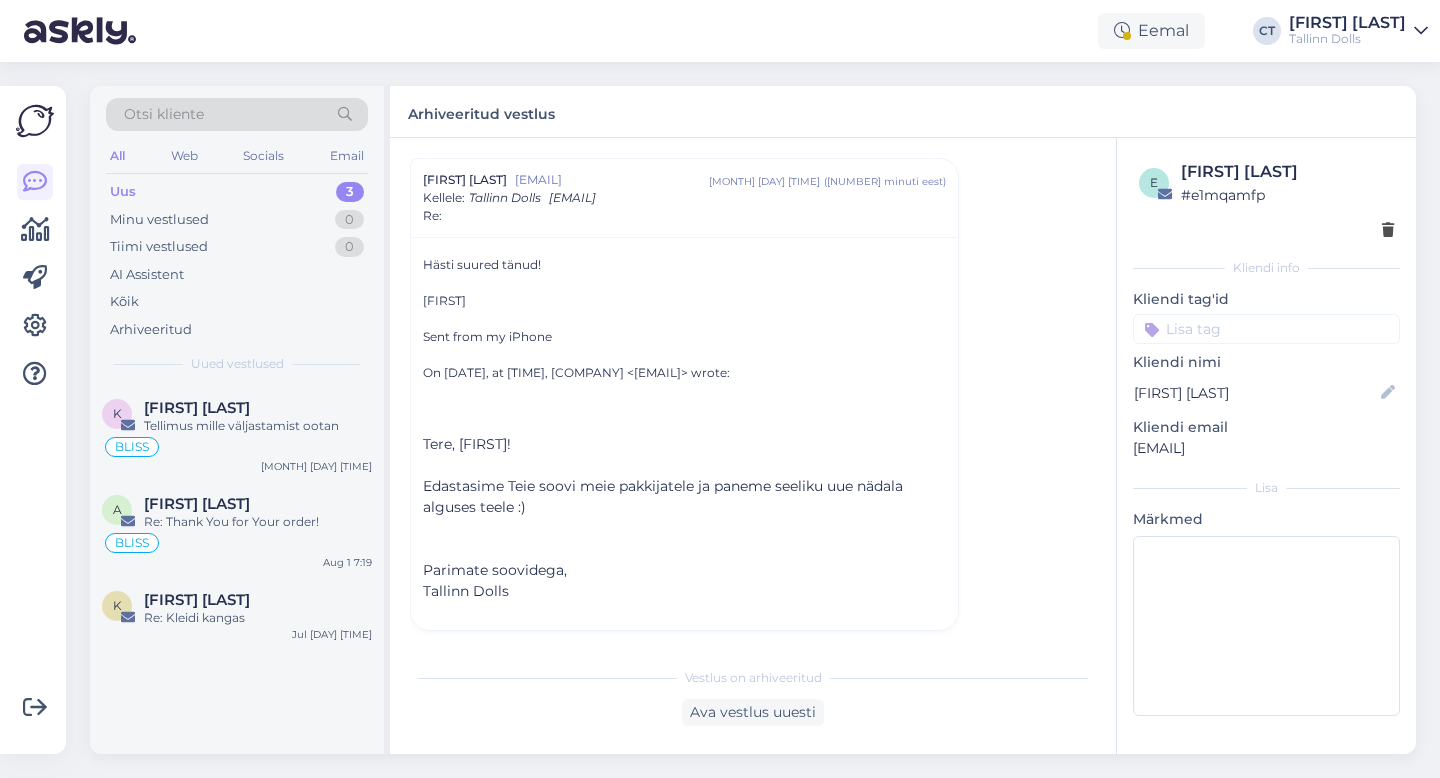 click on "Uus 3" at bounding box center [237, 192] 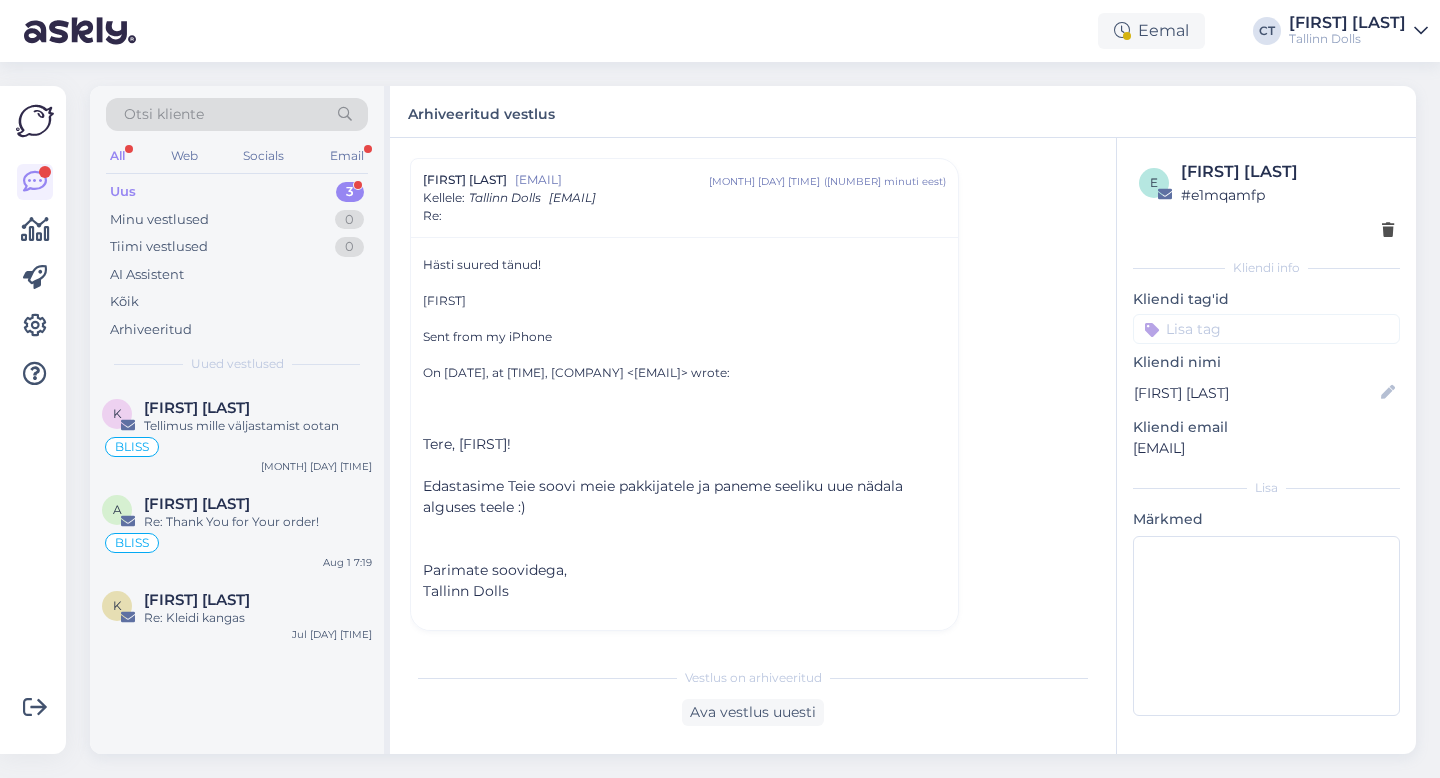 click on "Uus 3" at bounding box center (237, 192) 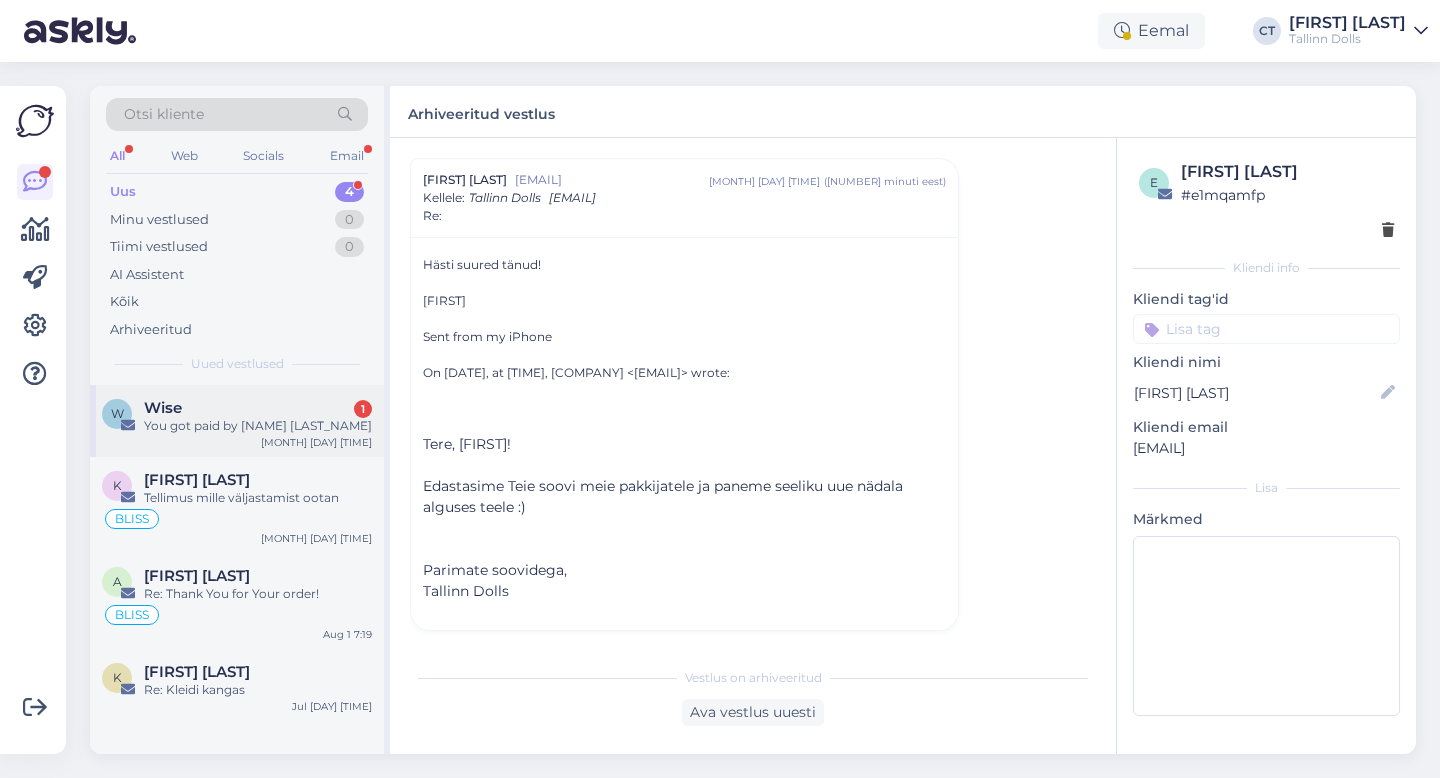 click on "W Wise [NUMBER] You got paid by [FIRST] [LAST] [MONTH] [DAY] [TIME]" at bounding box center [237, 421] 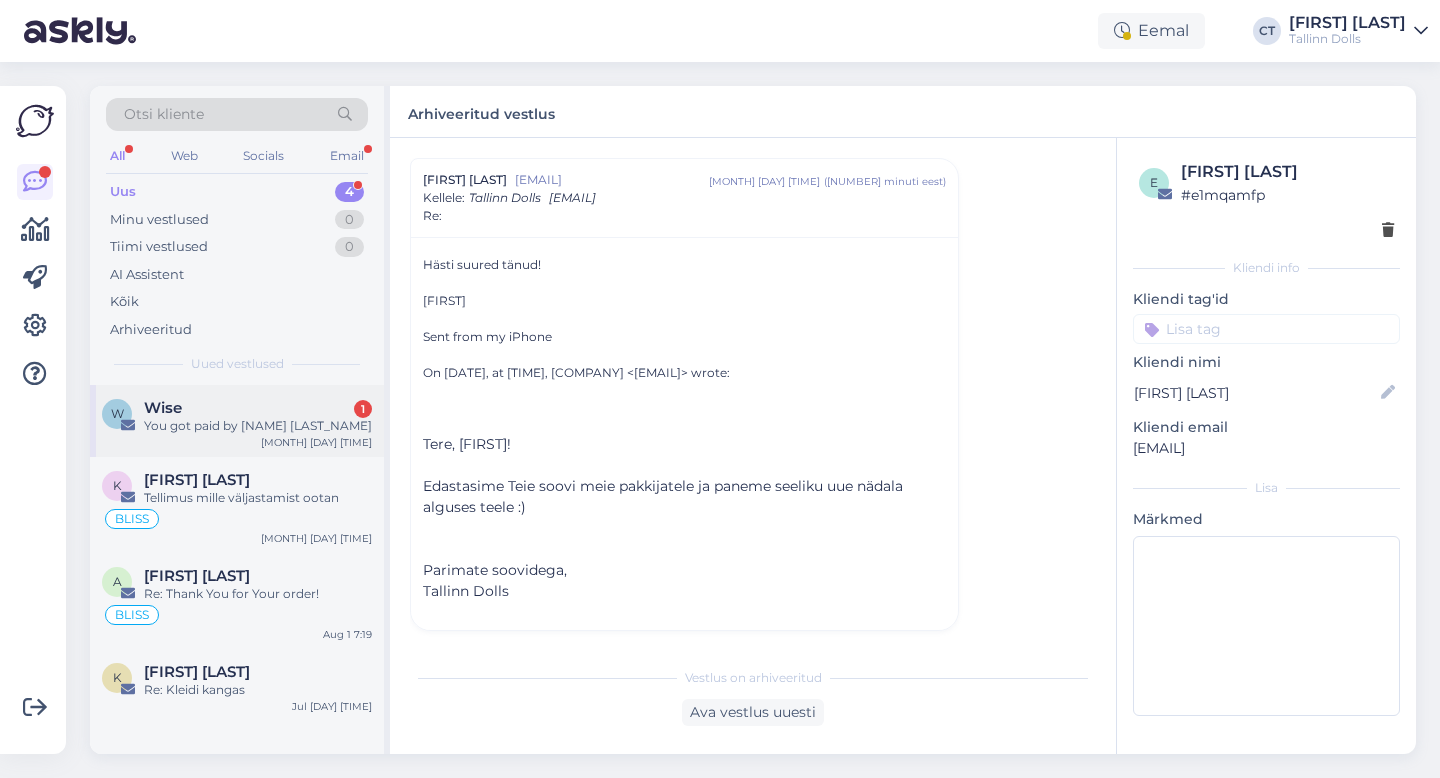 scroll, scrollTop: 0, scrollLeft: 0, axis: both 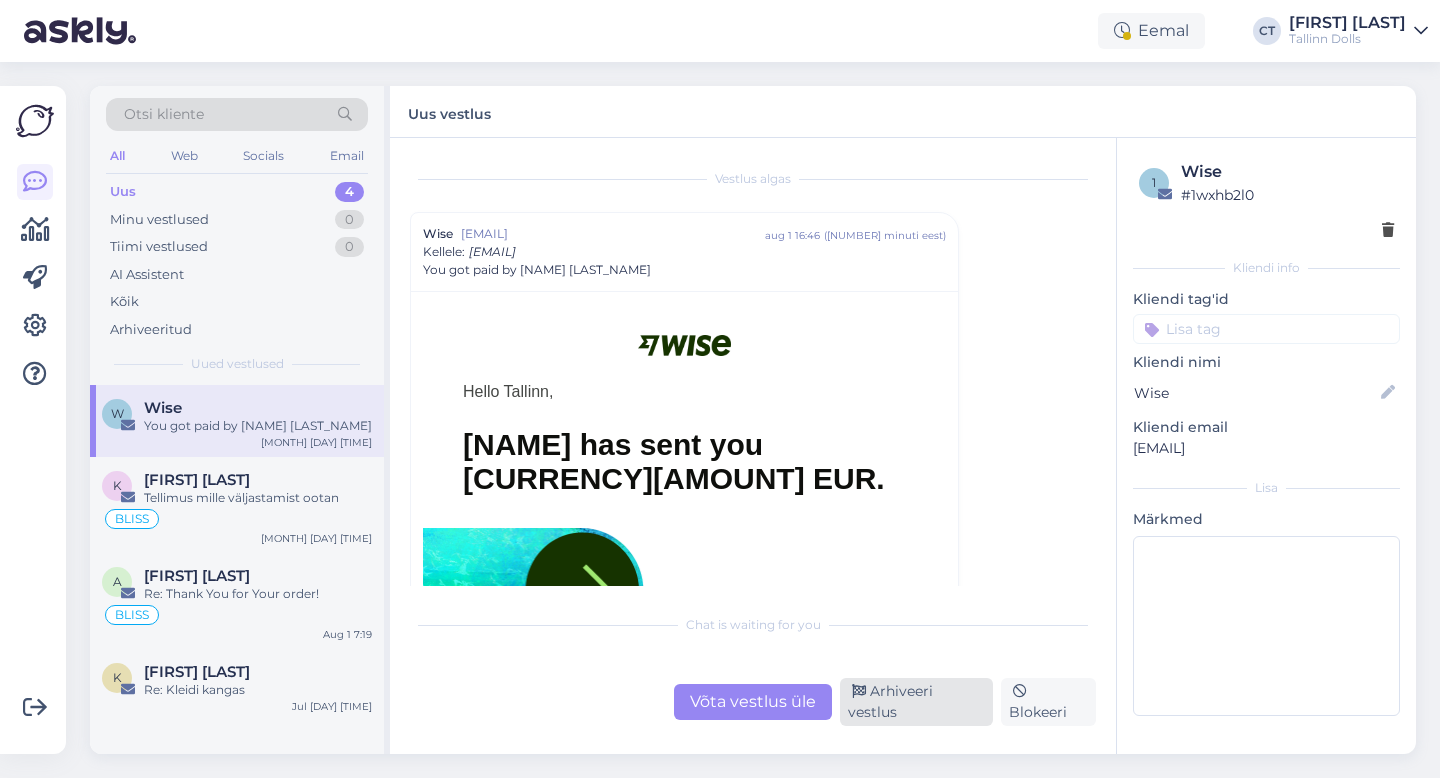 click on "Arhiveeri vestlus" at bounding box center [916, 702] 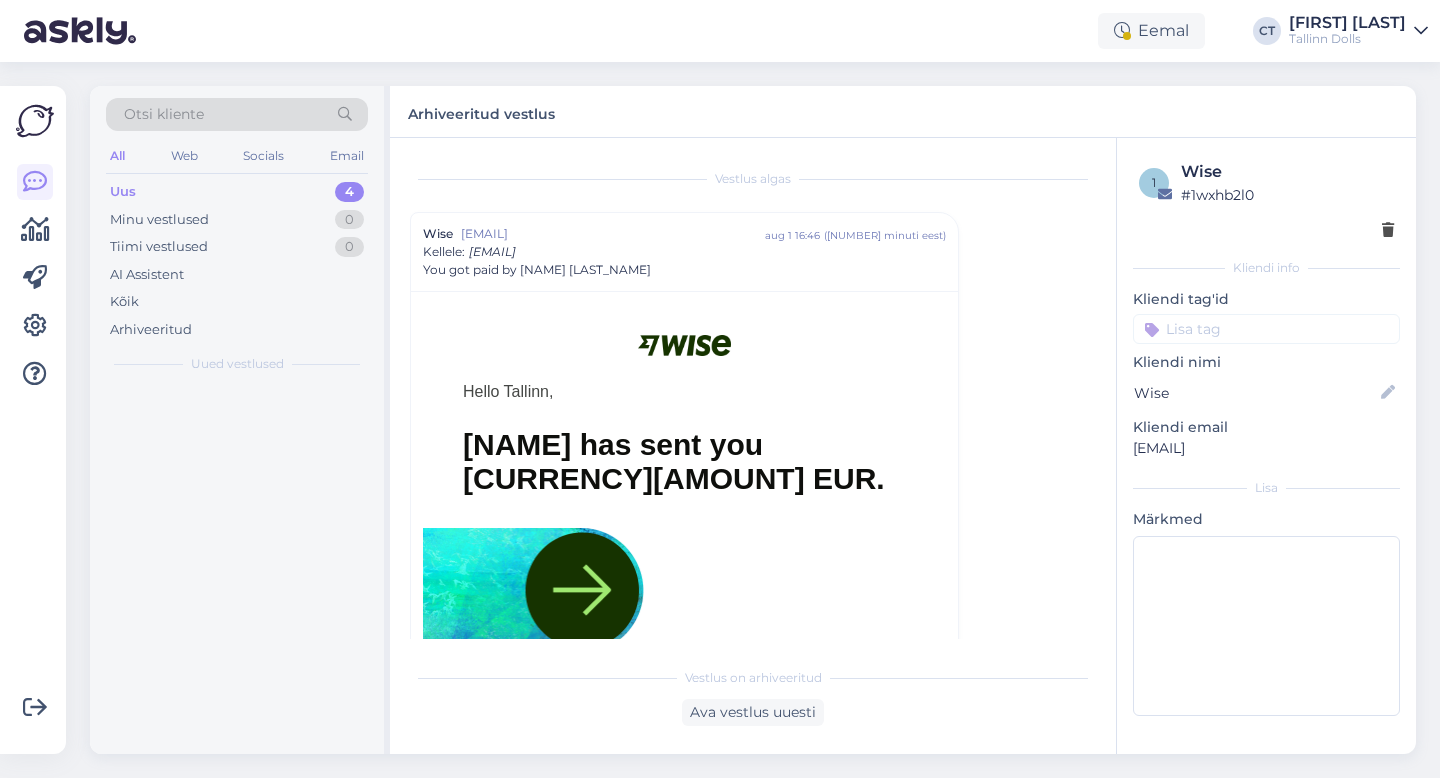 scroll, scrollTop: 54, scrollLeft: 0, axis: vertical 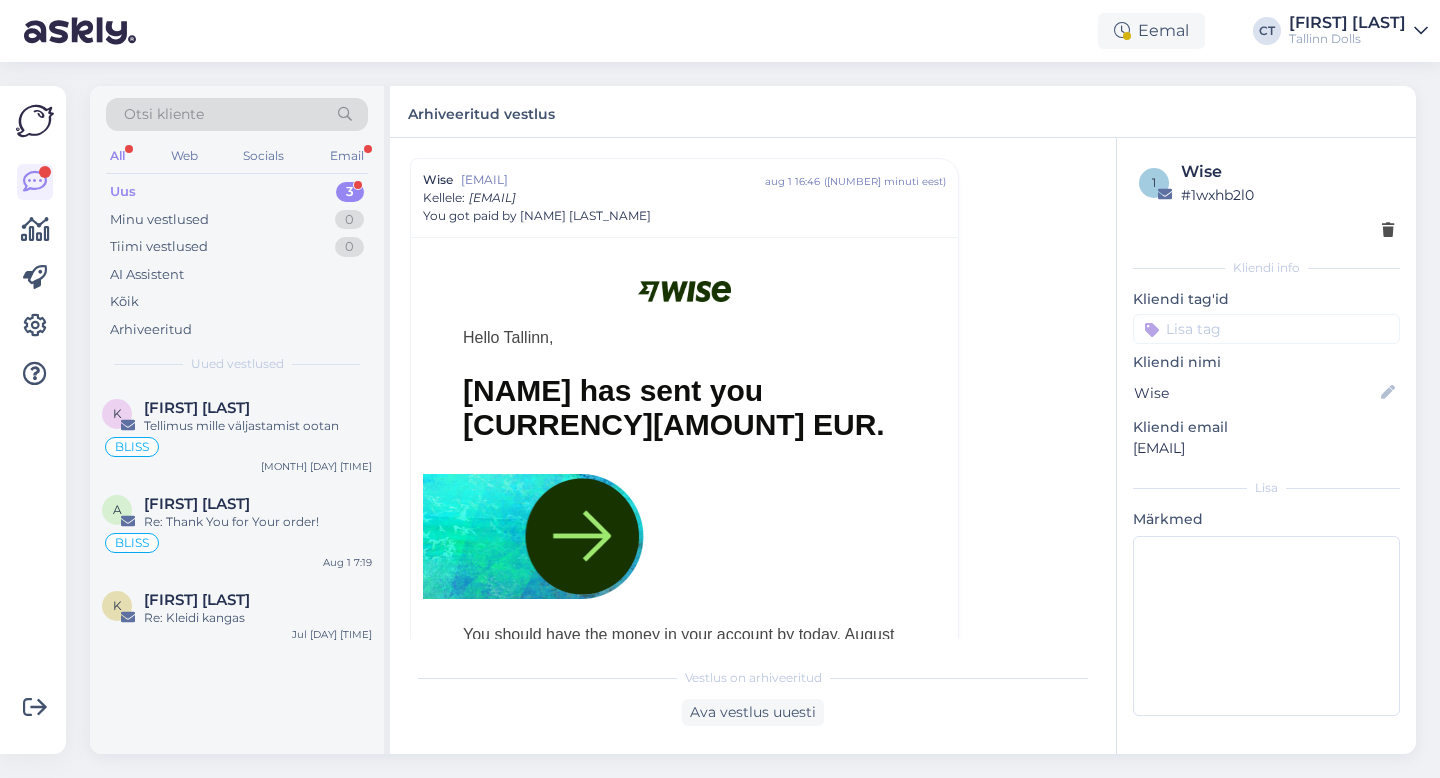click on "Uus 3" at bounding box center [237, 192] 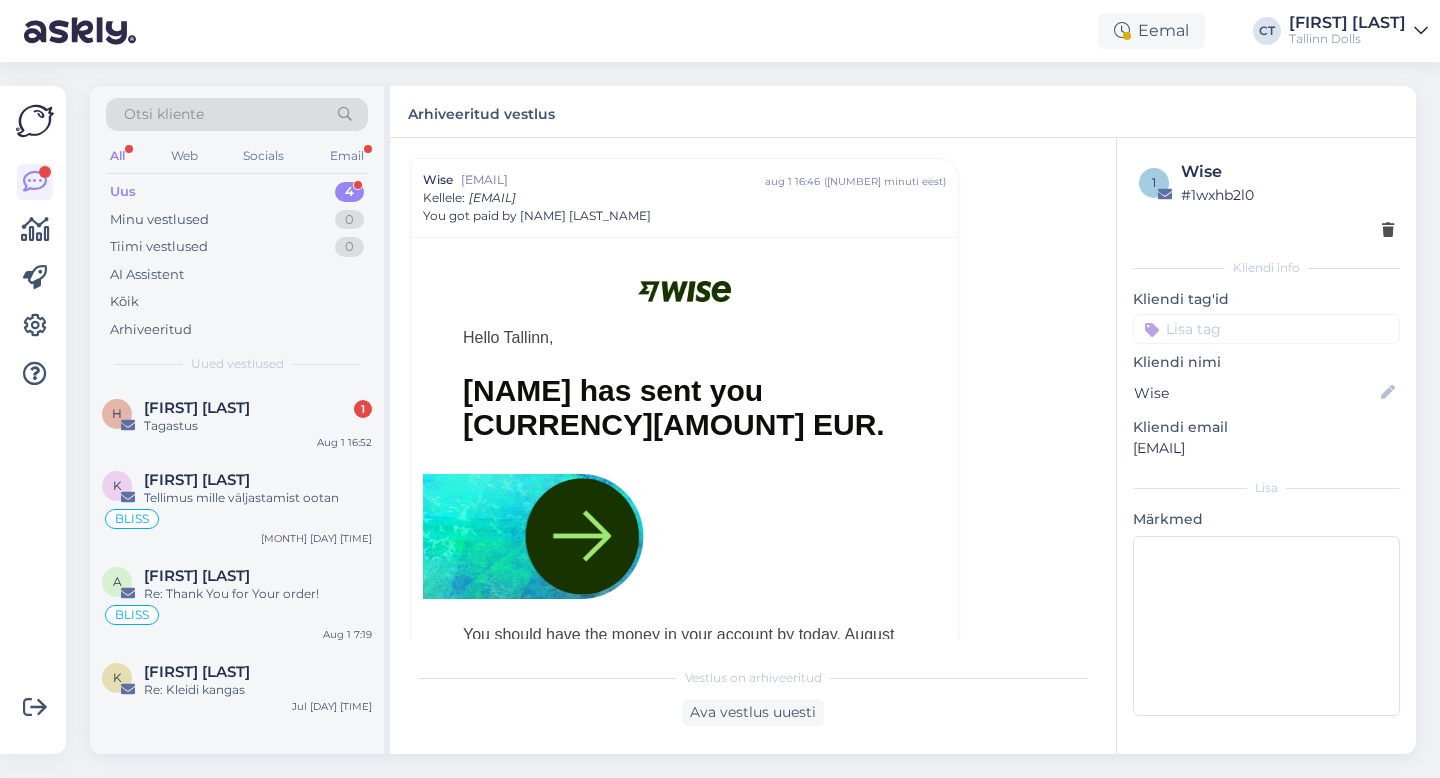 click on "Tagastus" at bounding box center (258, 426) 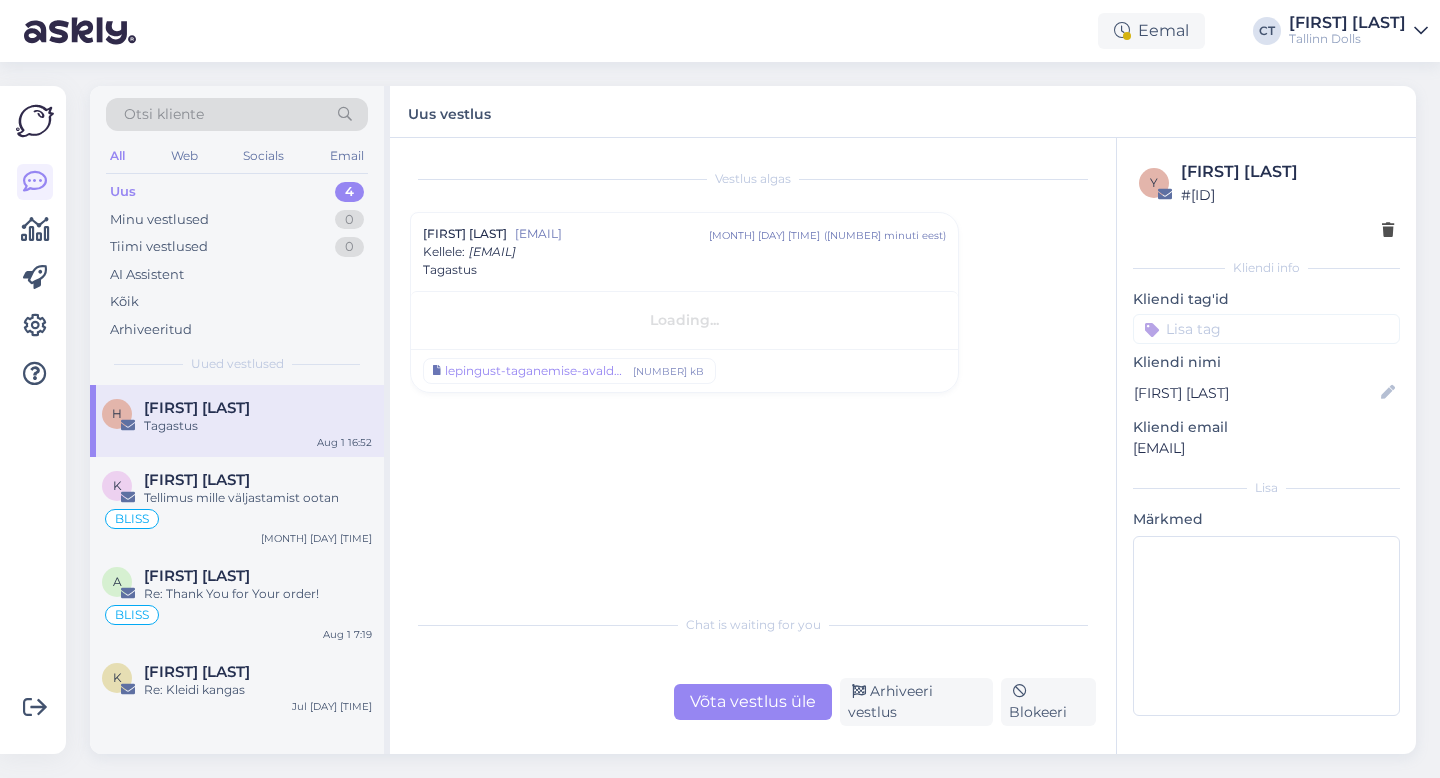 scroll, scrollTop: 0, scrollLeft: 0, axis: both 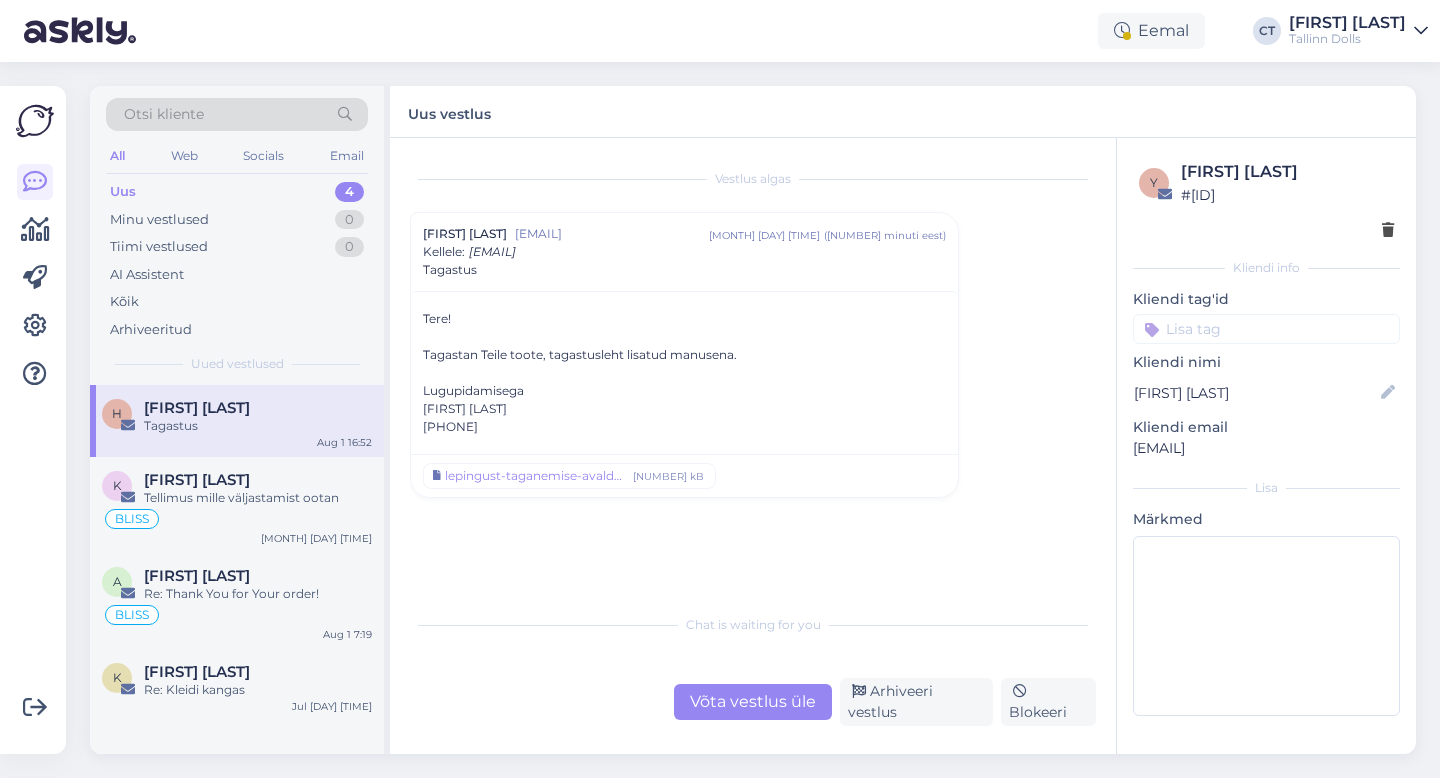 click on "Võta vestlus üle" at bounding box center [753, 702] 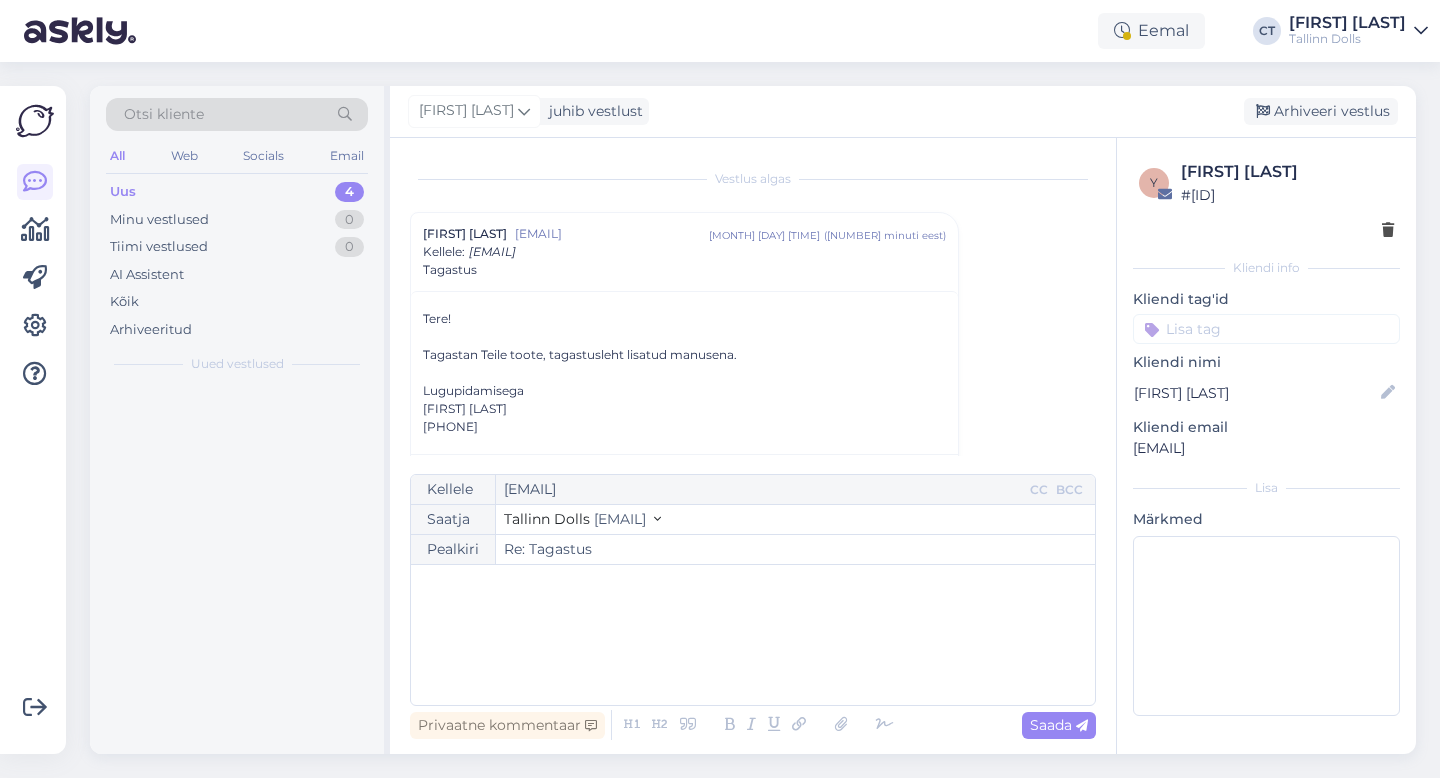 scroll, scrollTop: 54, scrollLeft: 0, axis: vertical 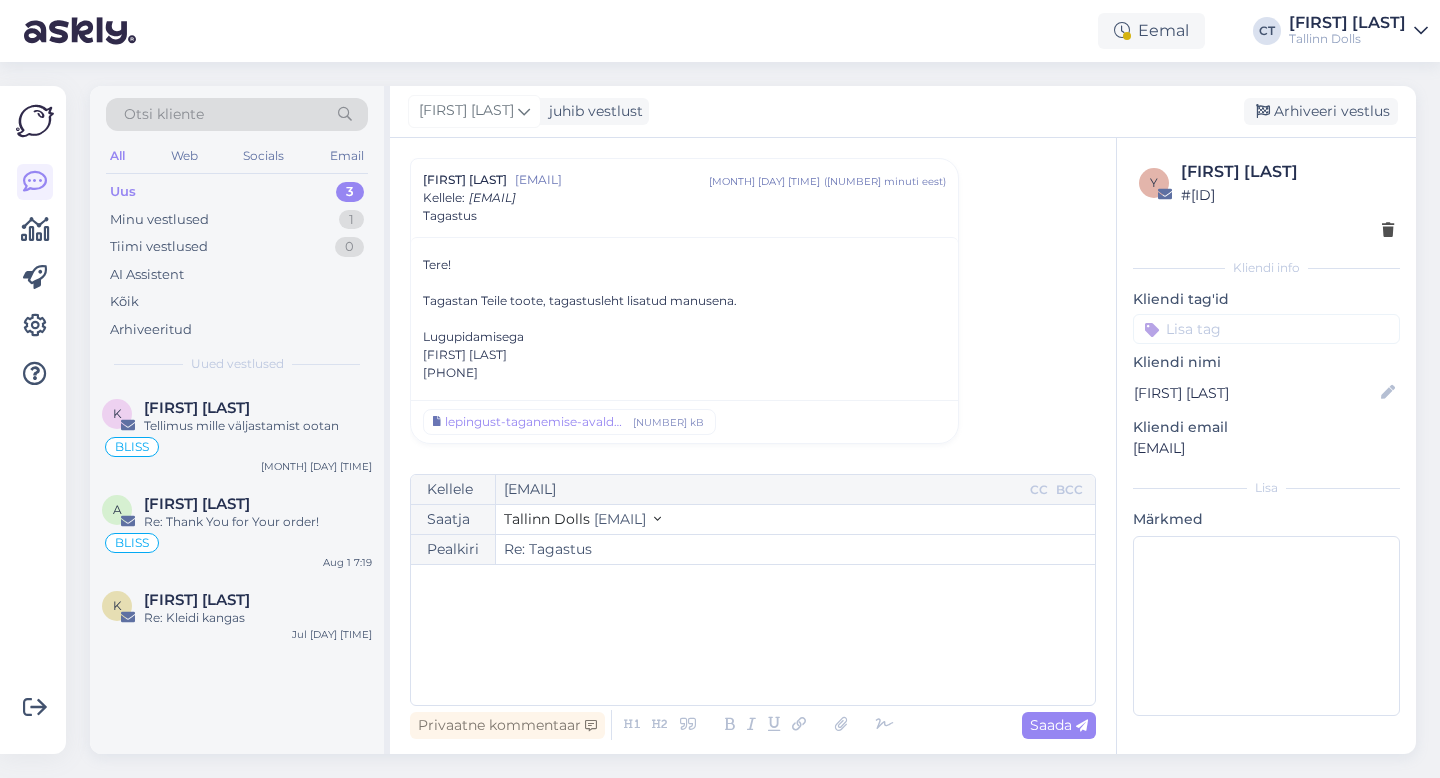 click on "﻿" at bounding box center (753, 635) 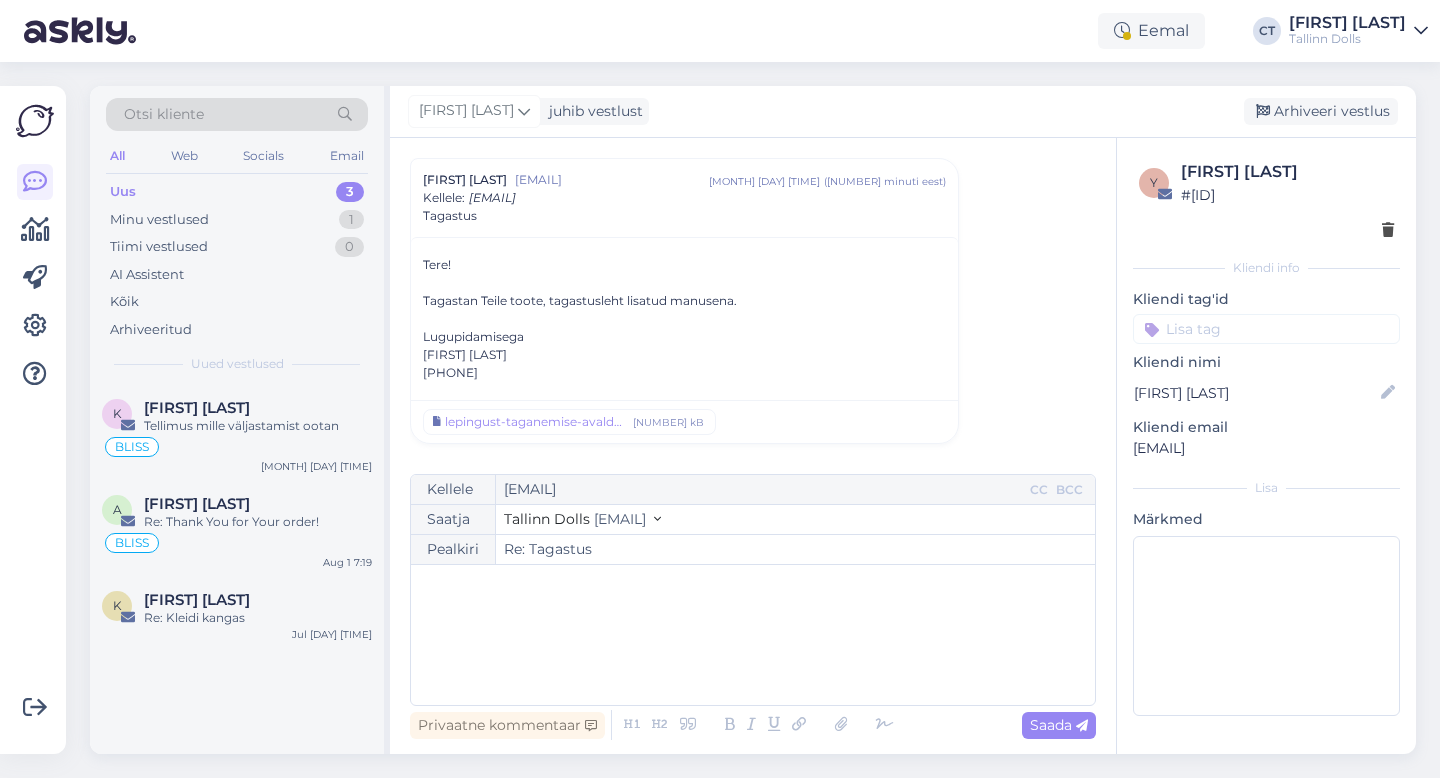 click on "﻿" at bounding box center [753, 635] 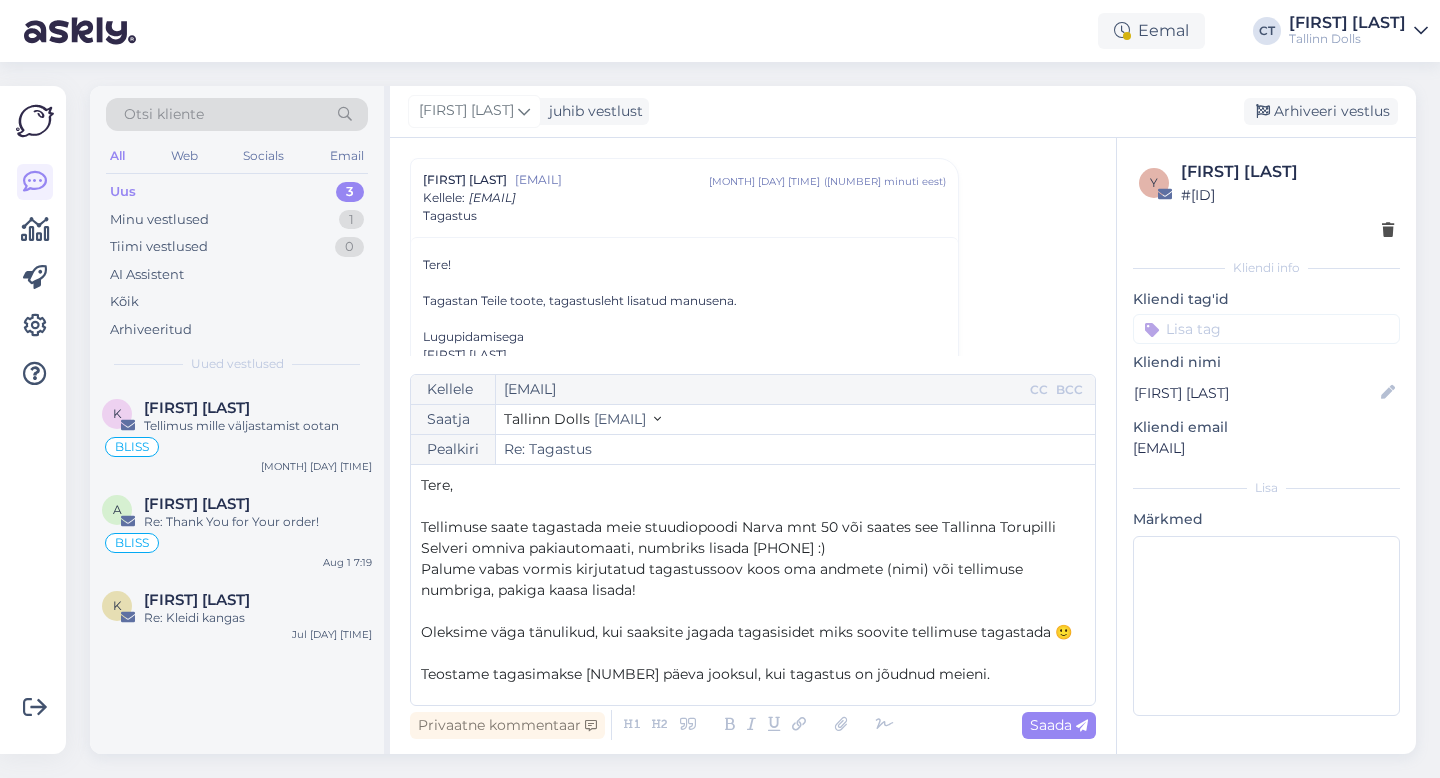 scroll, scrollTop: 95, scrollLeft: 0, axis: vertical 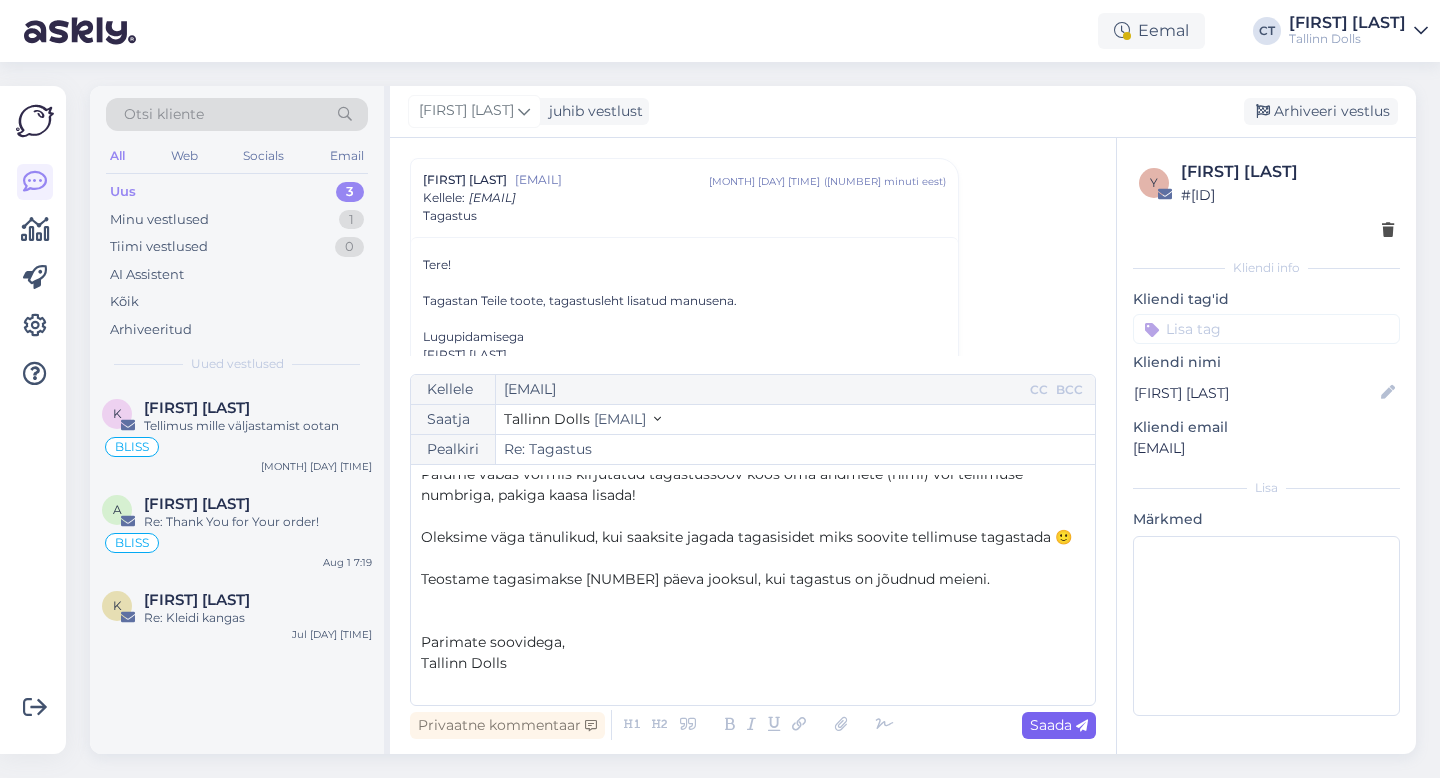 click on "Saada" at bounding box center (1059, 725) 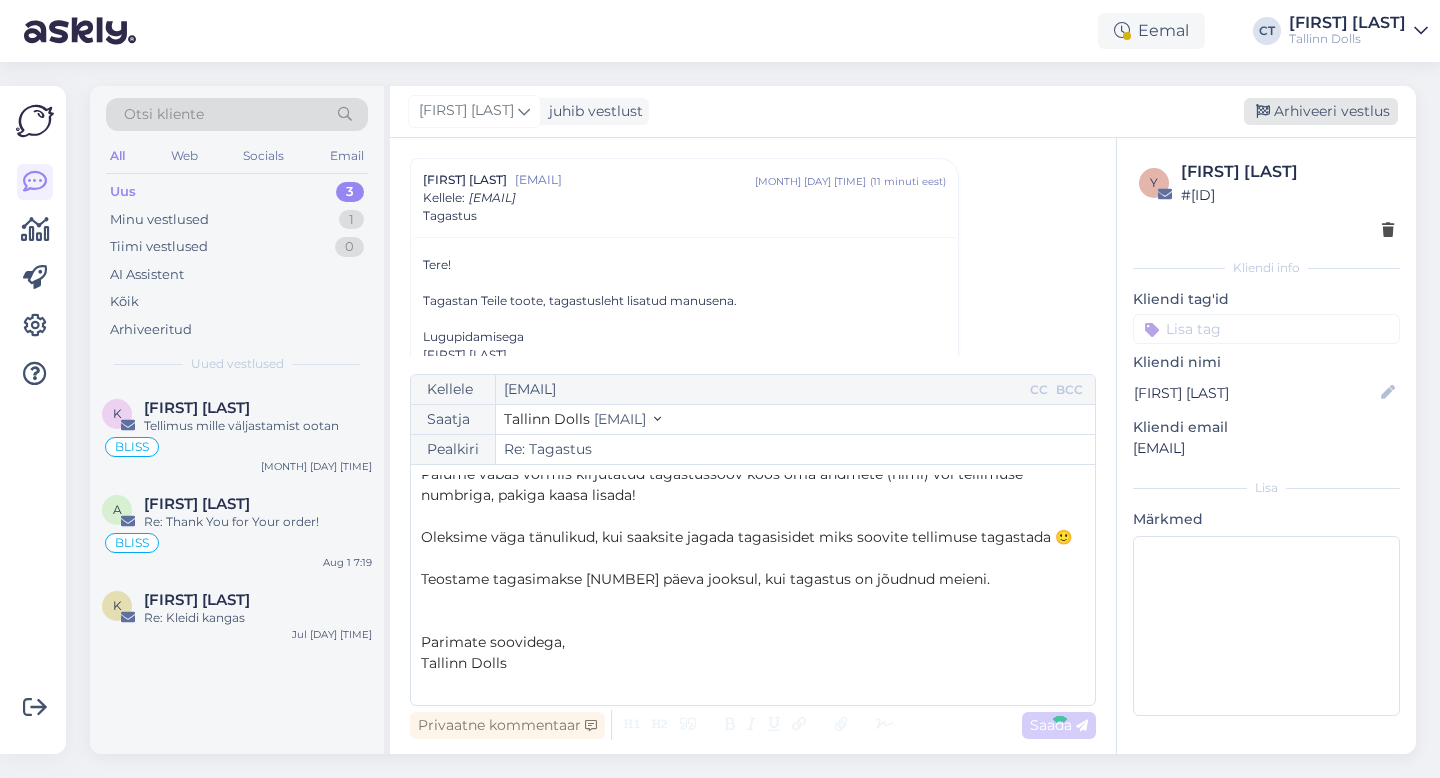 type on "Re: Re: Tagastus" 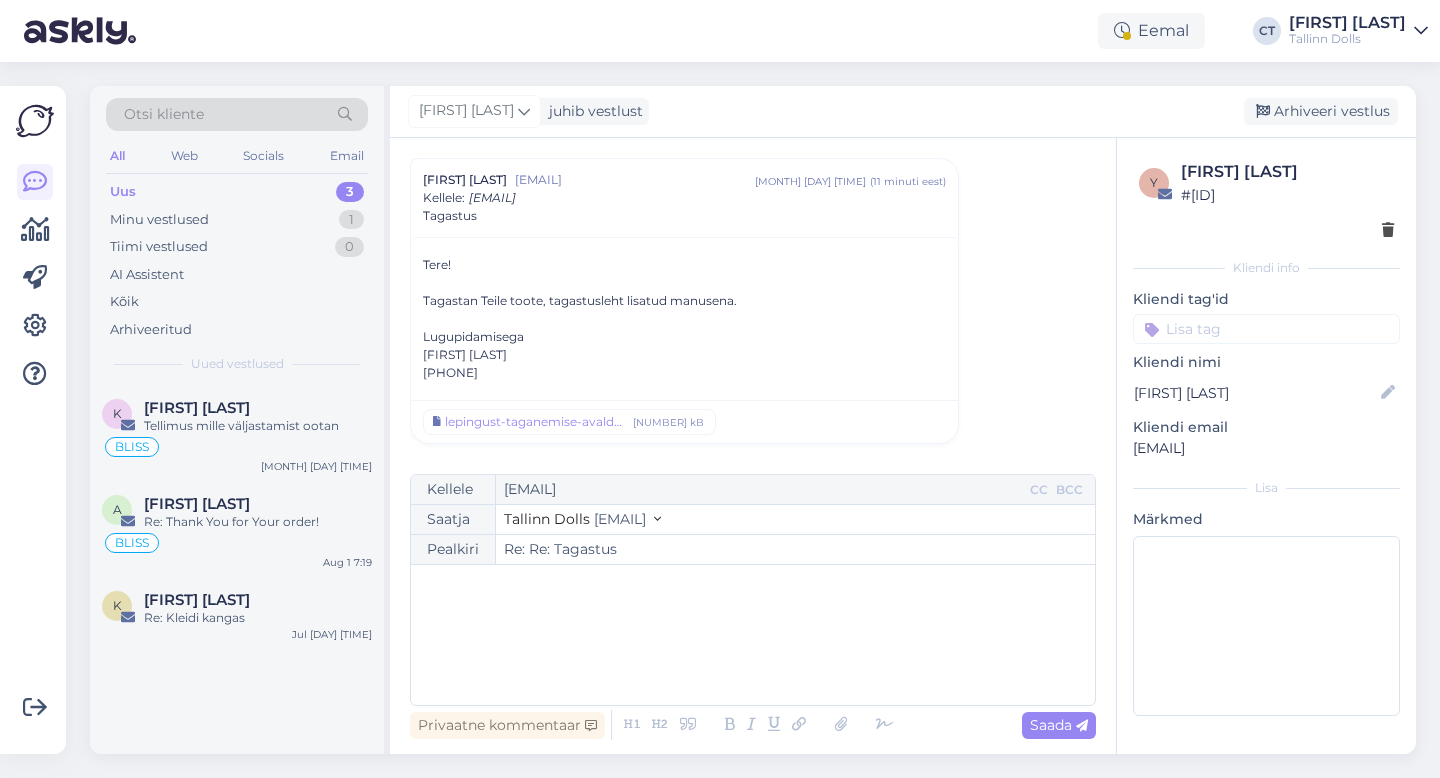 scroll, scrollTop: 310, scrollLeft: 0, axis: vertical 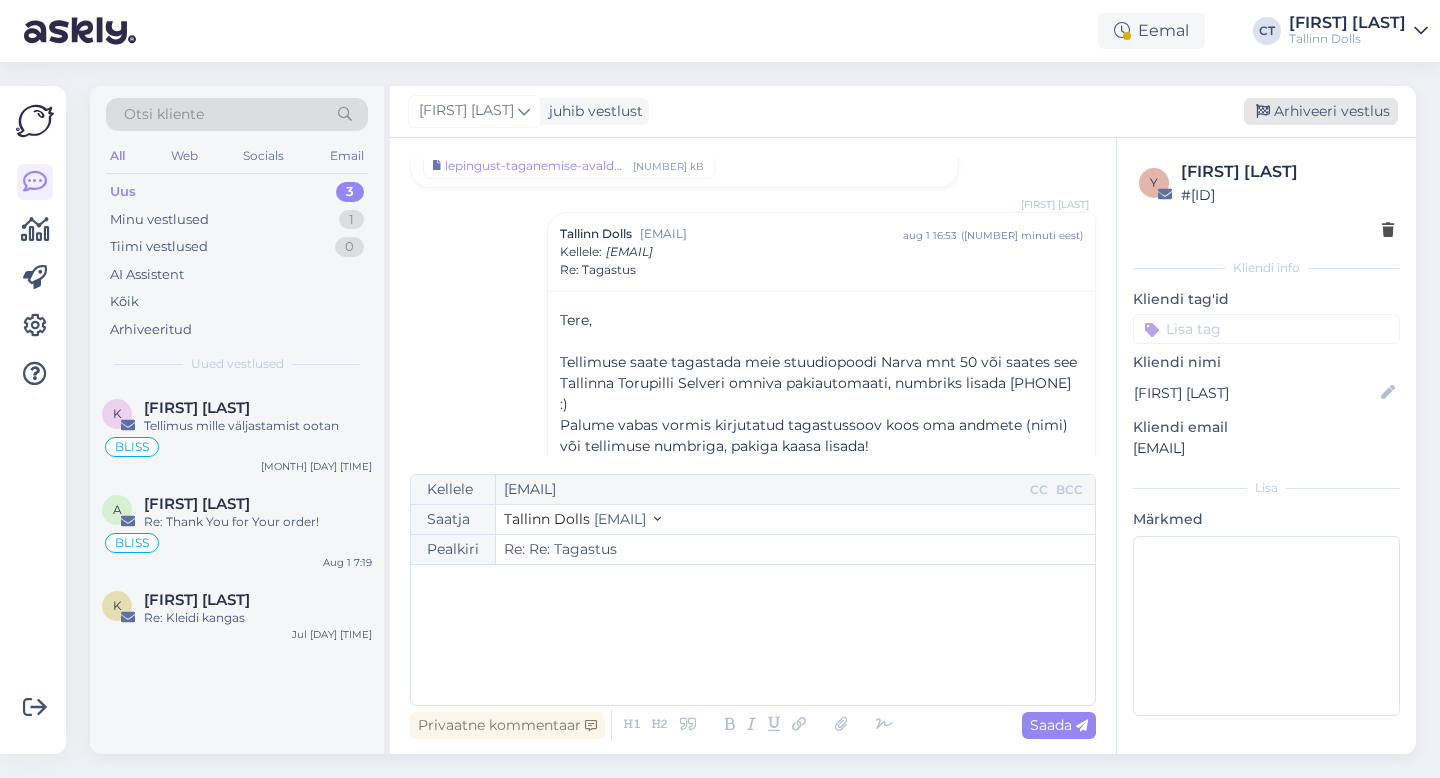click on "Arhiveeri vestlus" at bounding box center (1321, 111) 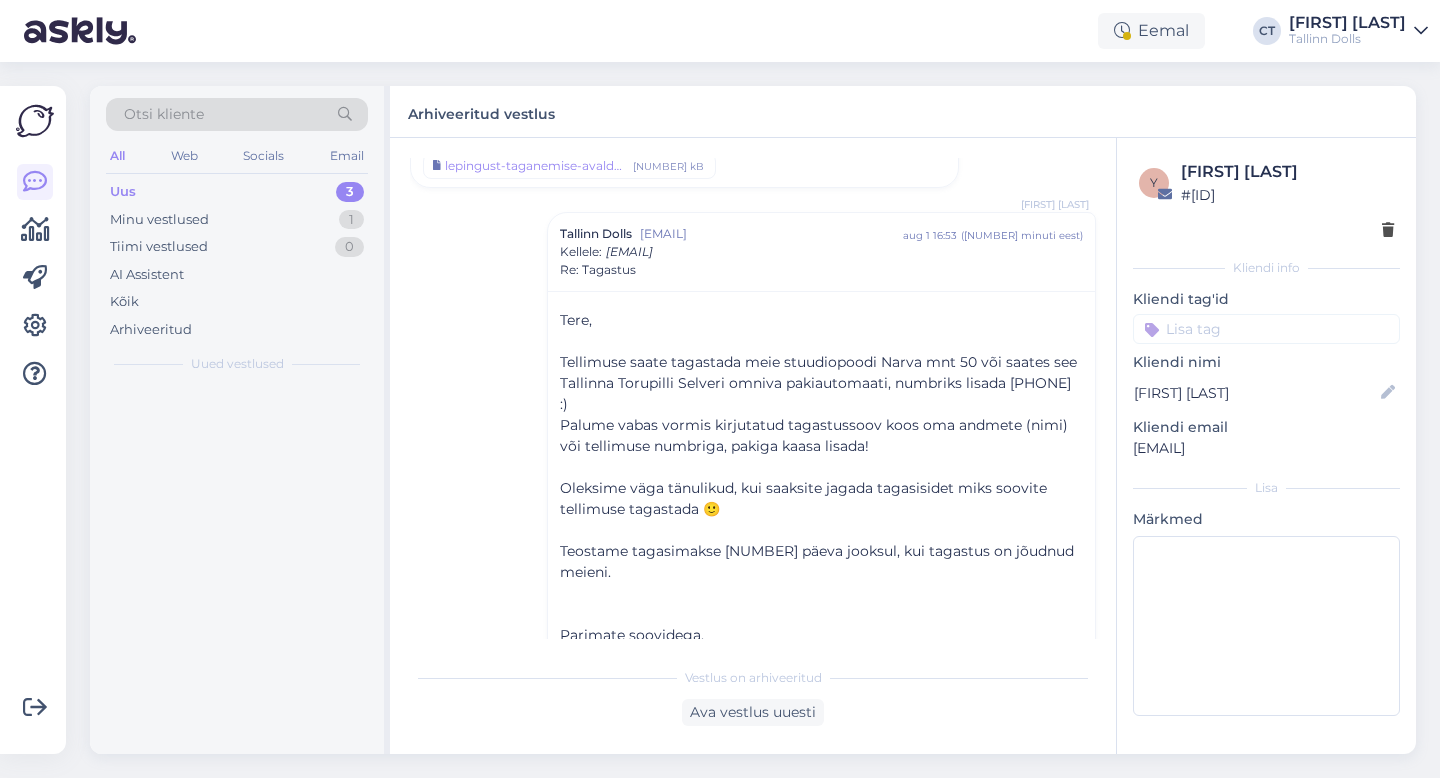 scroll, scrollTop: 363, scrollLeft: 0, axis: vertical 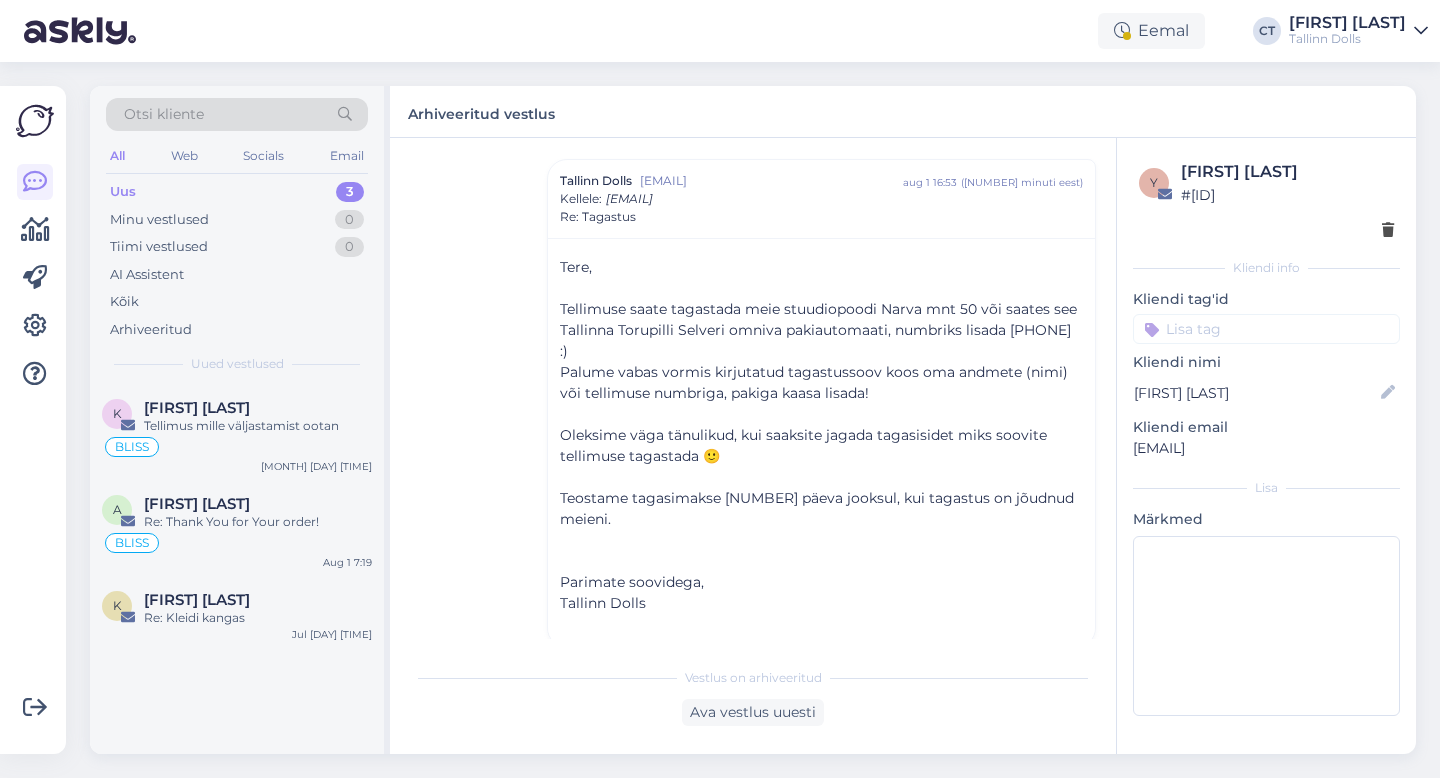 click on "Uus 3" at bounding box center [237, 192] 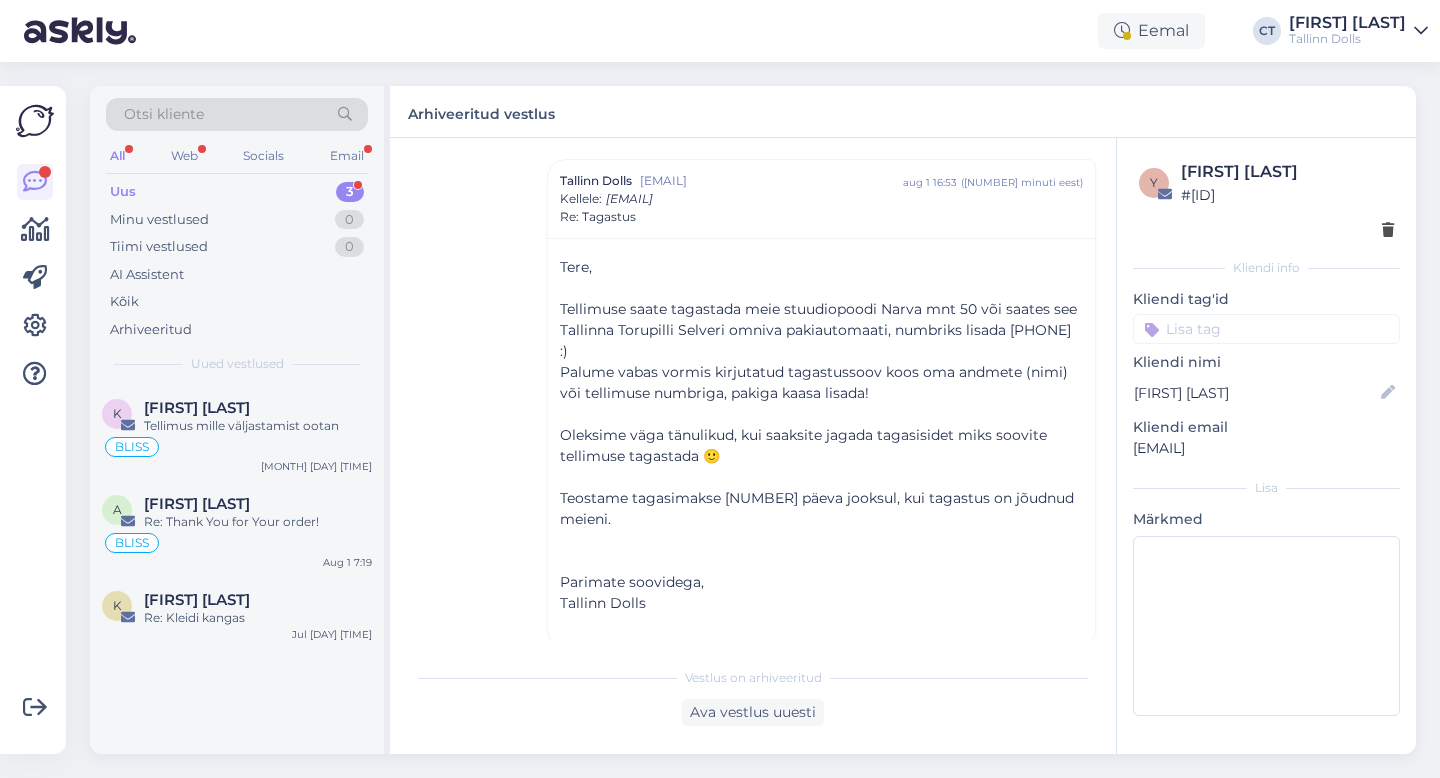 click on "Uus 3" at bounding box center [237, 192] 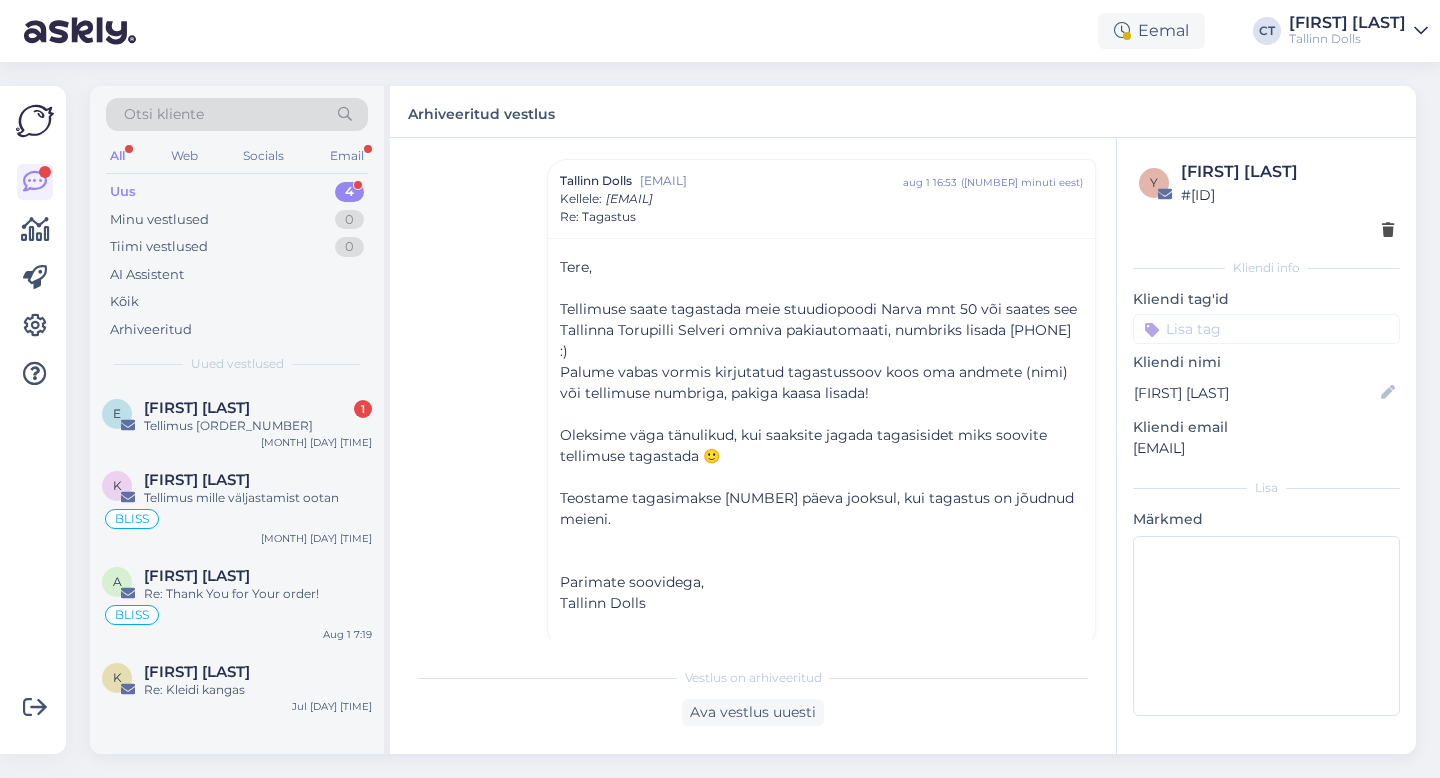 click on "[FIRST] [LAST]" at bounding box center (197, 408) 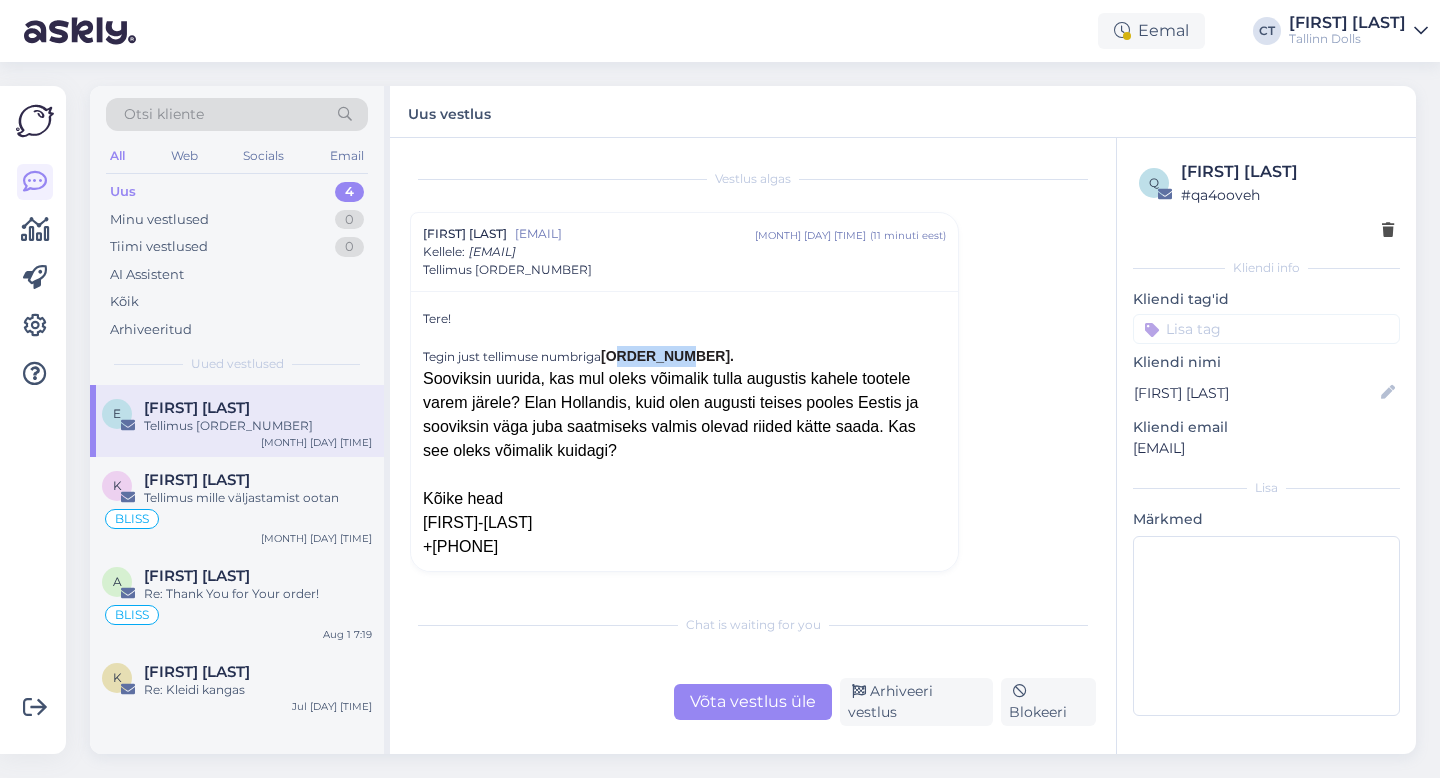 drag, startPoint x: 625, startPoint y: 352, endPoint x: 686, endPoint y: 352, distance: 61 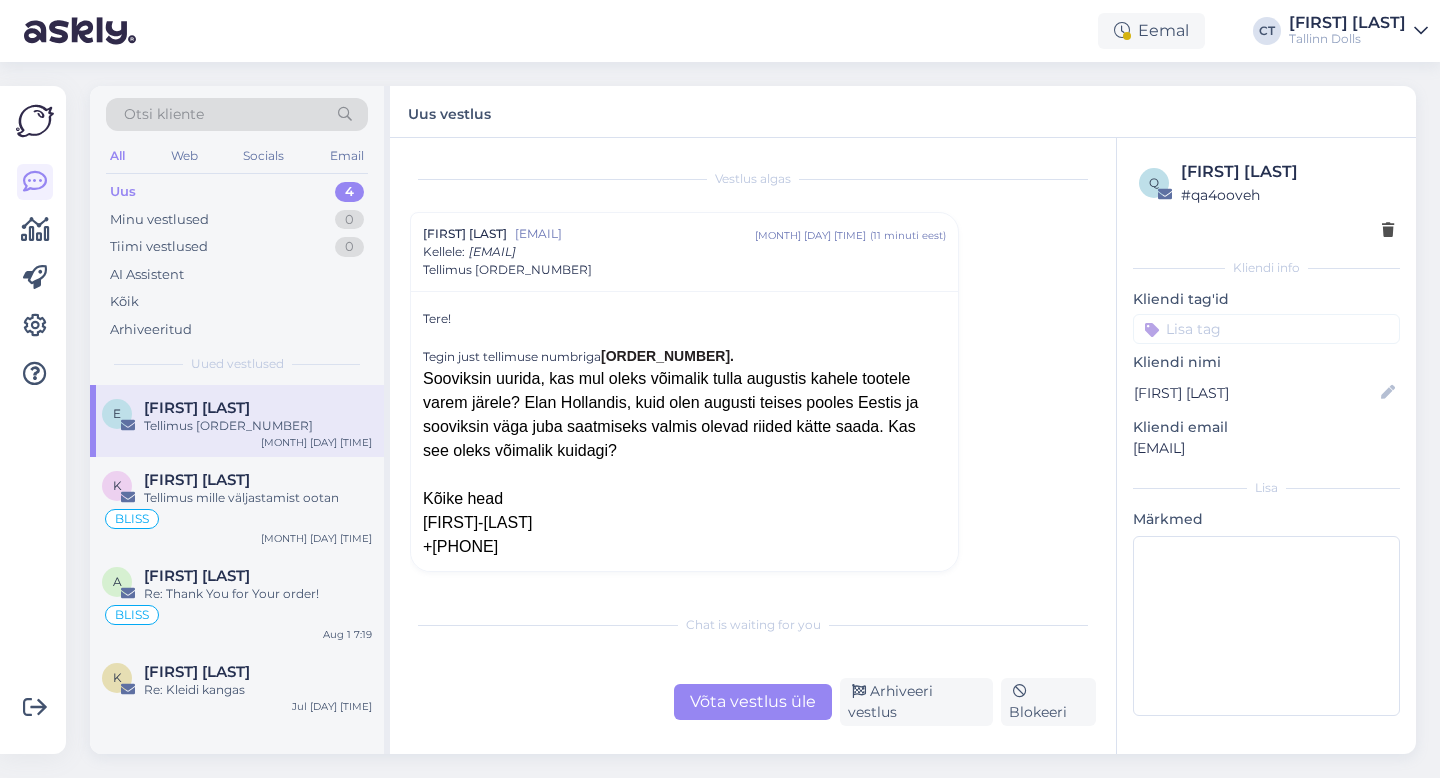 click on "Võta vestlus üle" at bounding box center (753, 702) 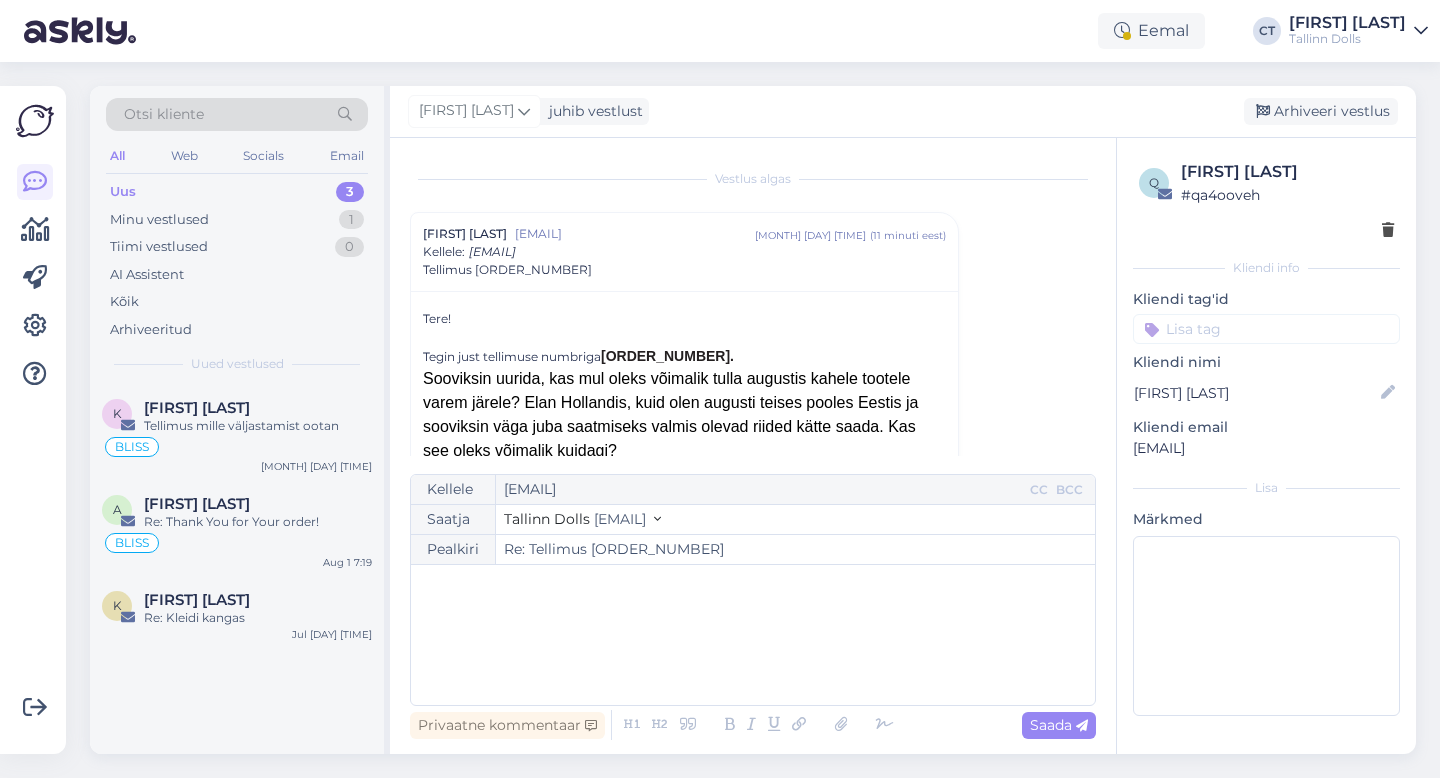 scroll, scrollTop: 54, scrollLeft: 0, axis: vertical 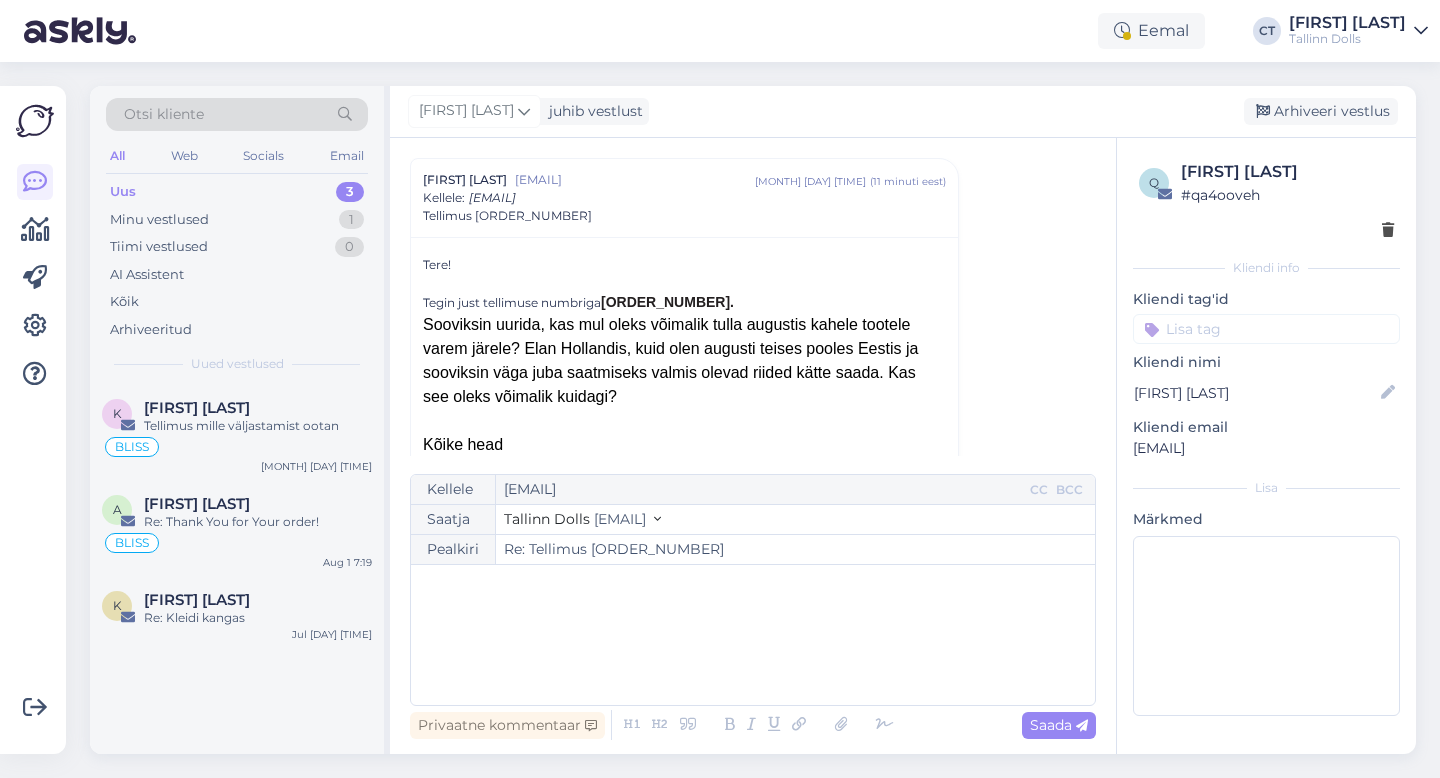 click on "﻿" at bounding box center (753, 635) 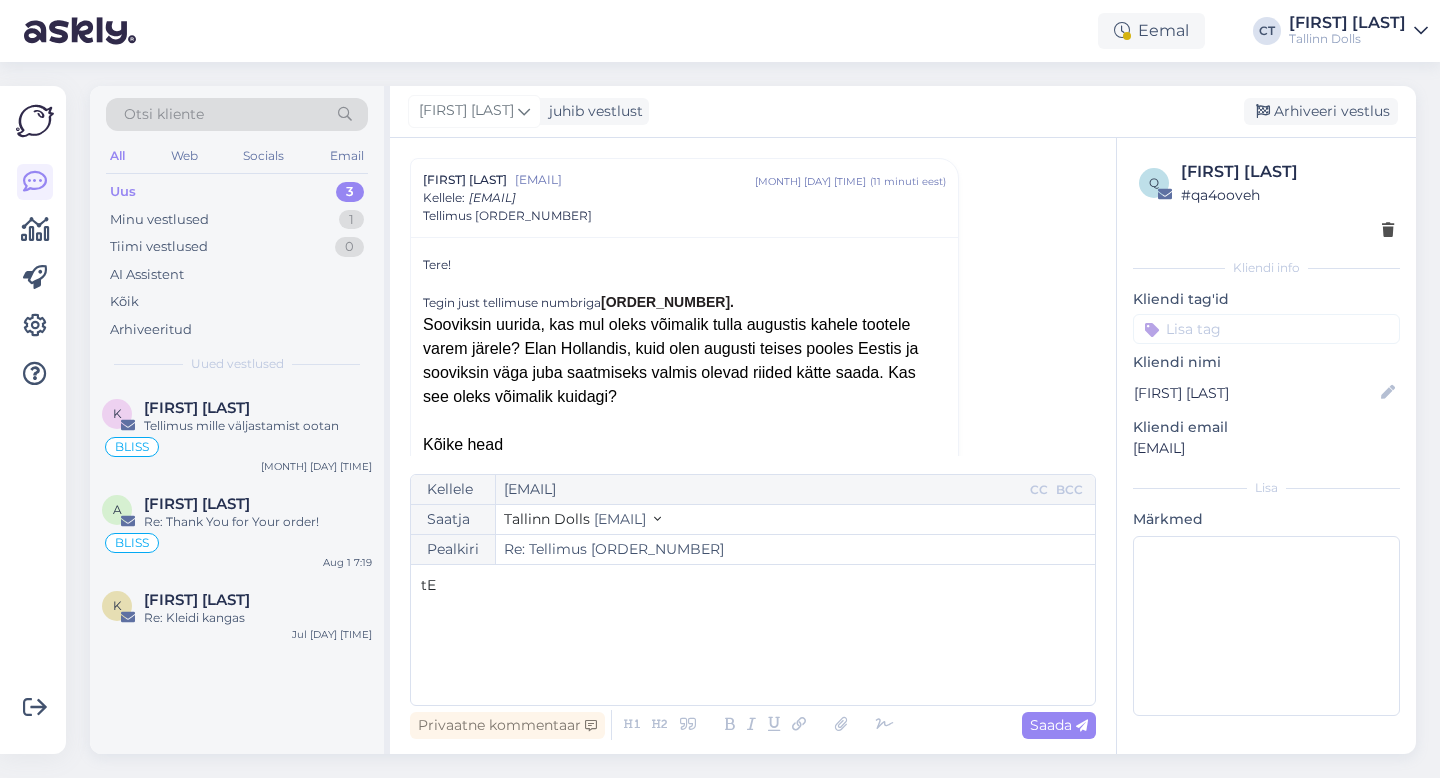 type 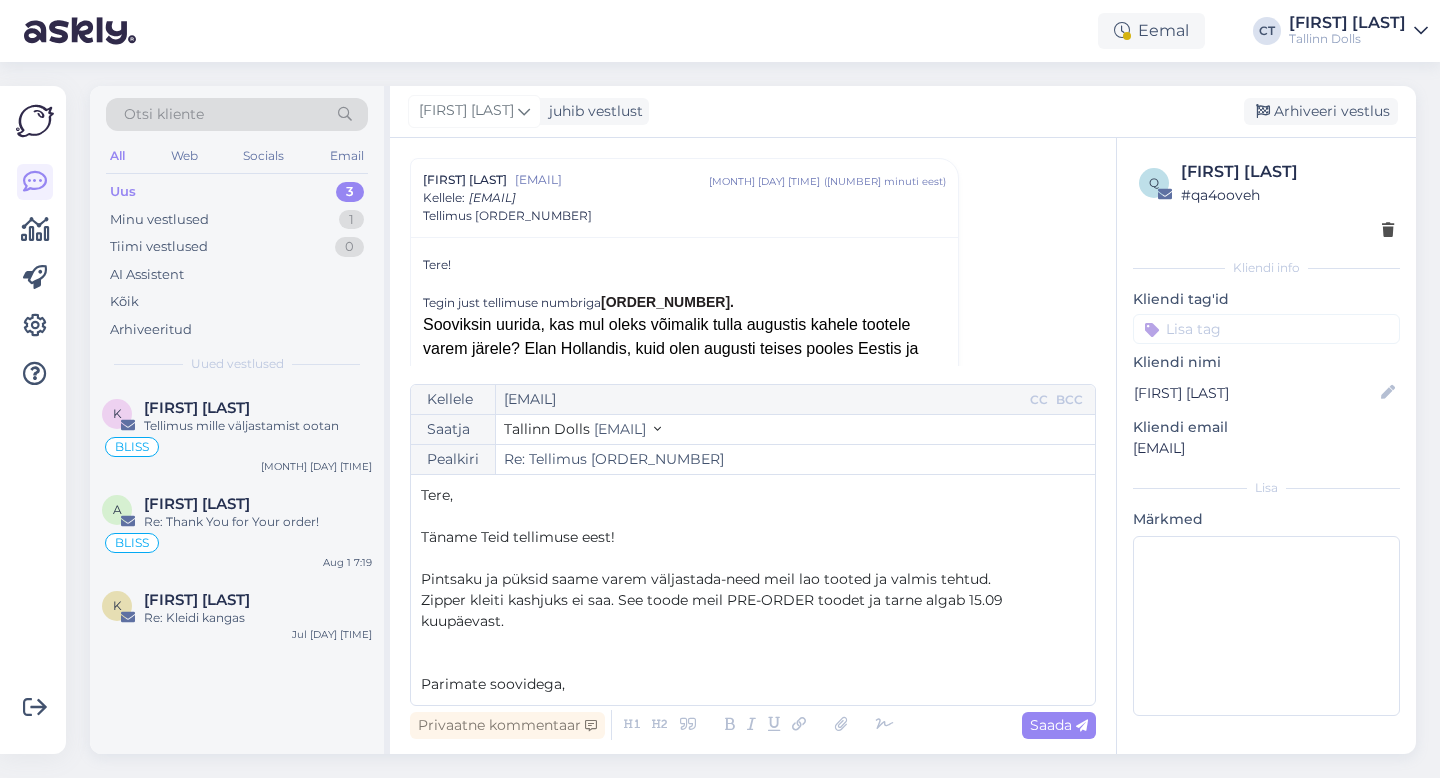 scroll, scrollTop: 11, scrollLeft: 0, axis: vertical 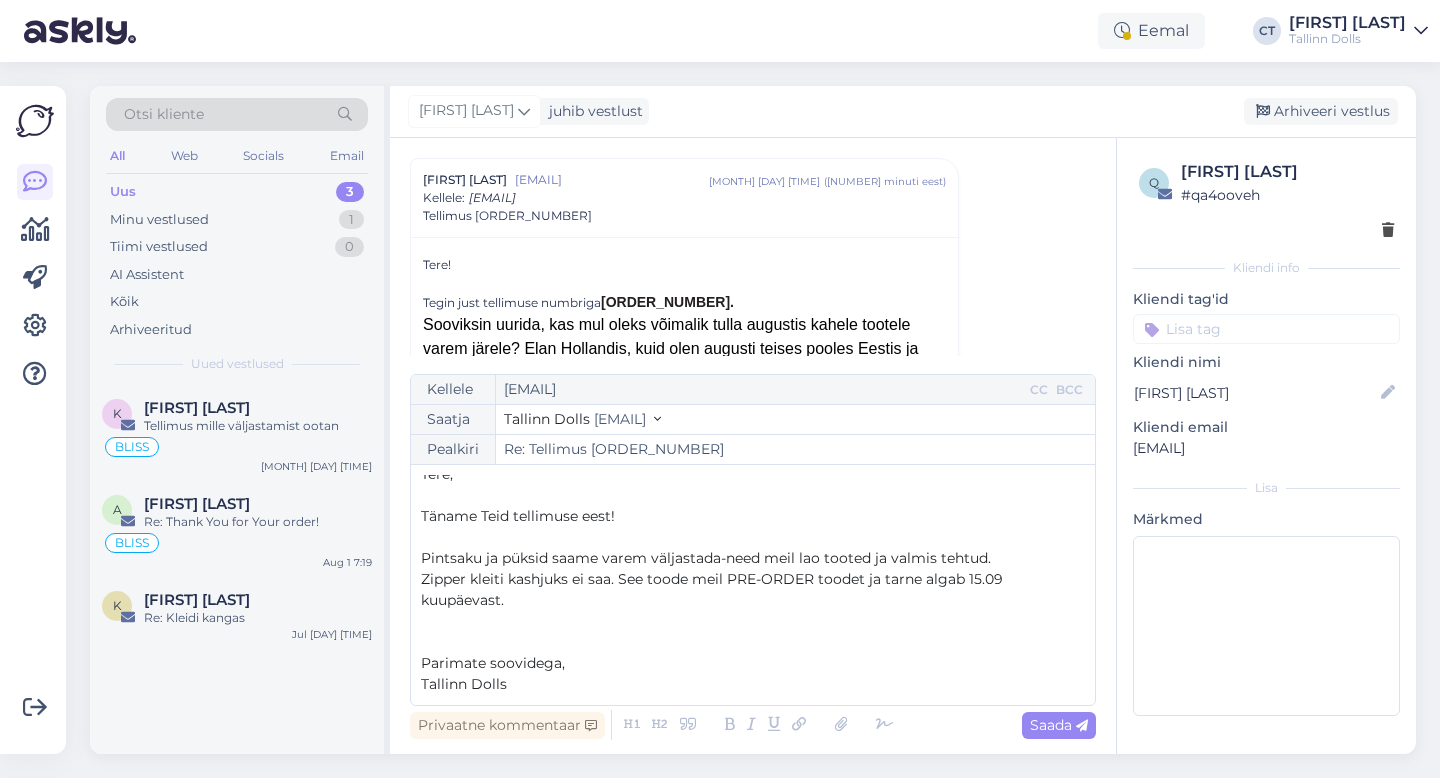 click on "Privaatne kommentaar Saada" at bounding box center (753, 725) 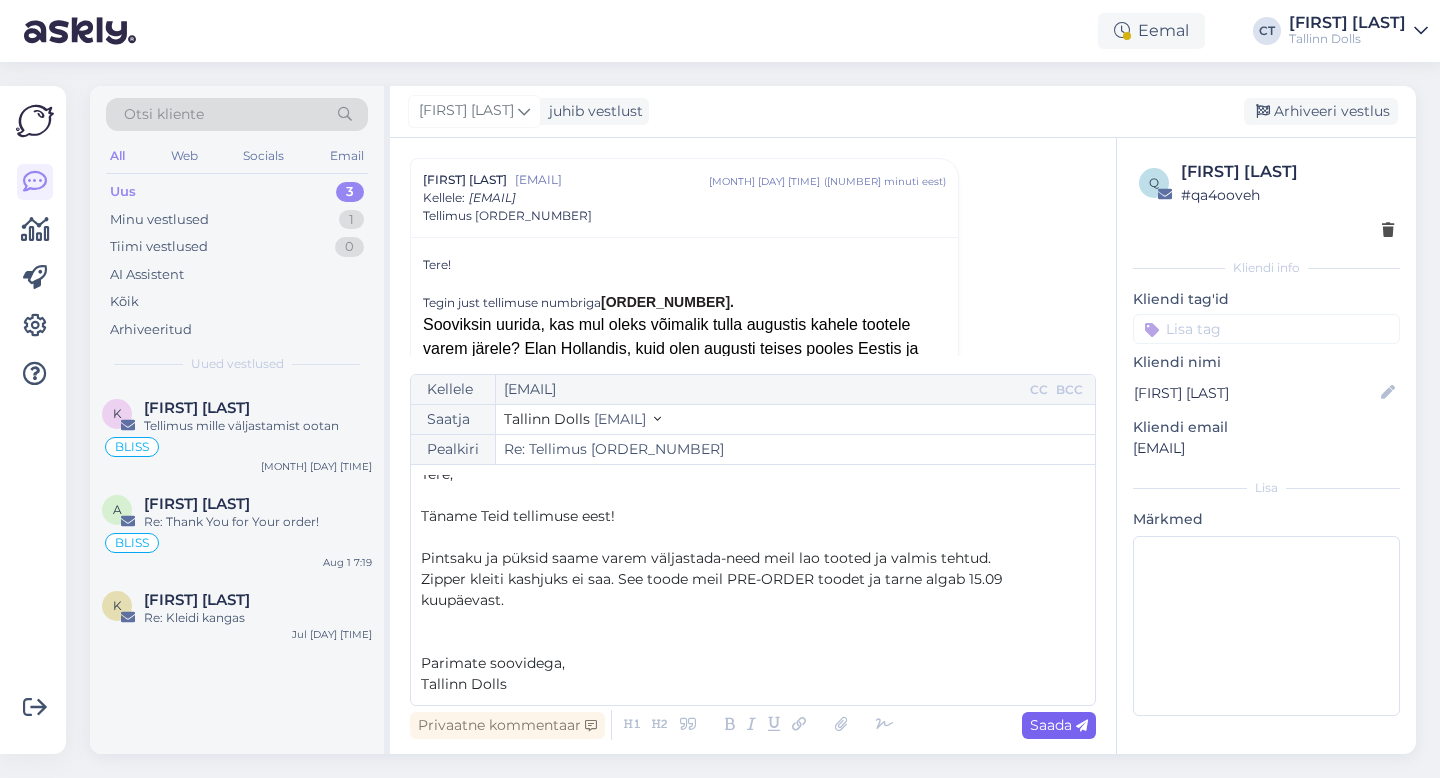click at bounding box center [1082, 726] 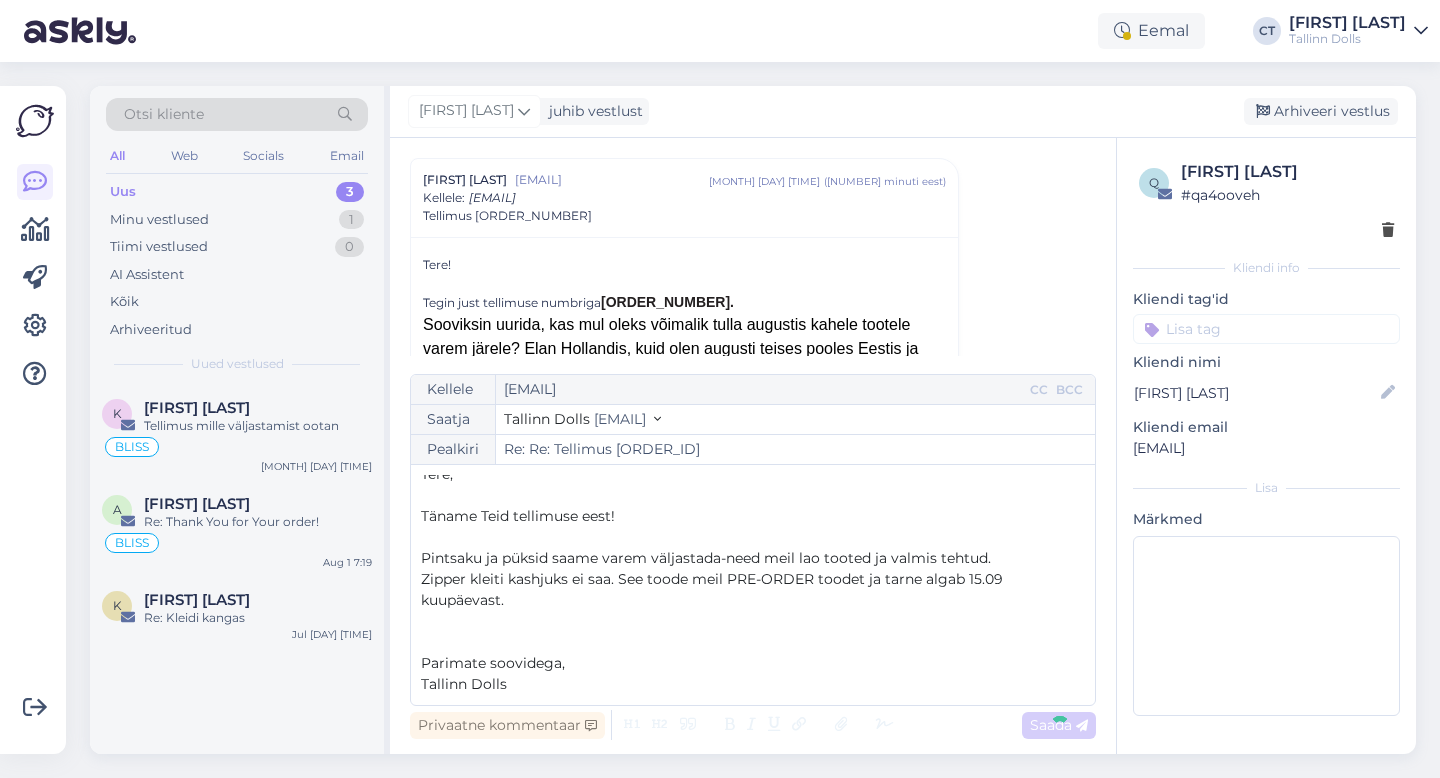 type on "Re: Tellimus [ORDER_NUMBER]" 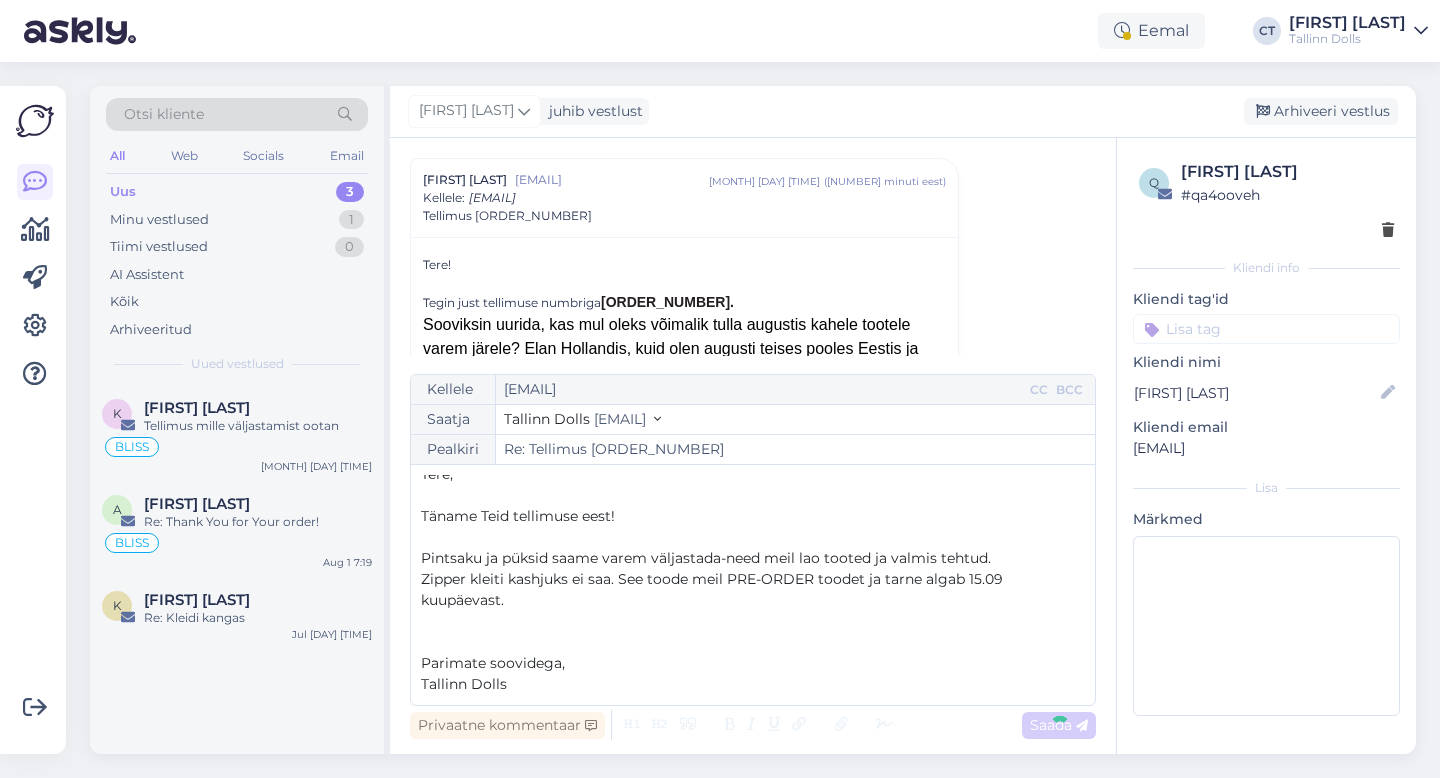 scroll, scrollTop: 0, scrollLeft: 0, axis: both 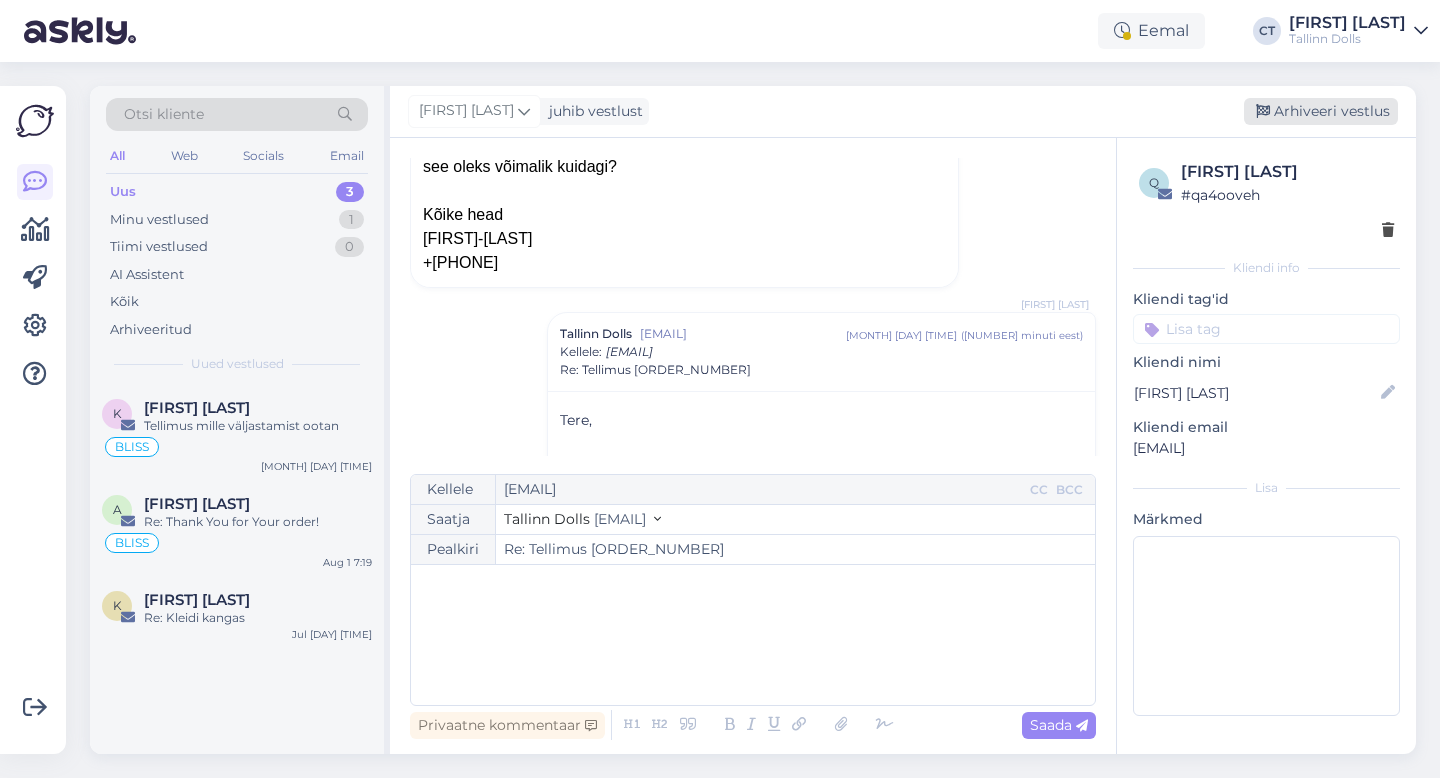 click on "Arhiveeri vestlus" at bounding box center [1321, 111] 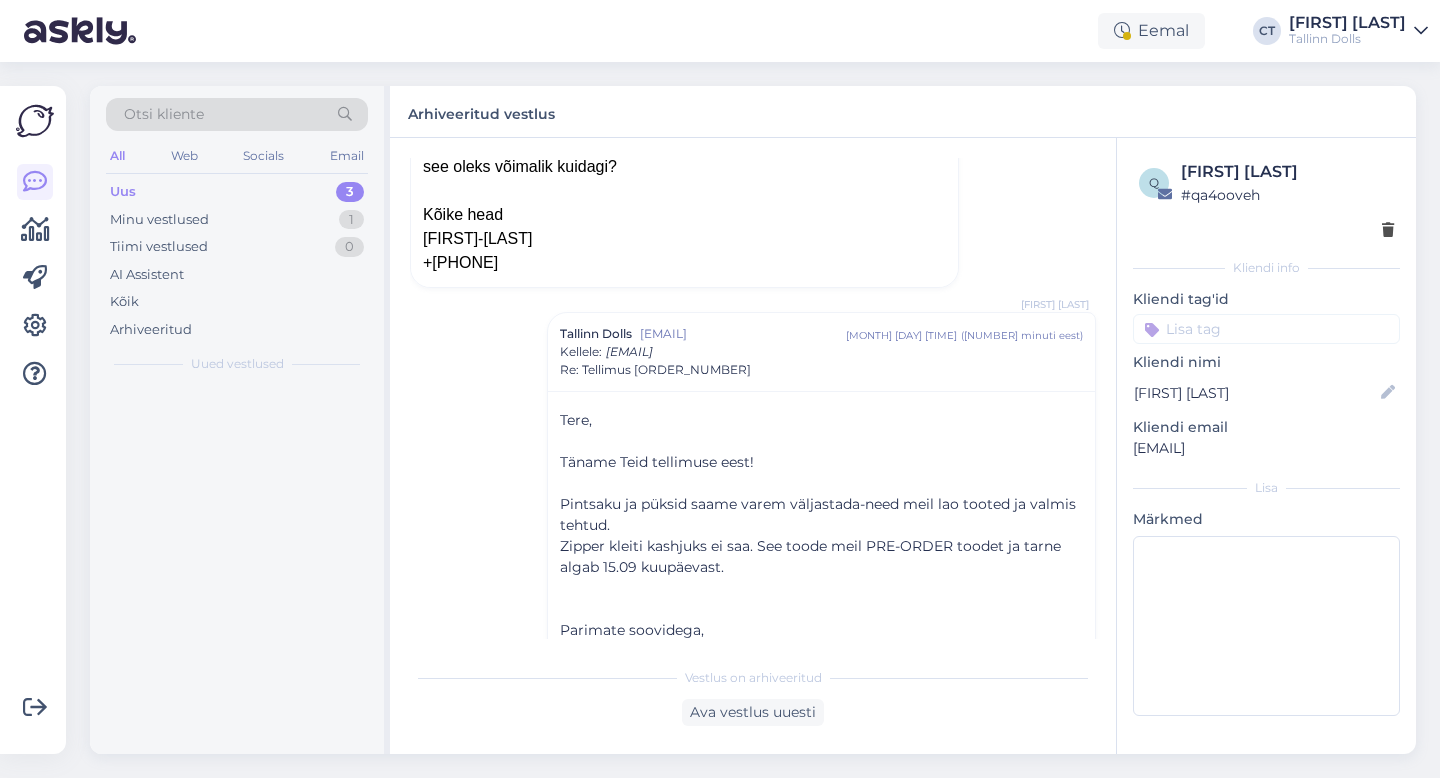 scroll, scrollTop: 332, scrollLeft: 0, axis: vertical 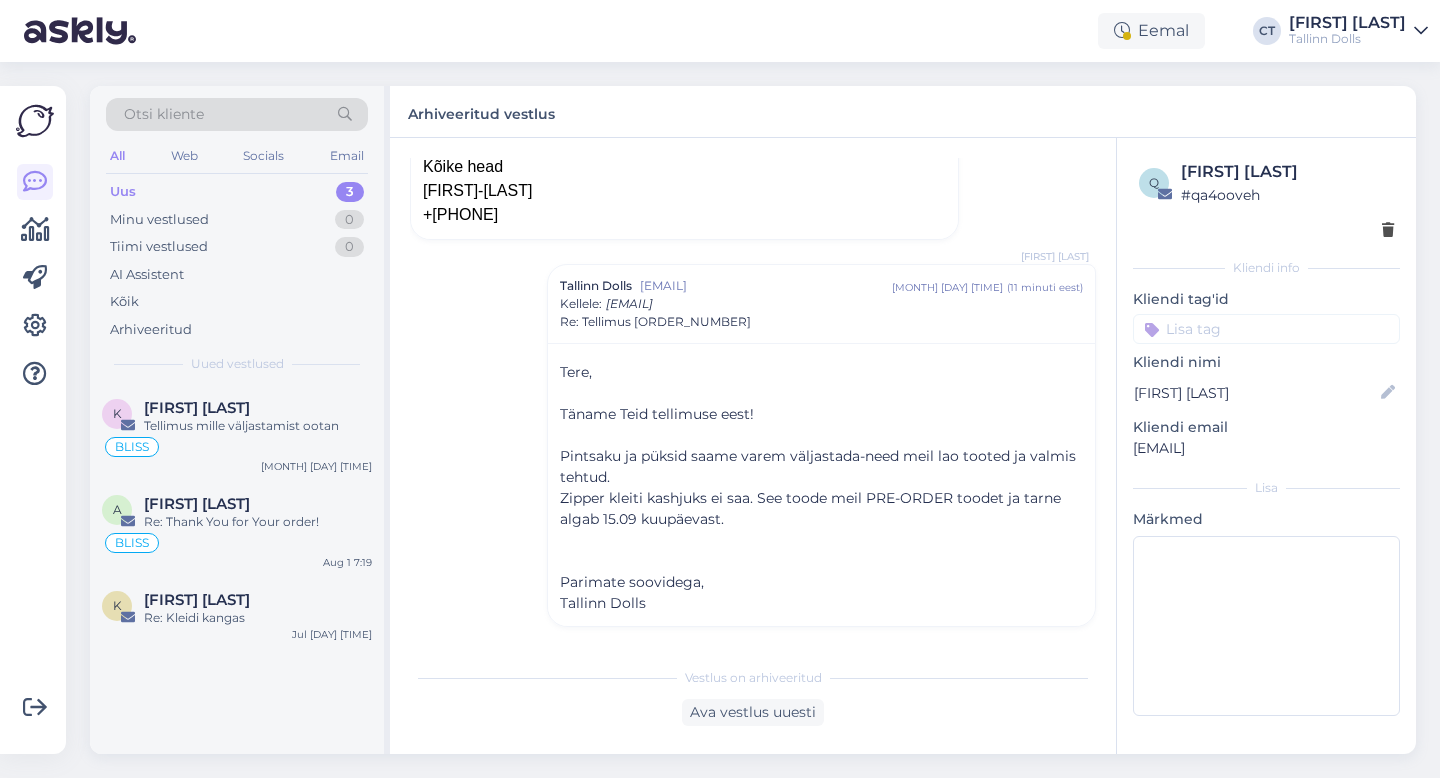 click on "Uus 3" at bounding box center [237, 192] 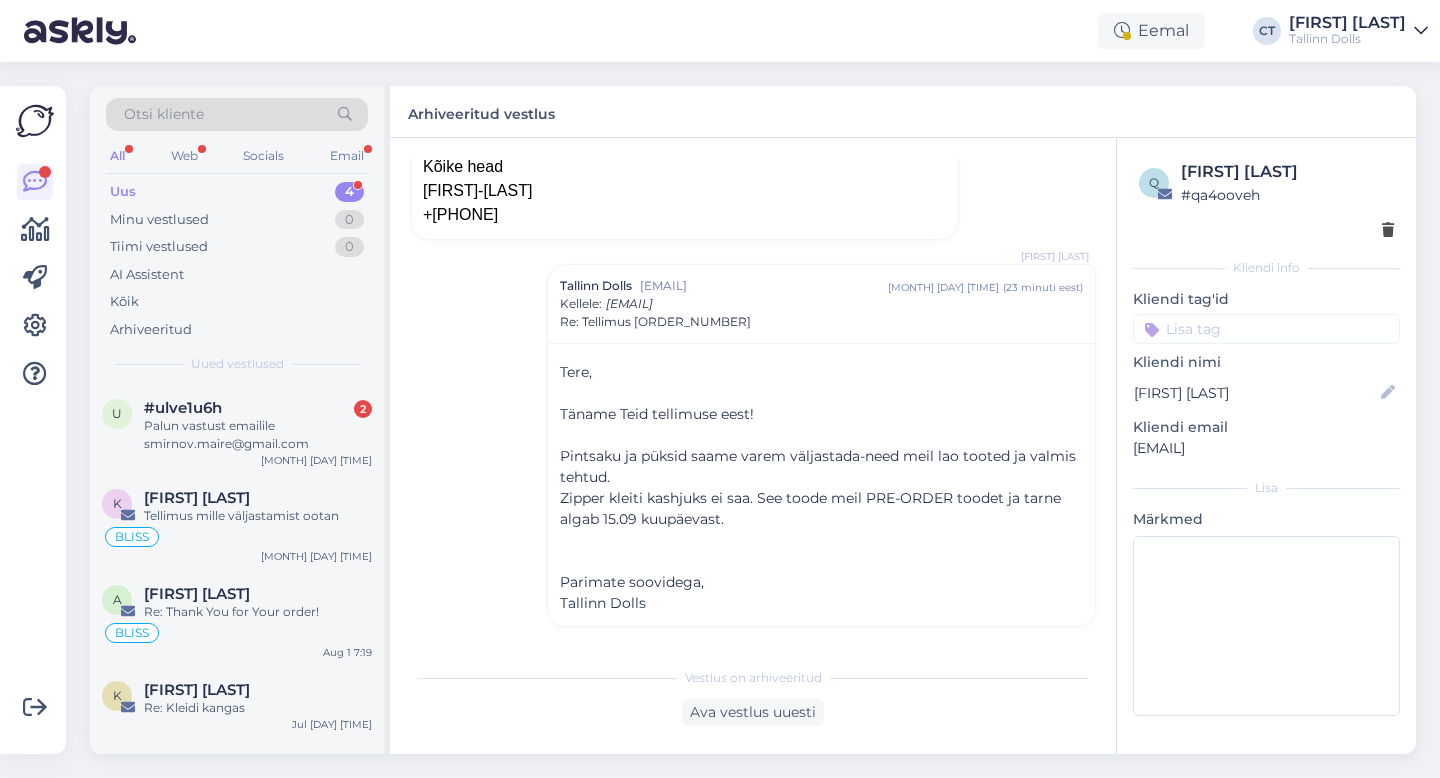 scroll, scrollTop: 488, scrollLeft: 0, axis: vertical 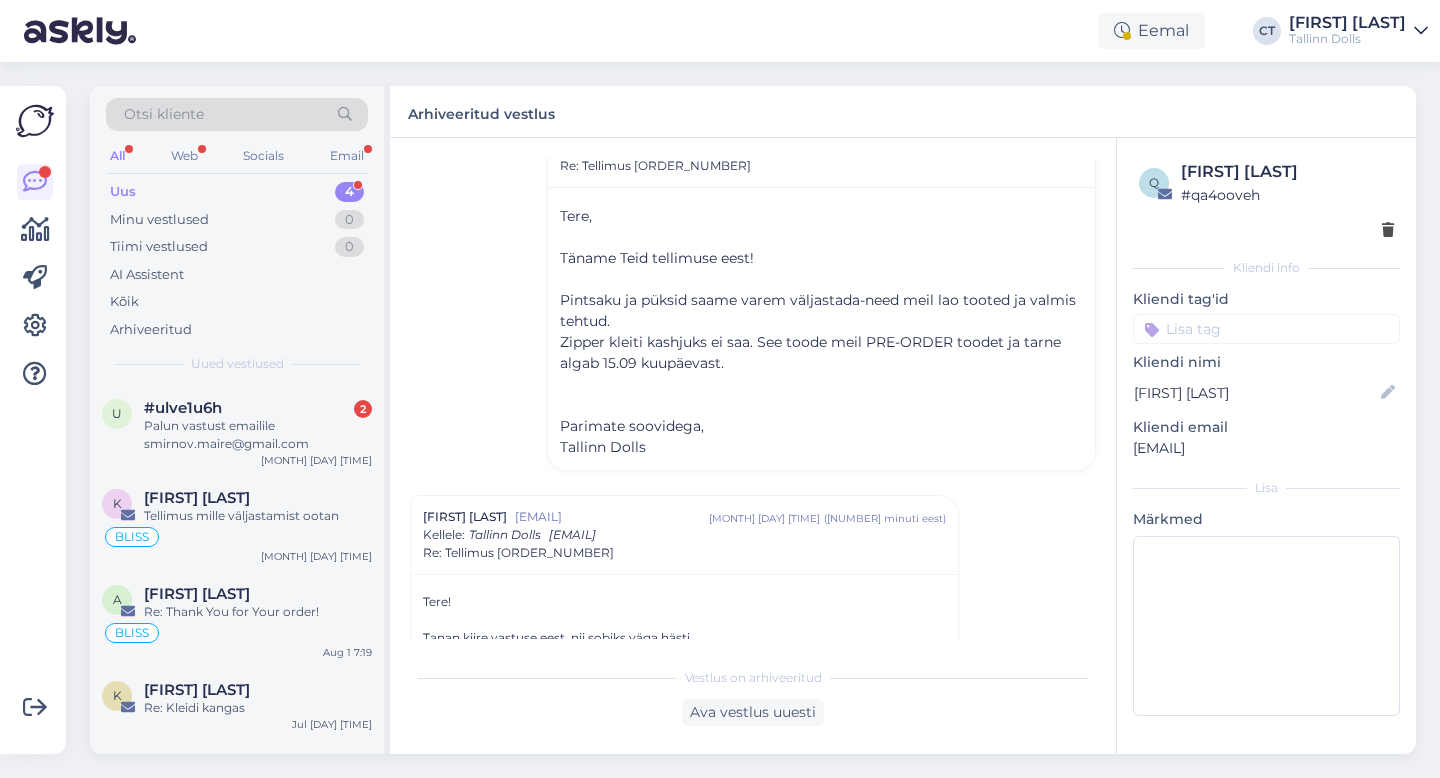 click on "Uus" at bounding box center (123, 192) 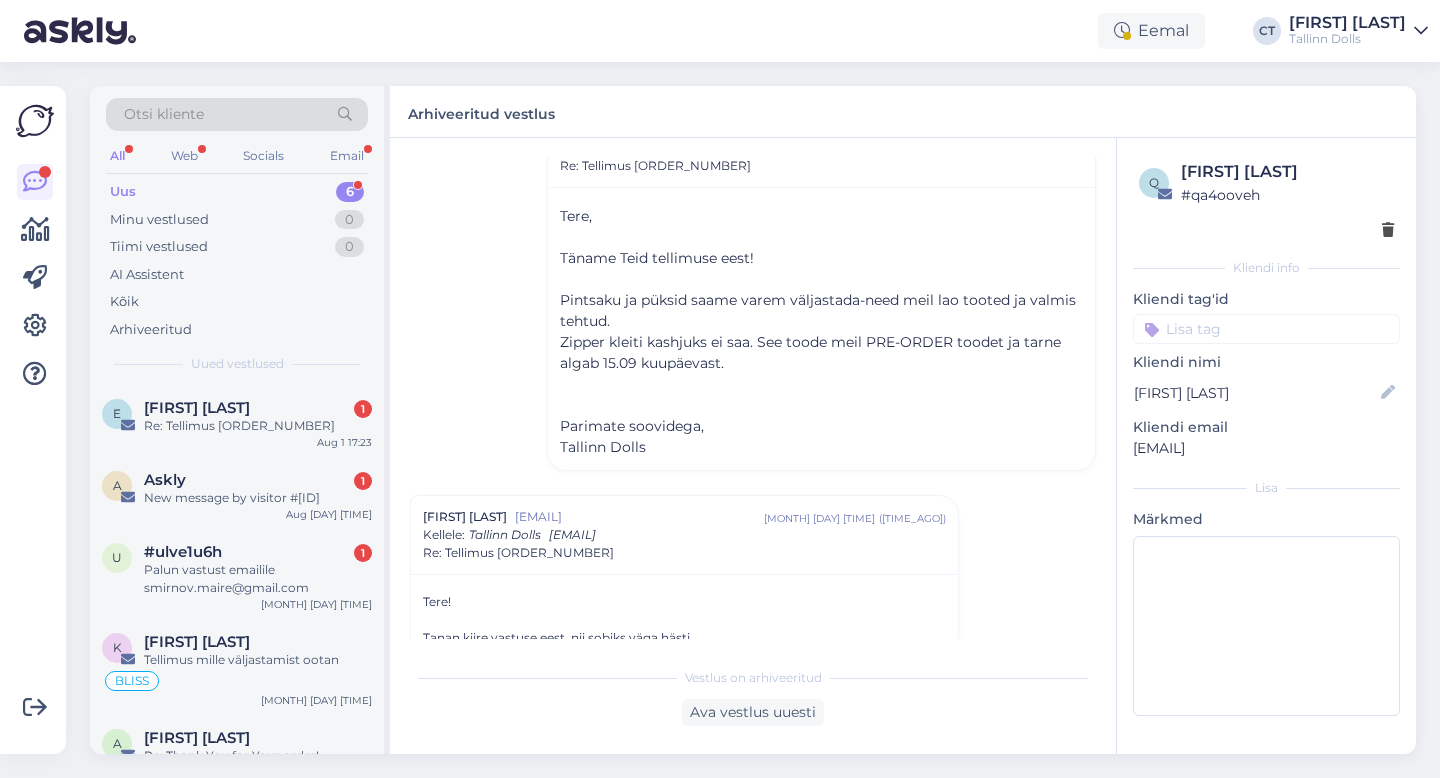 click on "Re: Tellimus [ORDER_NUMBER]" at bounding box center (258, 426) 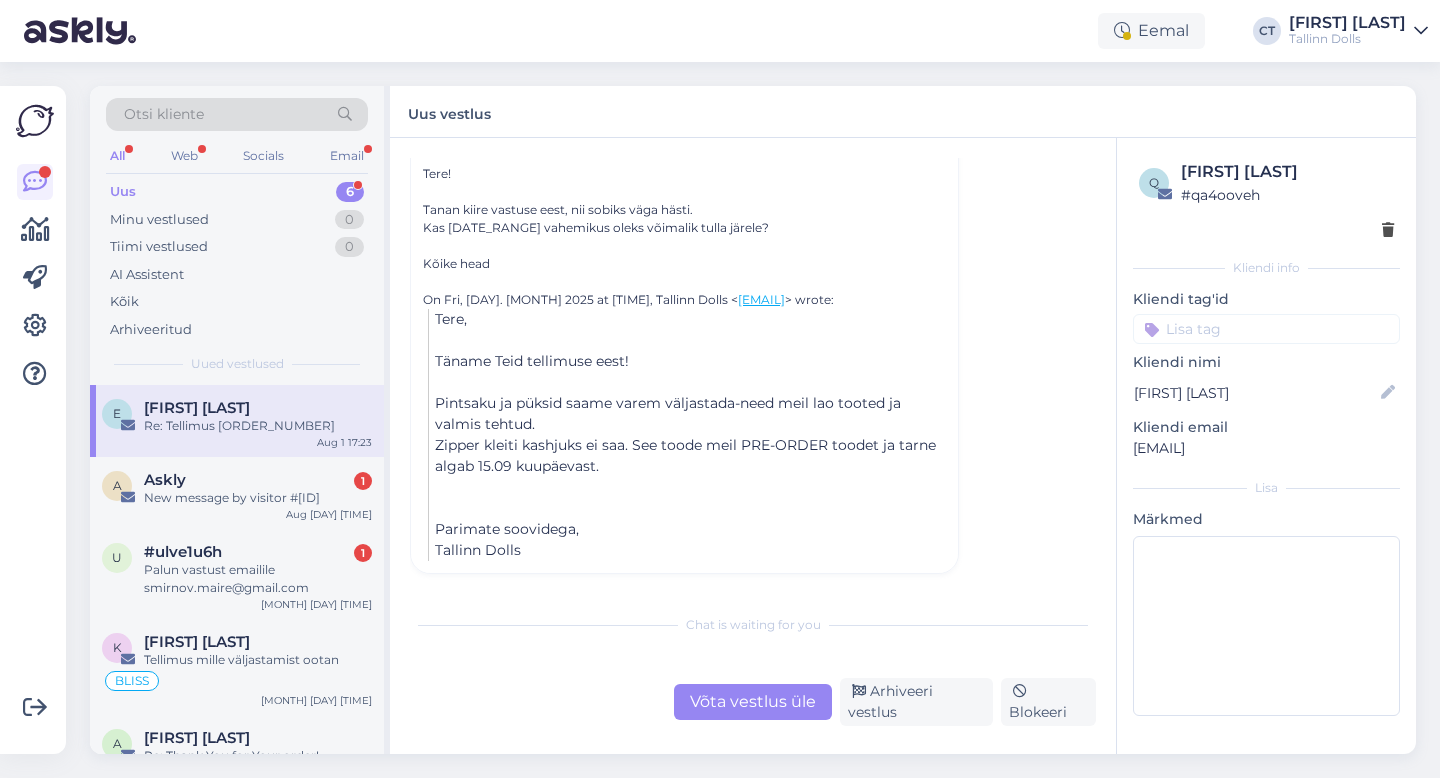 scroll, scrollTop: 226, scrollLeft: 0, axis: vertical 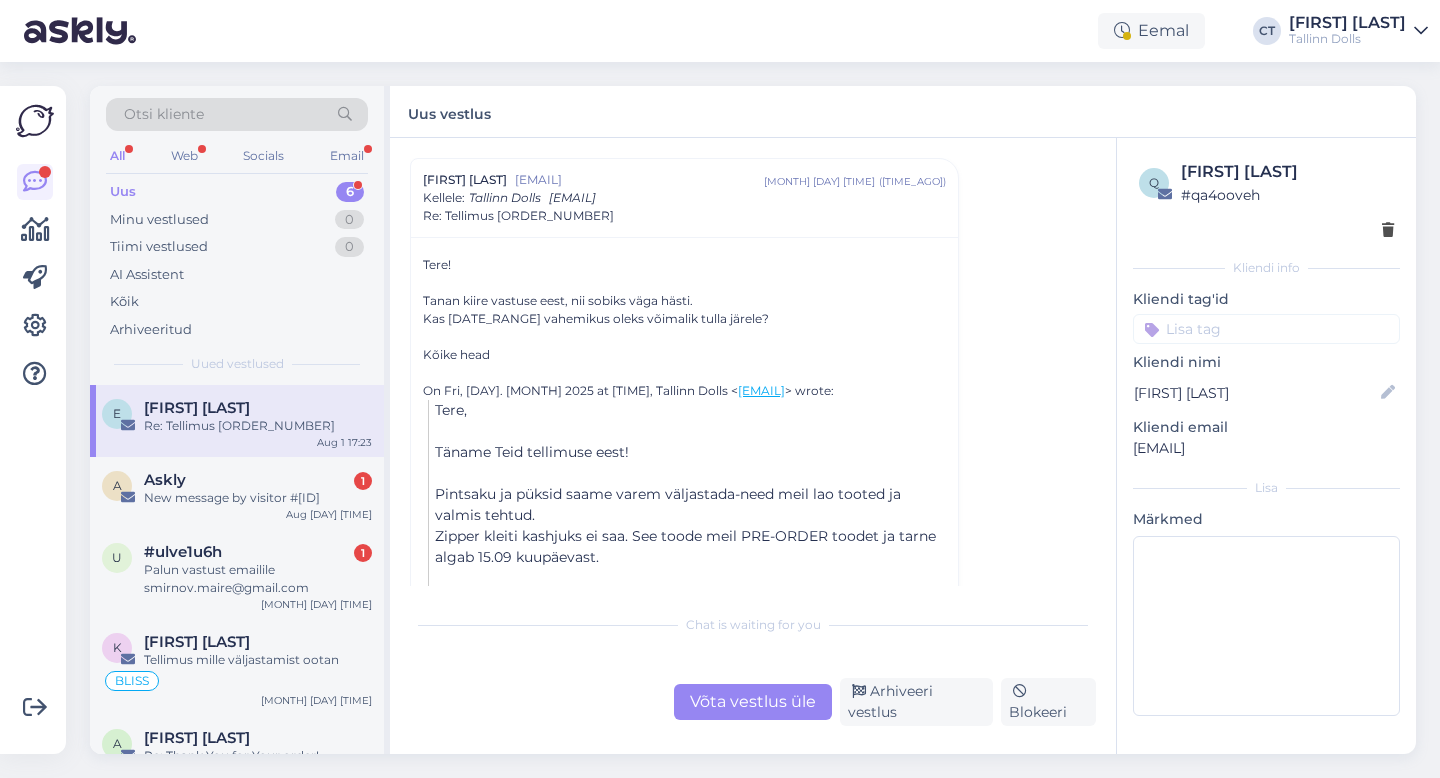 click on "Võta vestlus üle" at bounding box center [753, 702] 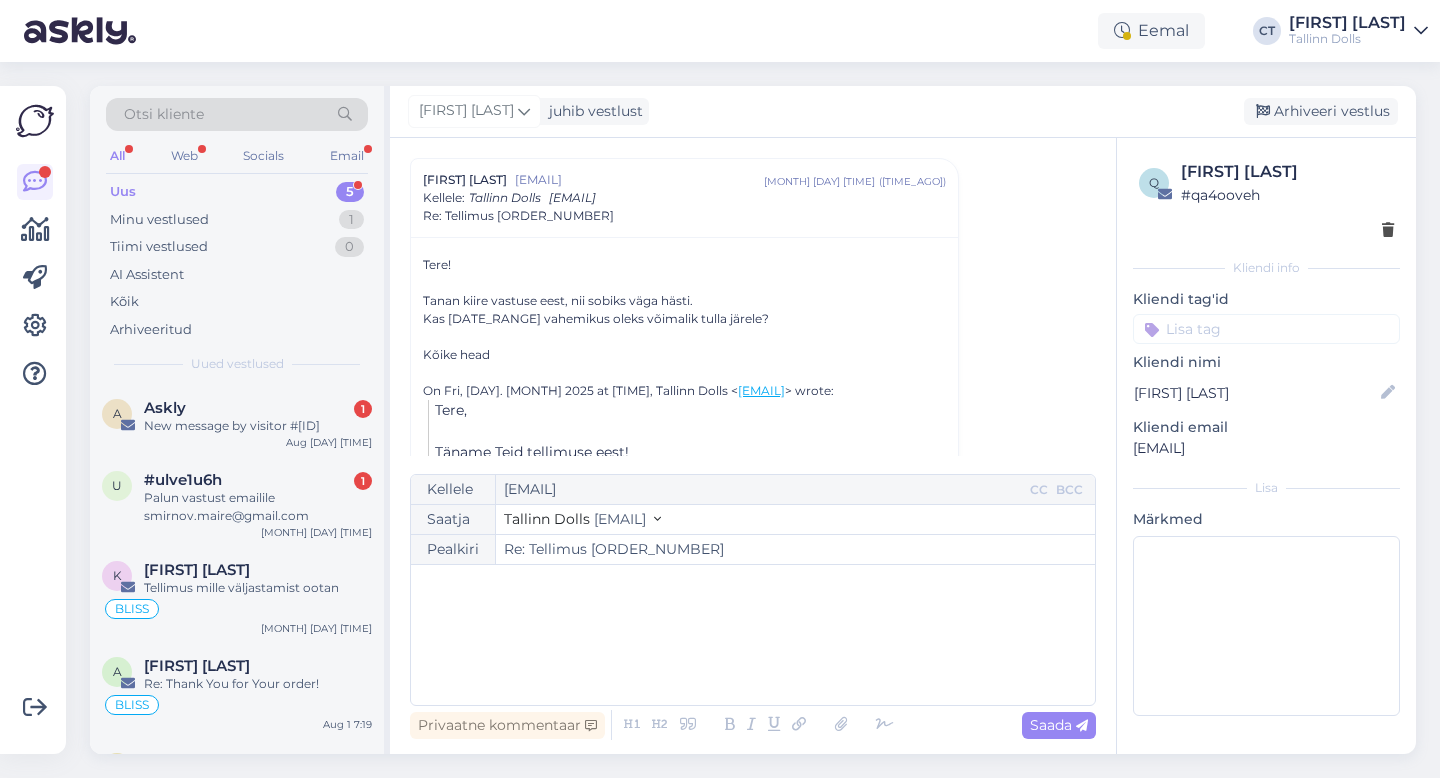 click on "﻿" at bounding box center [753, 635] 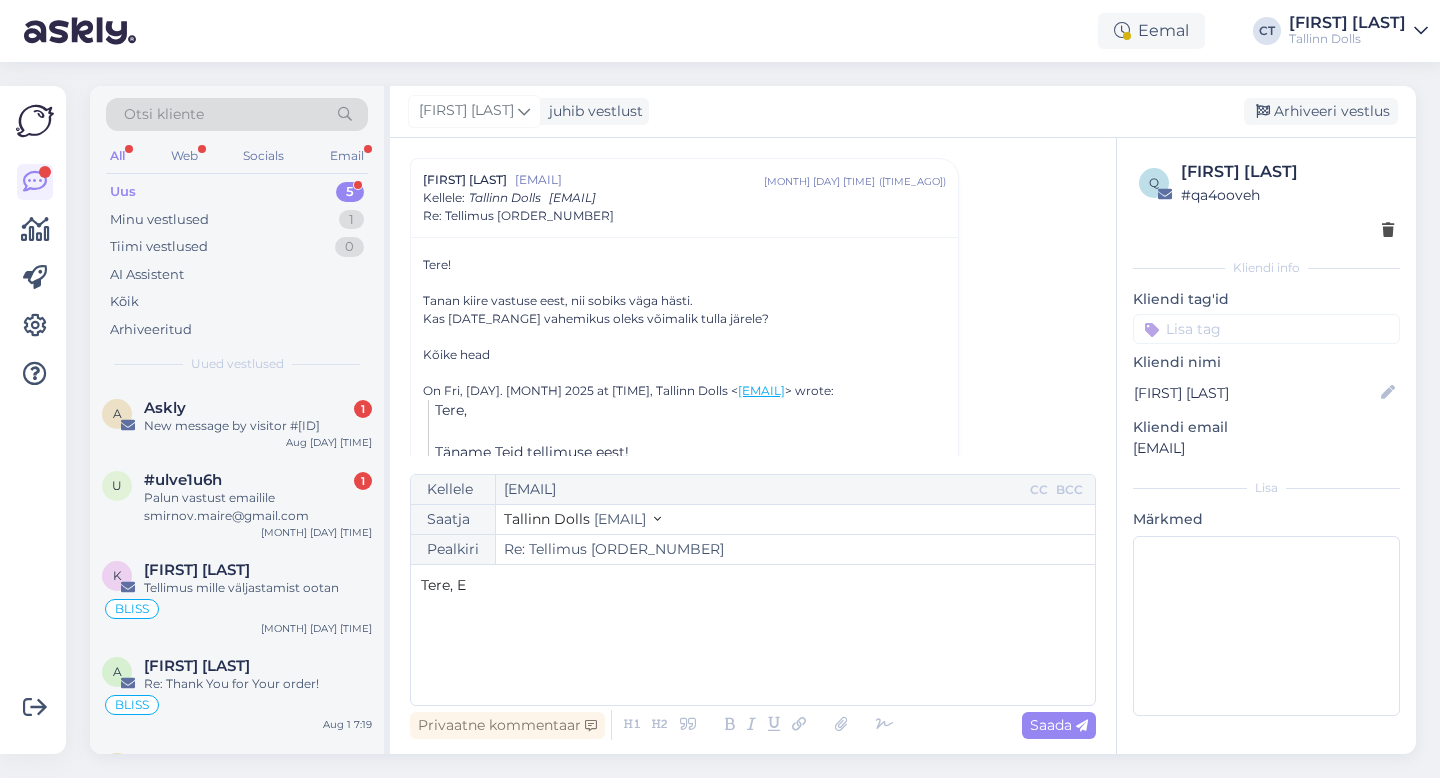 type 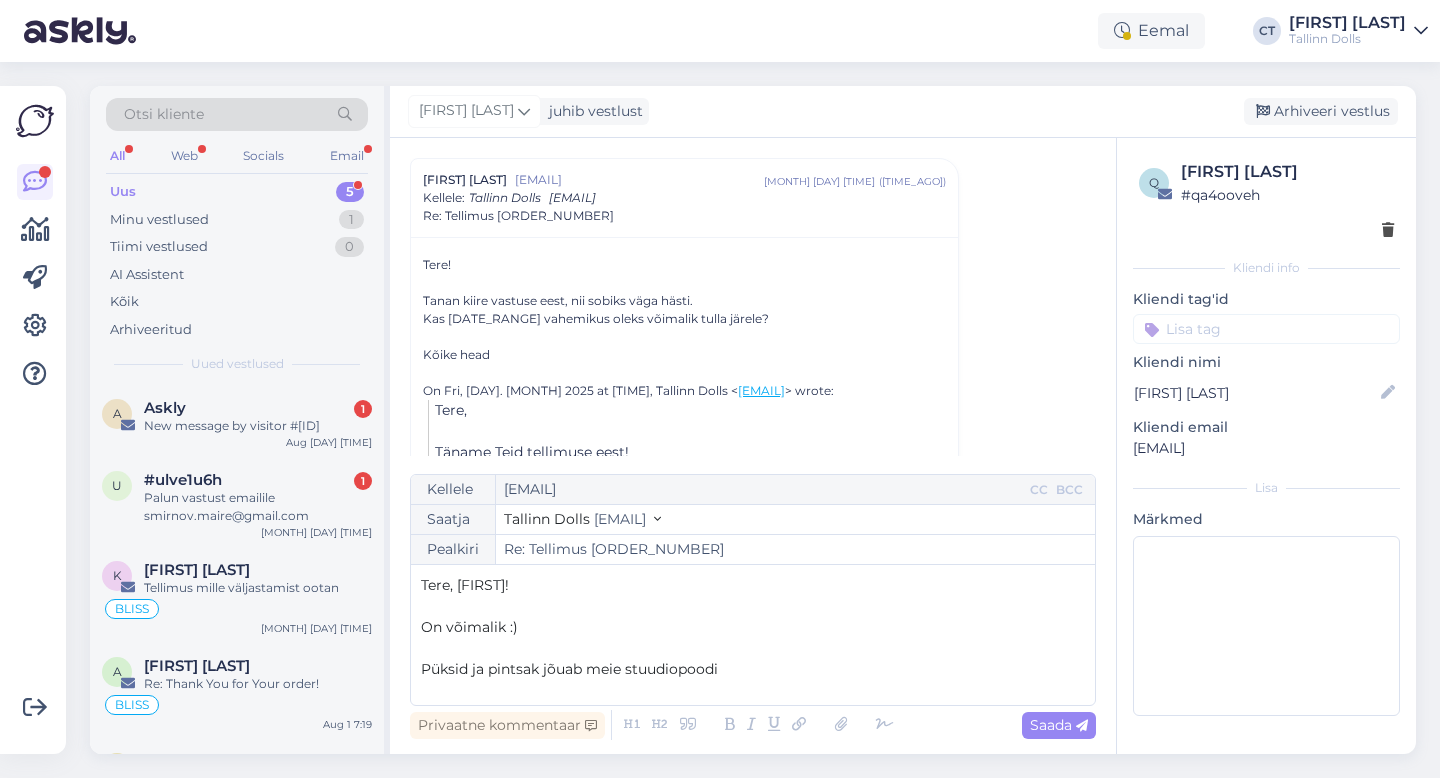 click on "Püksid ja pintsak jõuab meie stuudiopoodi" at bounding box center [569, 669] 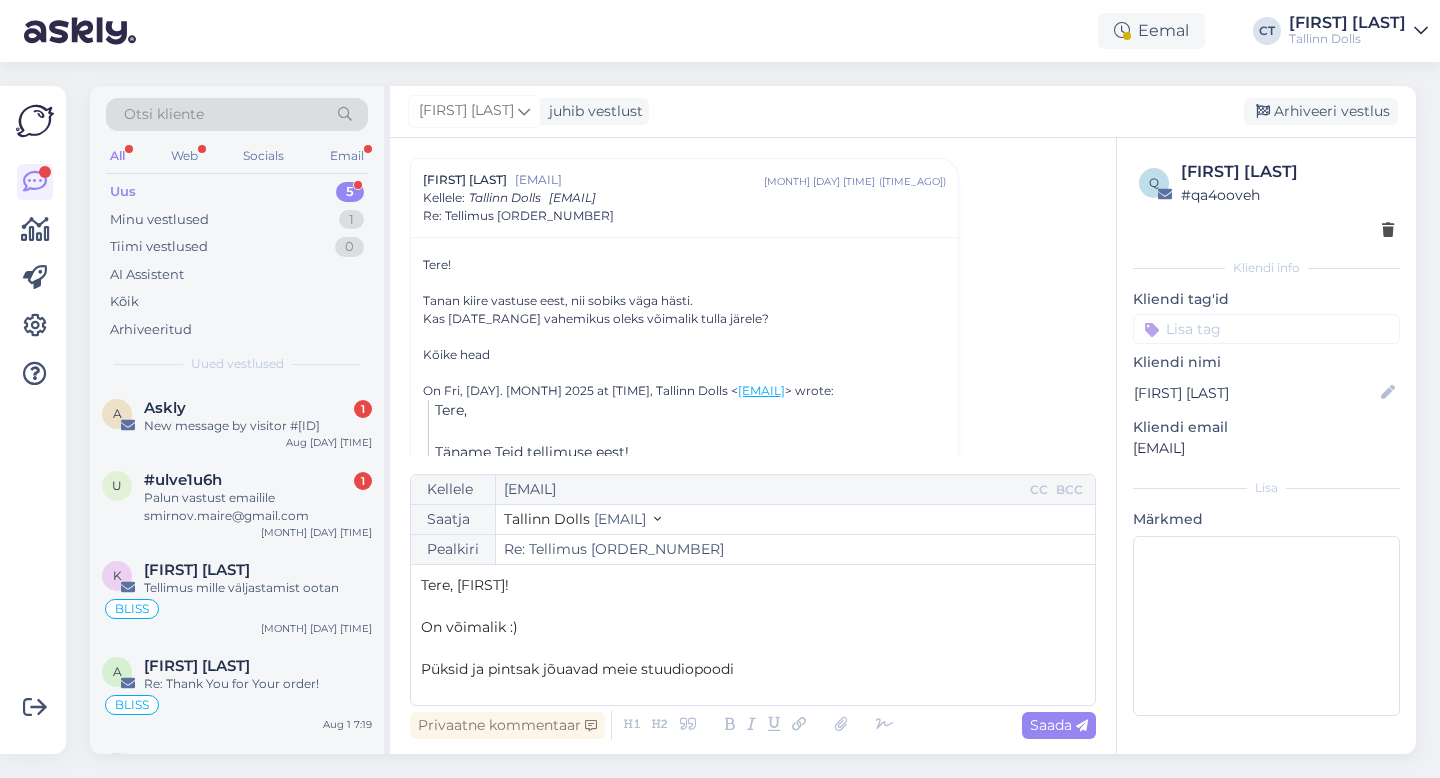 click on "Püksid ja pintsak jõuavad meie stuudiopoodi" at bounding box center (753, 669) 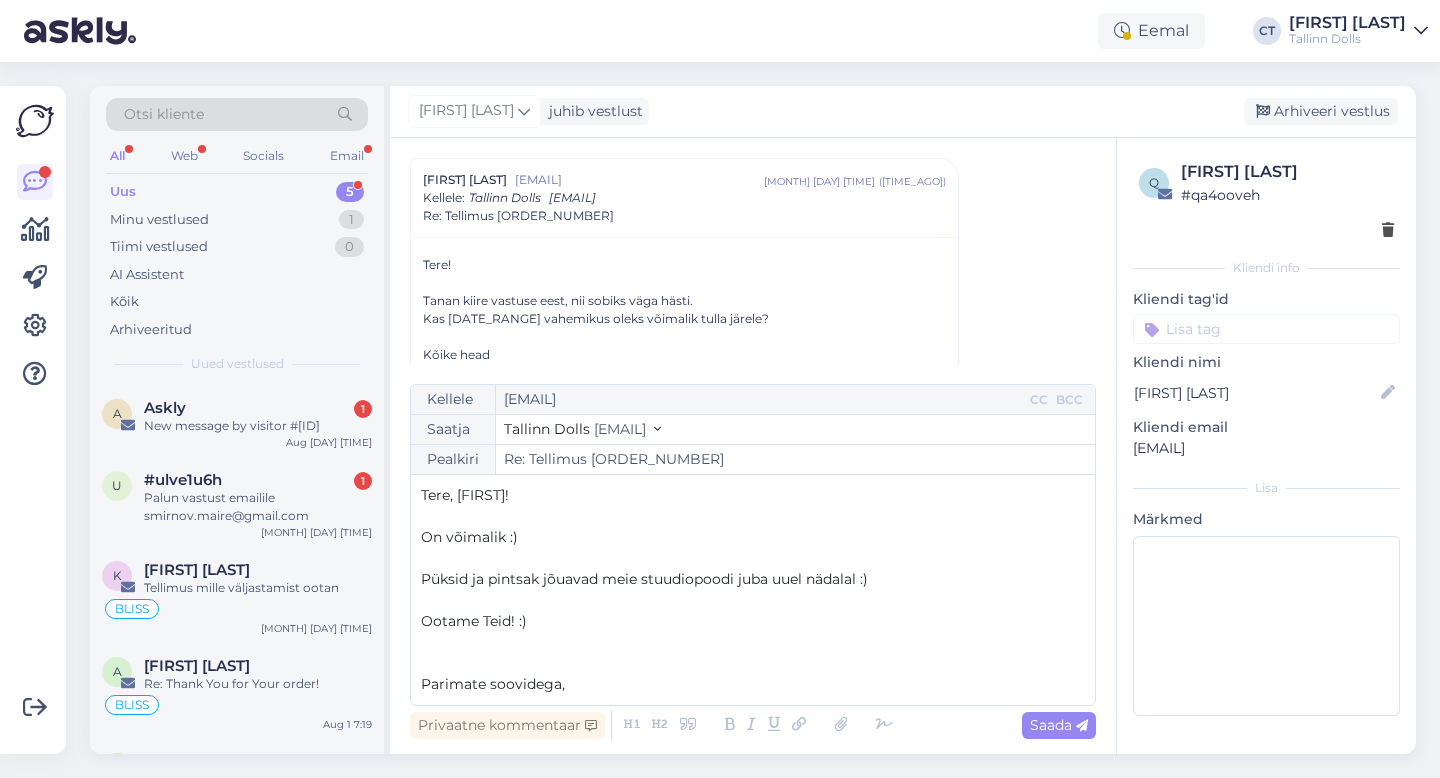 scroll, scrollTop: 11, scrollLeft: 0, axis: vertical 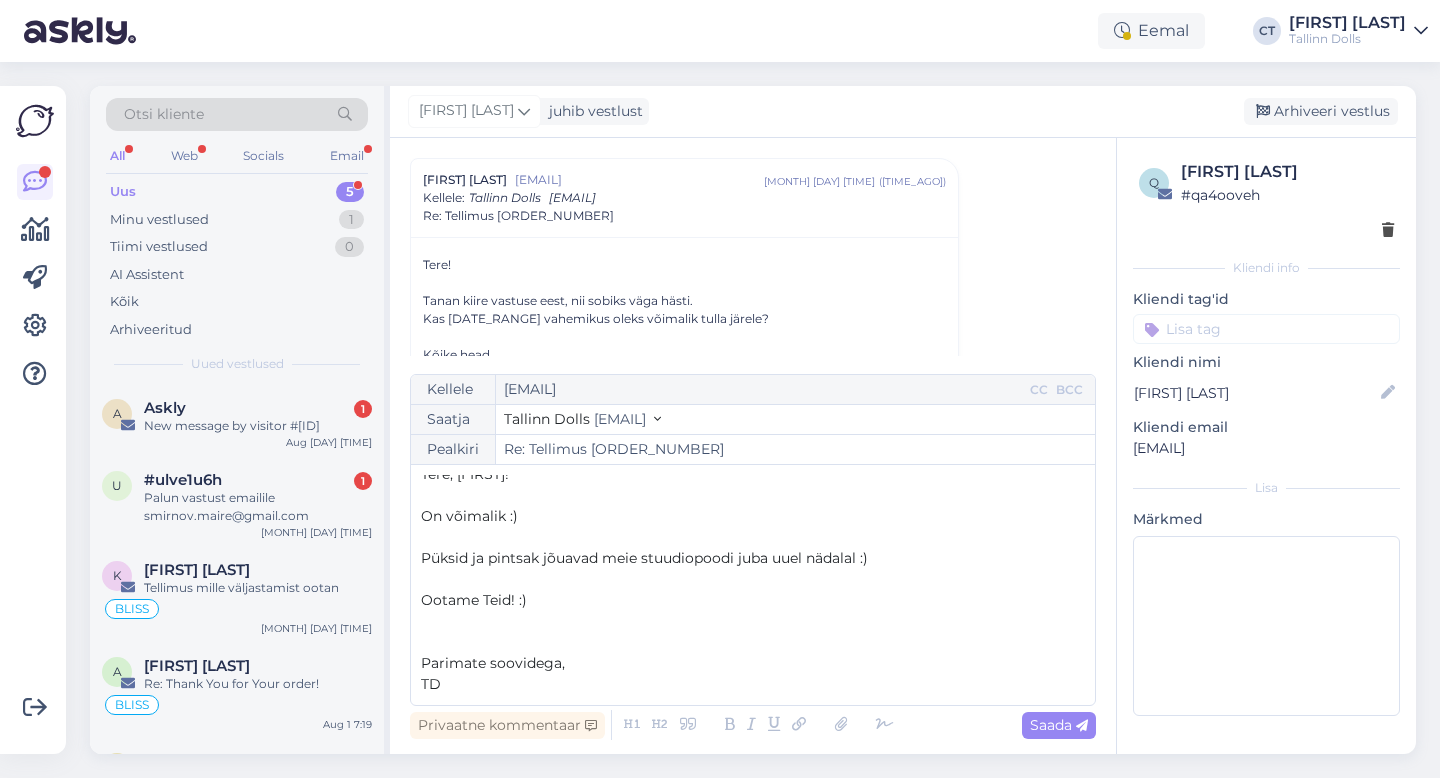 click on "Ootame Teid! :)" at bounding box center [753, 600] 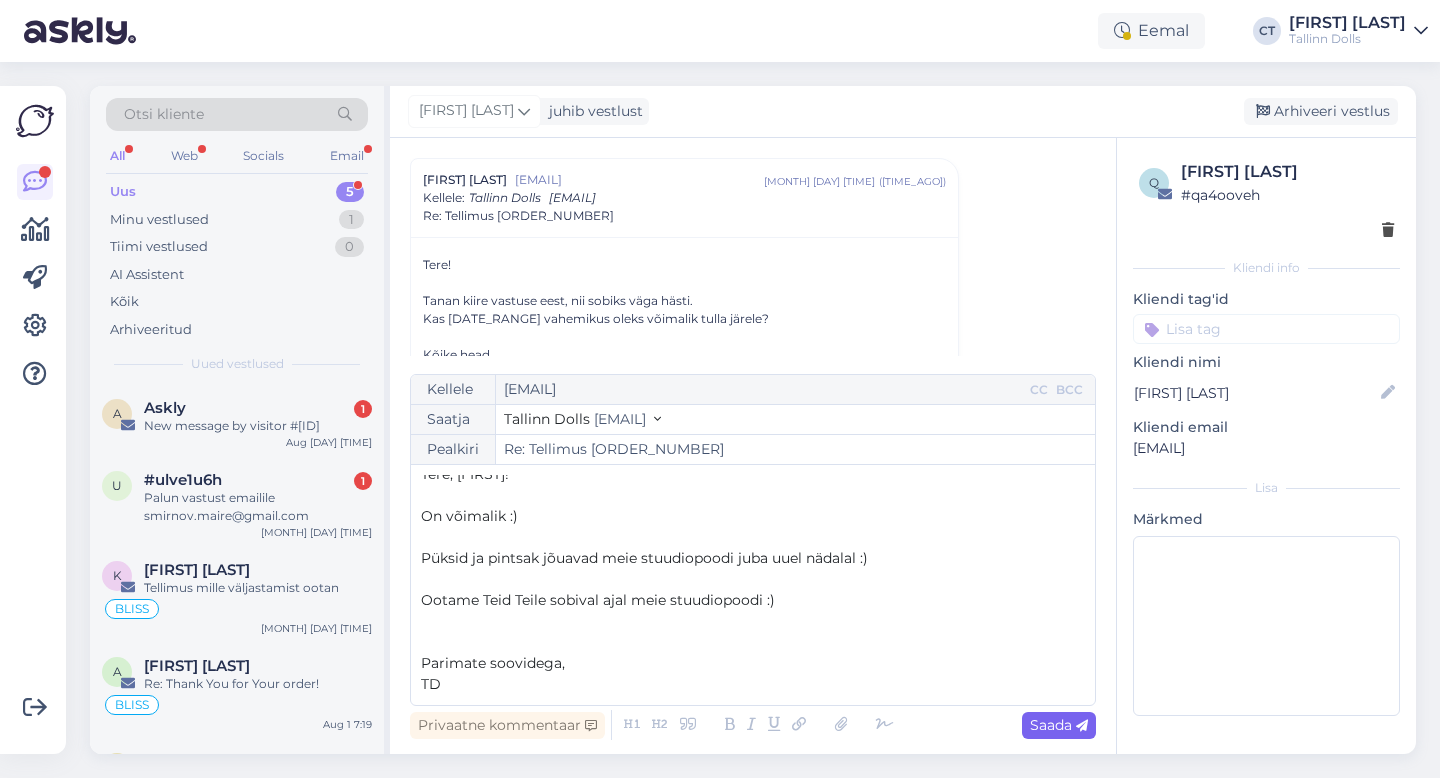 click on "Saada" at bounding box center (1059, 725) 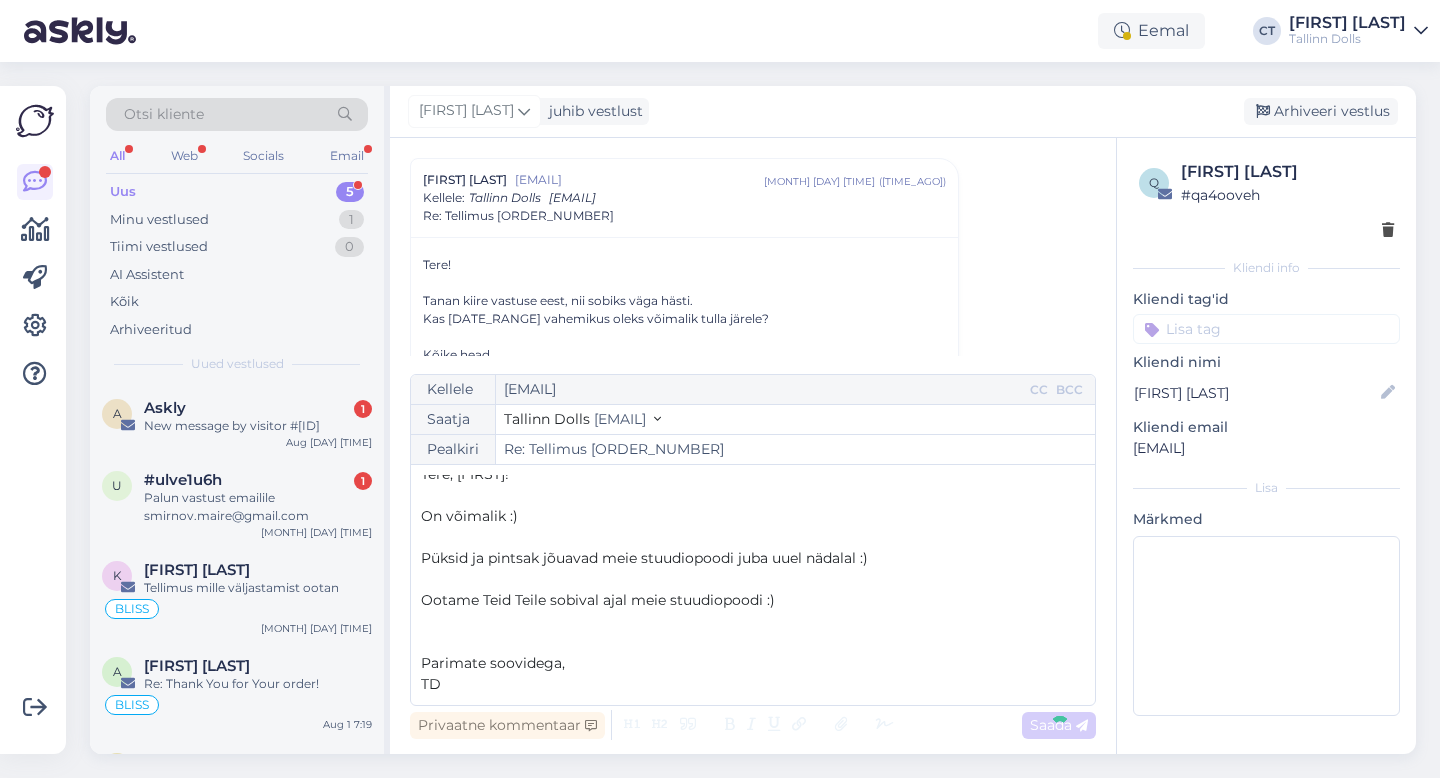 type on "Re: Re: Tellimus [ORDER_ID]" 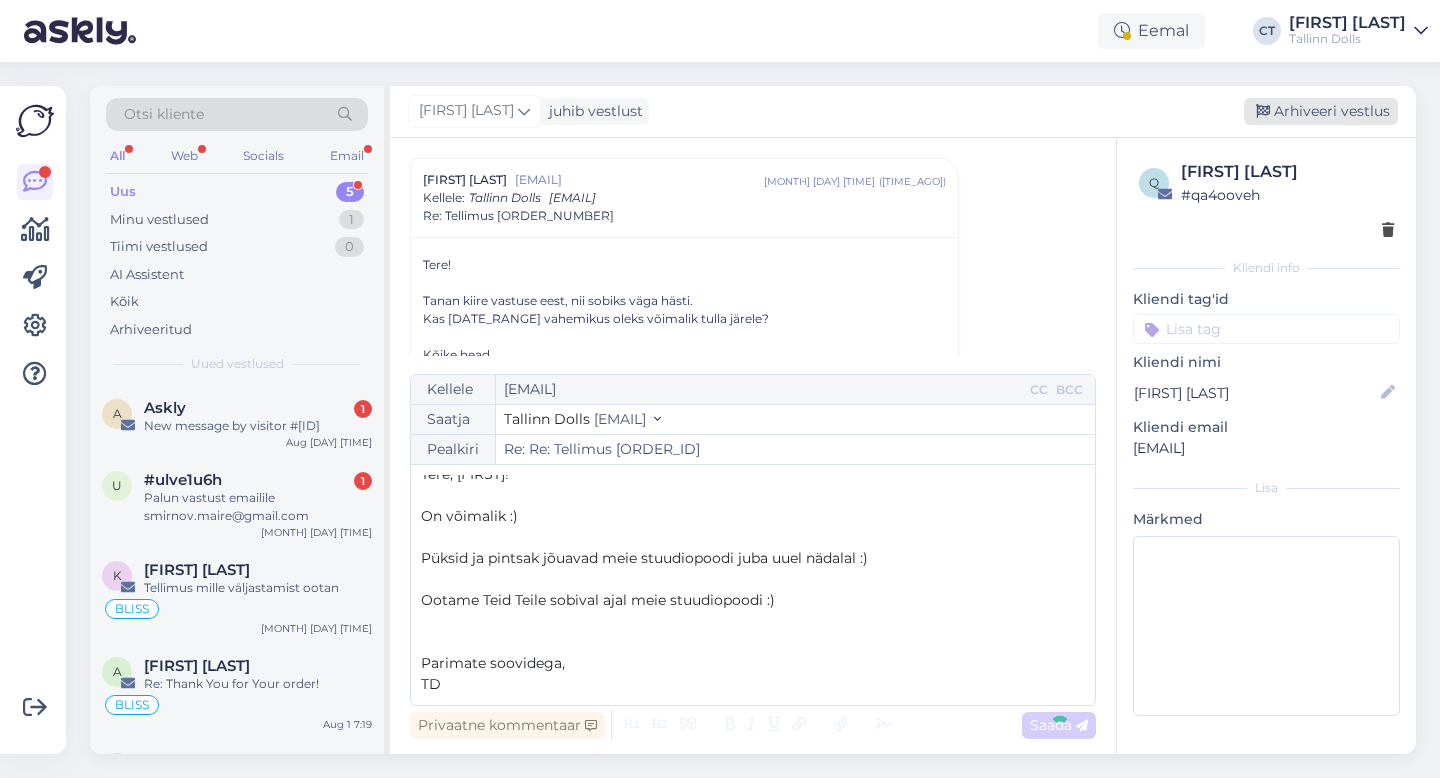 scroll, scrollTop: 703, scrollLeft: 0, axis: vertical 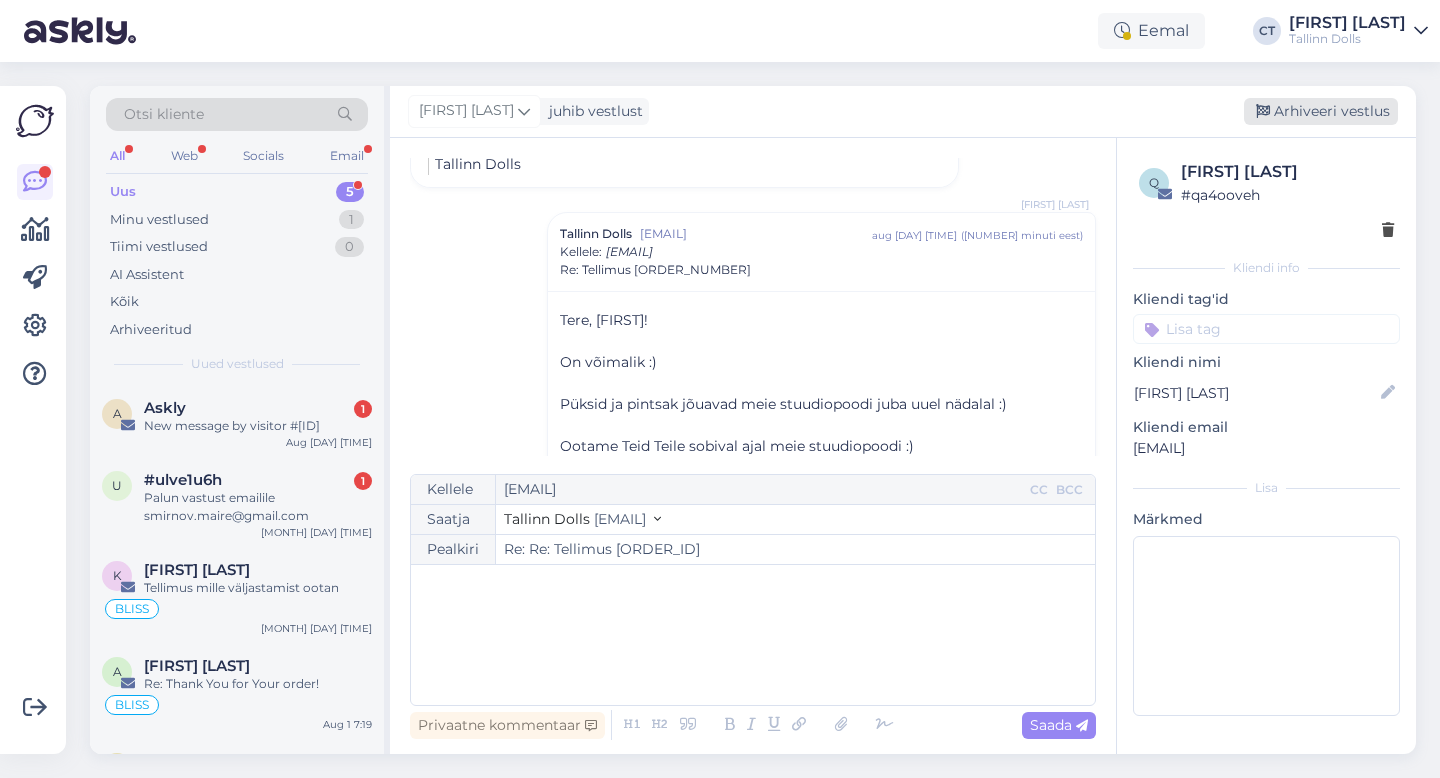 click on "Arhiveeri vestlus" at bounding box center (1321, 111) 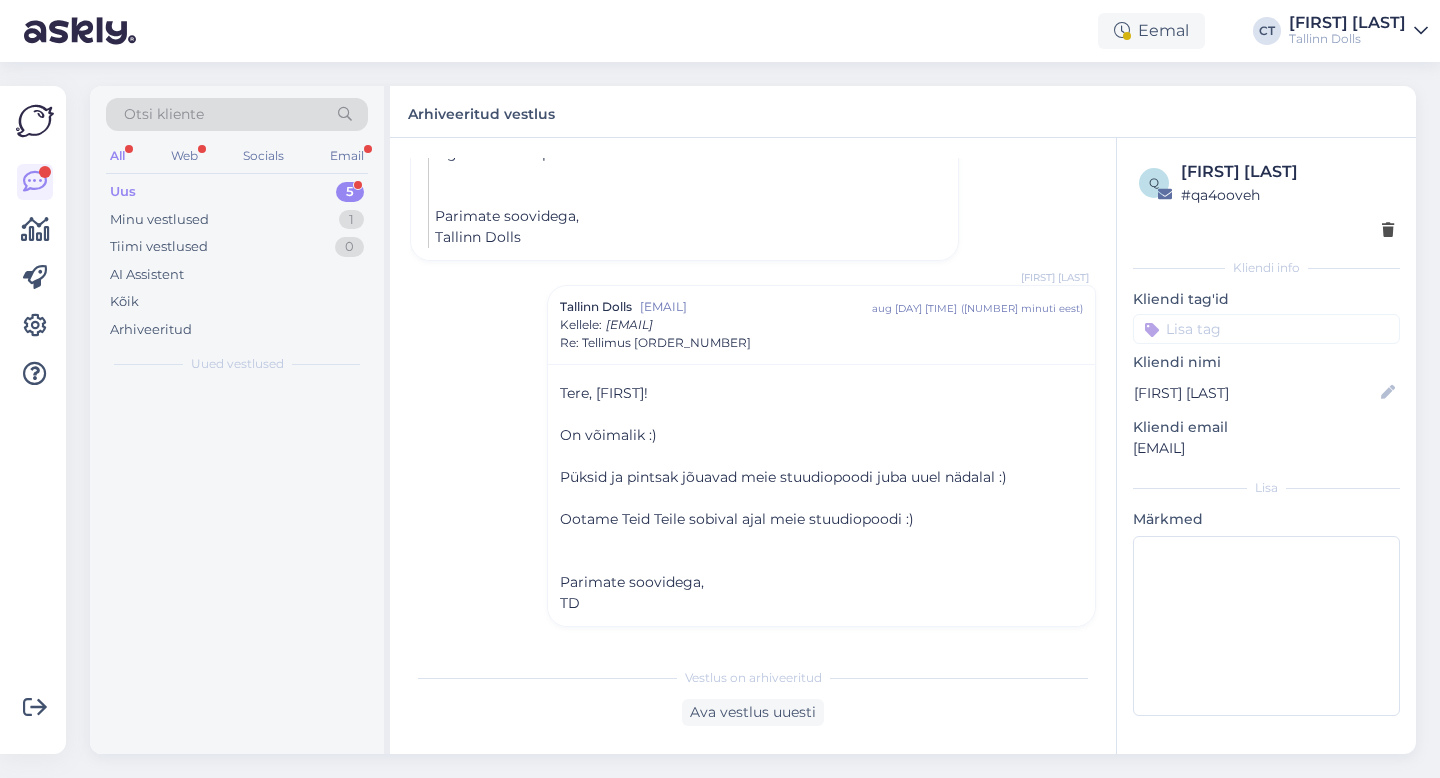 scroll, scrollTop: 630, scrollLeft: 0, axis: vertical 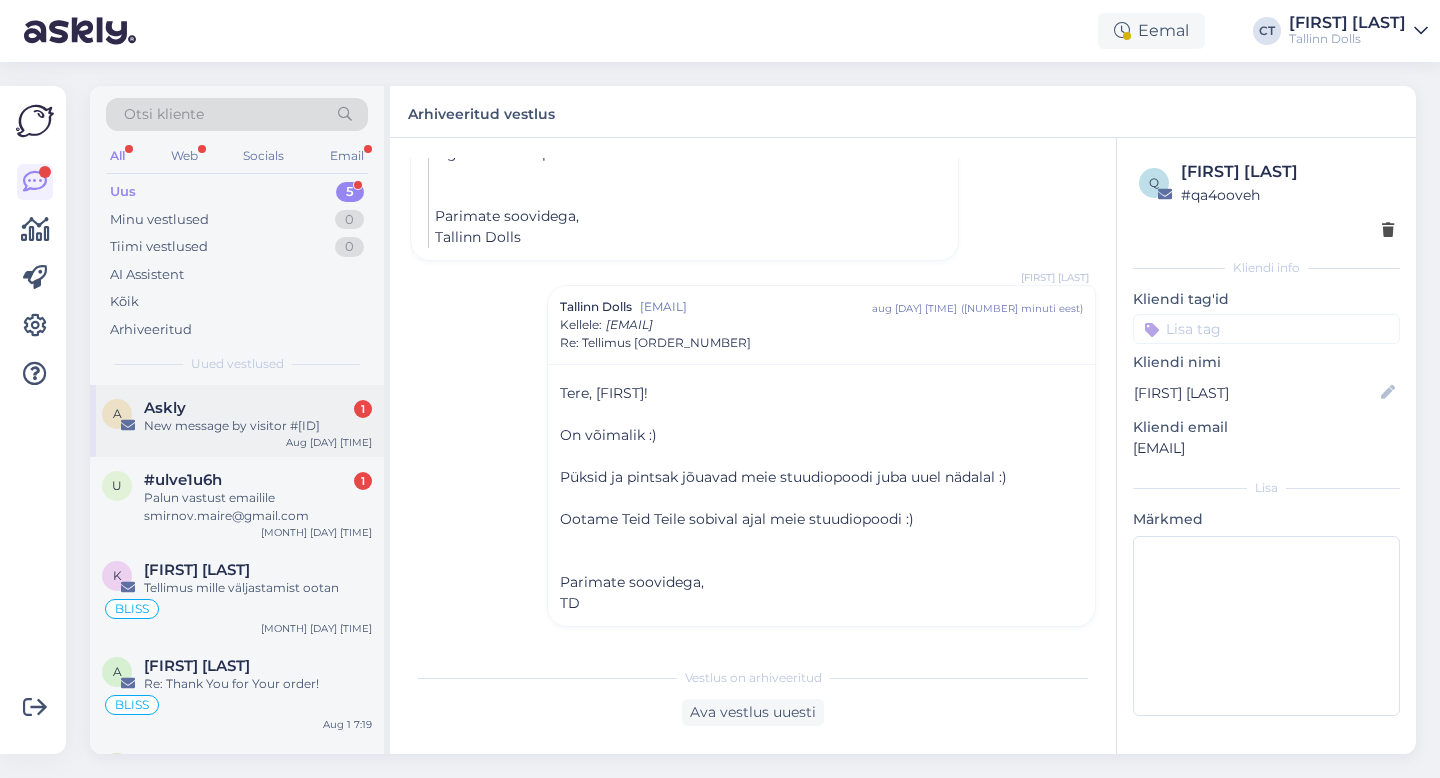 click on "A Askly 1 New message by visitor #[VISITOR_ID] [MONTH] [DAY] [TIME]" at bounding box center [237, 421] 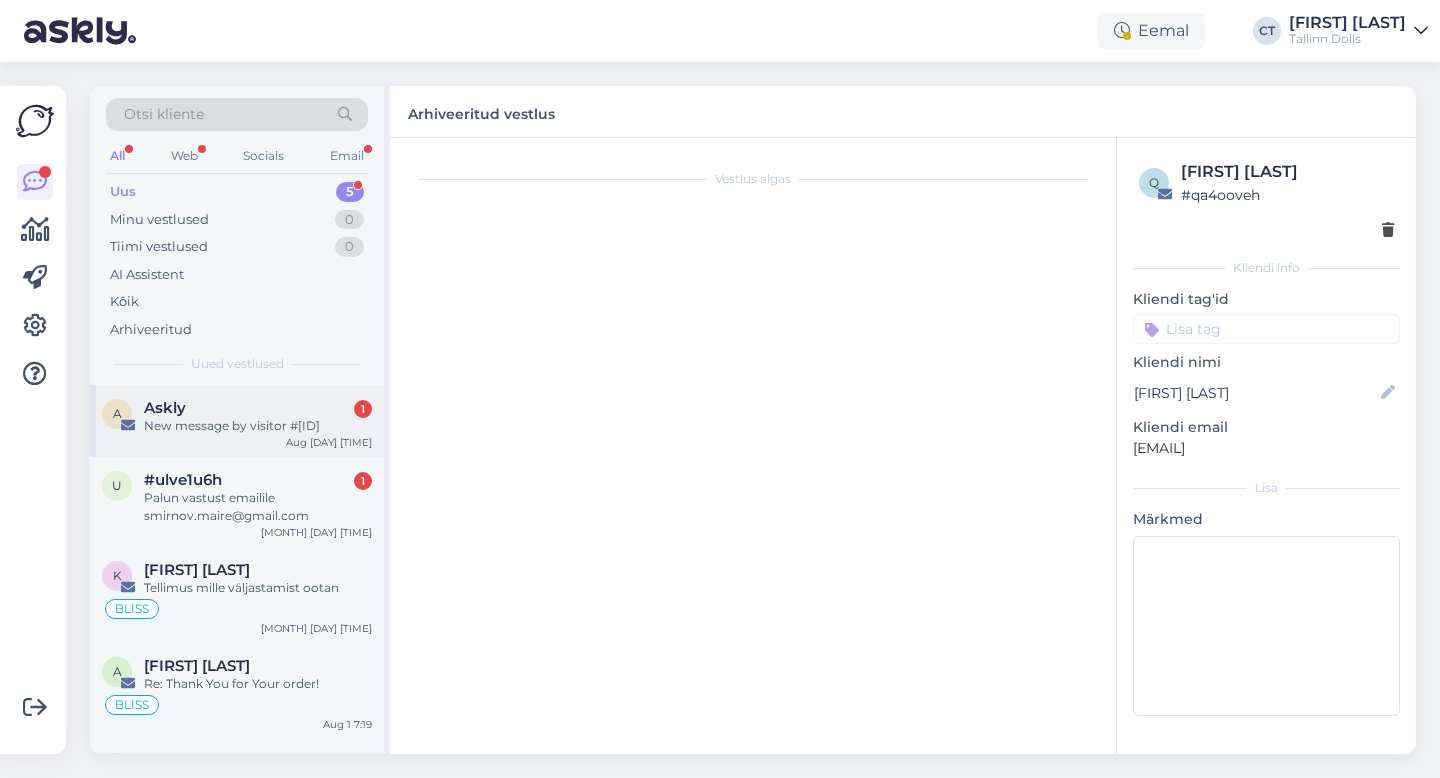 scroll, scrollTop: 0, scrollLeft: 0, axis: both 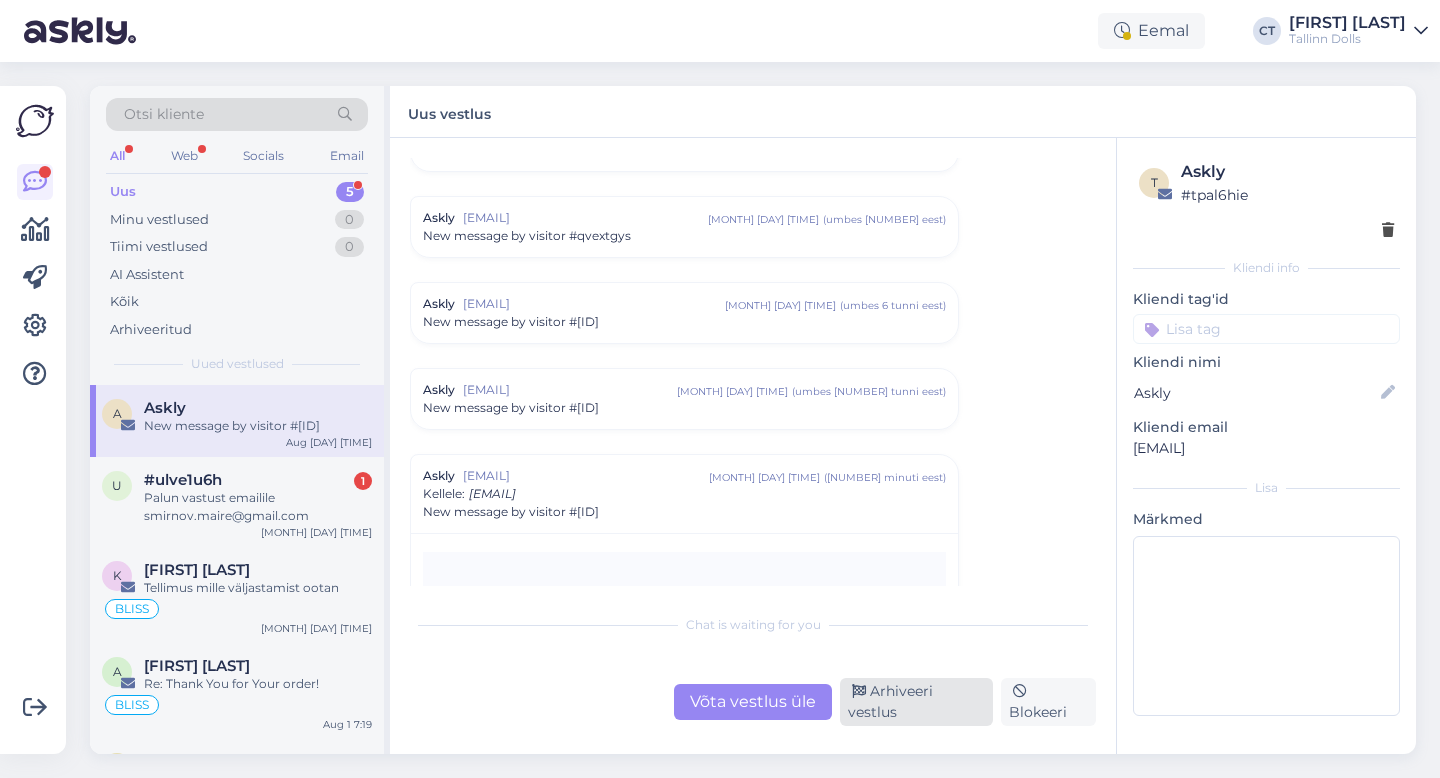 click on "Arhiveeri vestlus" at bounding box center [916, 702] 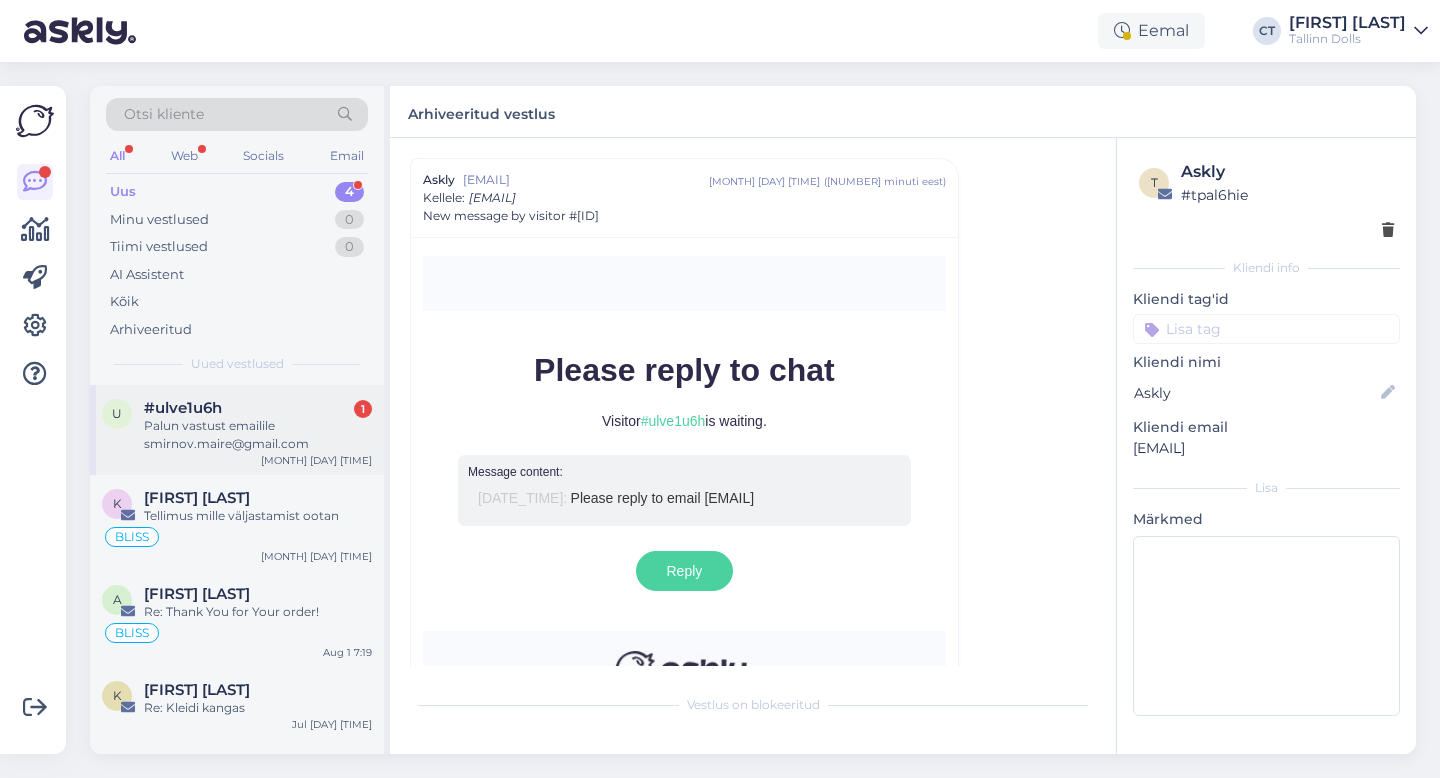 click on "#[VISITOR_ID] 1" at bounding box center [258, 408] 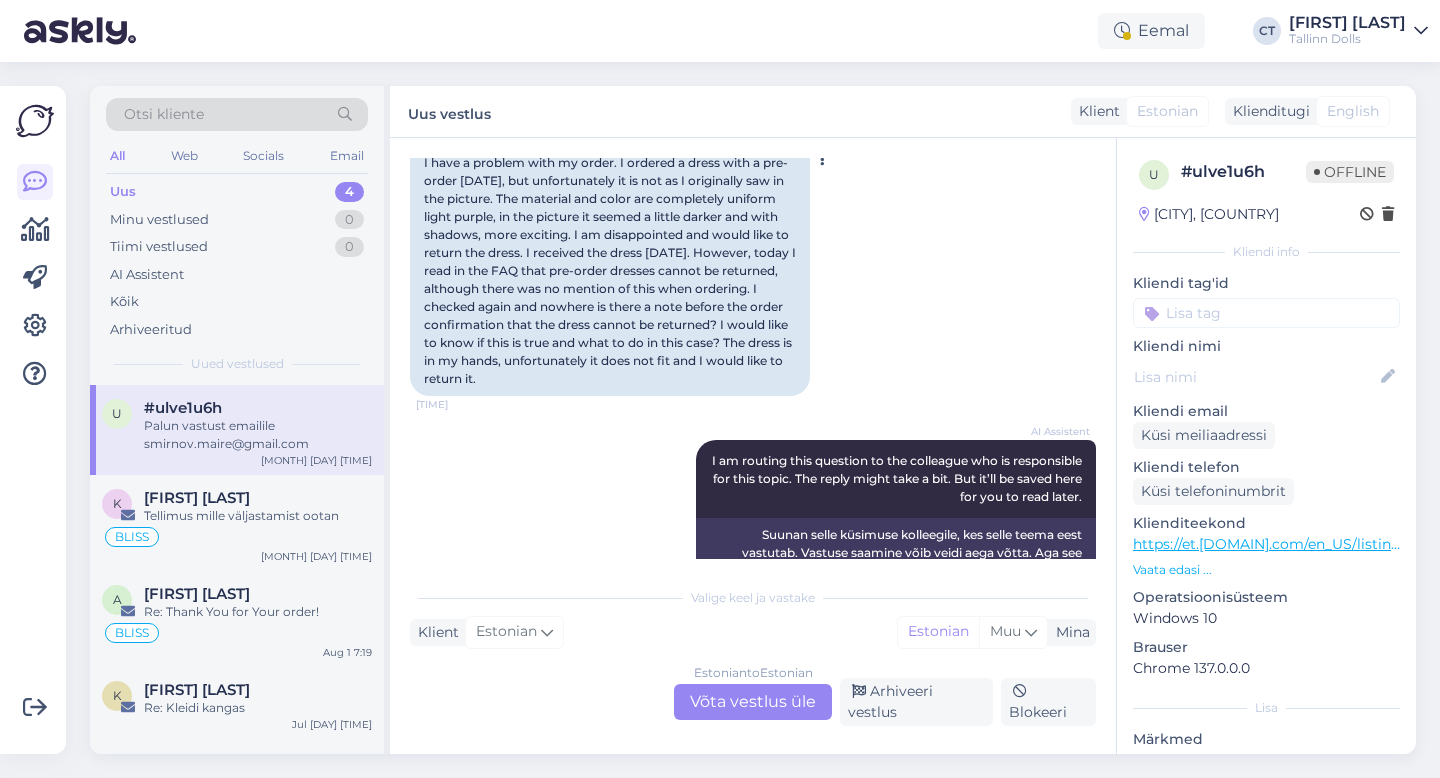 scroll, scrollTop: 705, scrollLeft: 0, axis: vertical 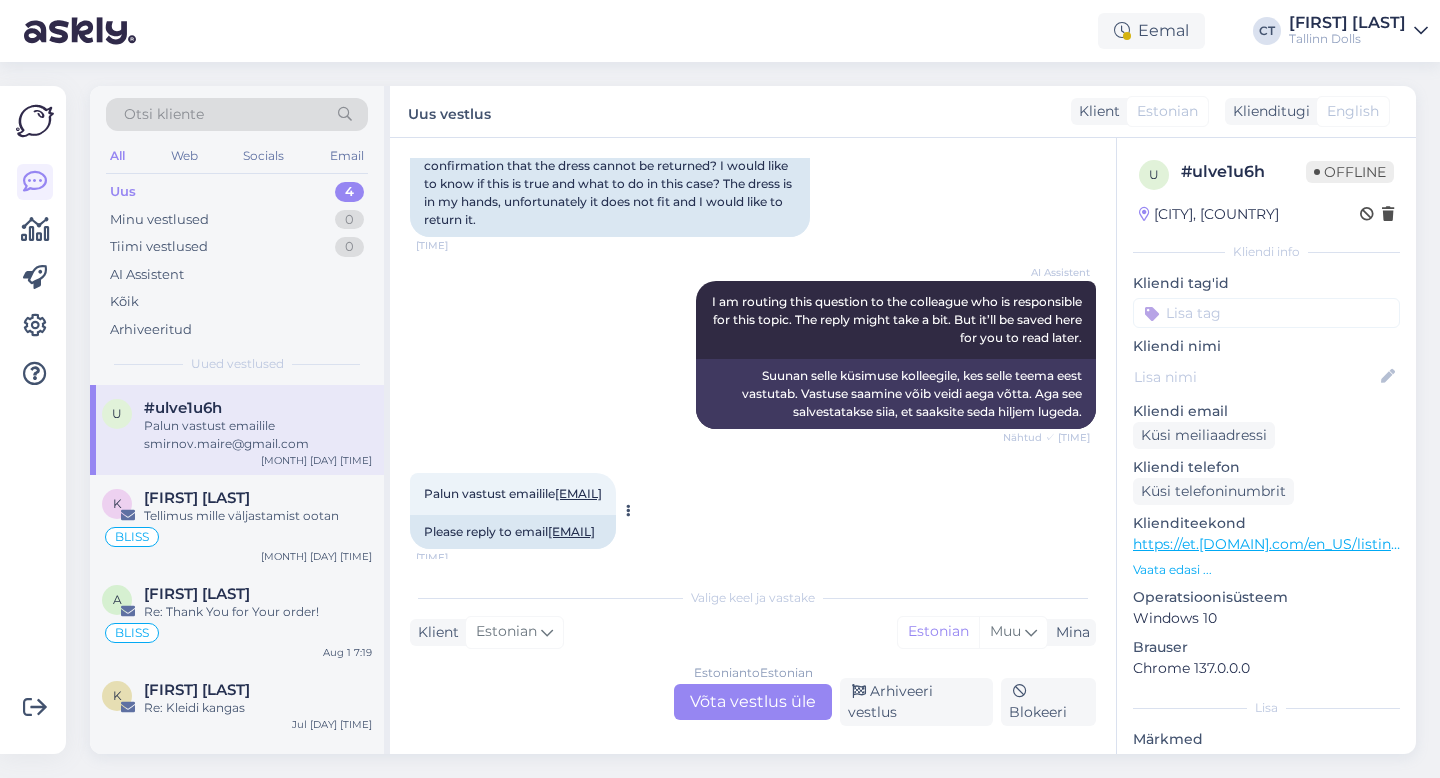drag, startPoint x: 733, startPoint y: 495, endPoint x: 560, endPoint y: 489, distance: 173.10402 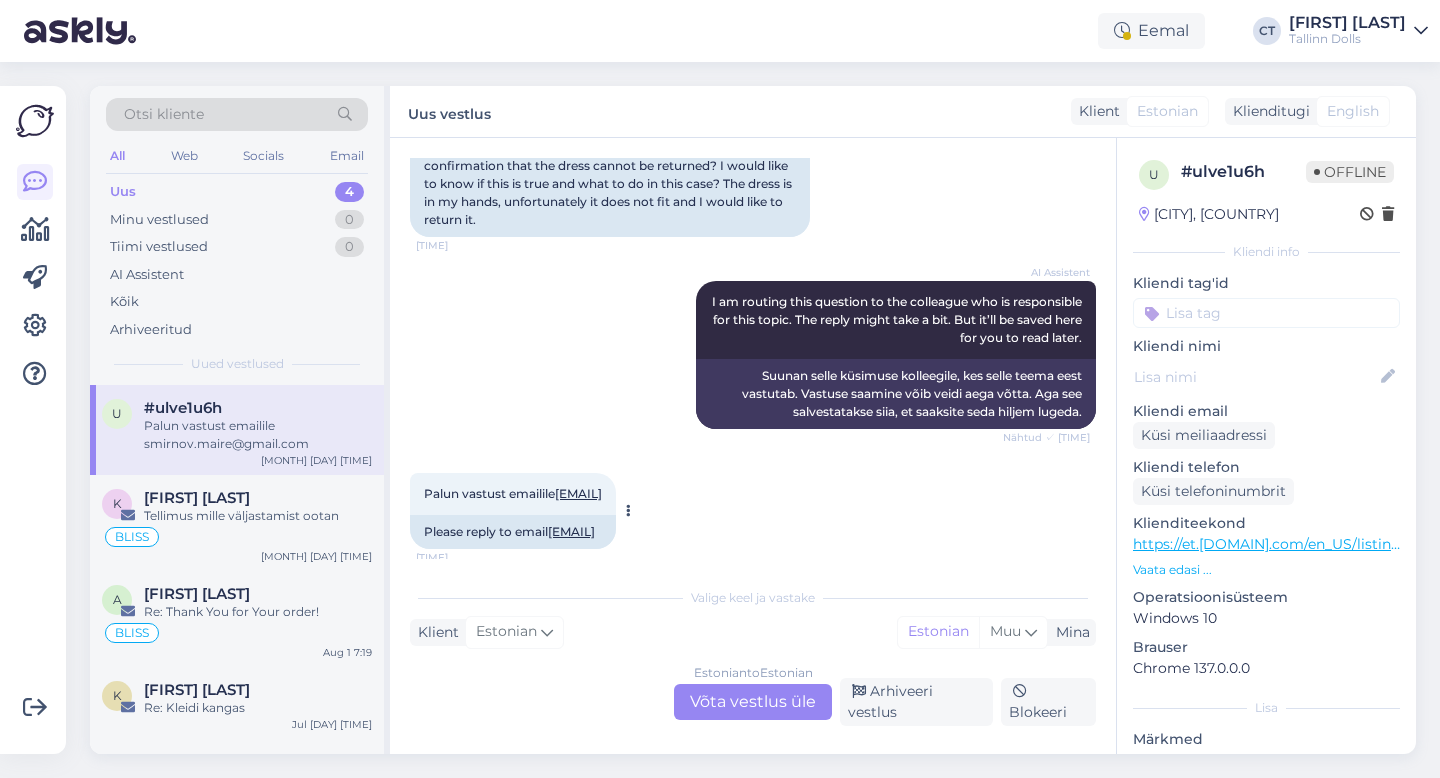click on "Palun vastust emailile  [EMAIL] [TIME]" at bounding box center [513, 494] 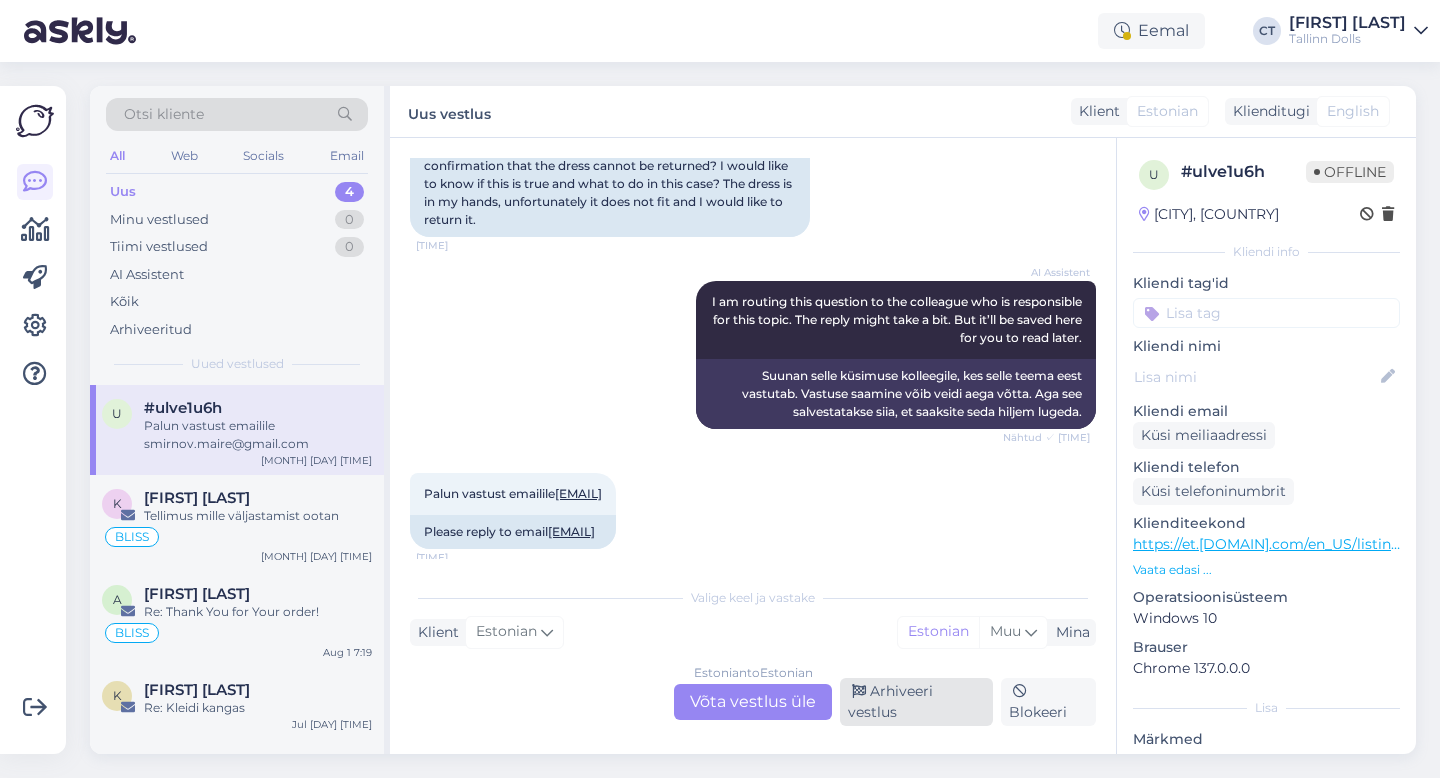 click on "Arhiveeri vestlus" at bounding box center [916, 702] 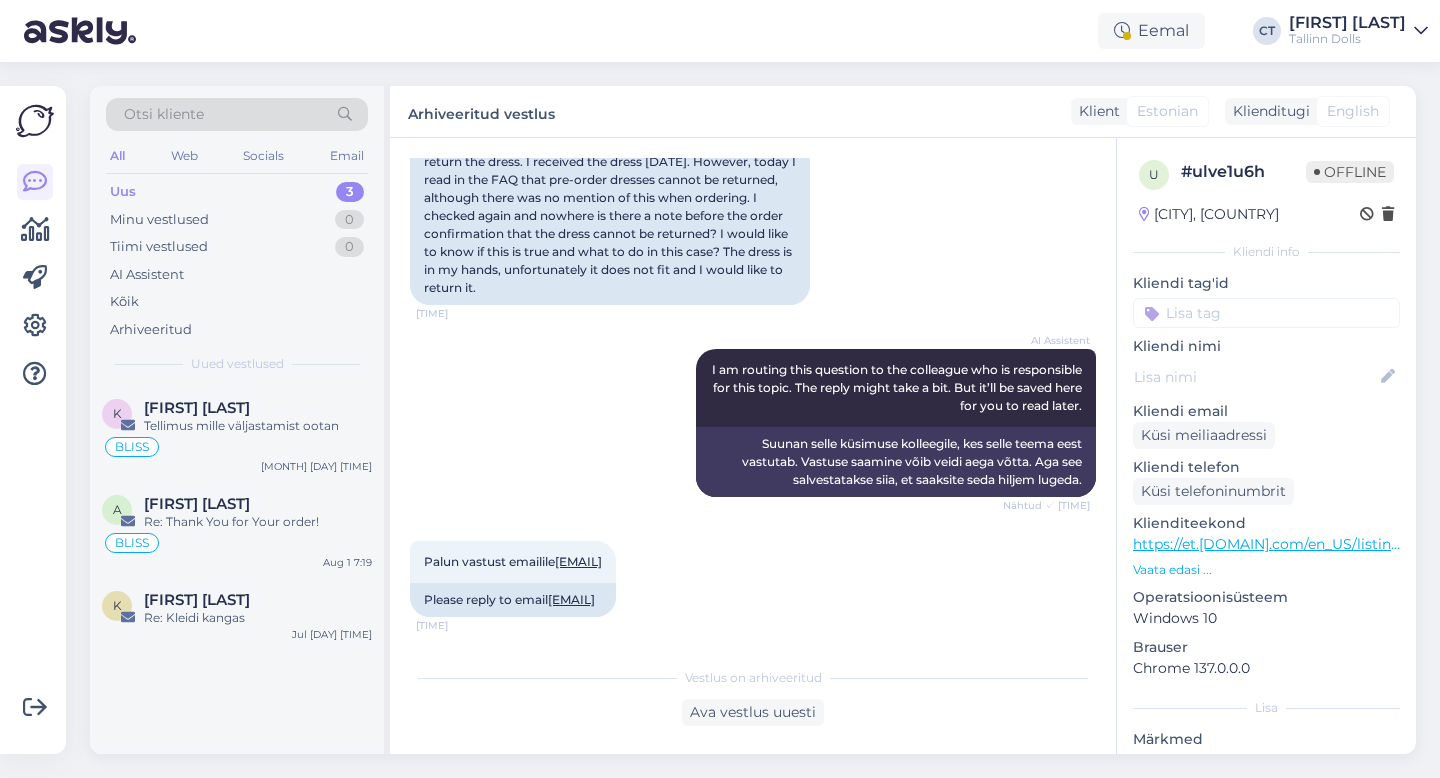 click on "Uus 3" at bounding box center (237, 192) 